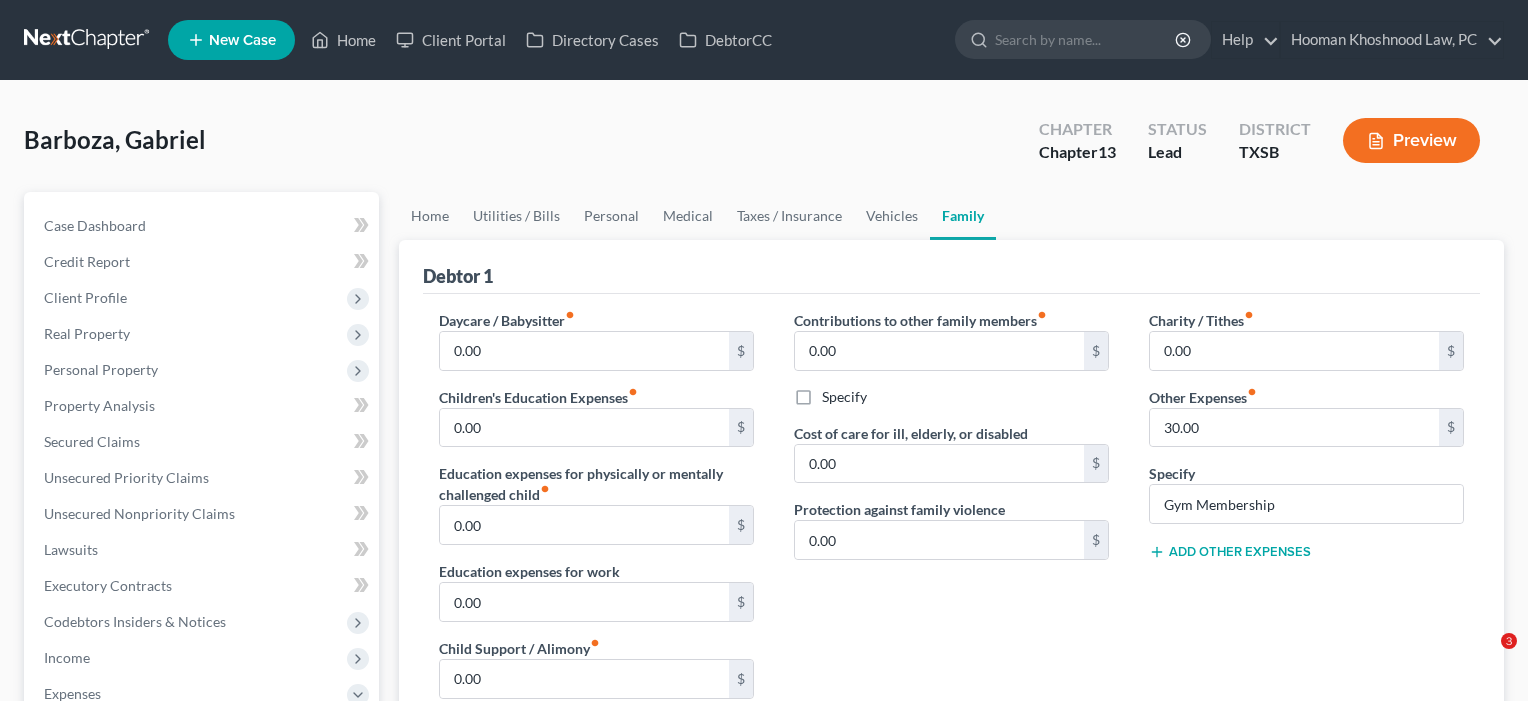 scroll, scrollTop: 430, scrollLeft: 0, axis: vertical 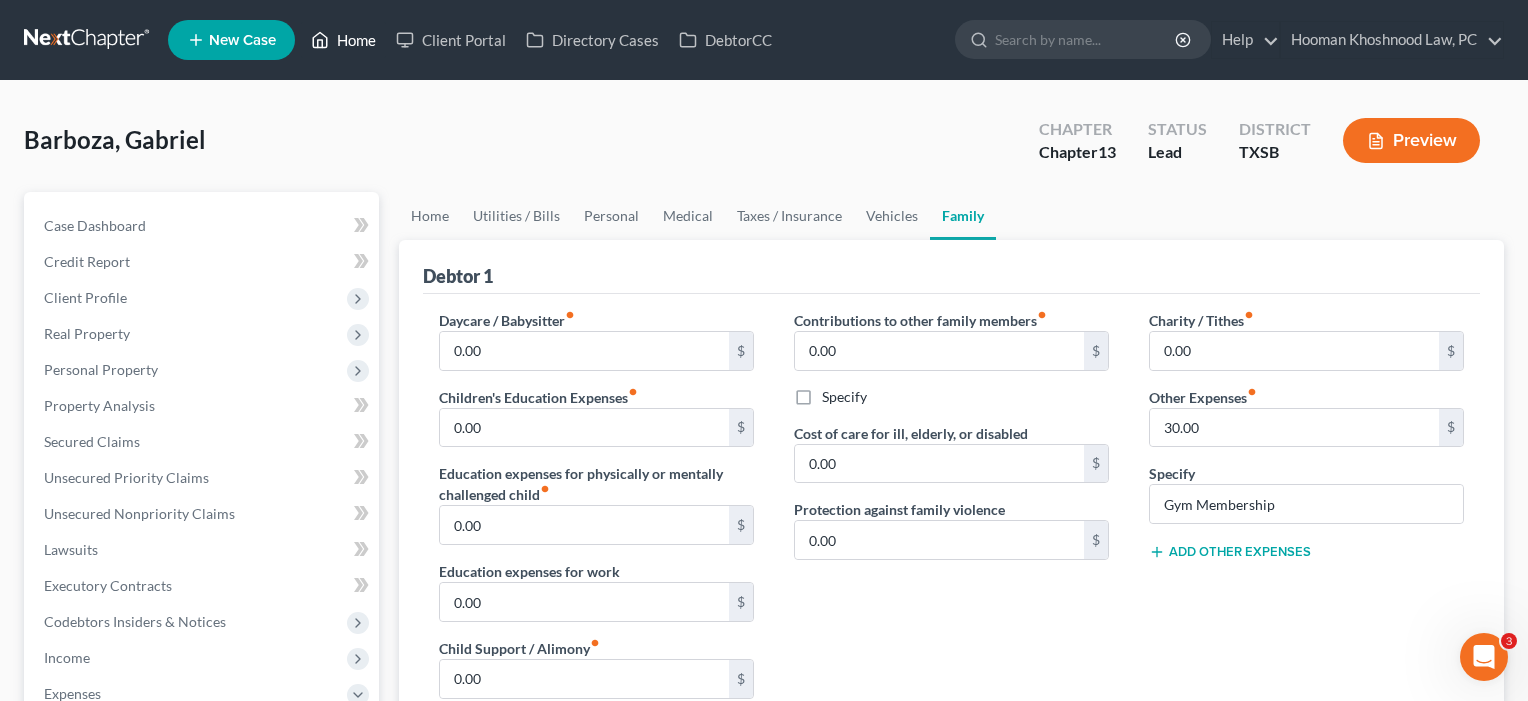 click on "Home" at bounding box center [343, 40] 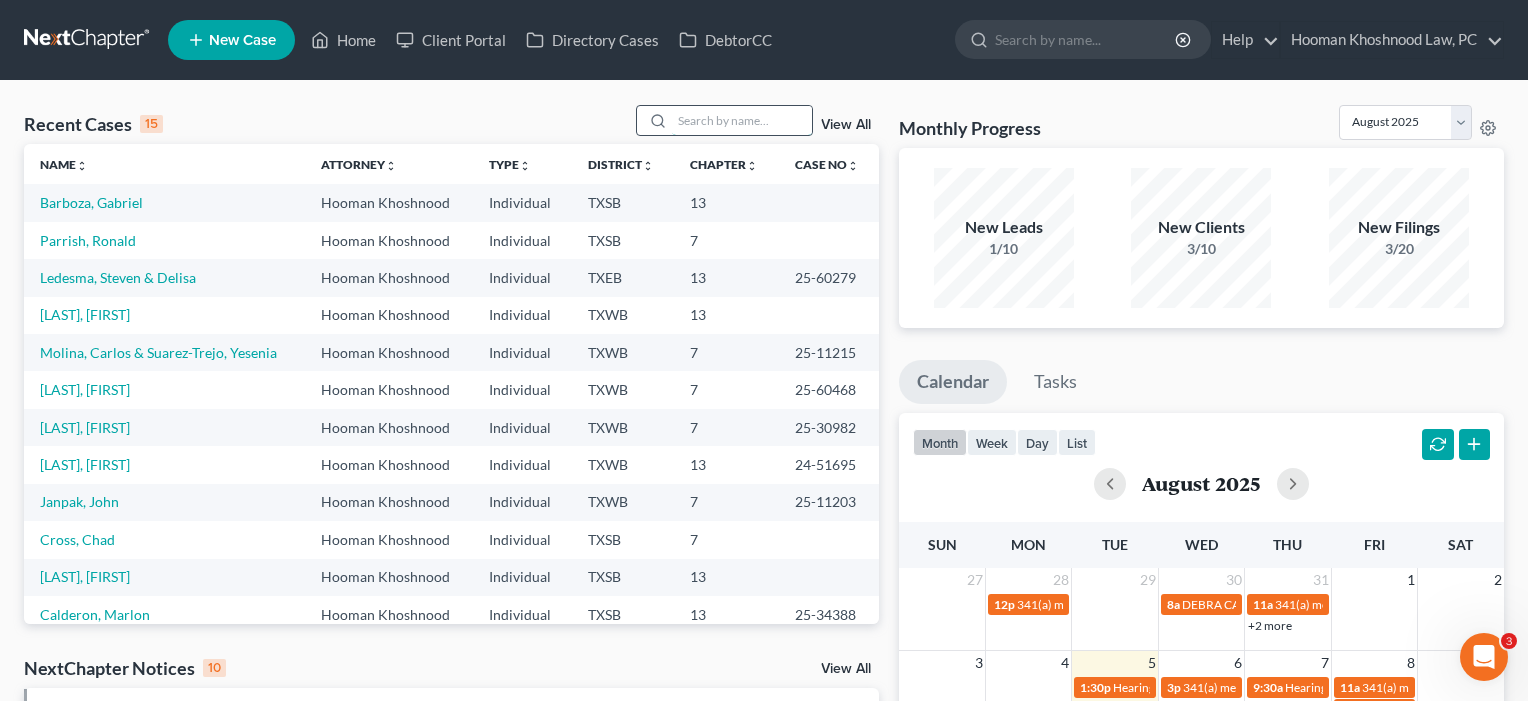 click at bounding box center [742, 120] 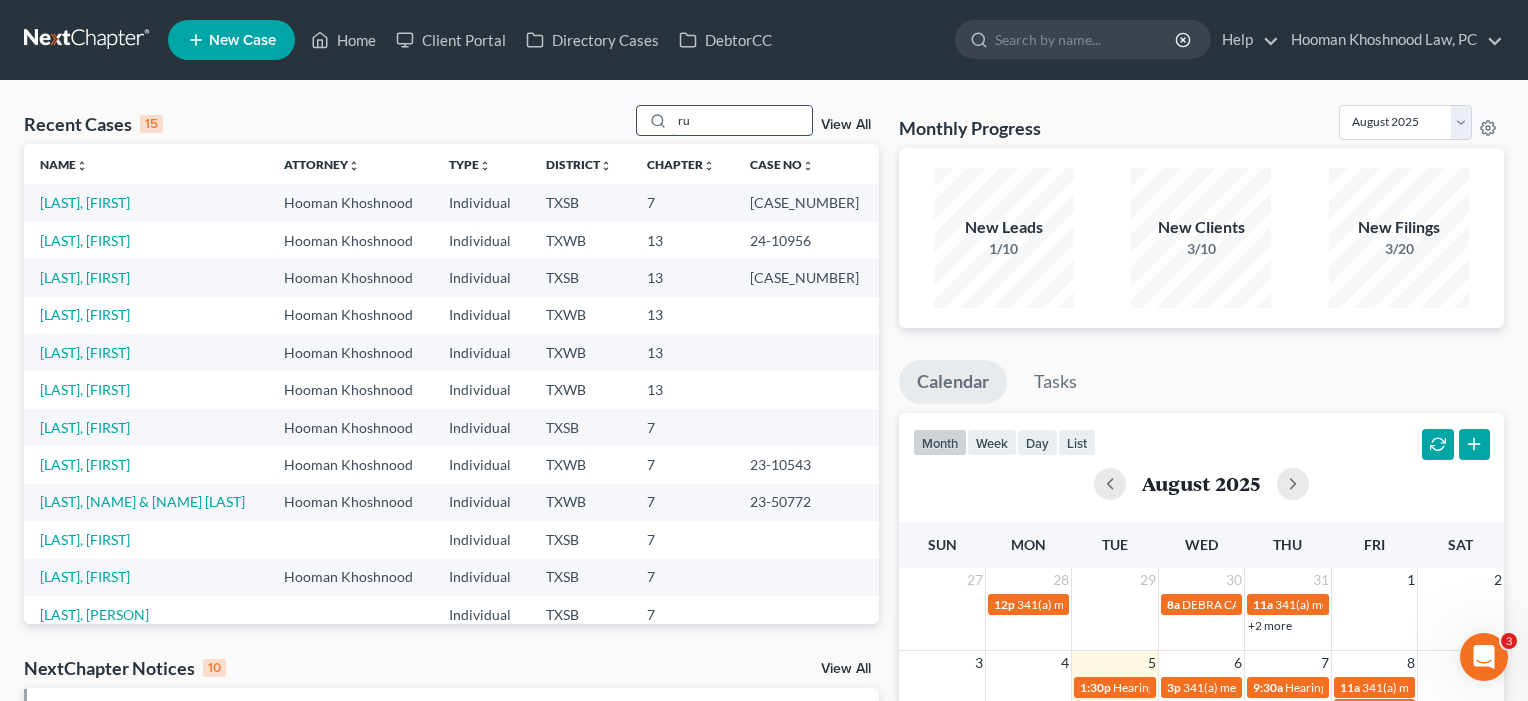 type on "r" 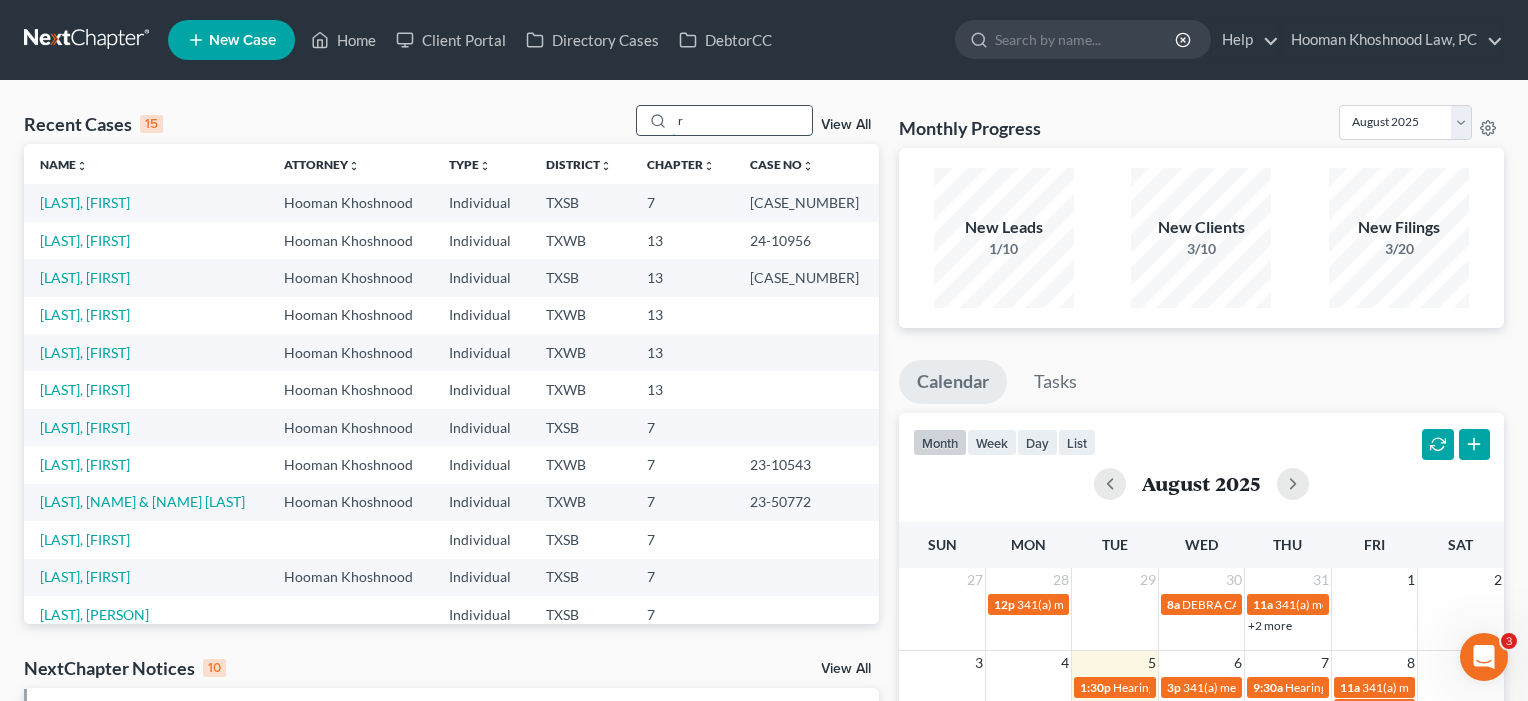 type 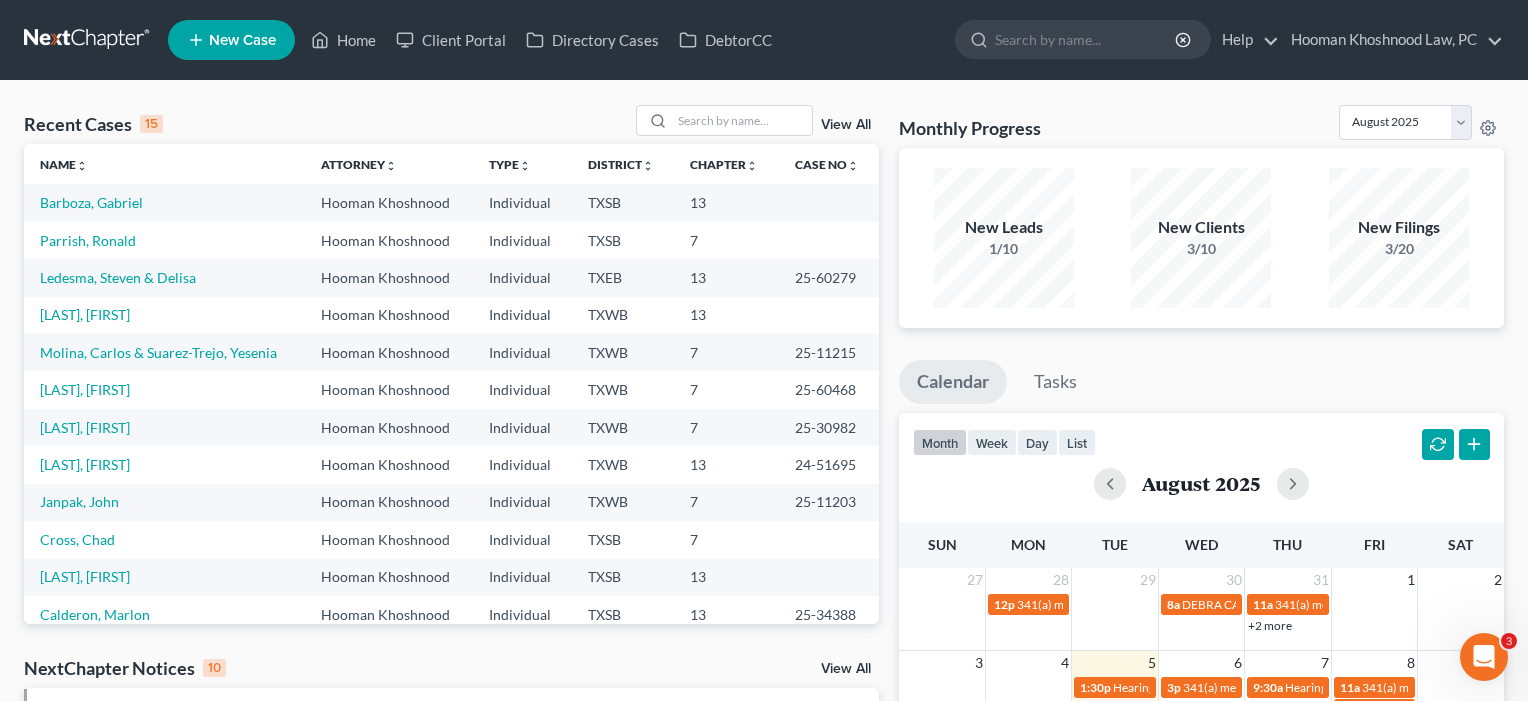 click on "New Case" at bounding box center [242, 40] 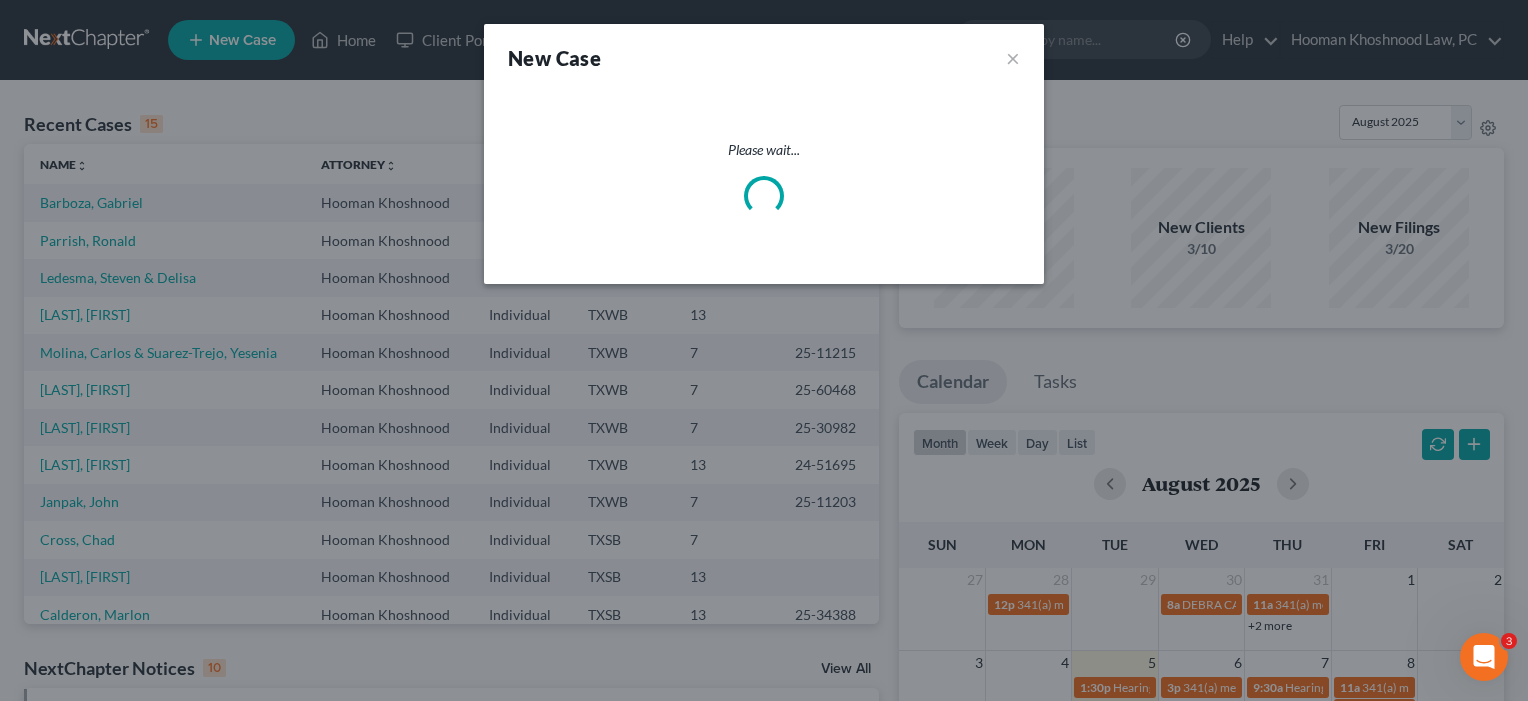 select on "79" 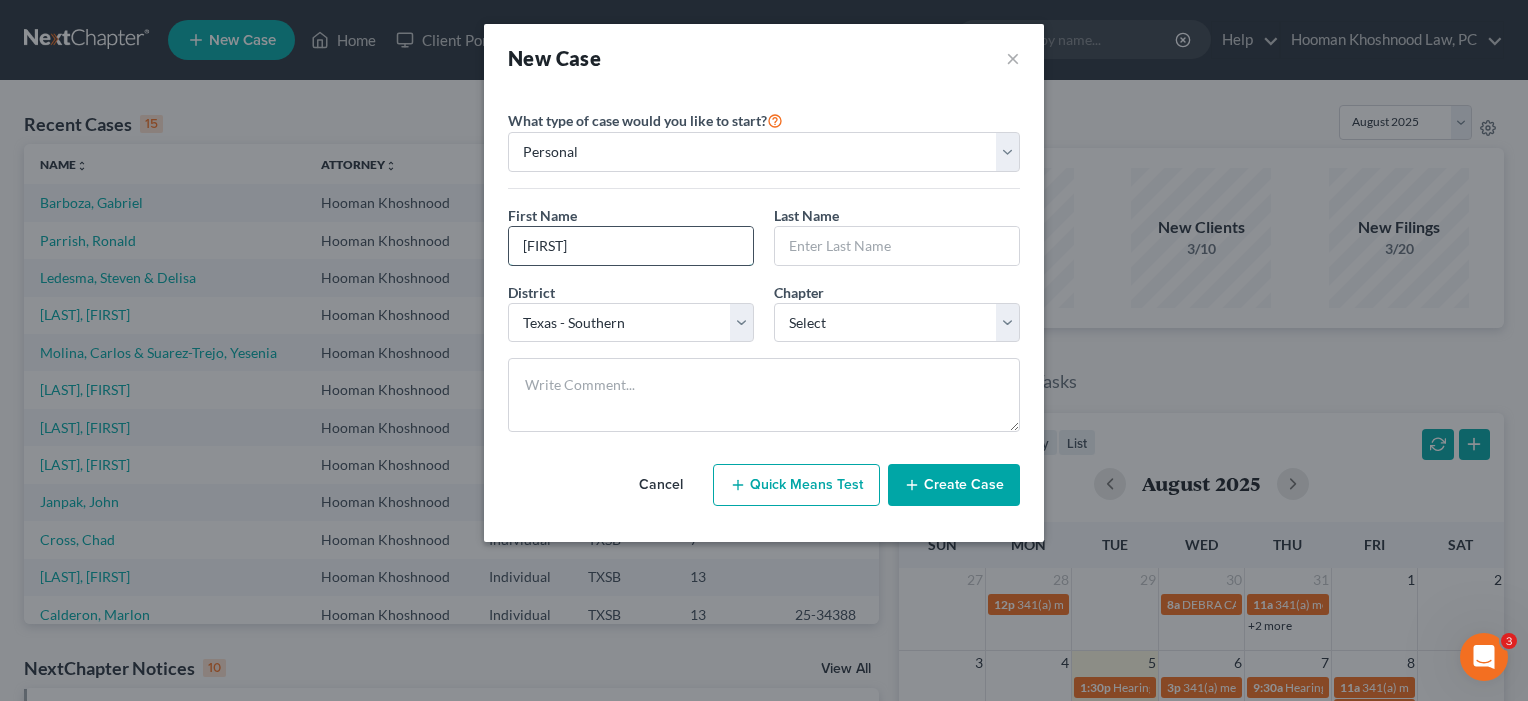 type on "[FIRST]" 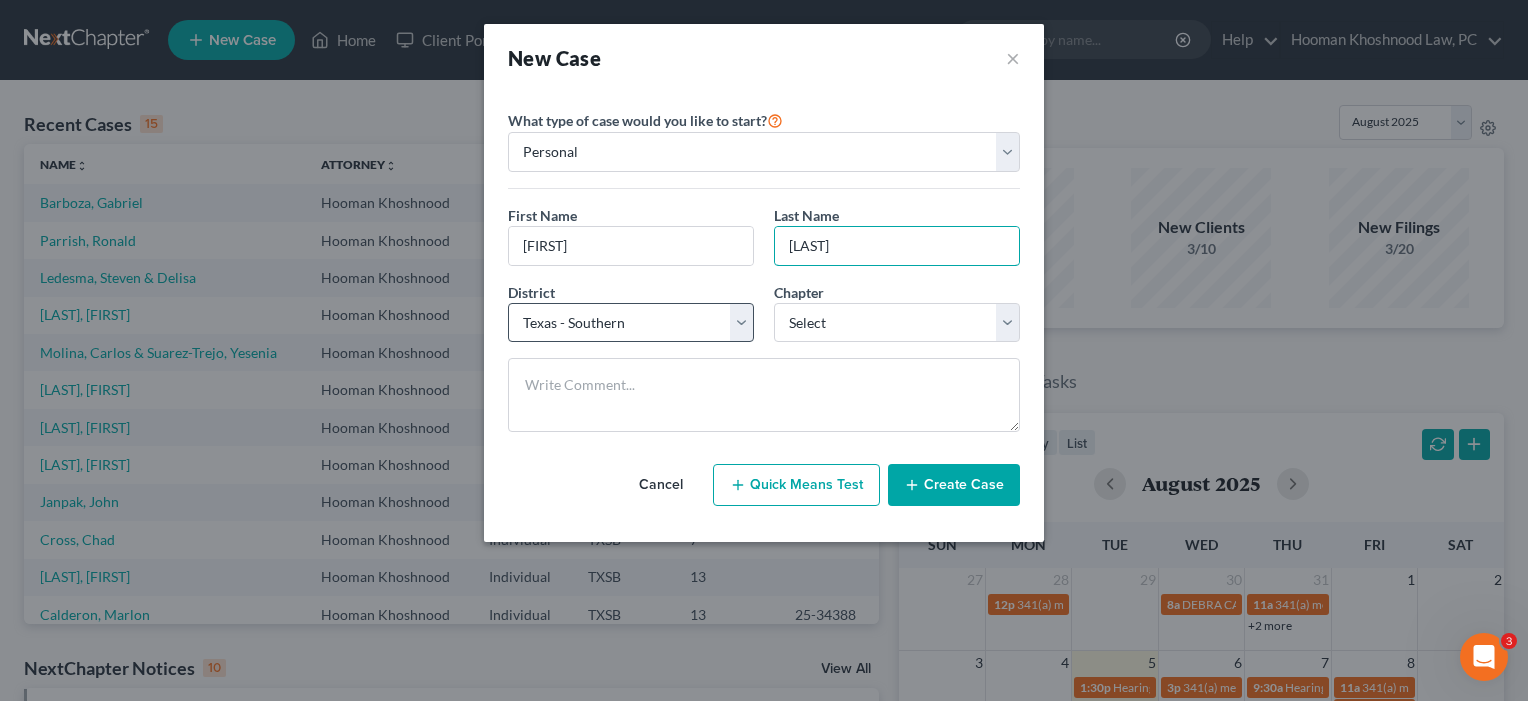 type on "[LAST]" 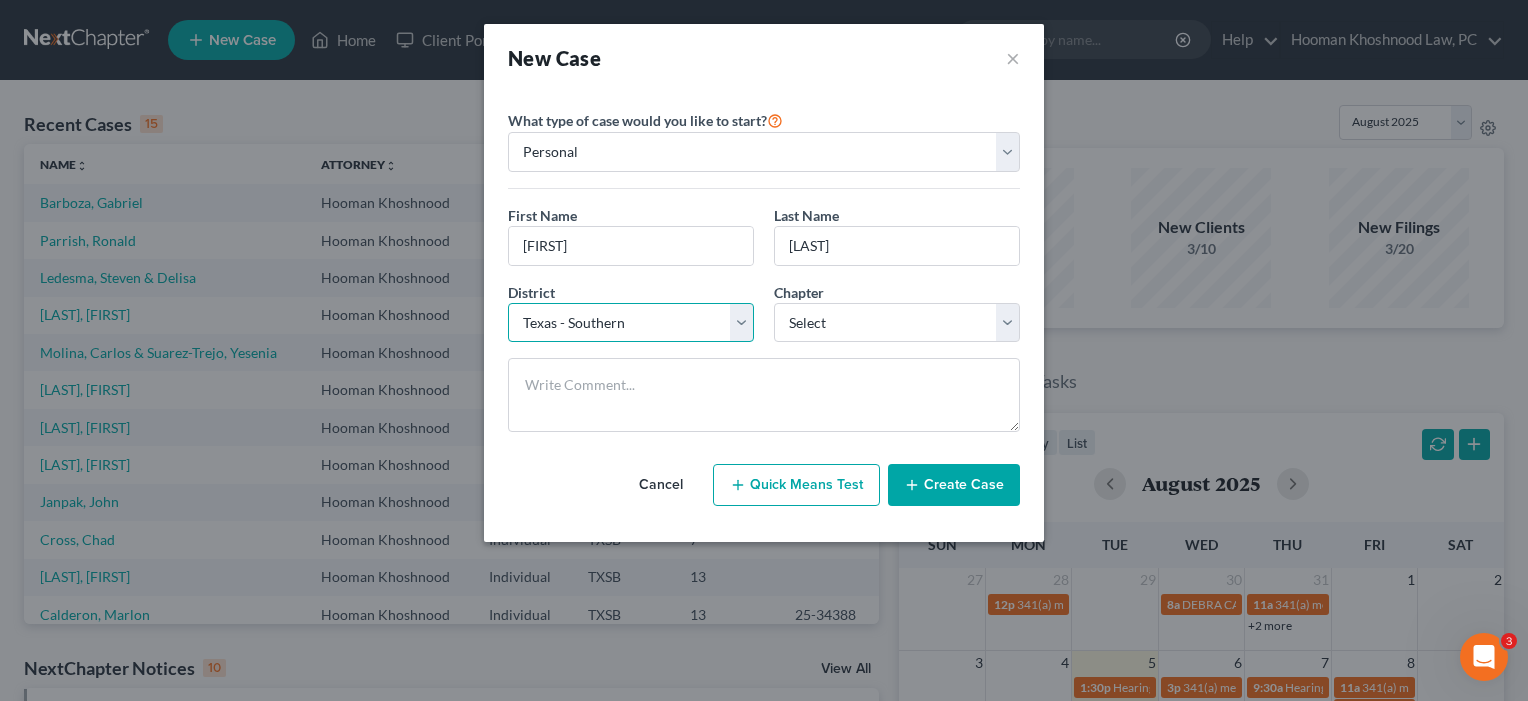 select on "80" 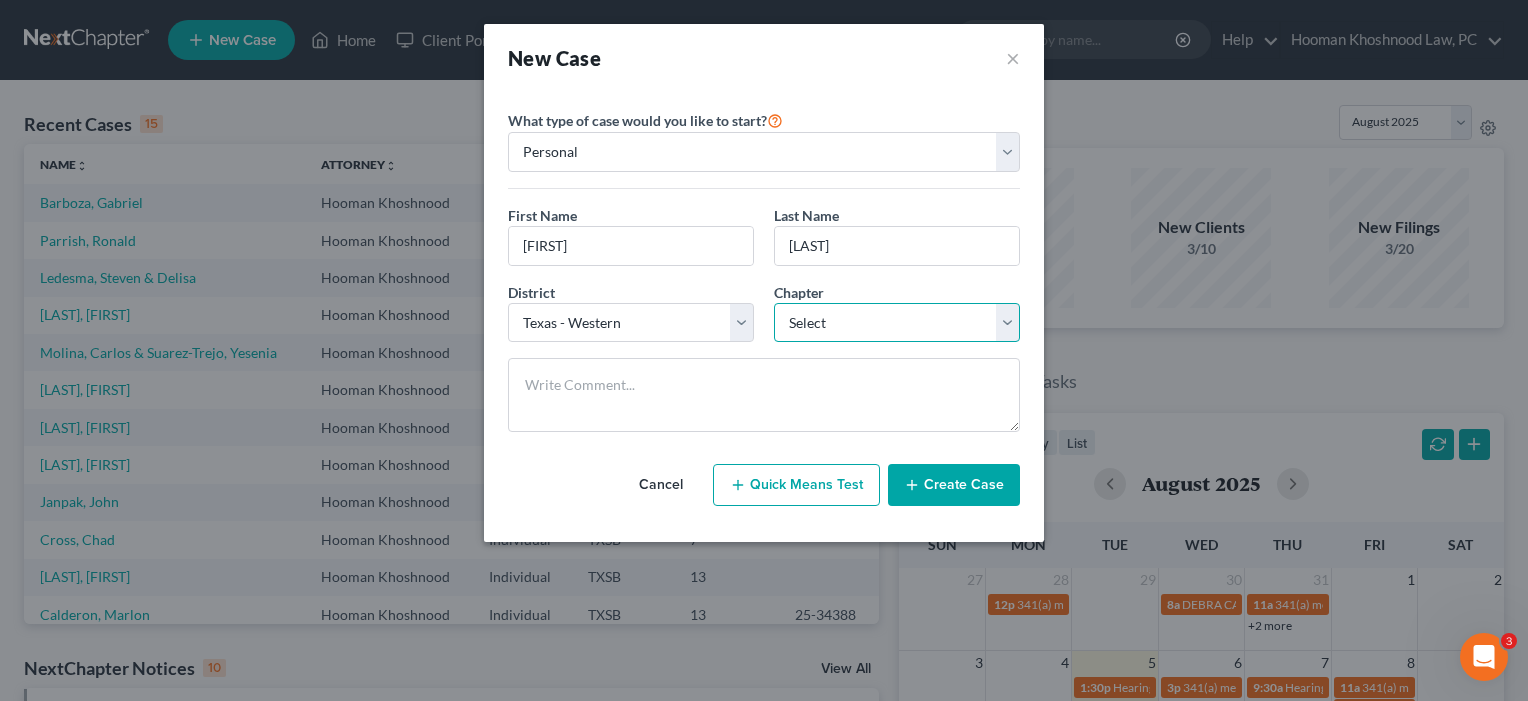 select on "0" 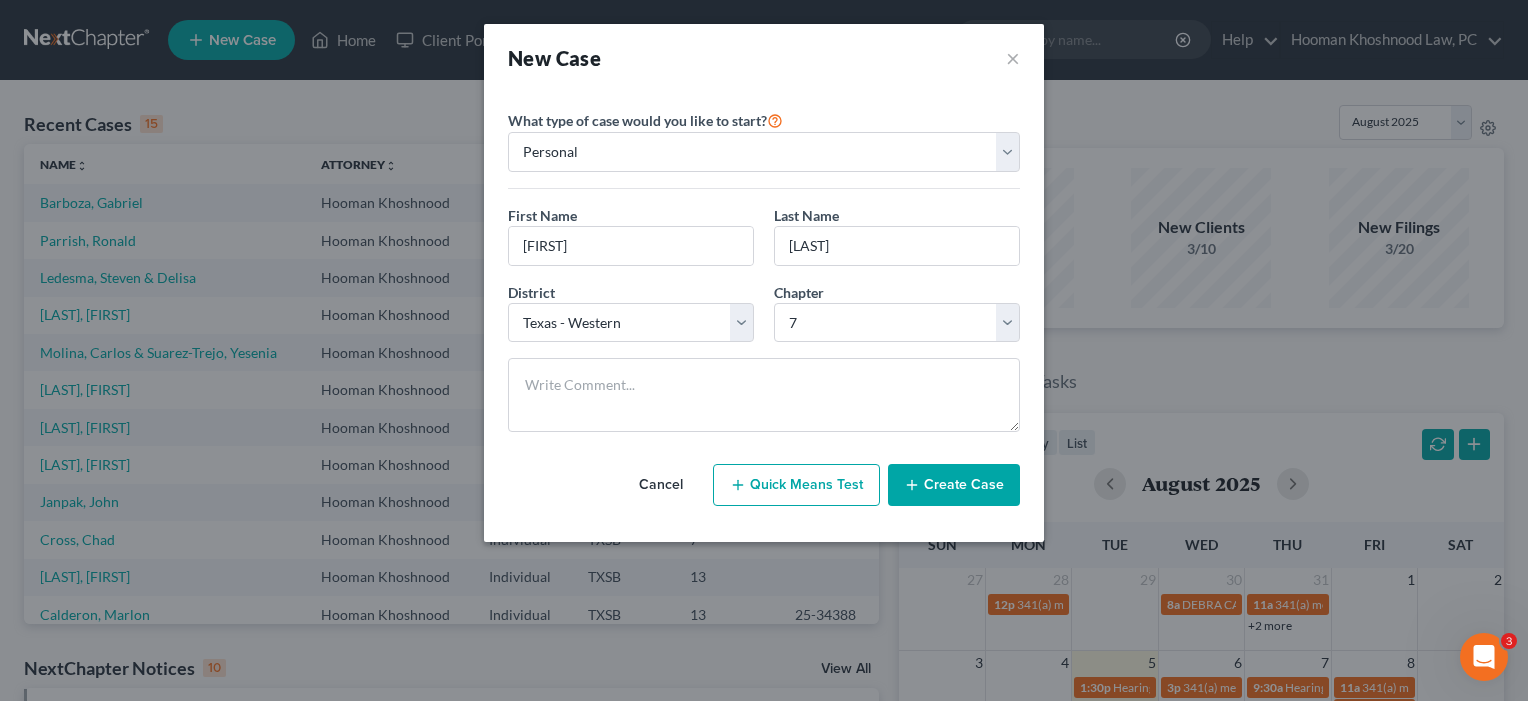 click on "Create Case" at bounding box center (954, 485) 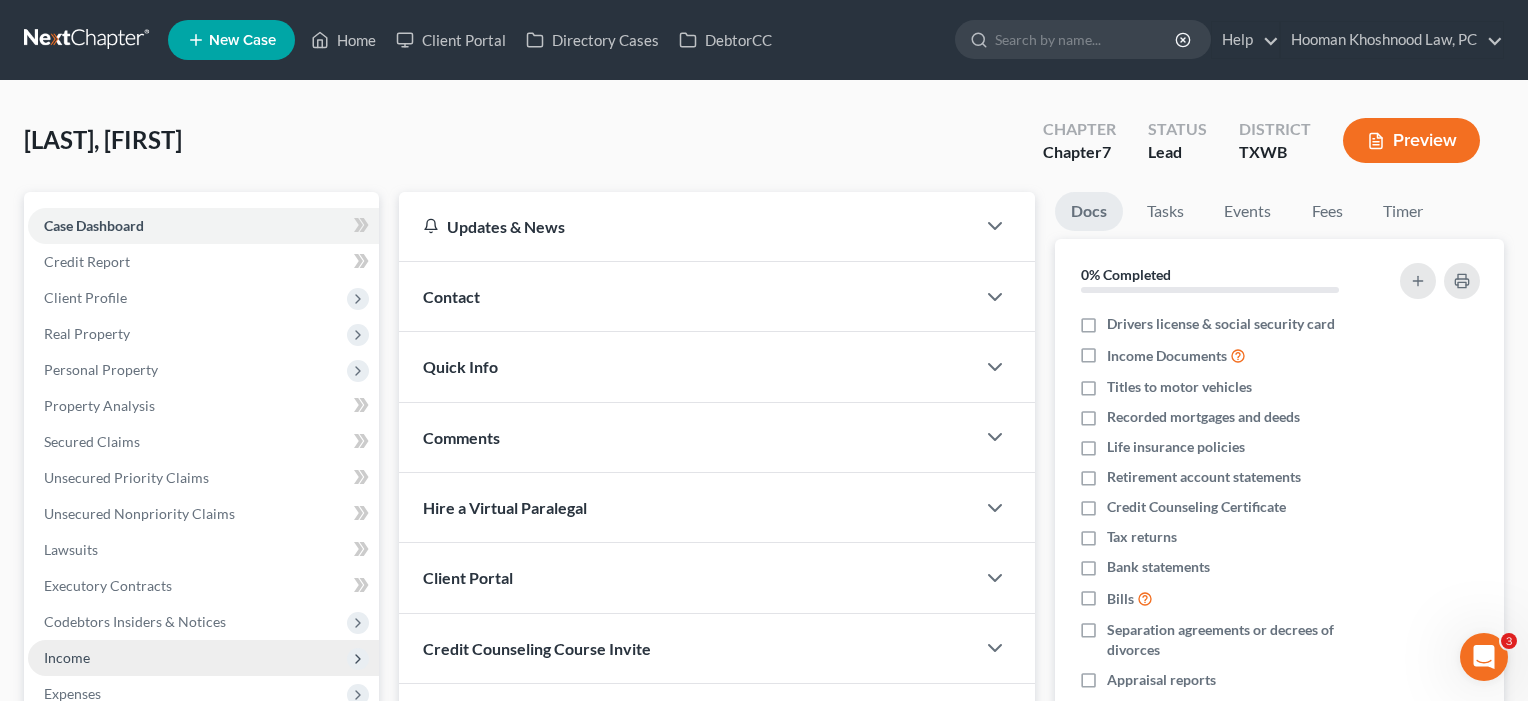 click on "Income" at bounding box center (67, 657) 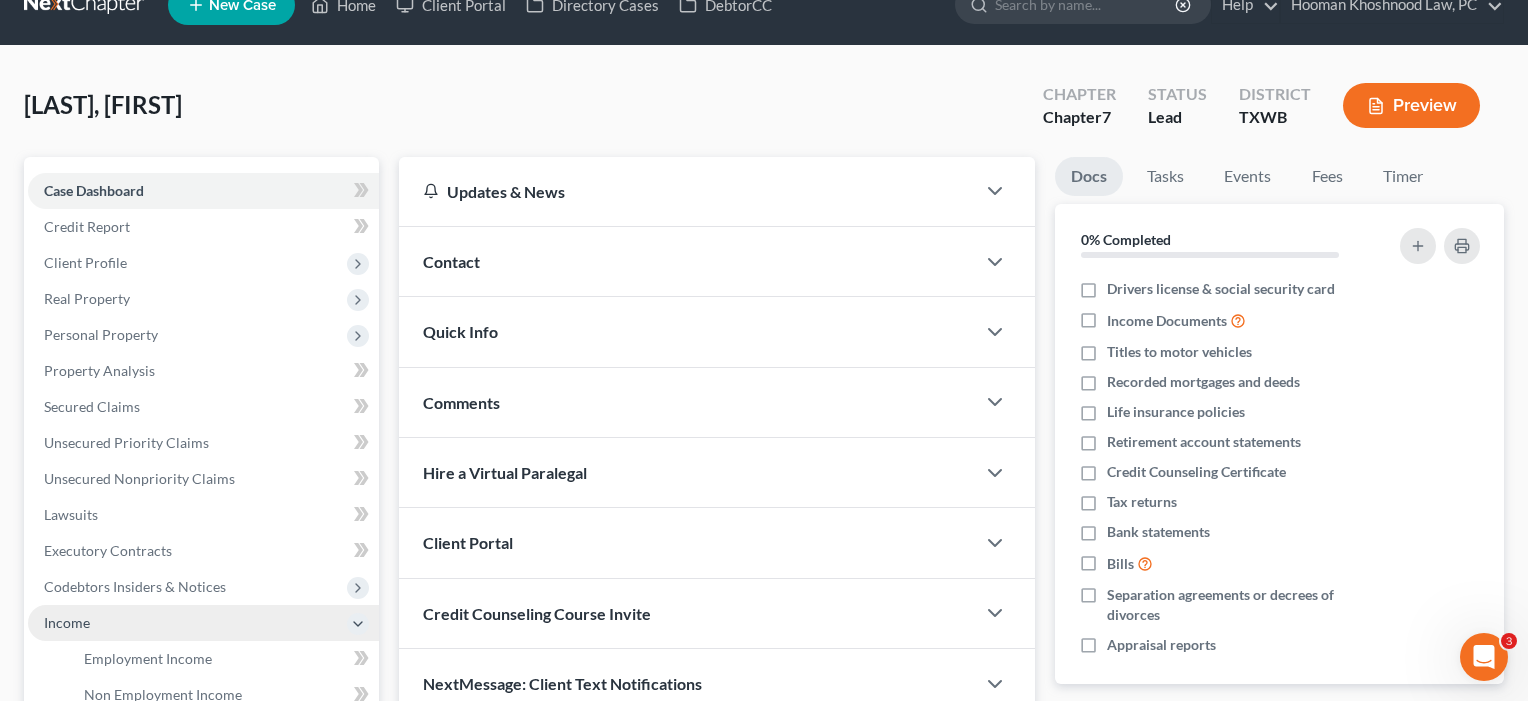 scroll, scrollTop: 64, scrollLeft: 0, axis: vertical 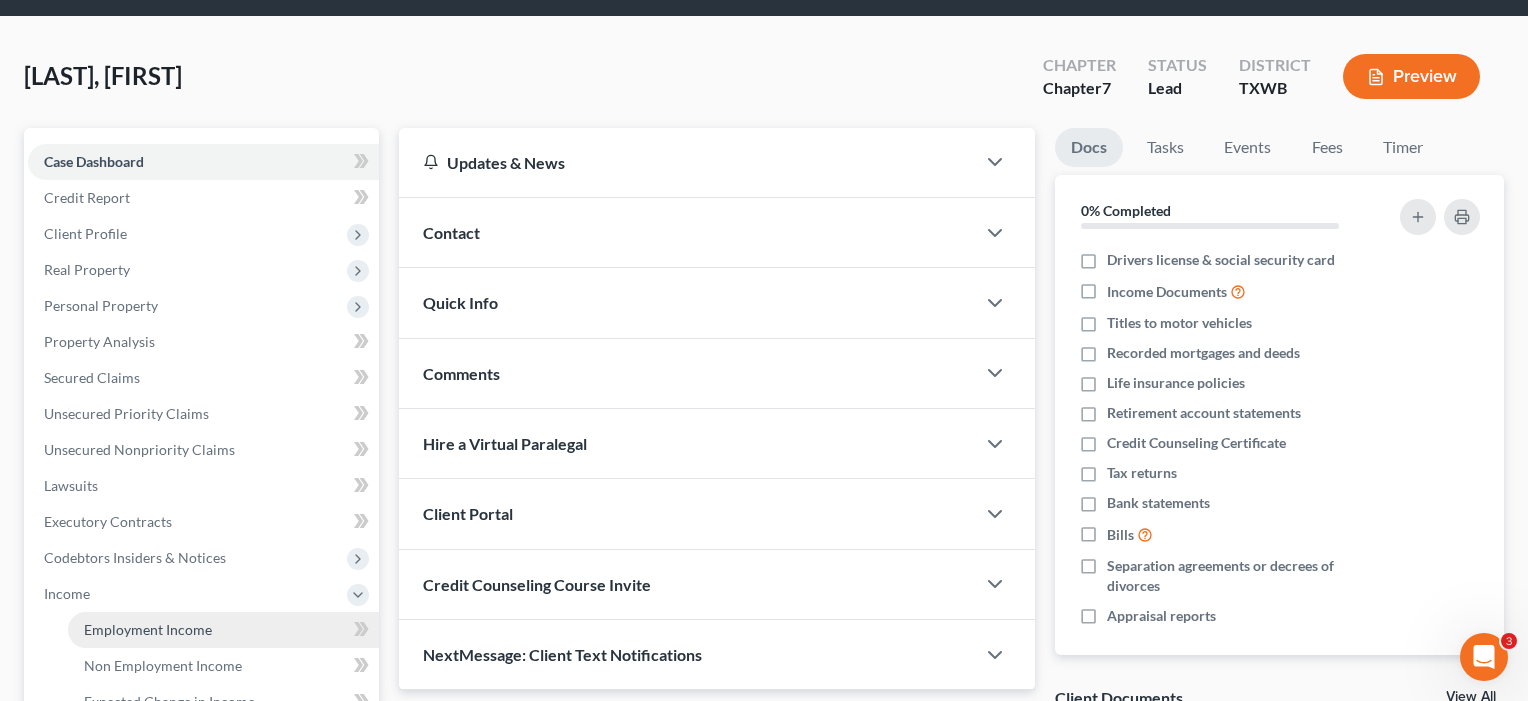 click on "Employment Income" at bounding box center [148, 629] 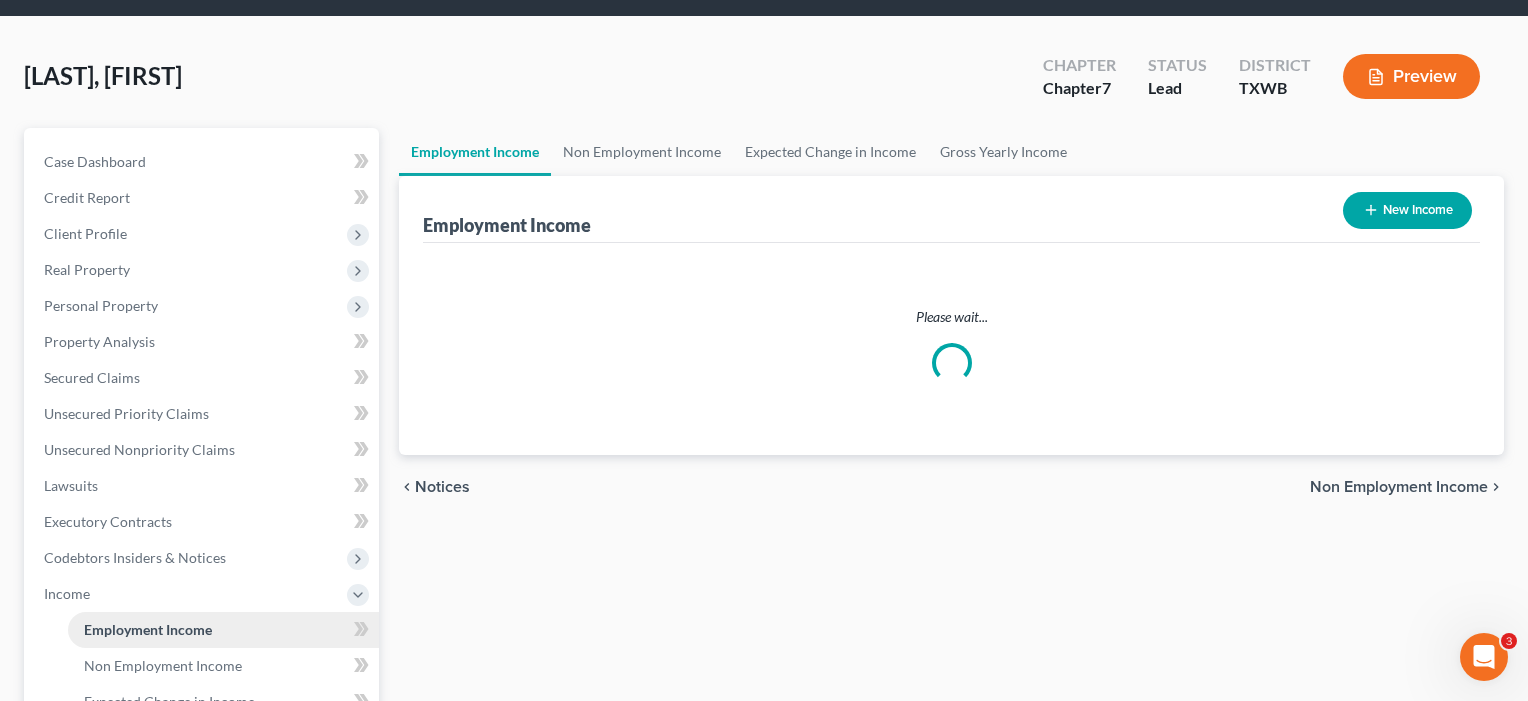 scroll, scrollTop: 0, scrollLeft: 0, axis: both 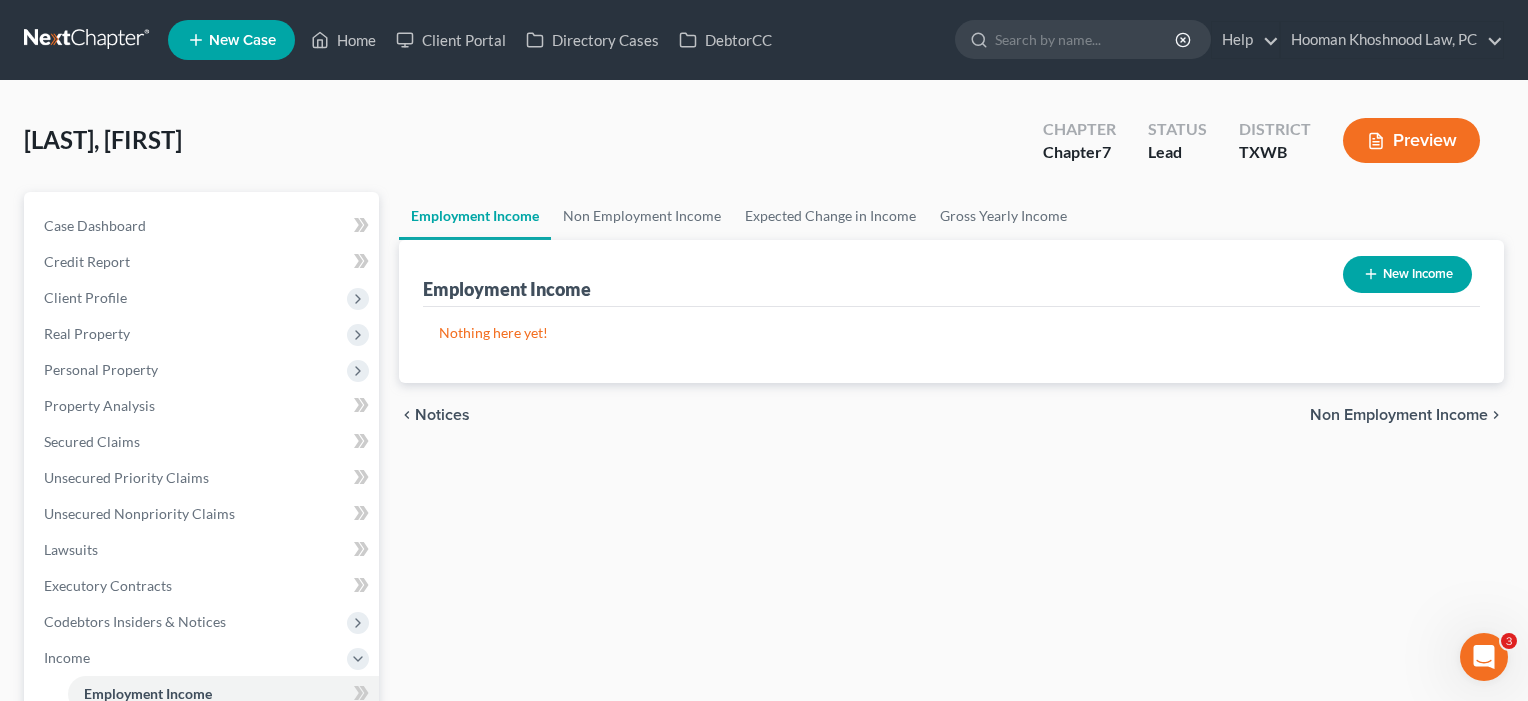 click on "New Income" at bounding box center (1407, 274) 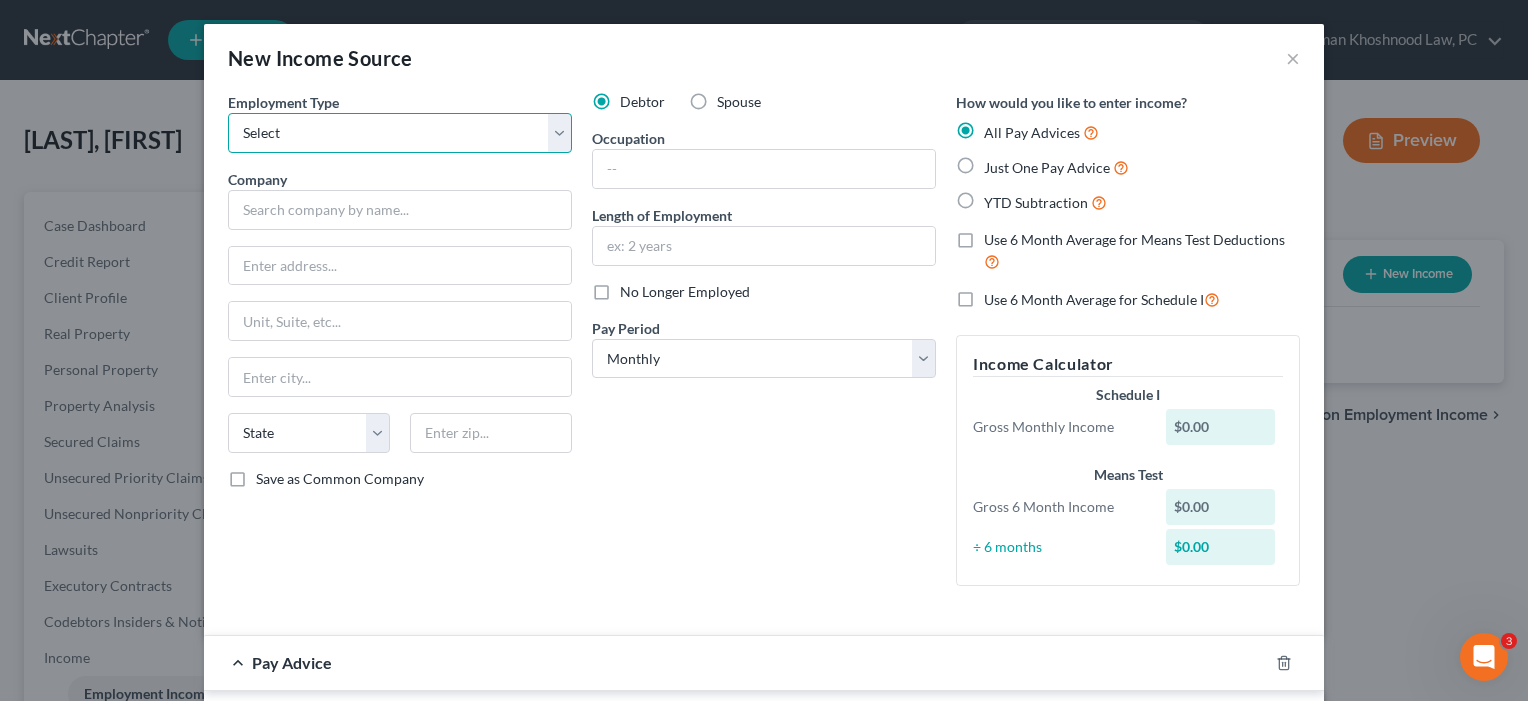 select on "0" 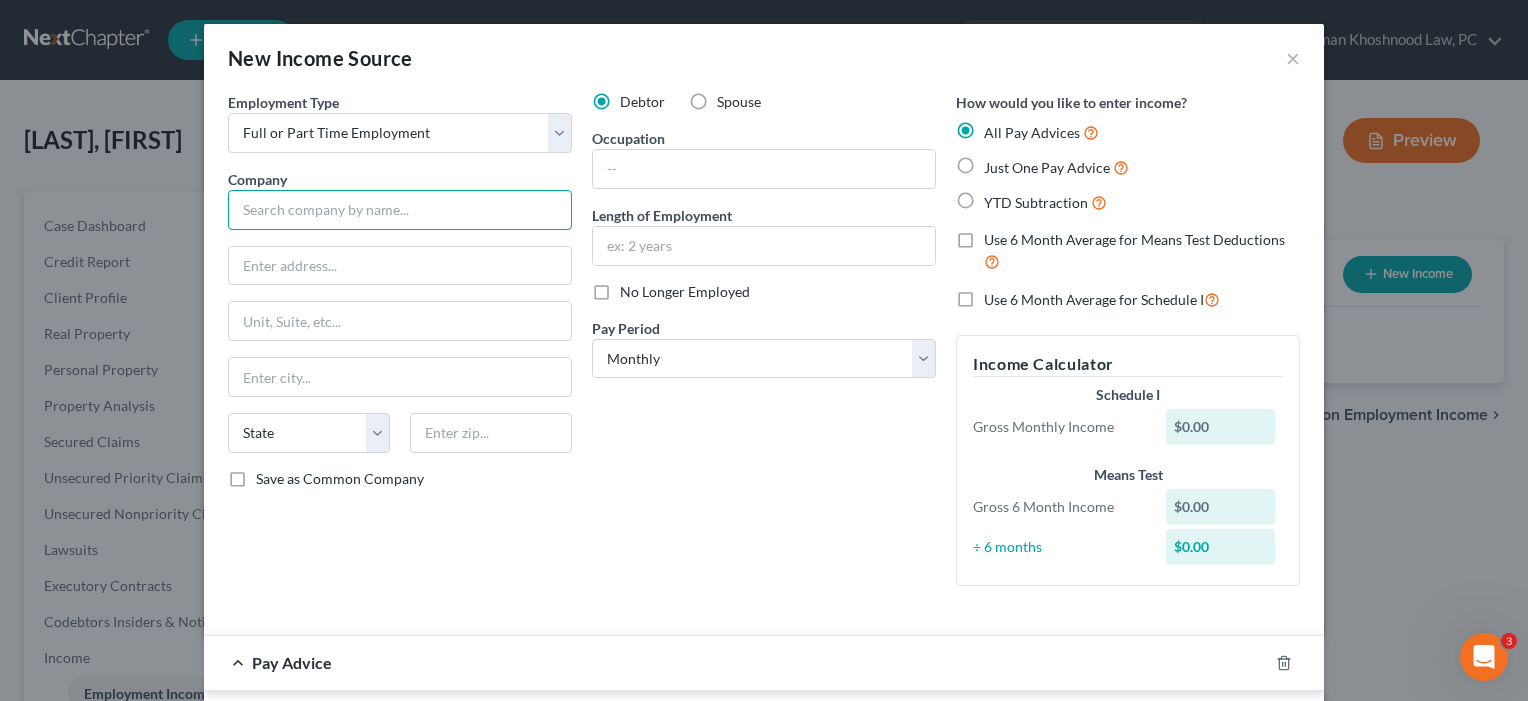 click at bounding box center (400, 210) 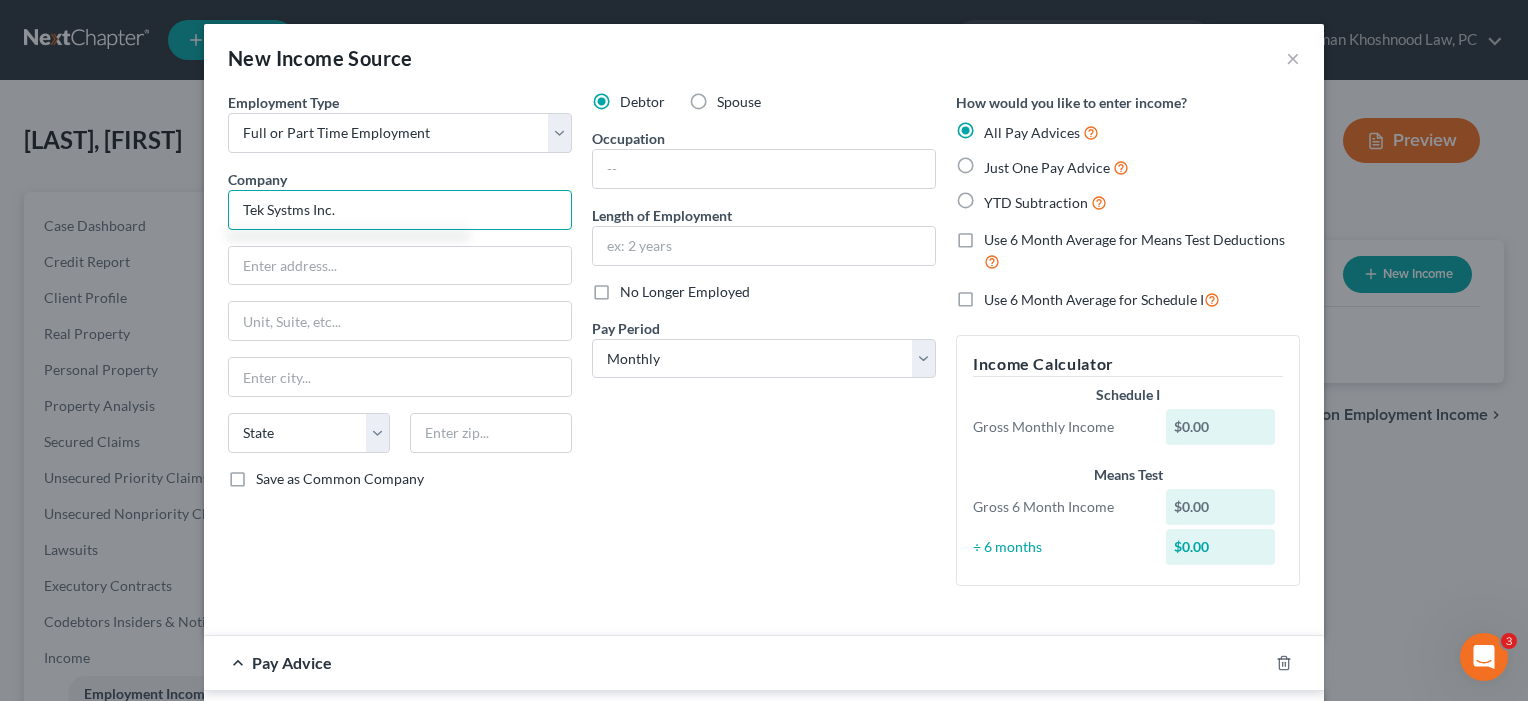 type on "Tek Systms Inc." 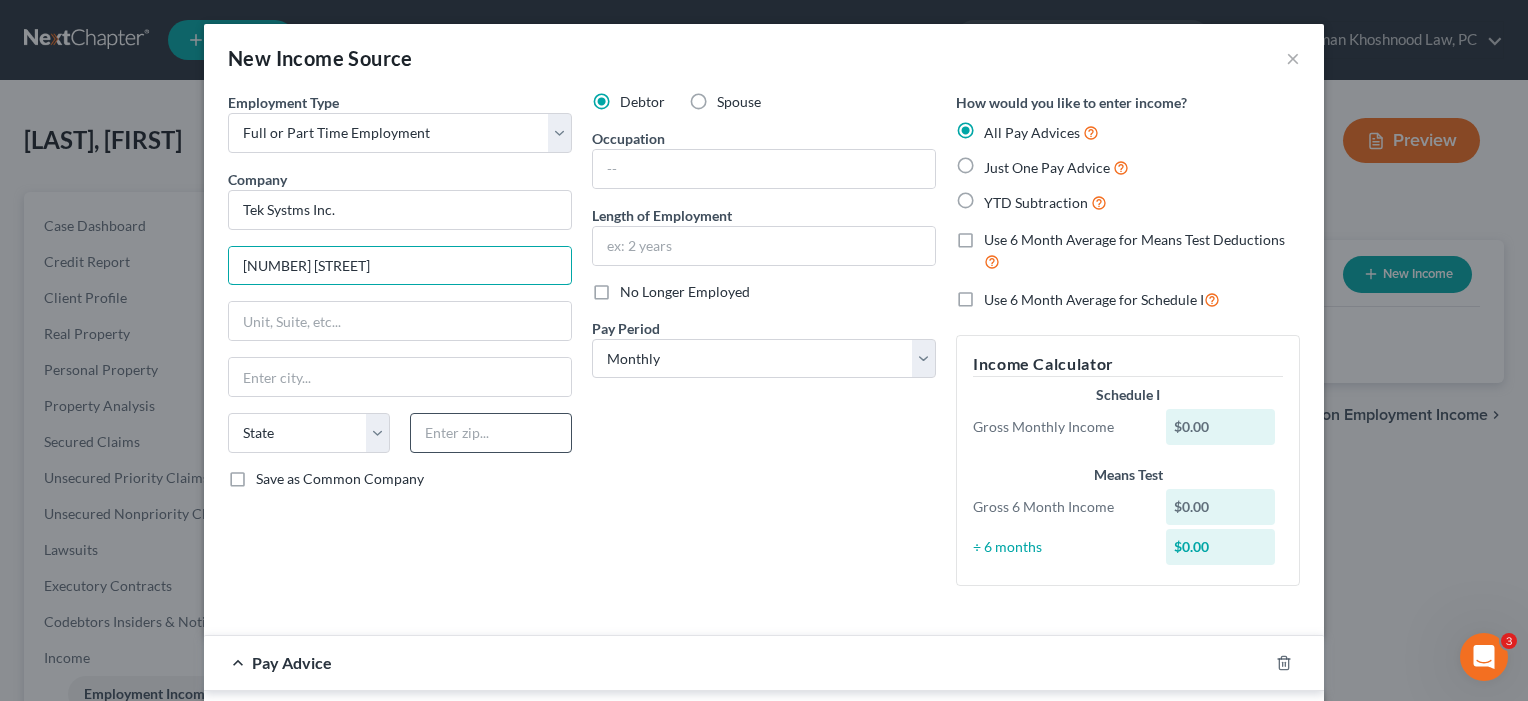type on "[NUMBER] [STREET]" 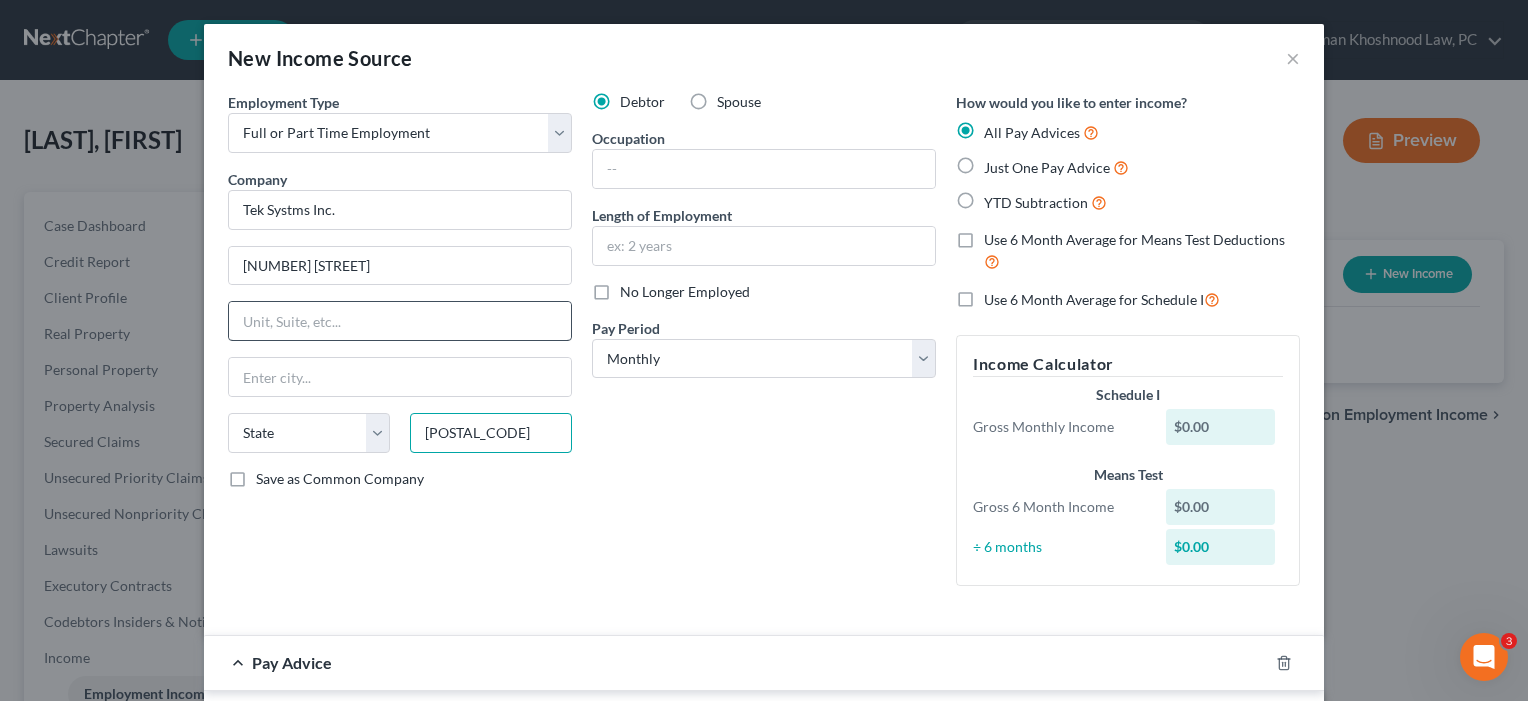 type on "[POSTAL_CODE]" 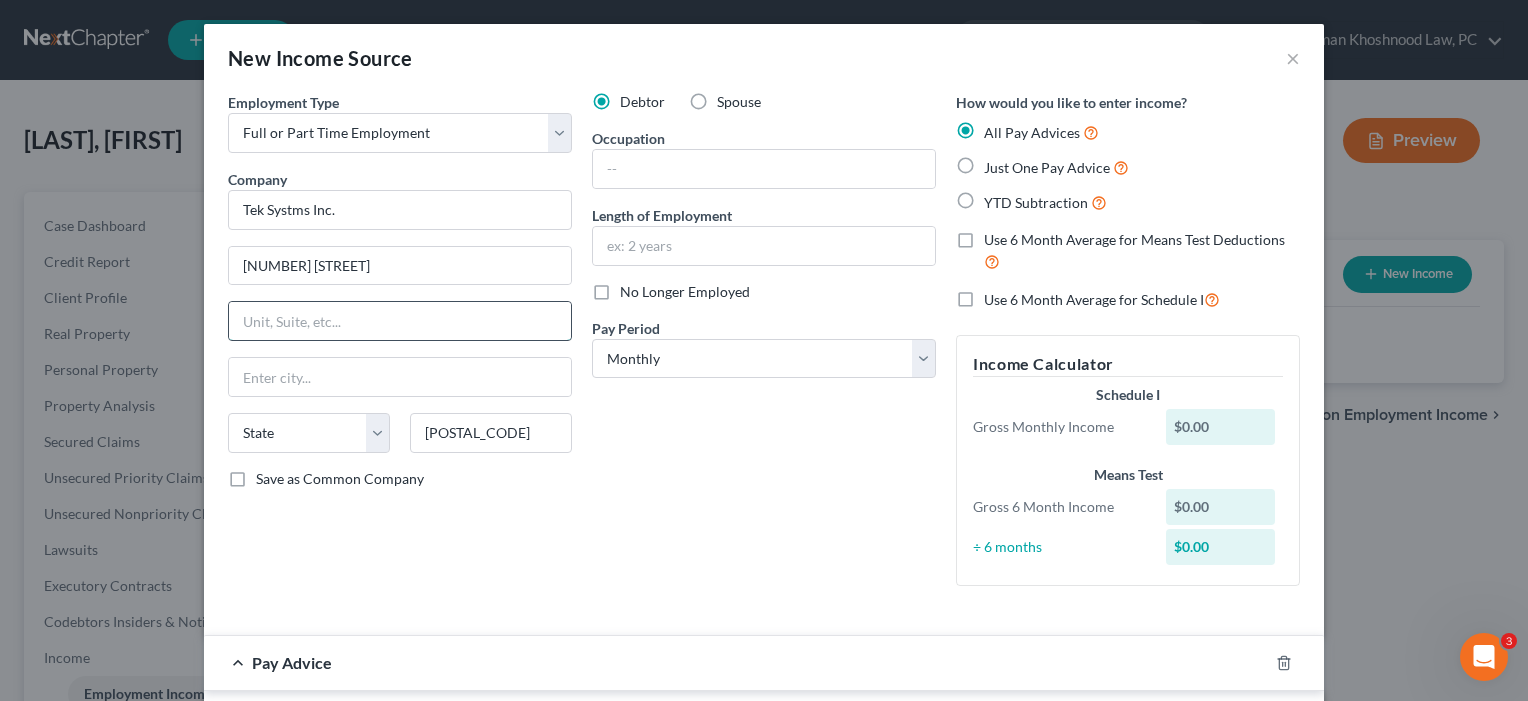 type on "[CITY]" 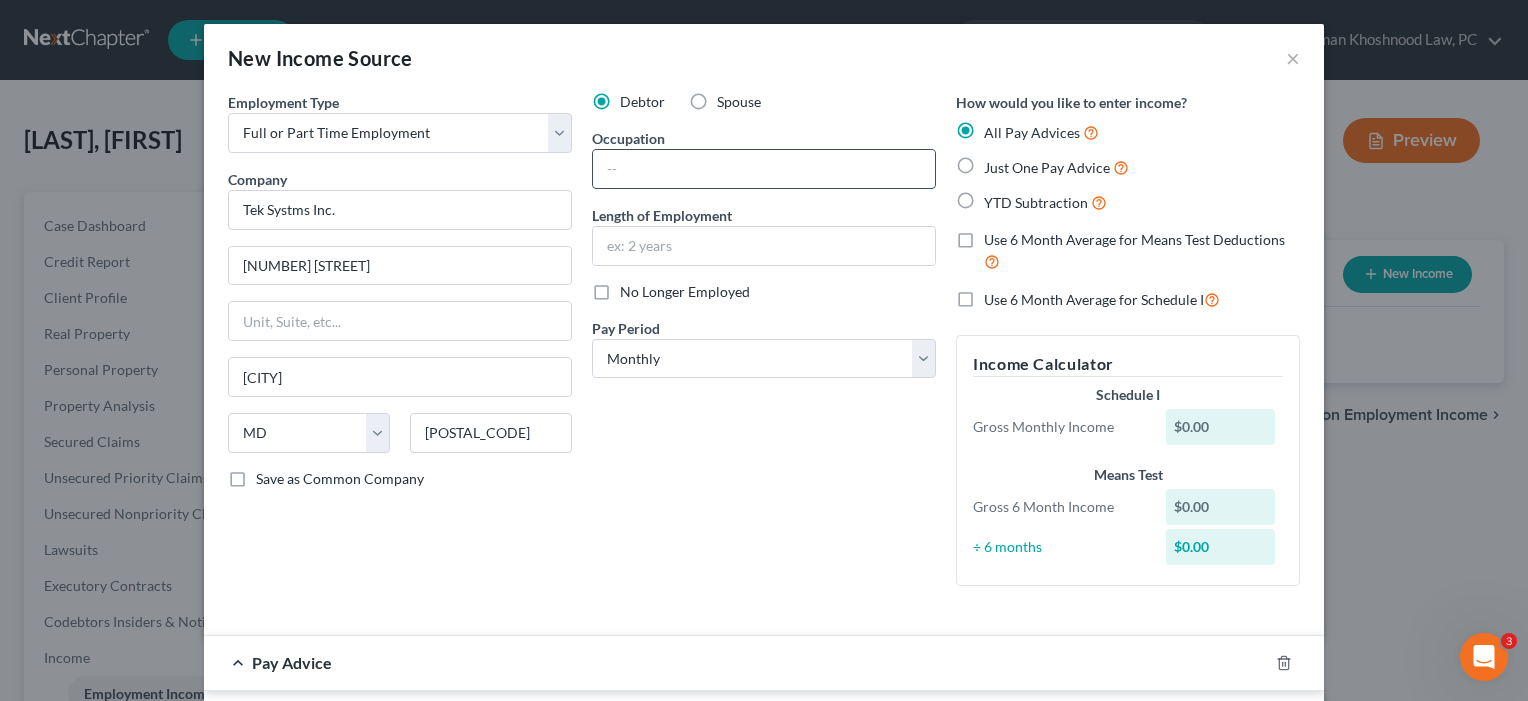 click at bounding box center [764, 169] 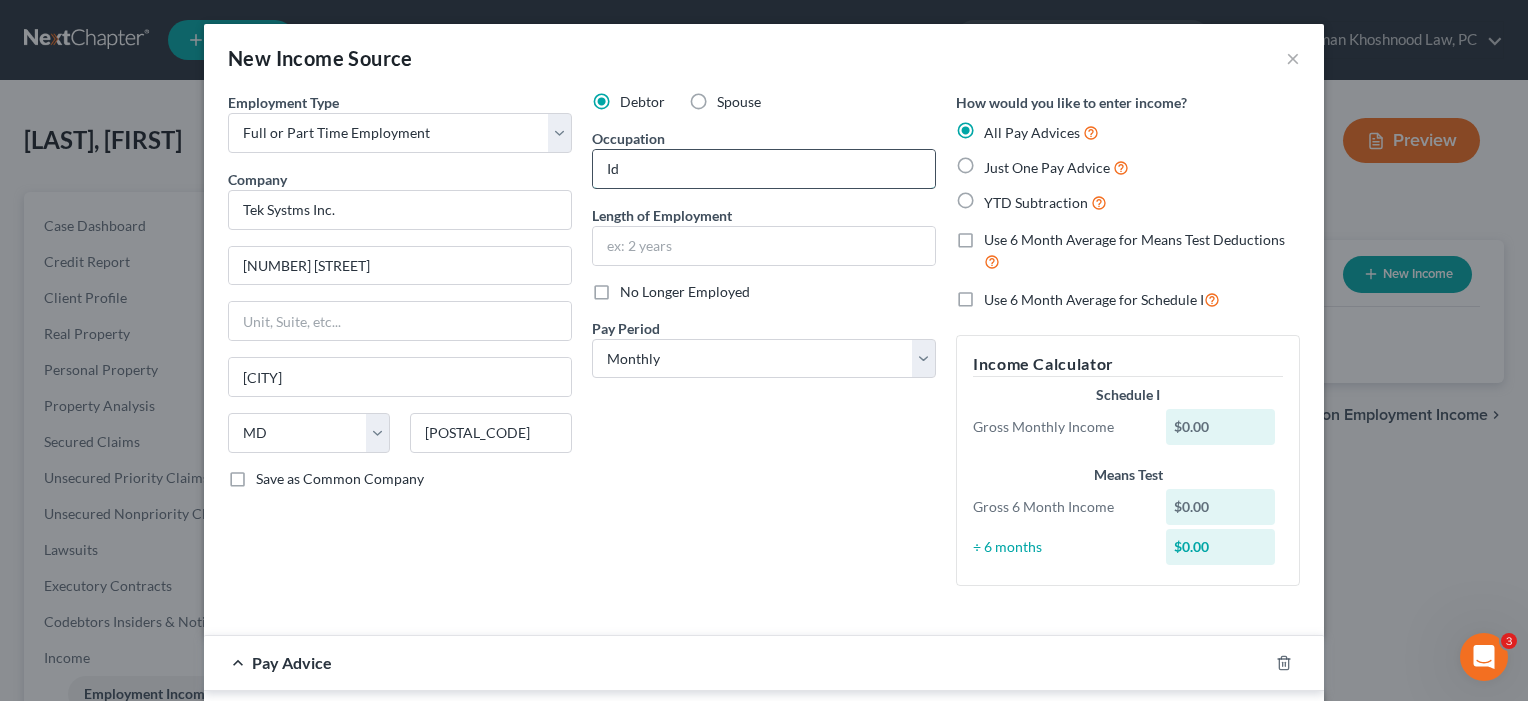 type on "I" 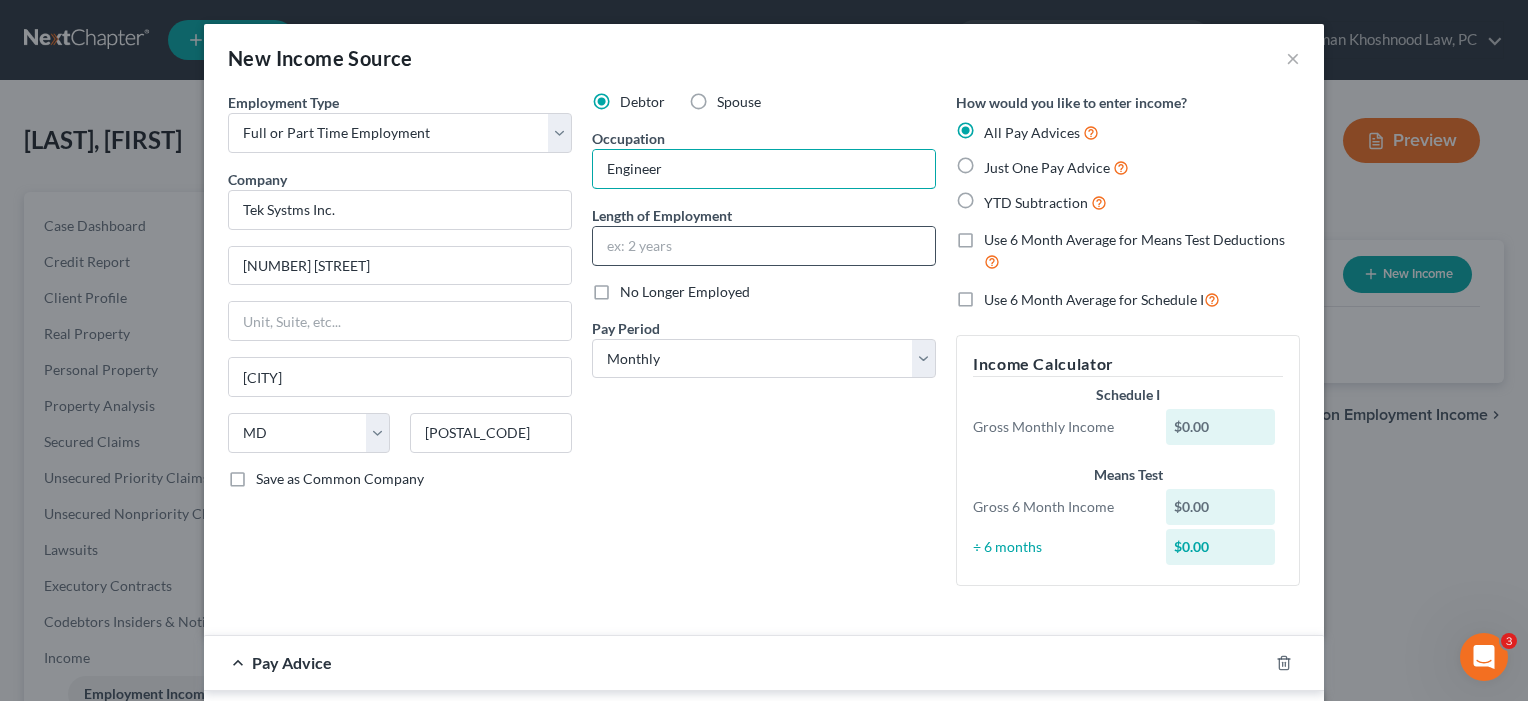 type on "Engineer" 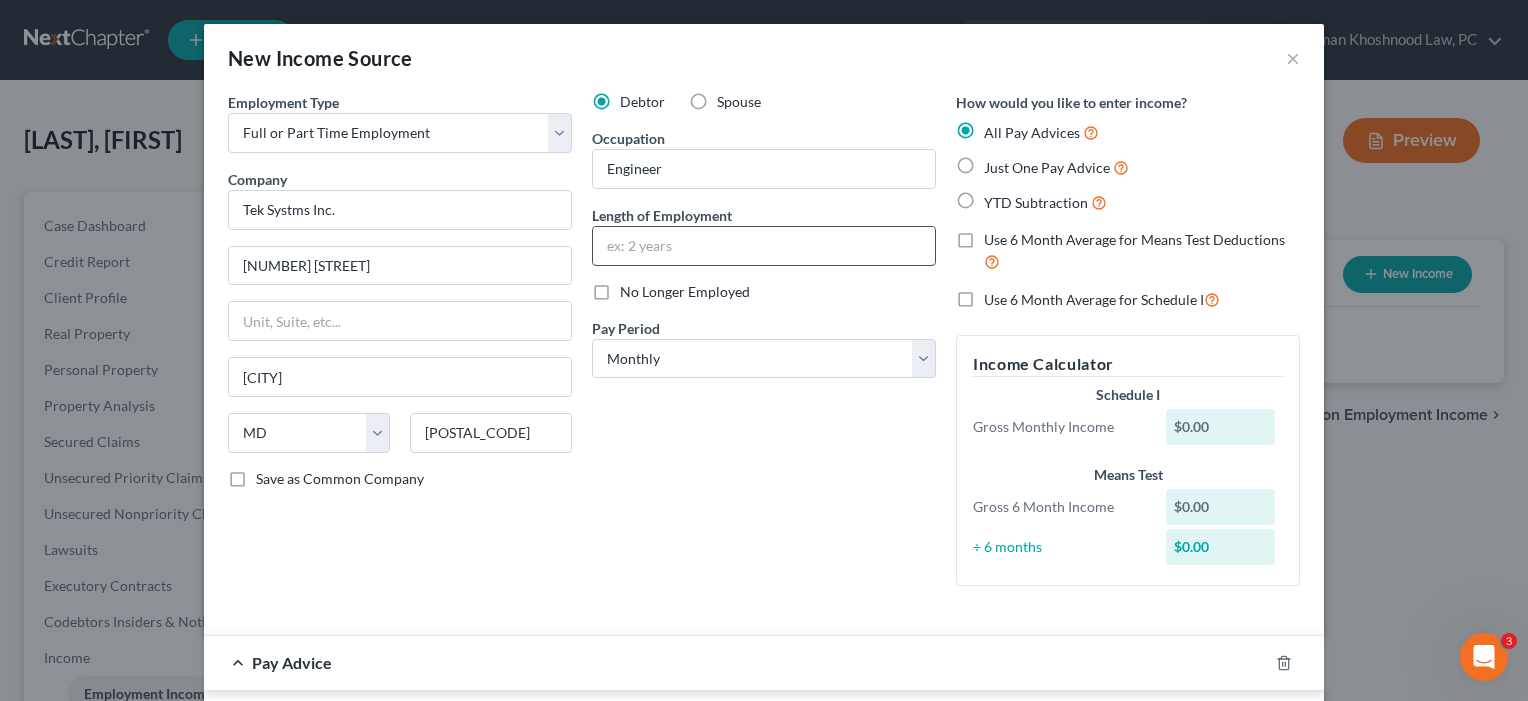 click at bounding box center [764, 246] 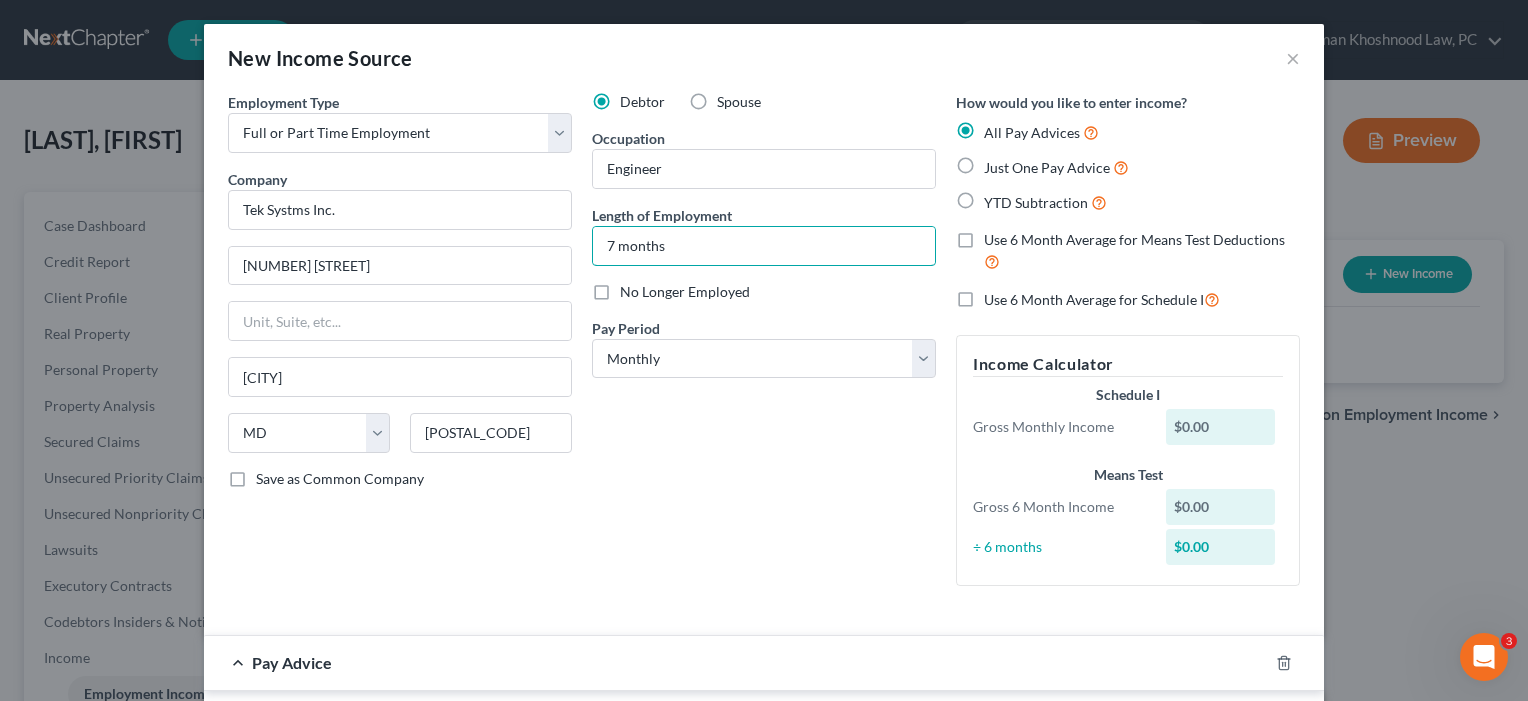 scroll, scrollTop: 0, scrollLeft: 0, axis: both 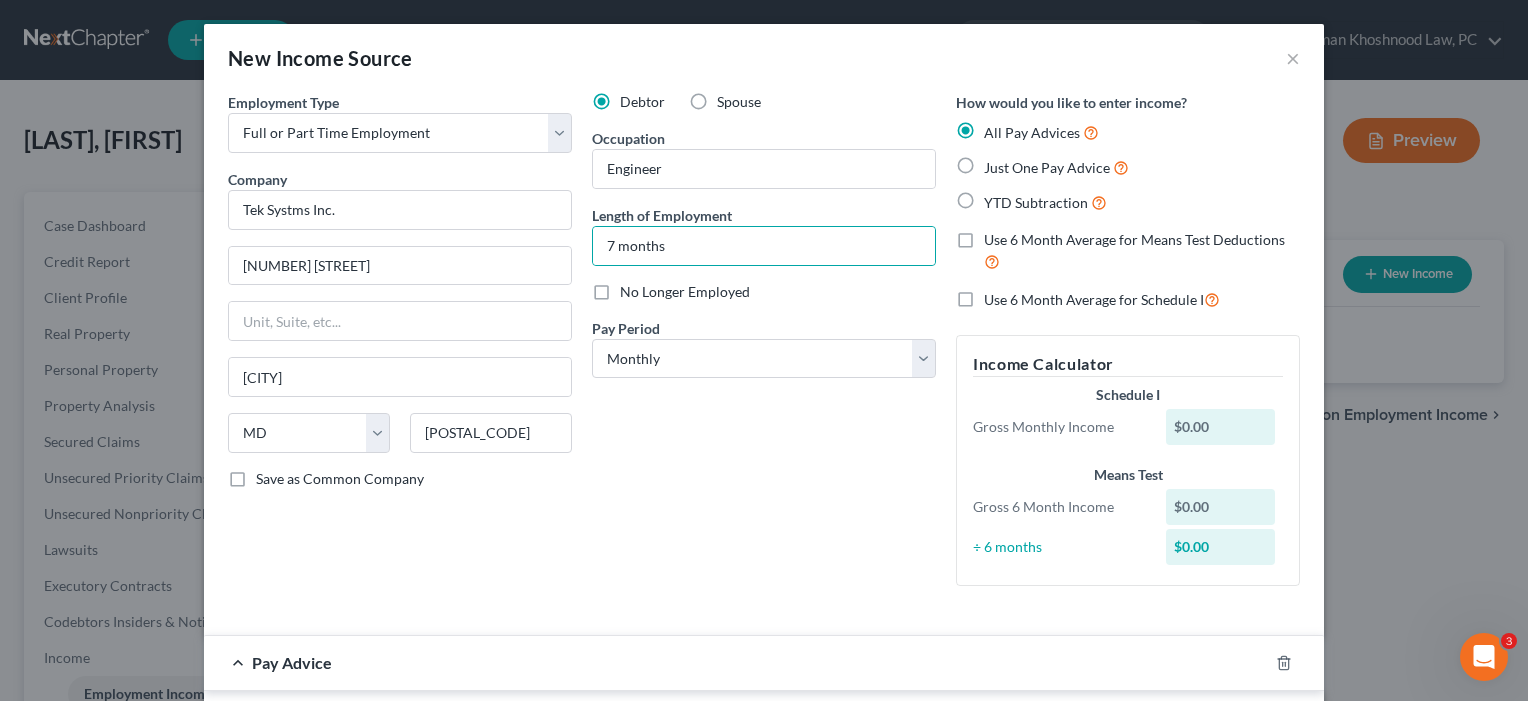 click on "Just One Pay Advice" at bounding box center [1047, 167] 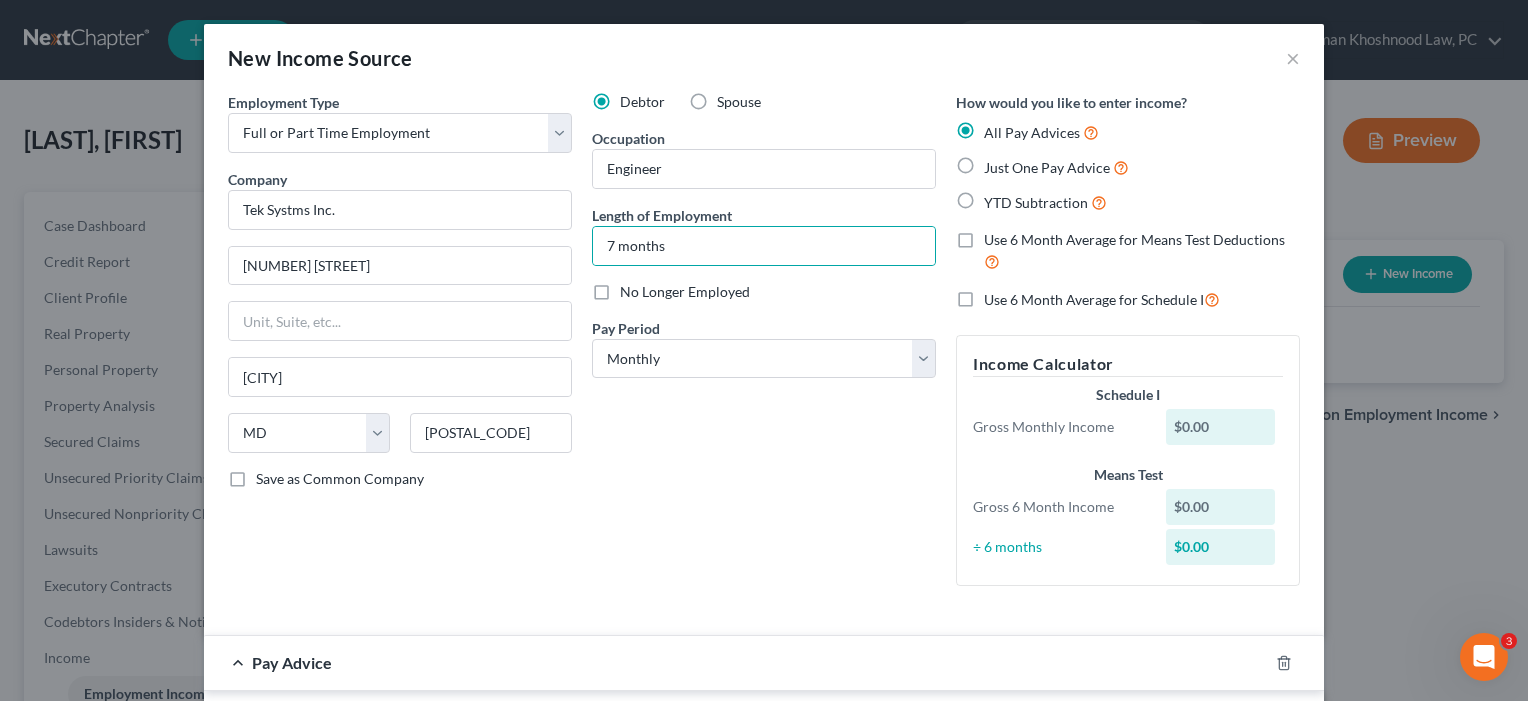 radio on "true" 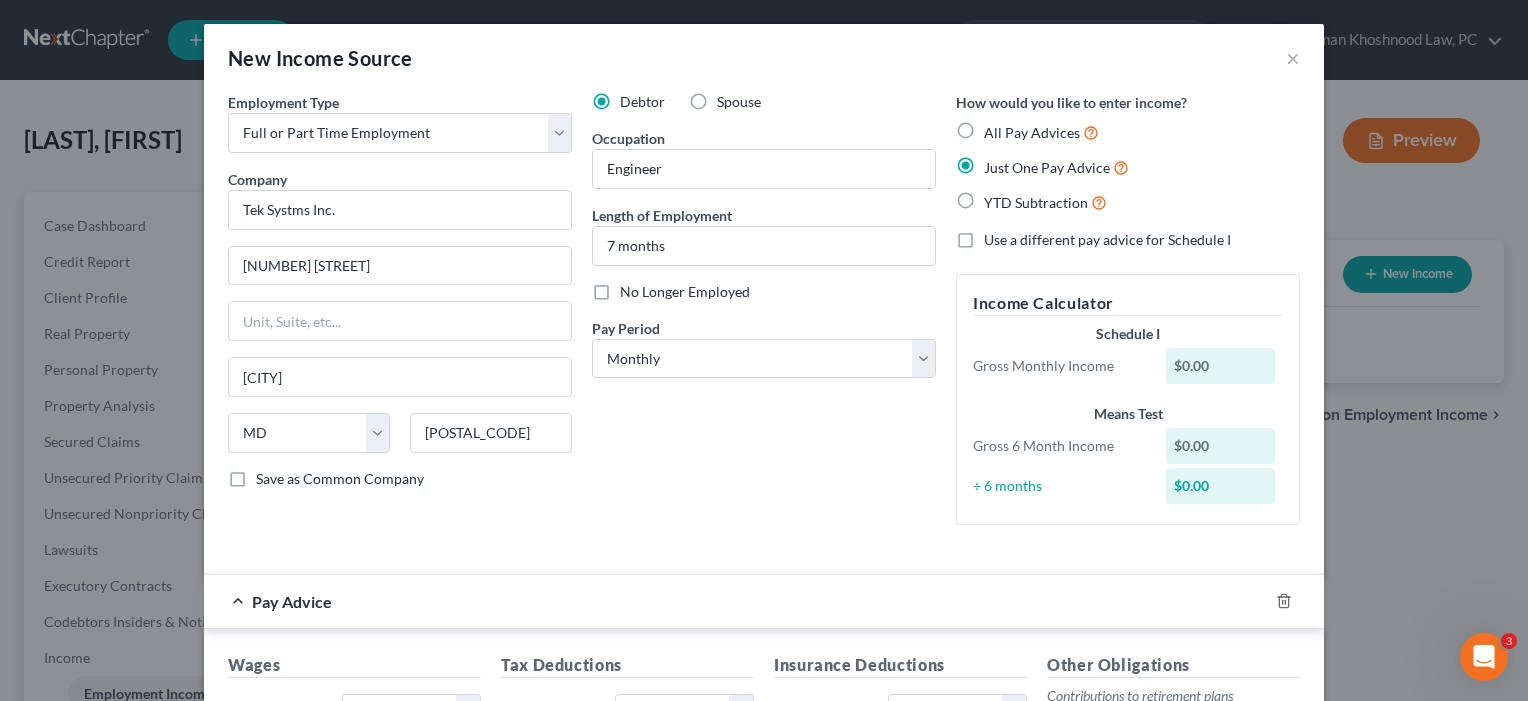 click on "No Longer Employed" at bounding box center (685, 291) 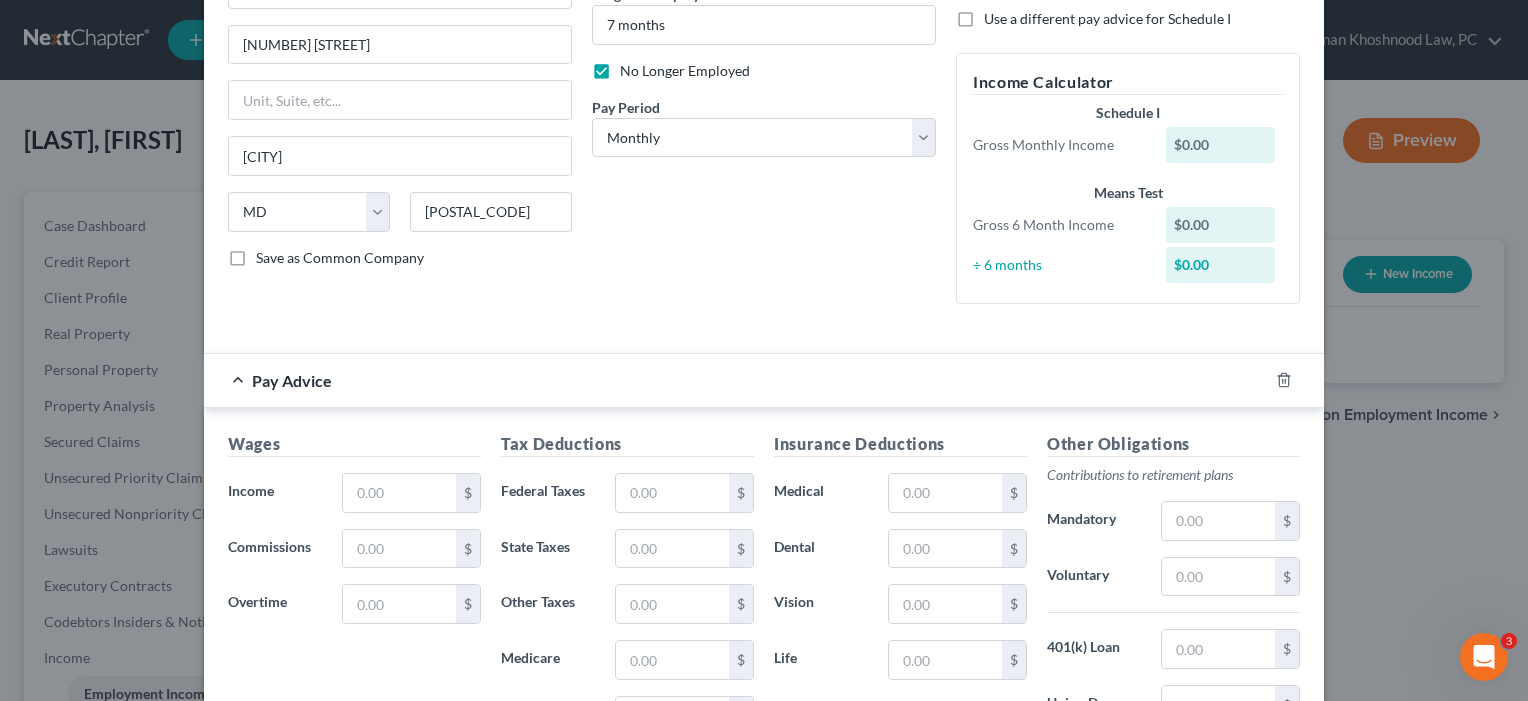 scroll, scrollTop: 307, scrollLeft: 0, axis: vertical 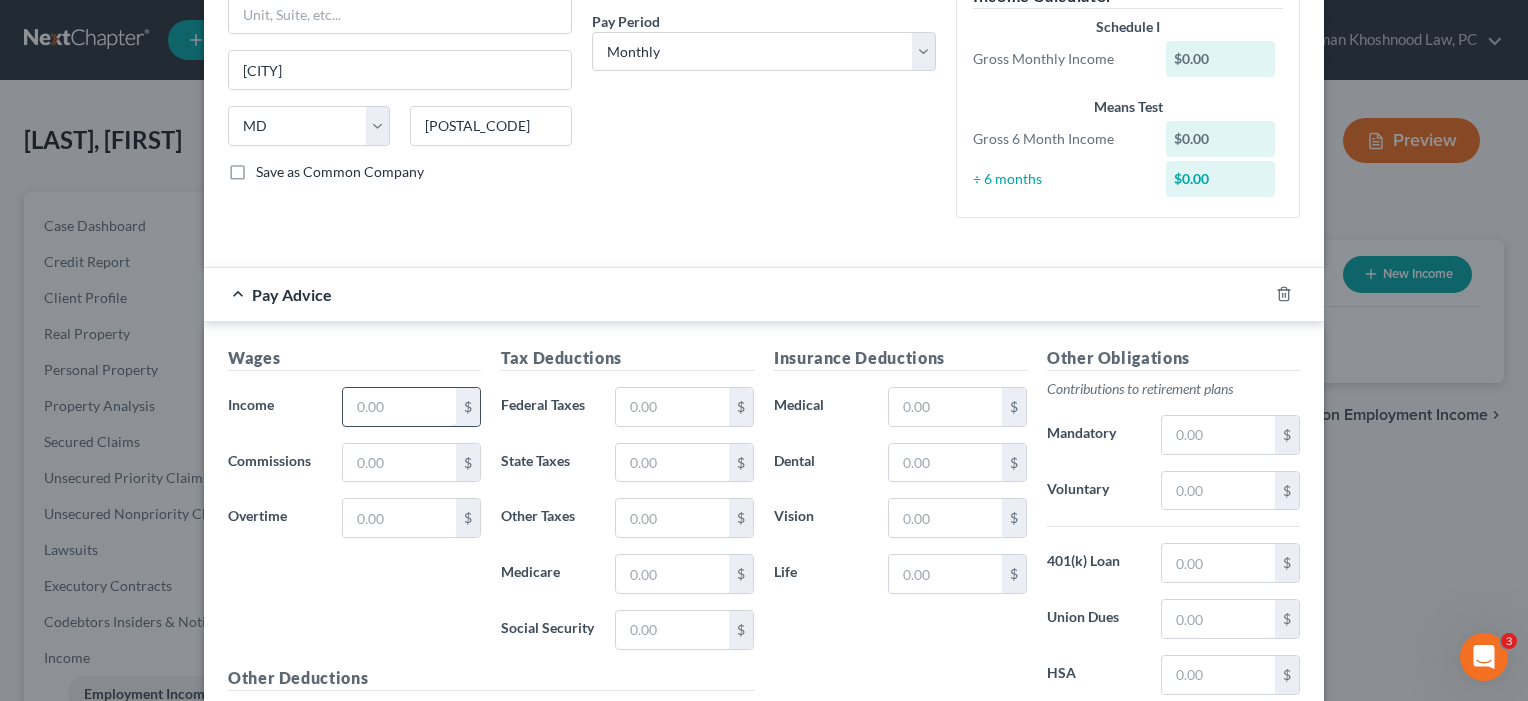 click at bounding box center [399, 407] 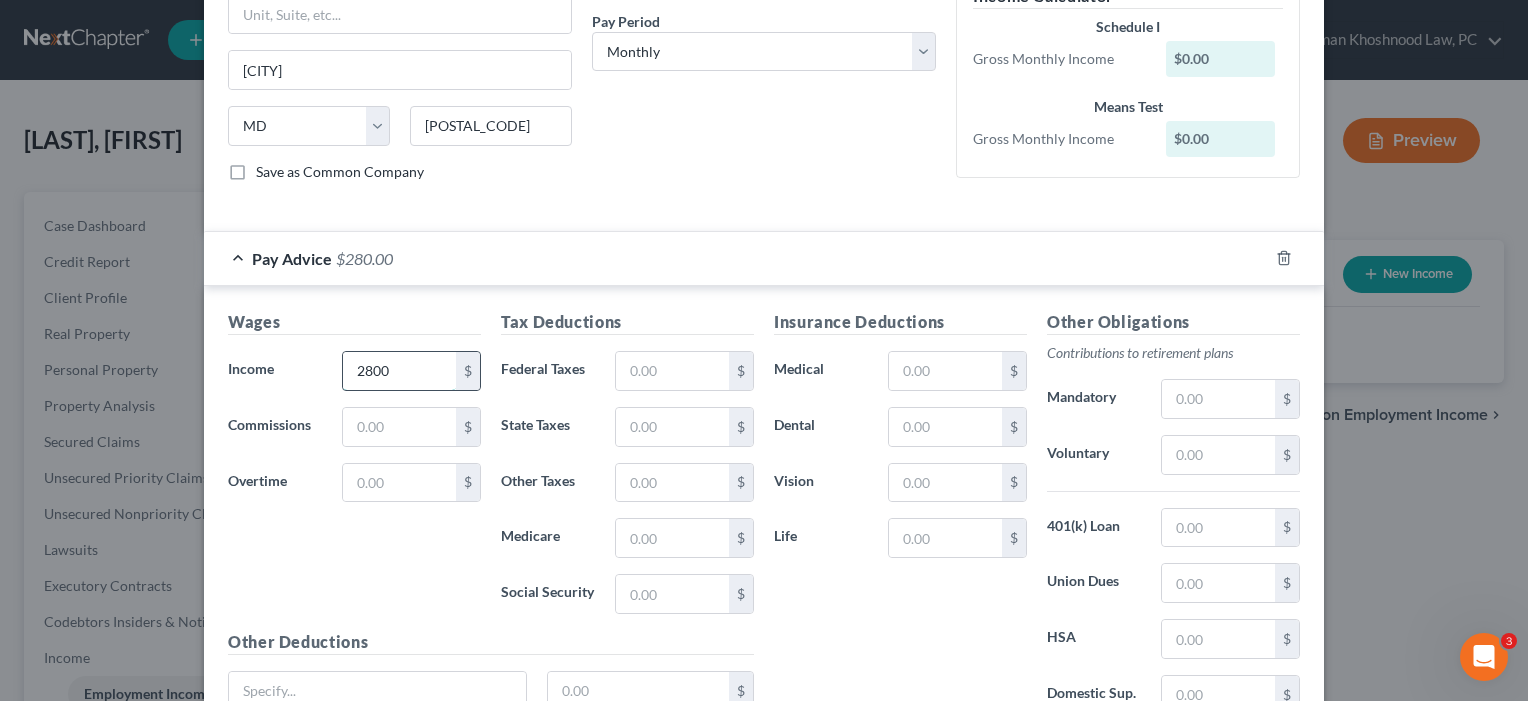 type on "2,800" 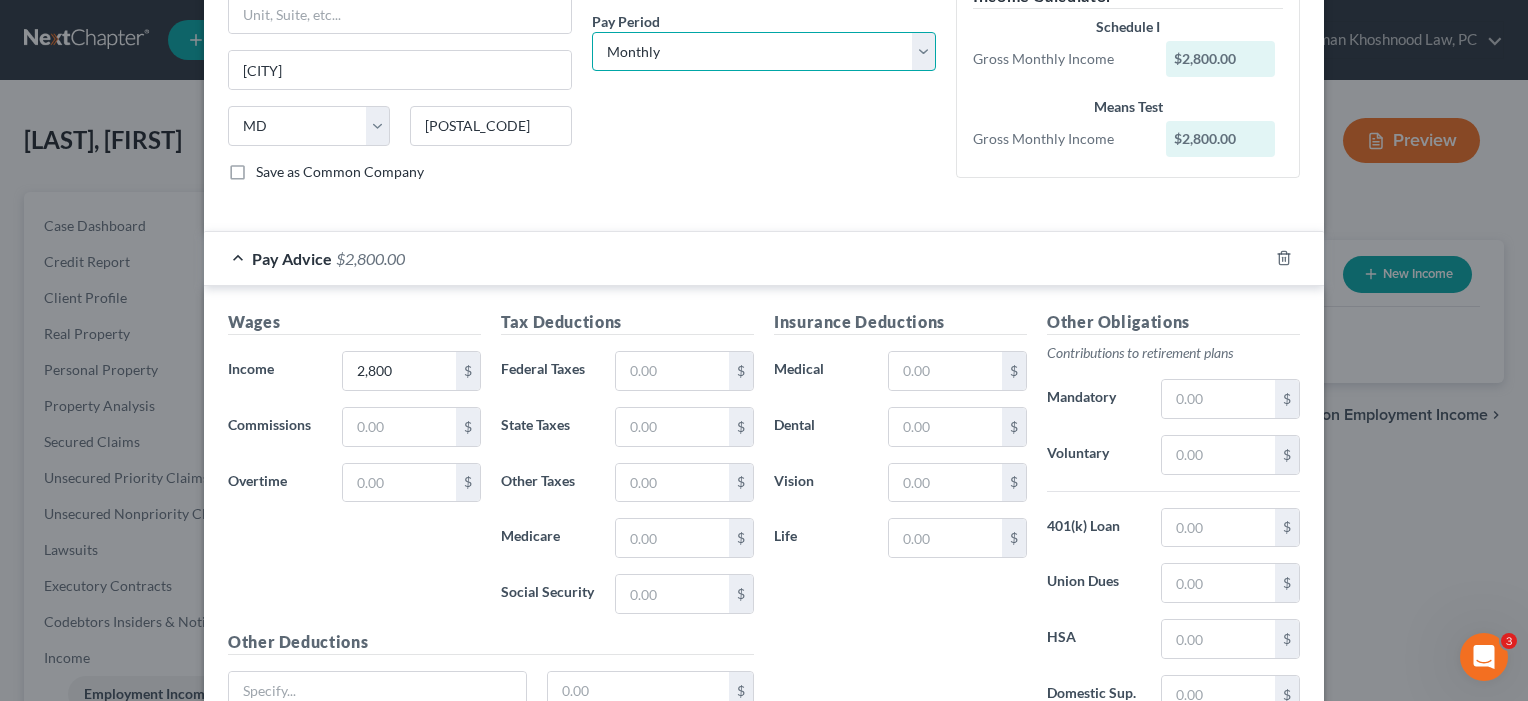 select on "3" 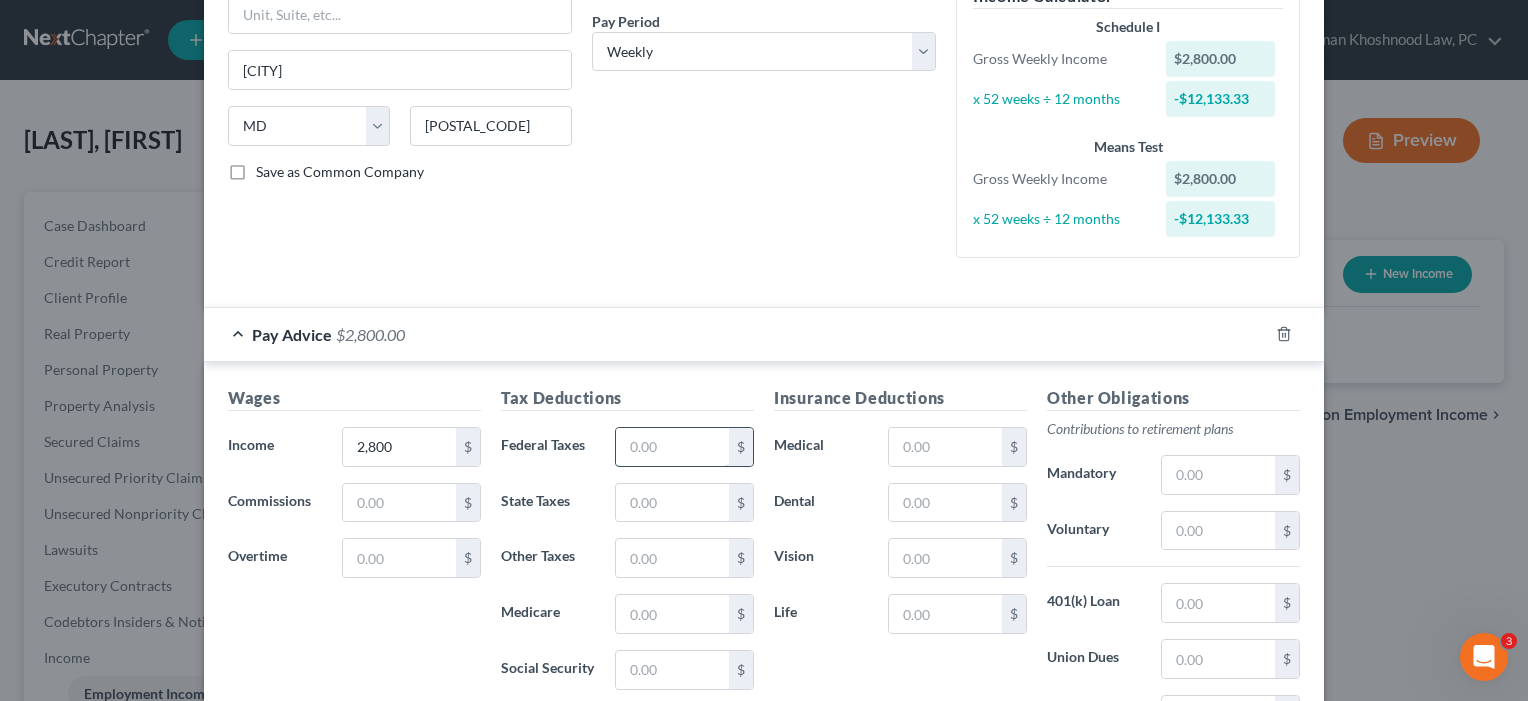 click at bounding box center [672, 447] 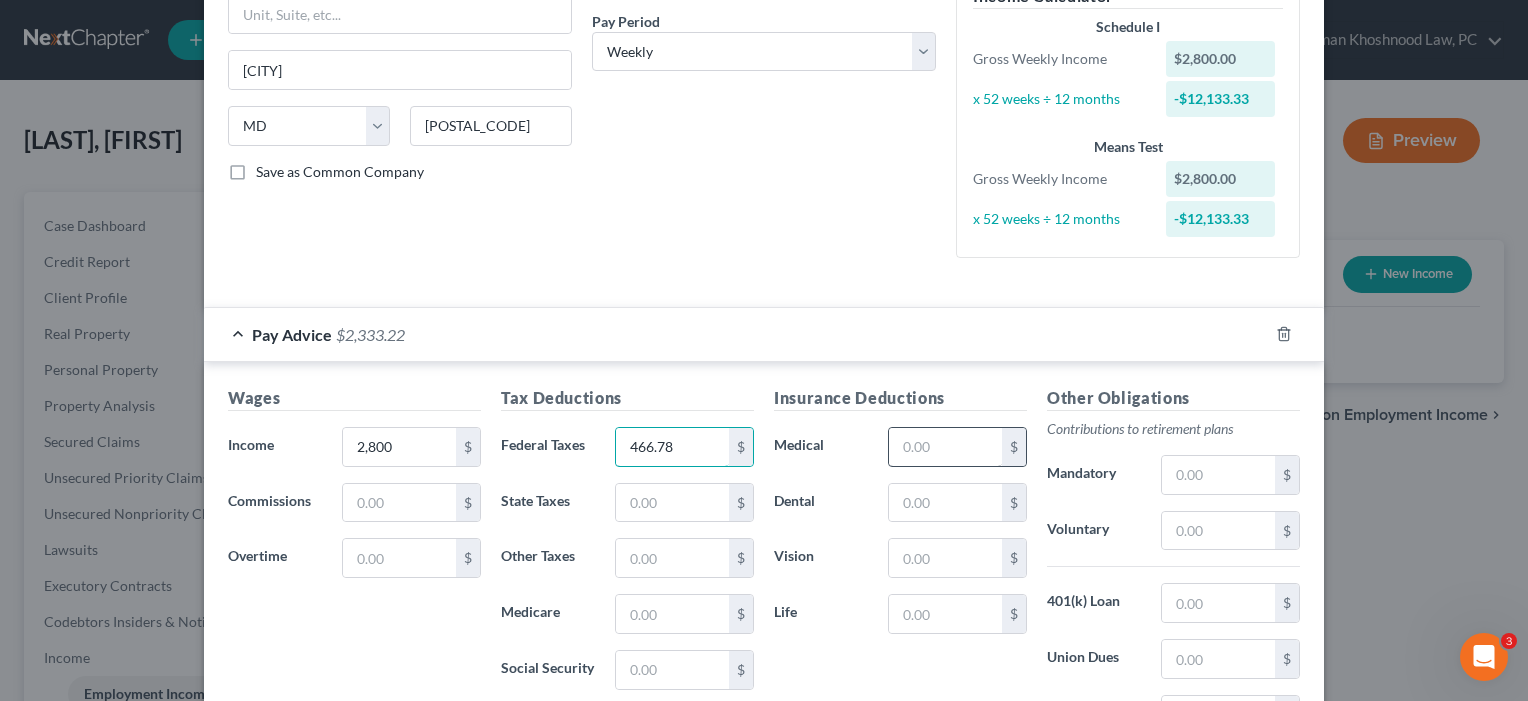 type on "466.78" 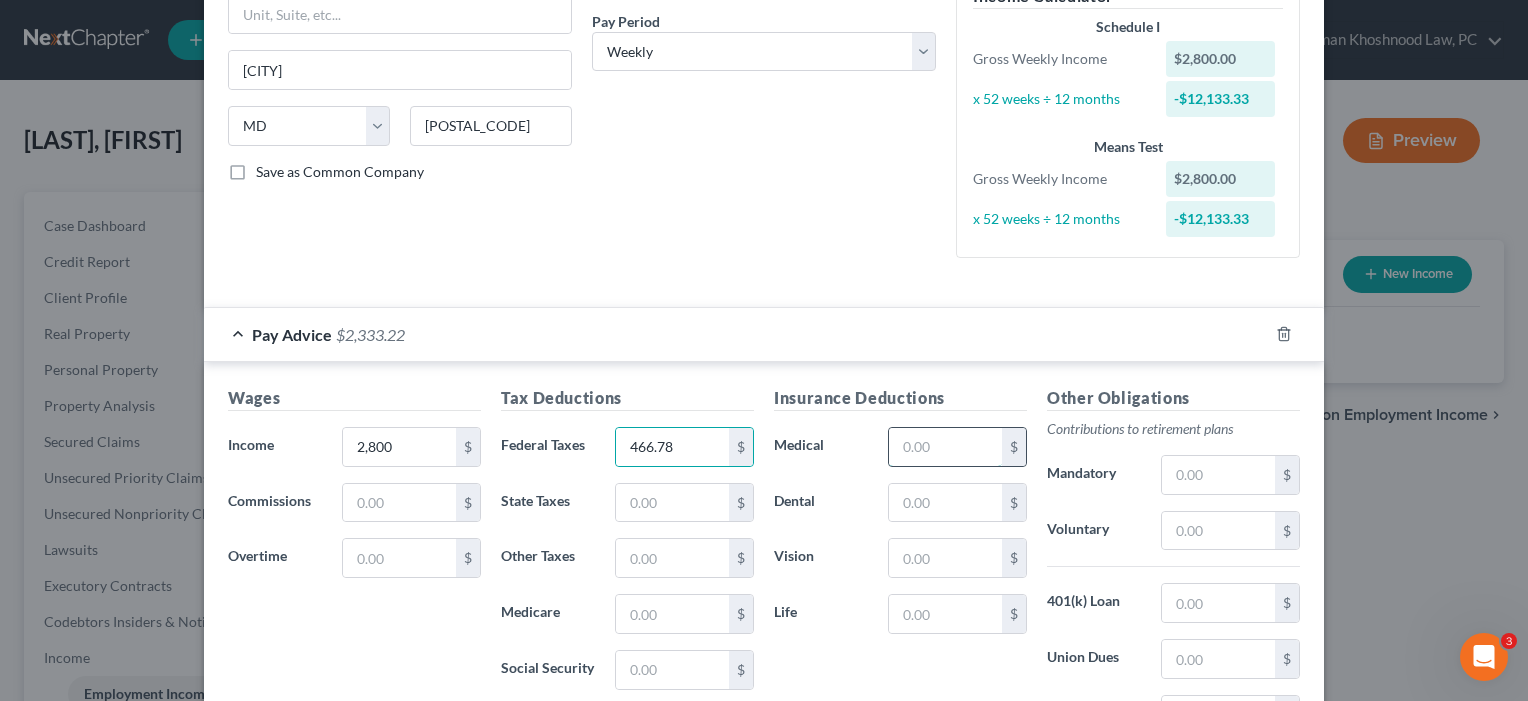 click at bounding box center [945, 447] 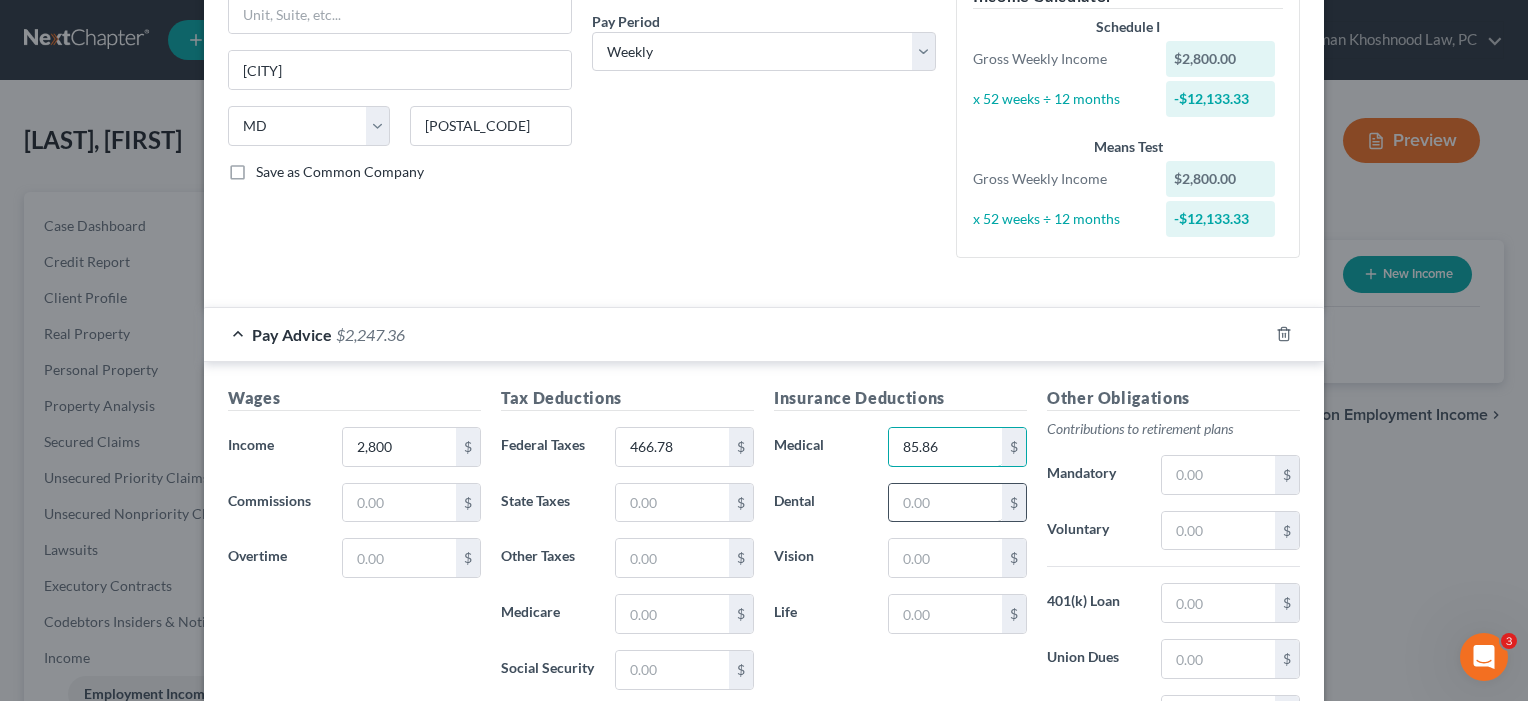 type on "85.86" 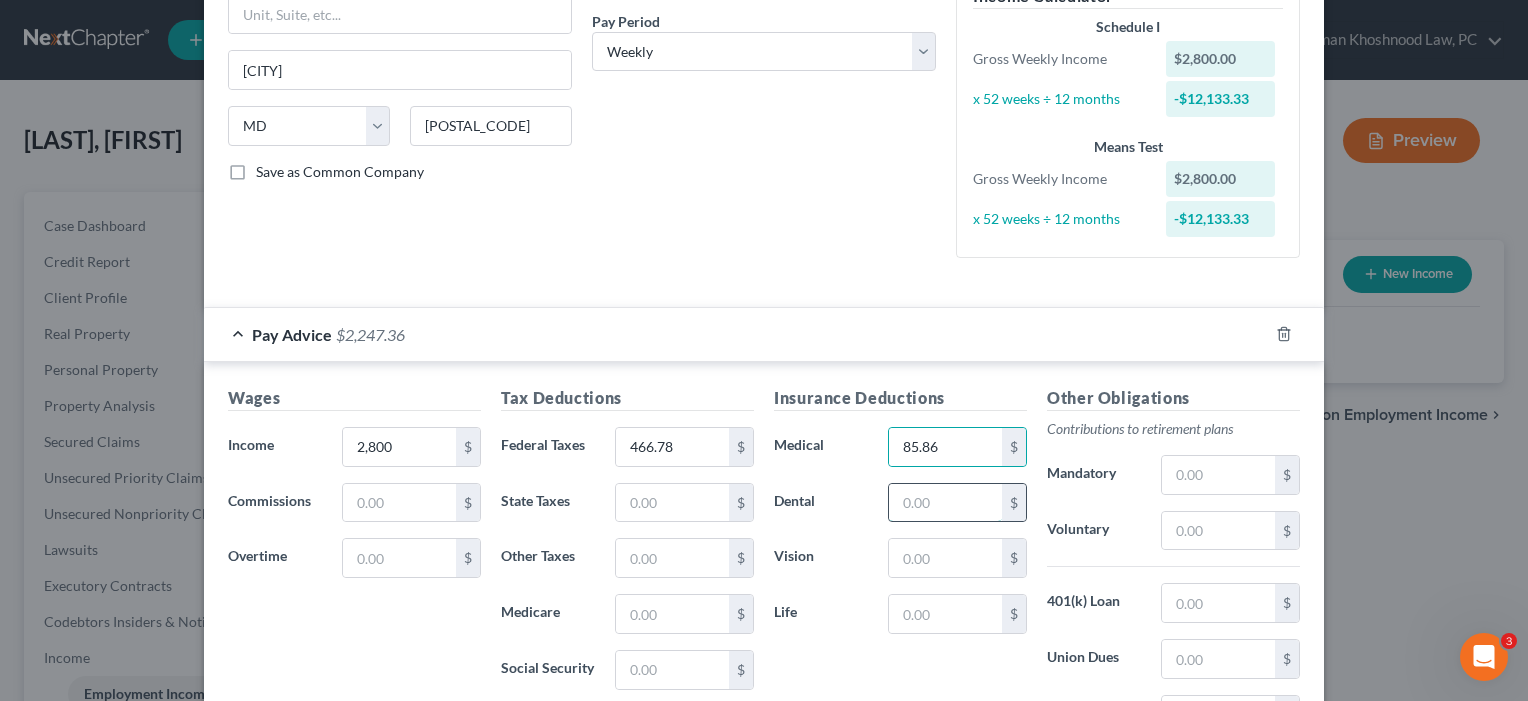 click at bounding box center (945, 503) 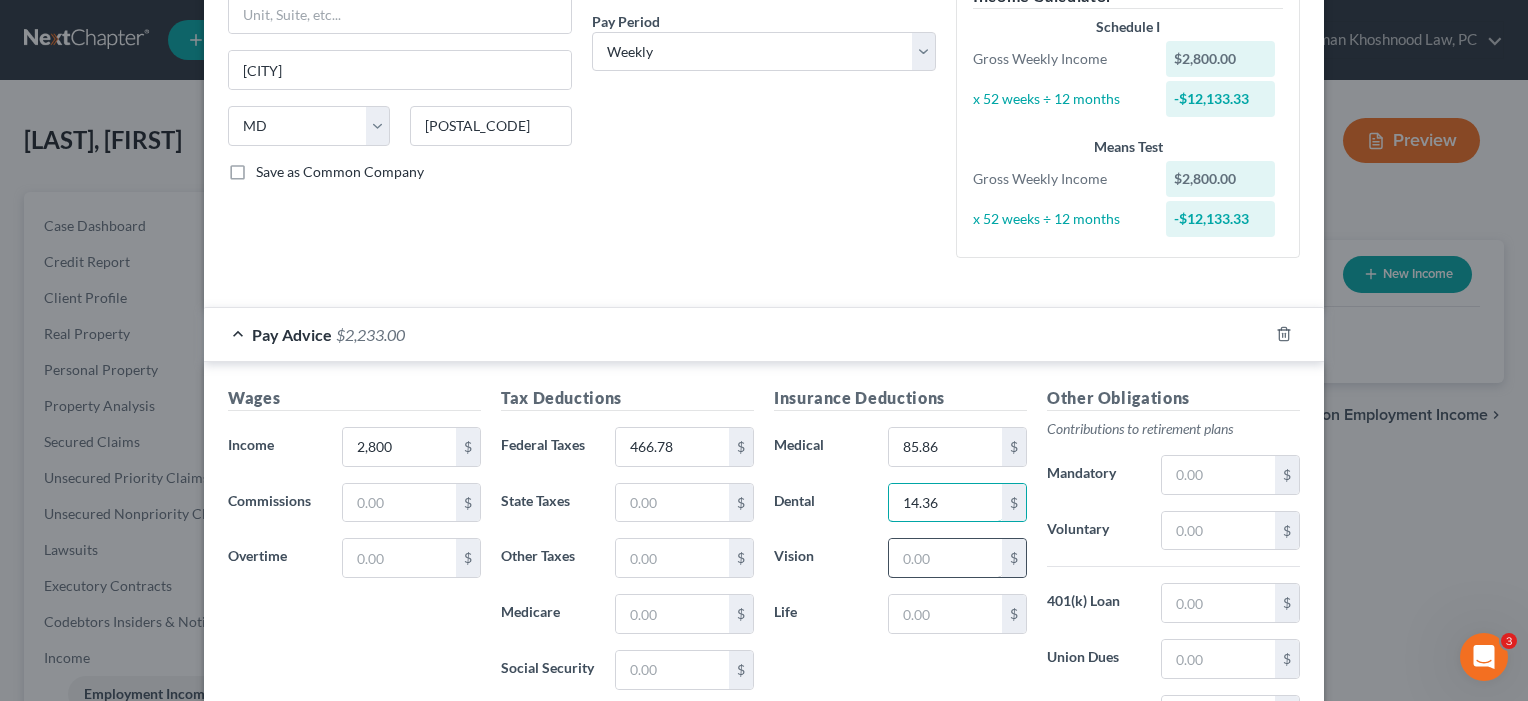 type on "14.36" 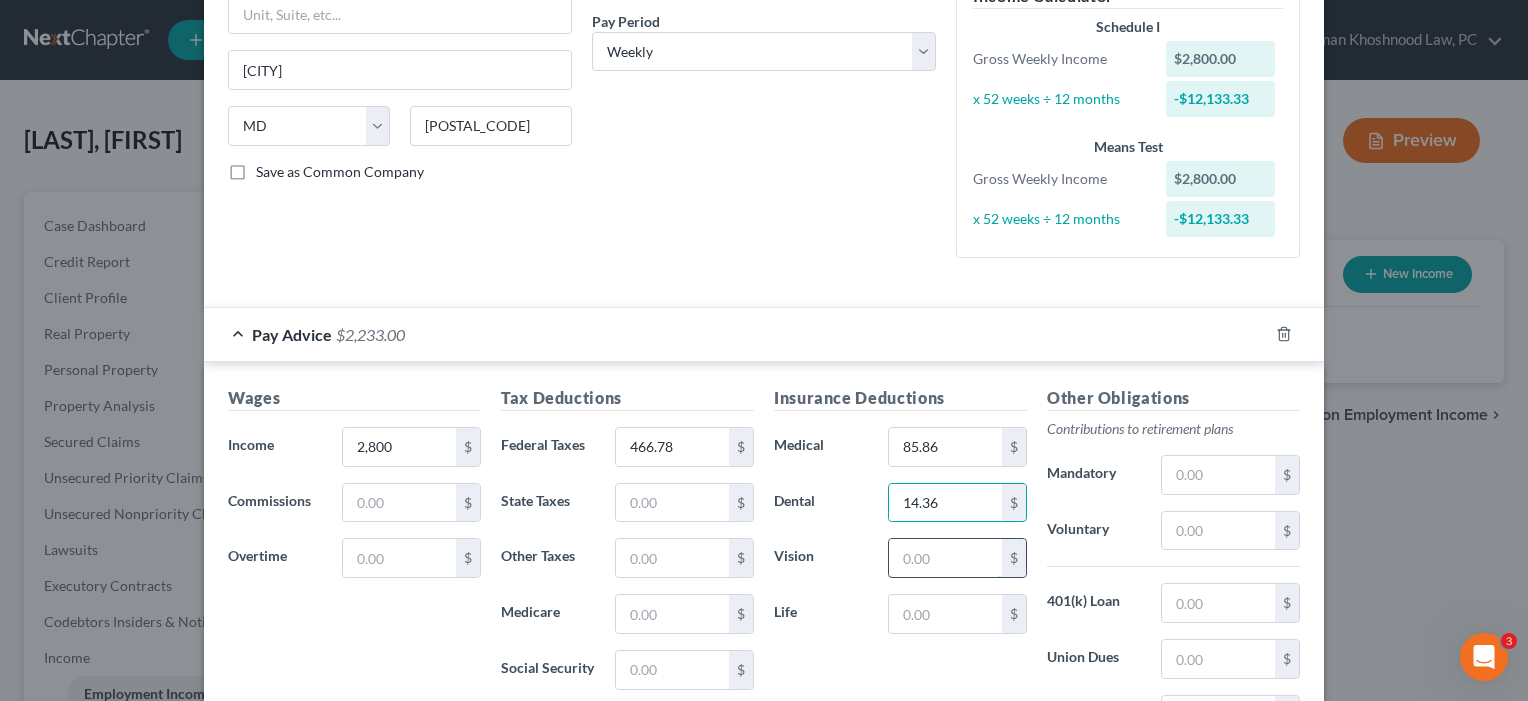 click at bounding box center (945, 558) 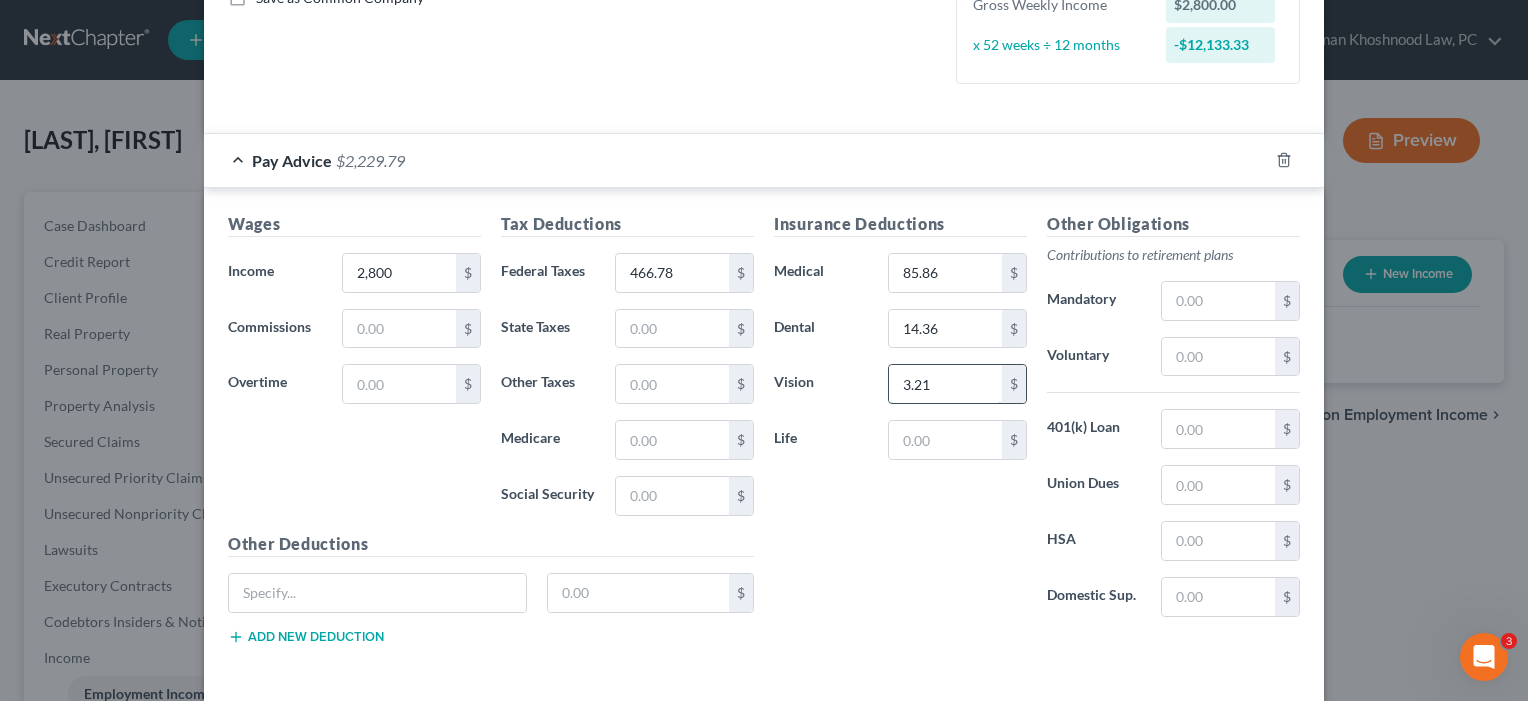 scroll, scrollTop: 546, scrollLeft: 0, axis: vertical 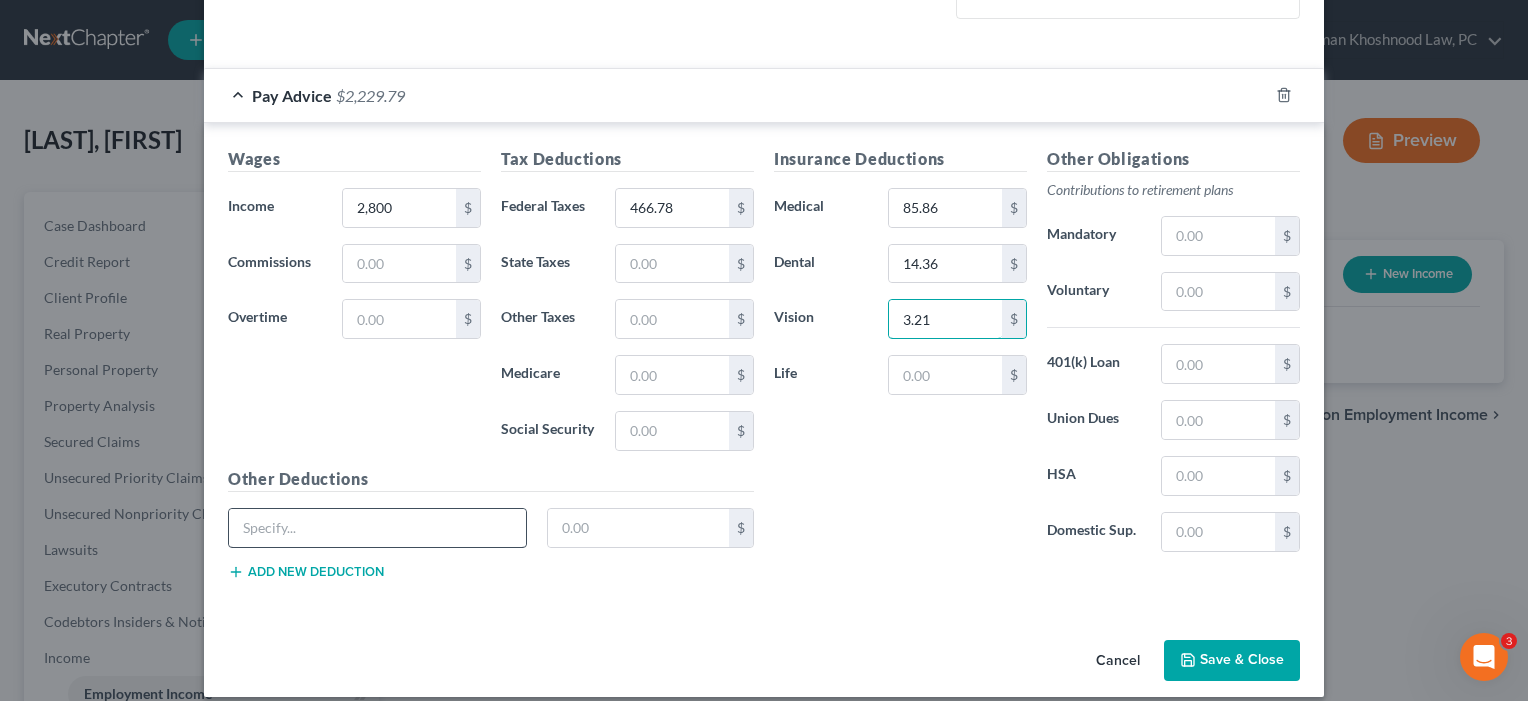 type on "3.21" 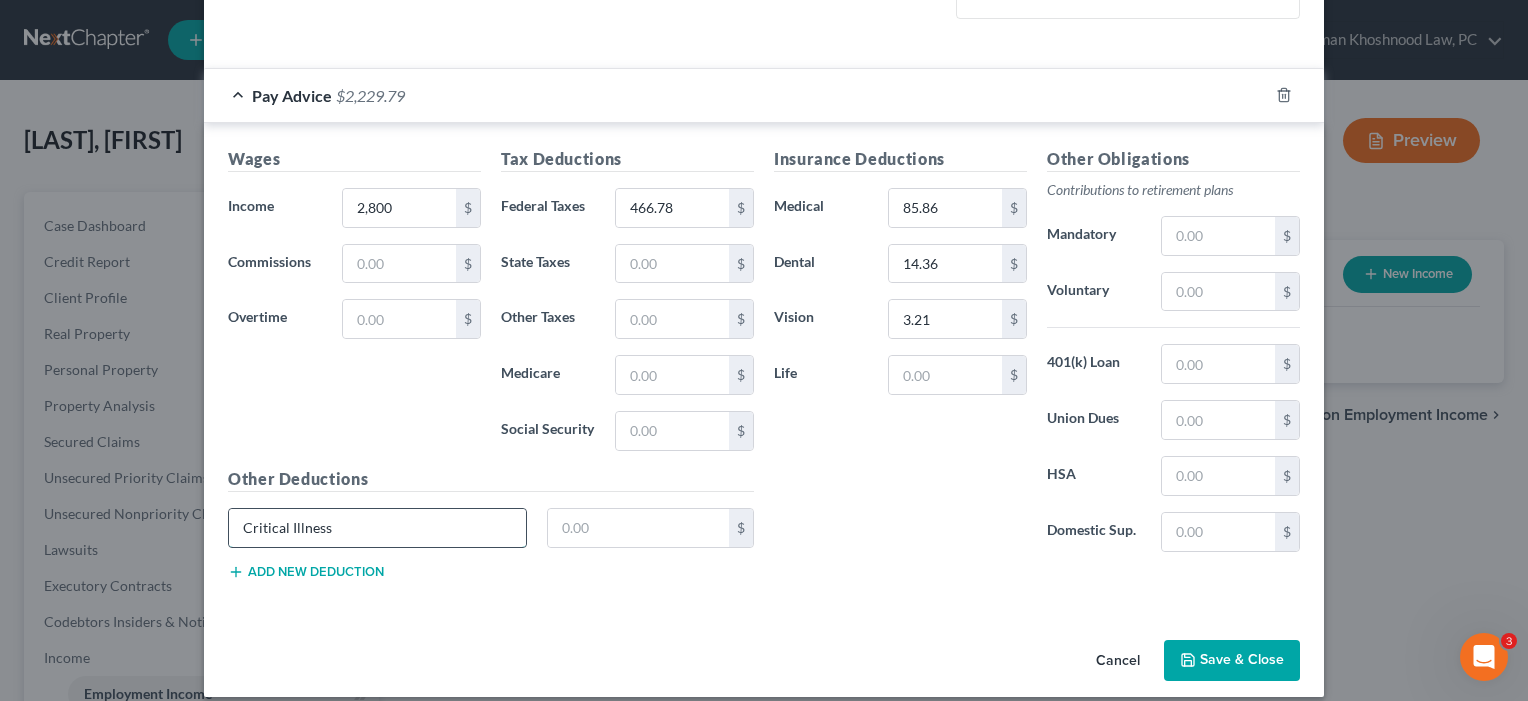 type on "Critical Illness" 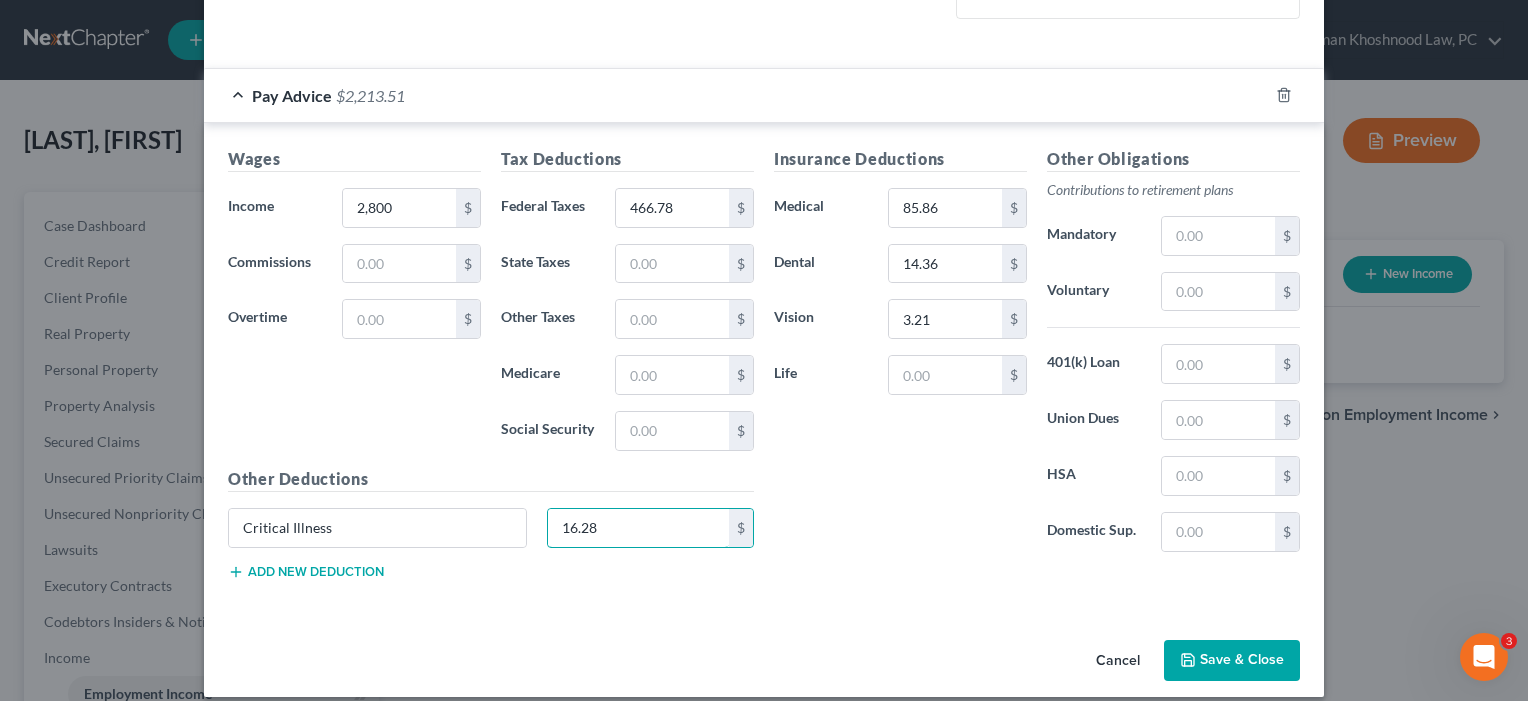 type on "16.28" 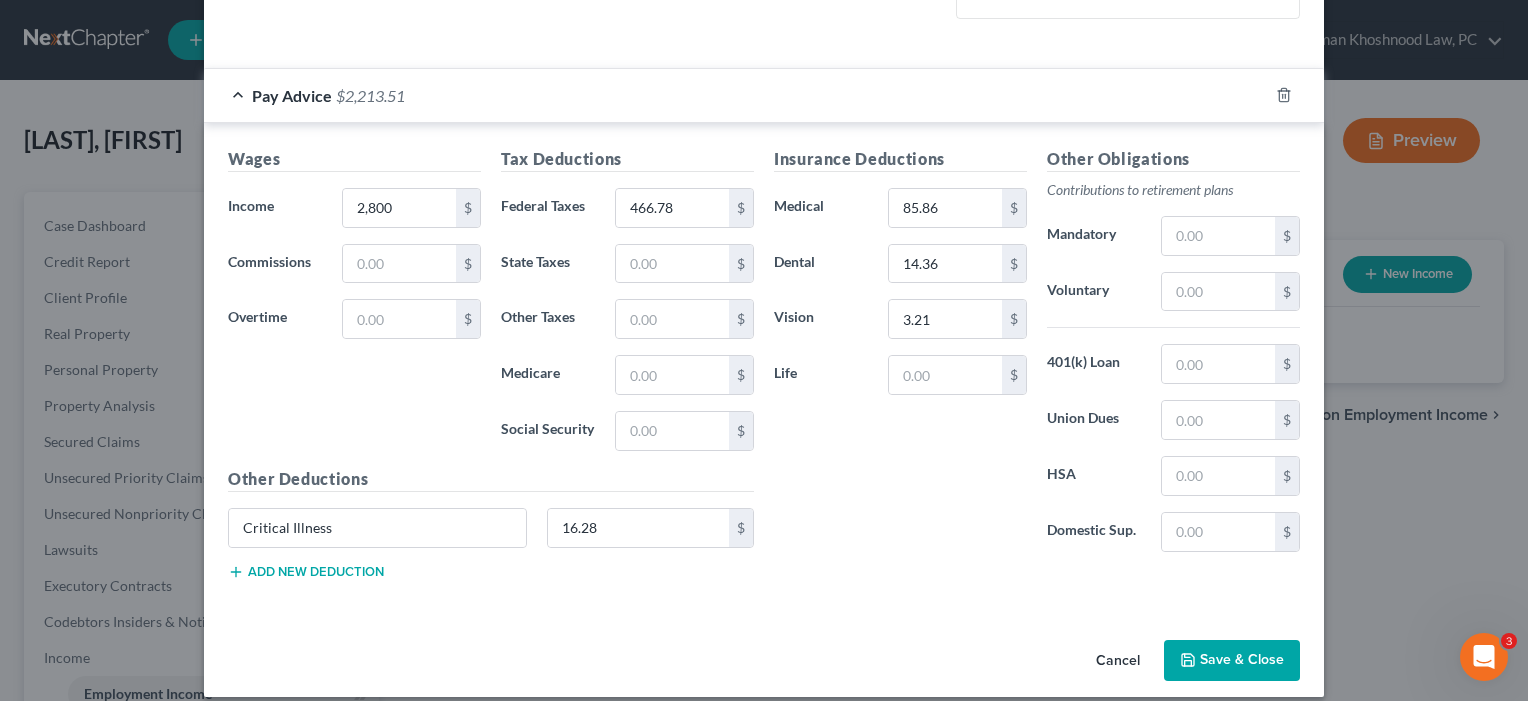 click on "Critical Illness 16.28 $" at bounding box center [491, 536] 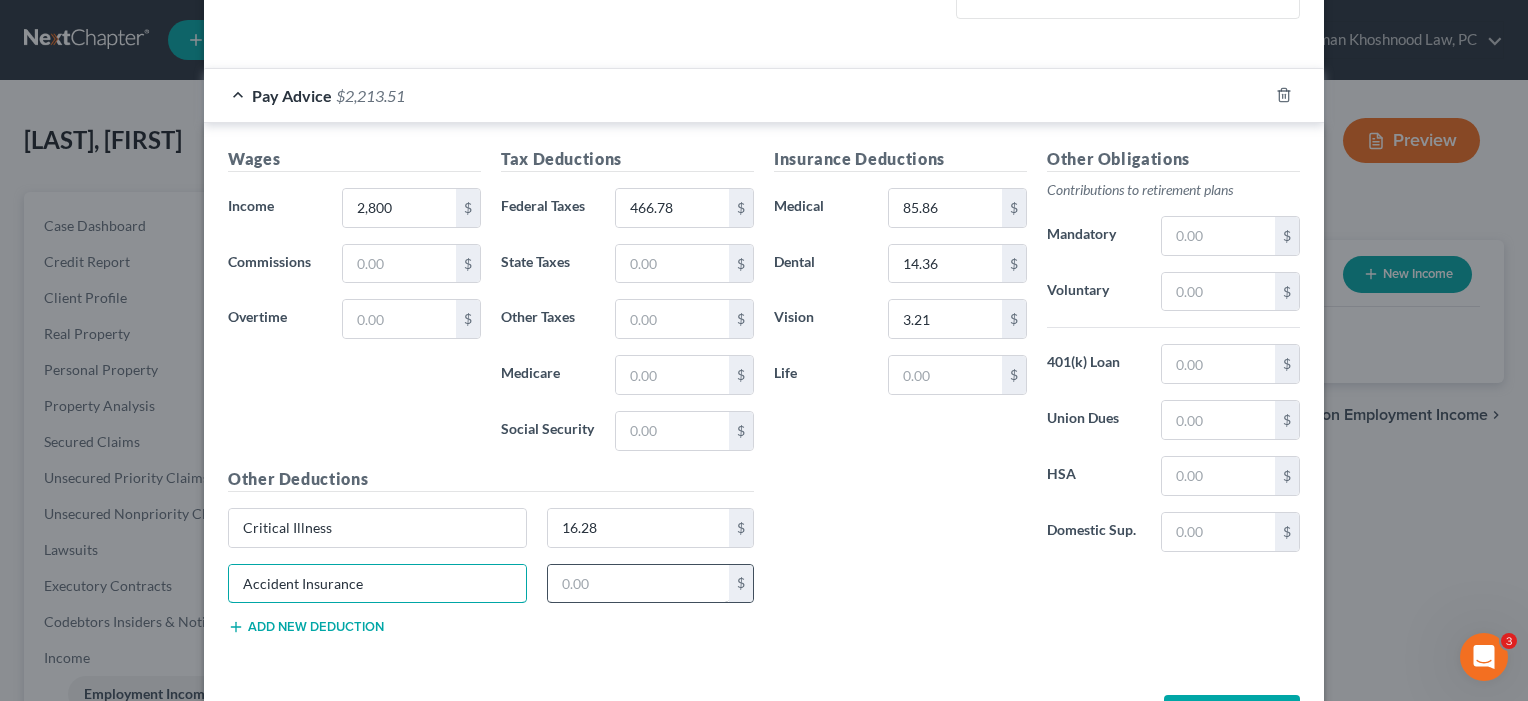 type on "Accident Insurance" 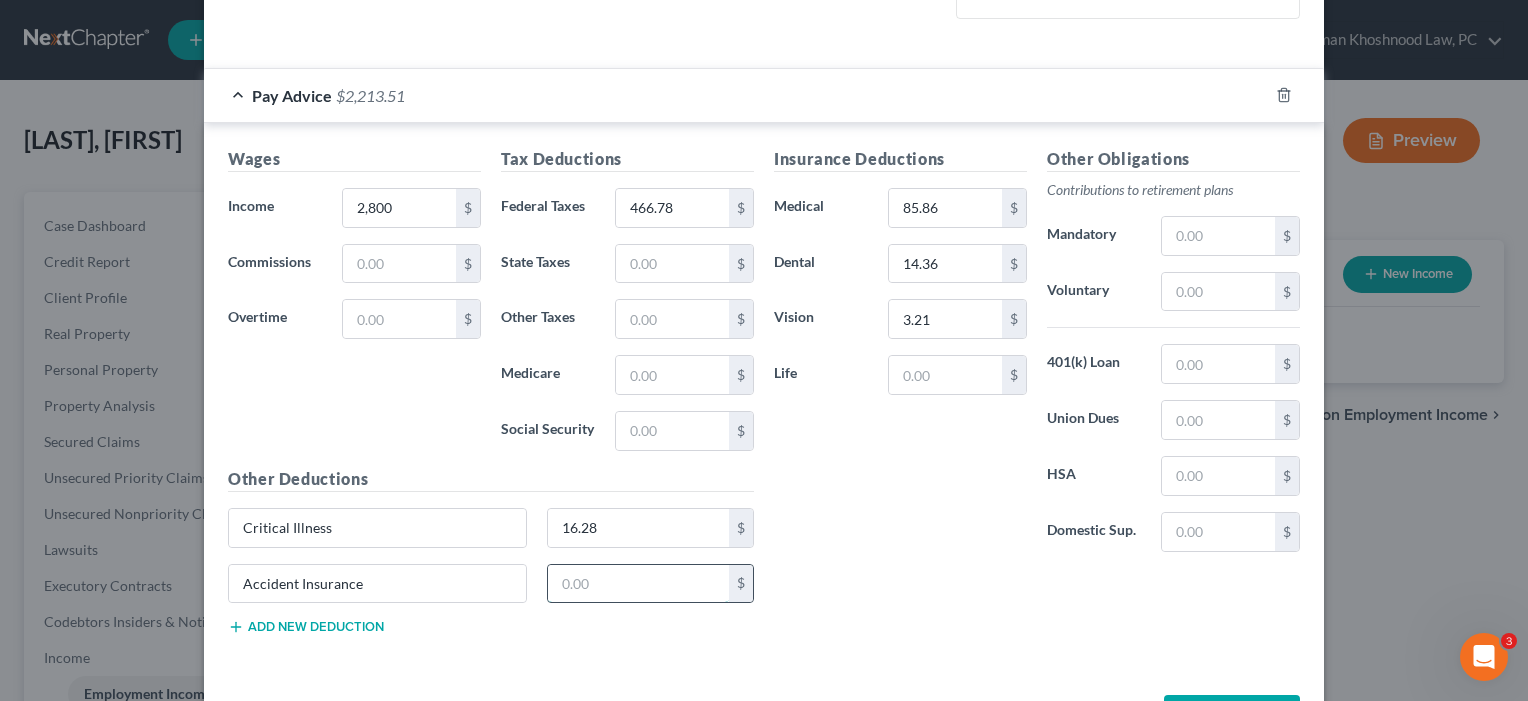 click at bounding box center (639, 584) 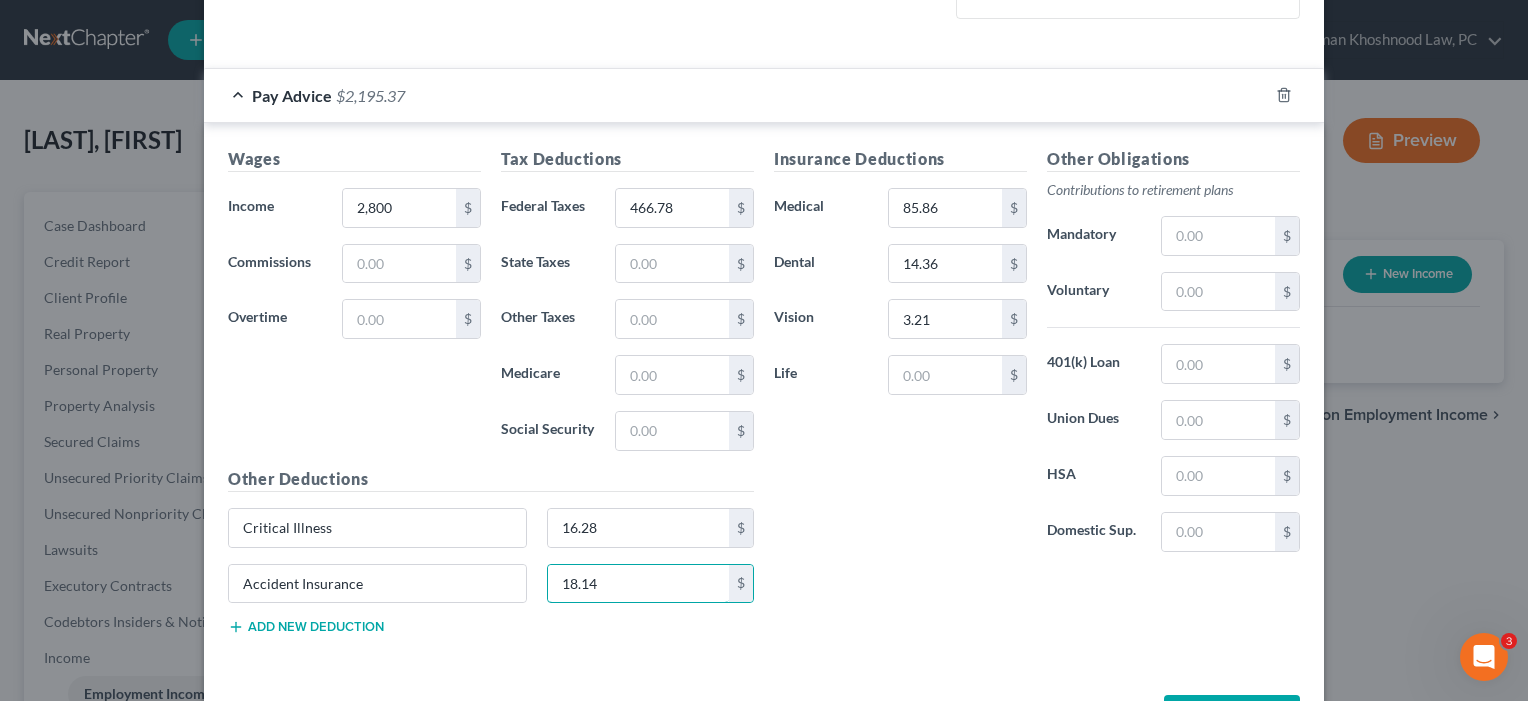 type on "18.14" 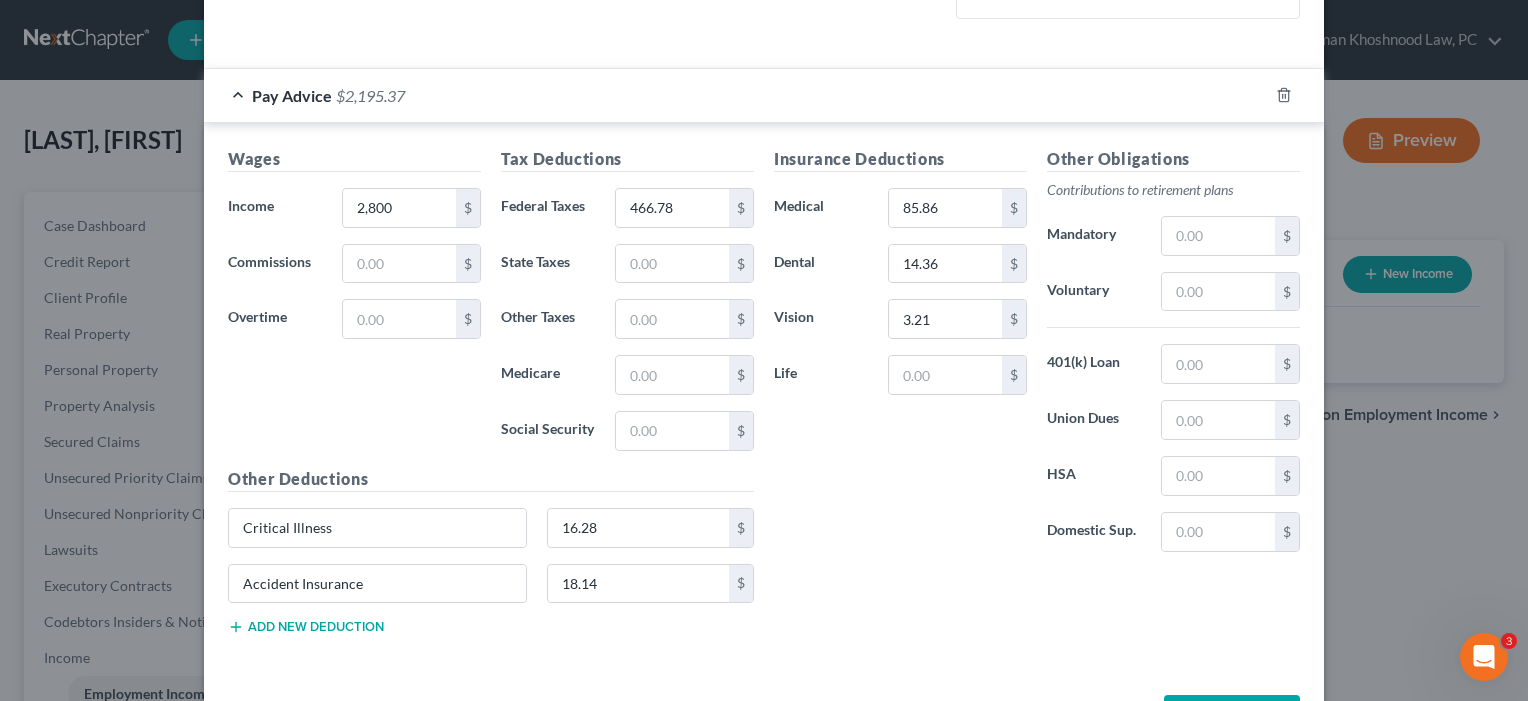 click on "Insurance Deductions Medical 85.86 $ Dental 14.36 $ Vision 3.21 $ Life $" at bounding box center [900, 357] 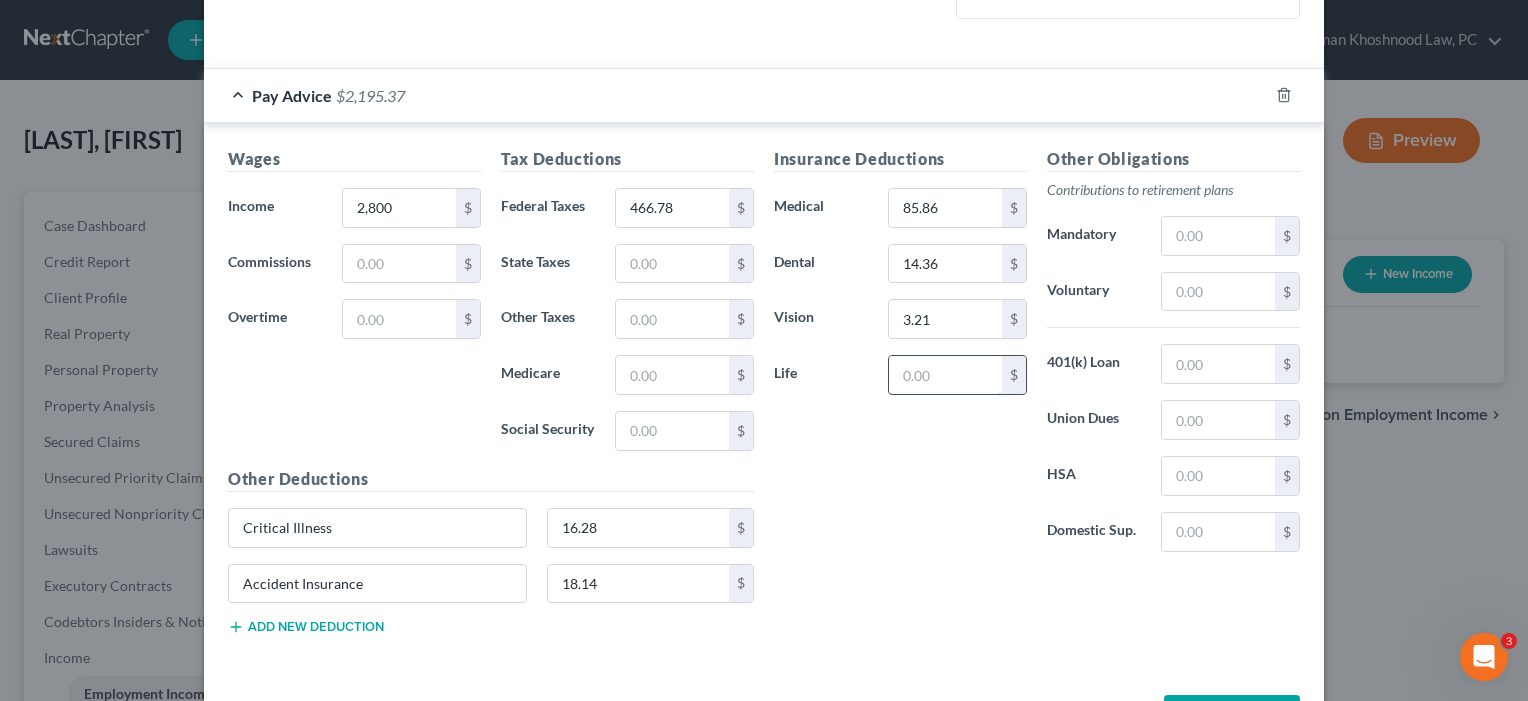 click at bounding box center [945, 375] 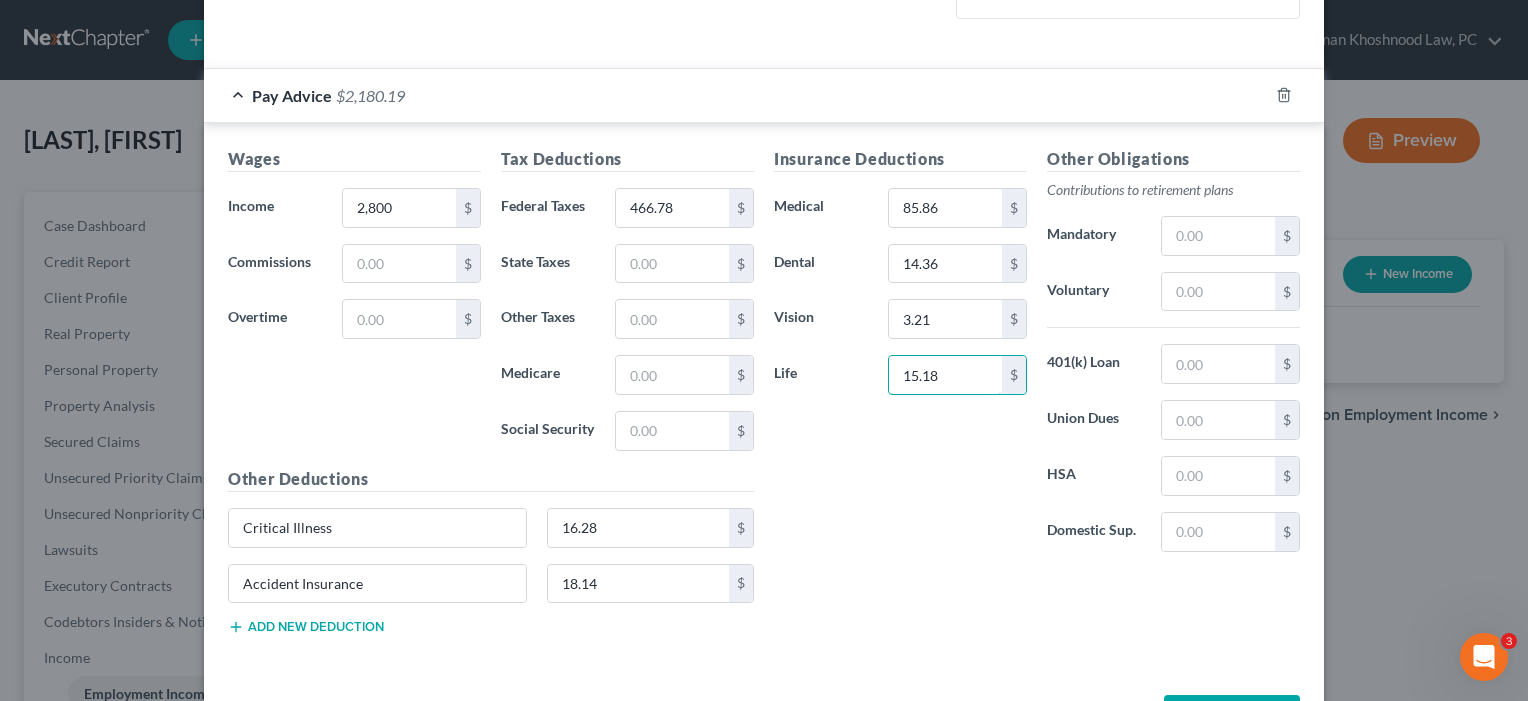 type on "15.18" 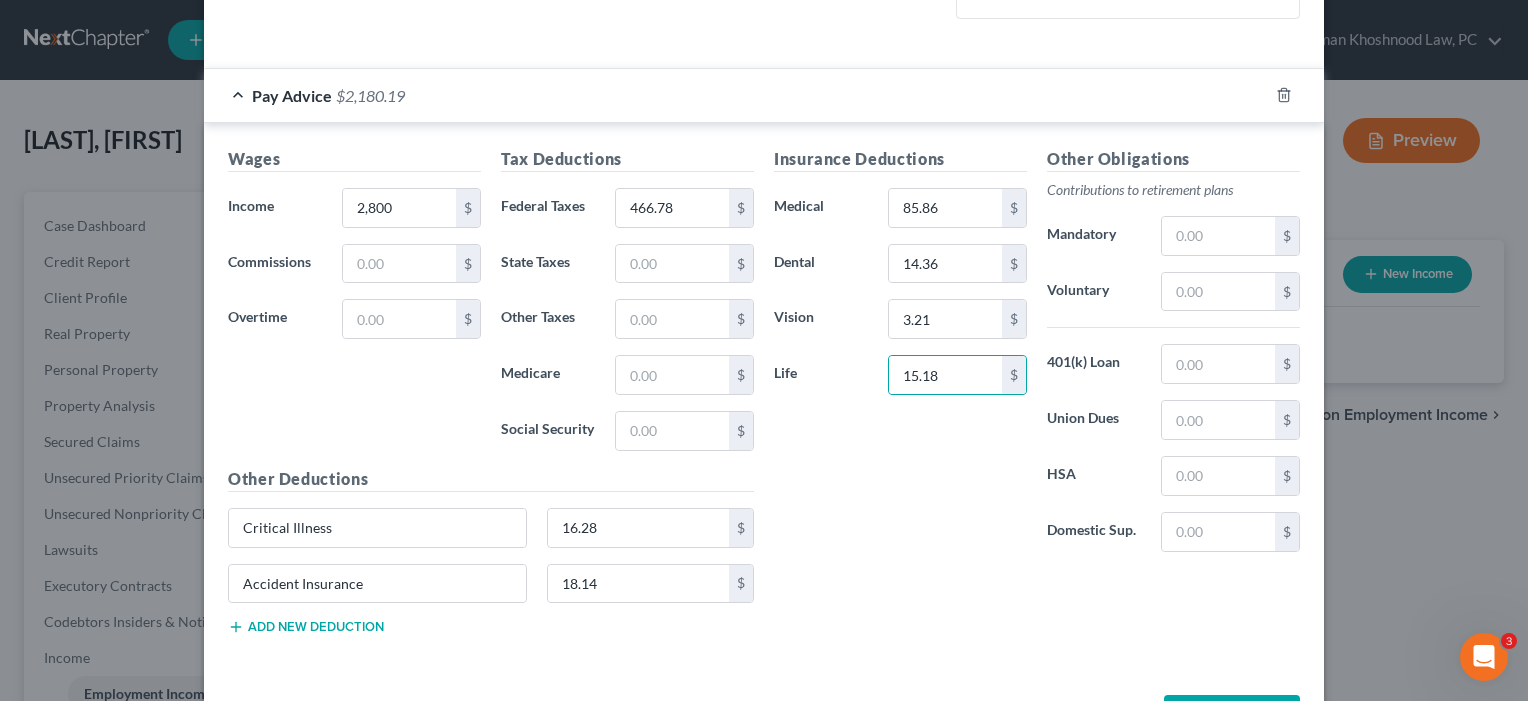 click on "Tax Deductions Federal Taxes 466.78 $ State Taxes $ Other Taxes $ Medicare $ Social Security $" at bounding box center [627, 307] 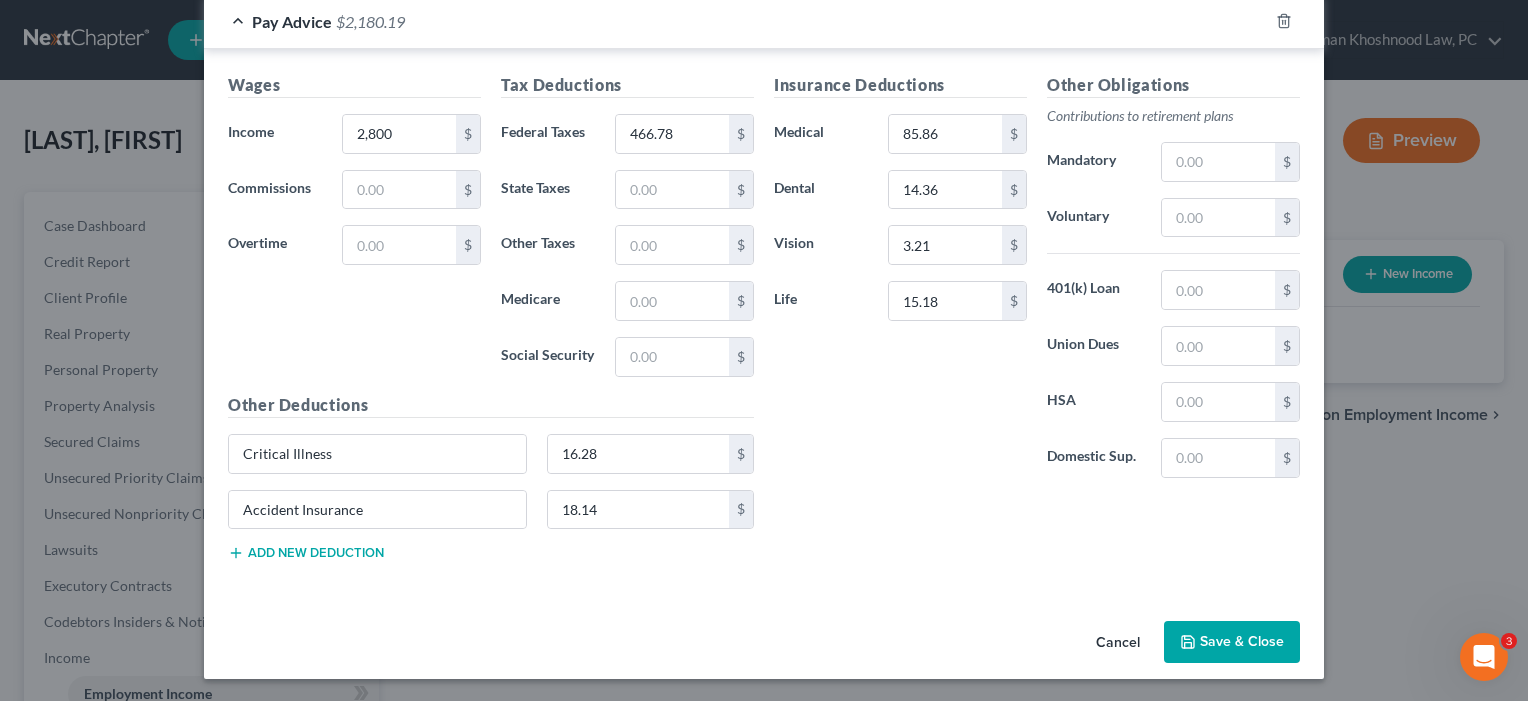 scroll, scrollTop: 619, scrollLeft: 0, axis: vertical 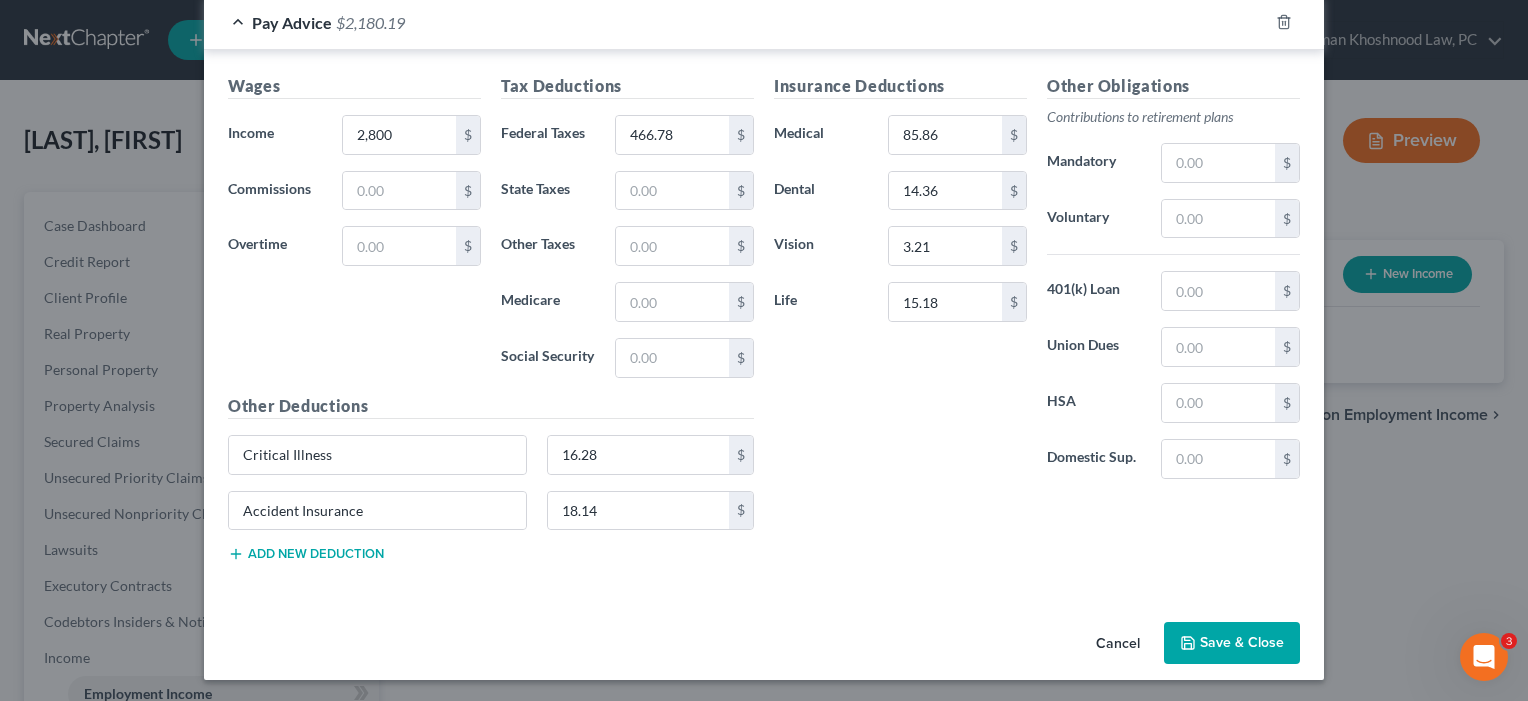 click on "Save & Close" at bounding box center (1232, 643) 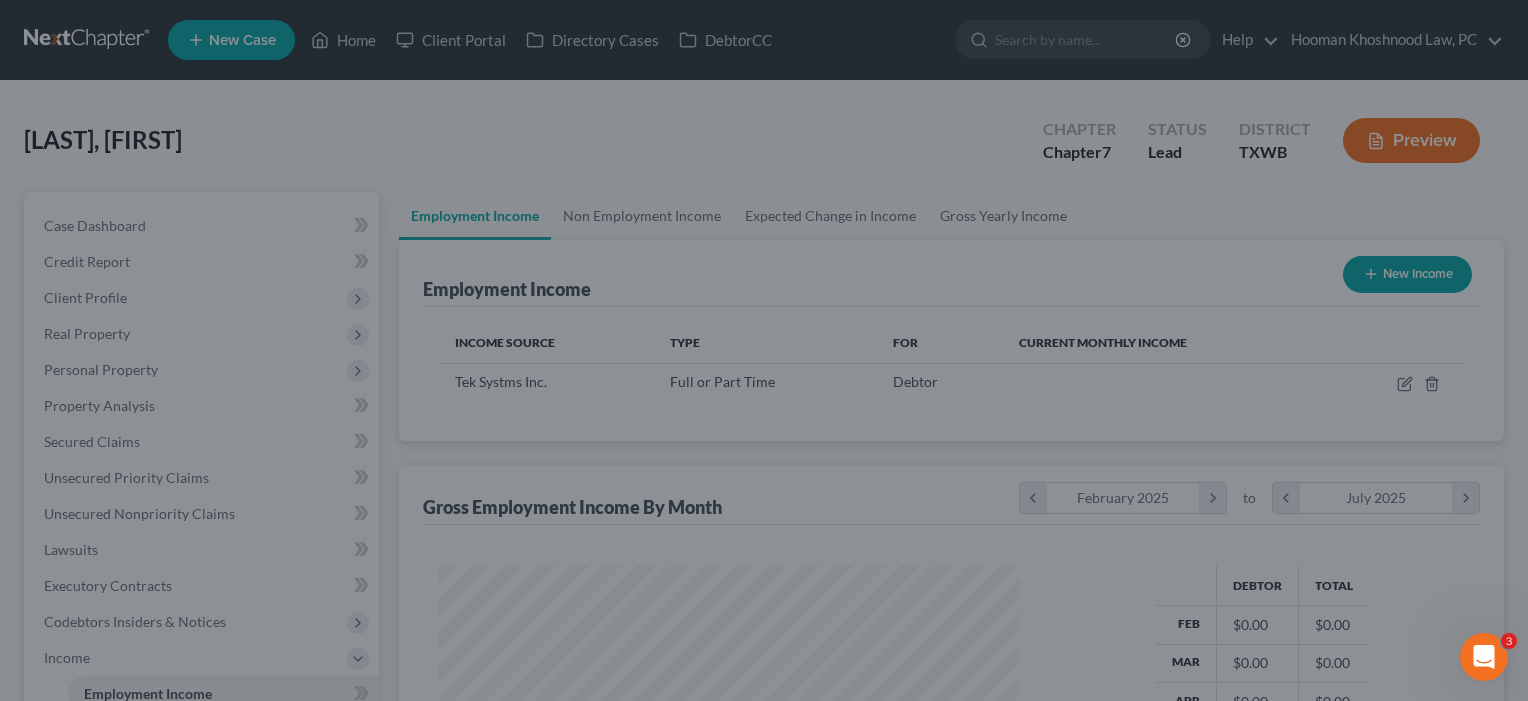 scroll, scrollTop: 999642, scrollLeft: 999379, axis: both 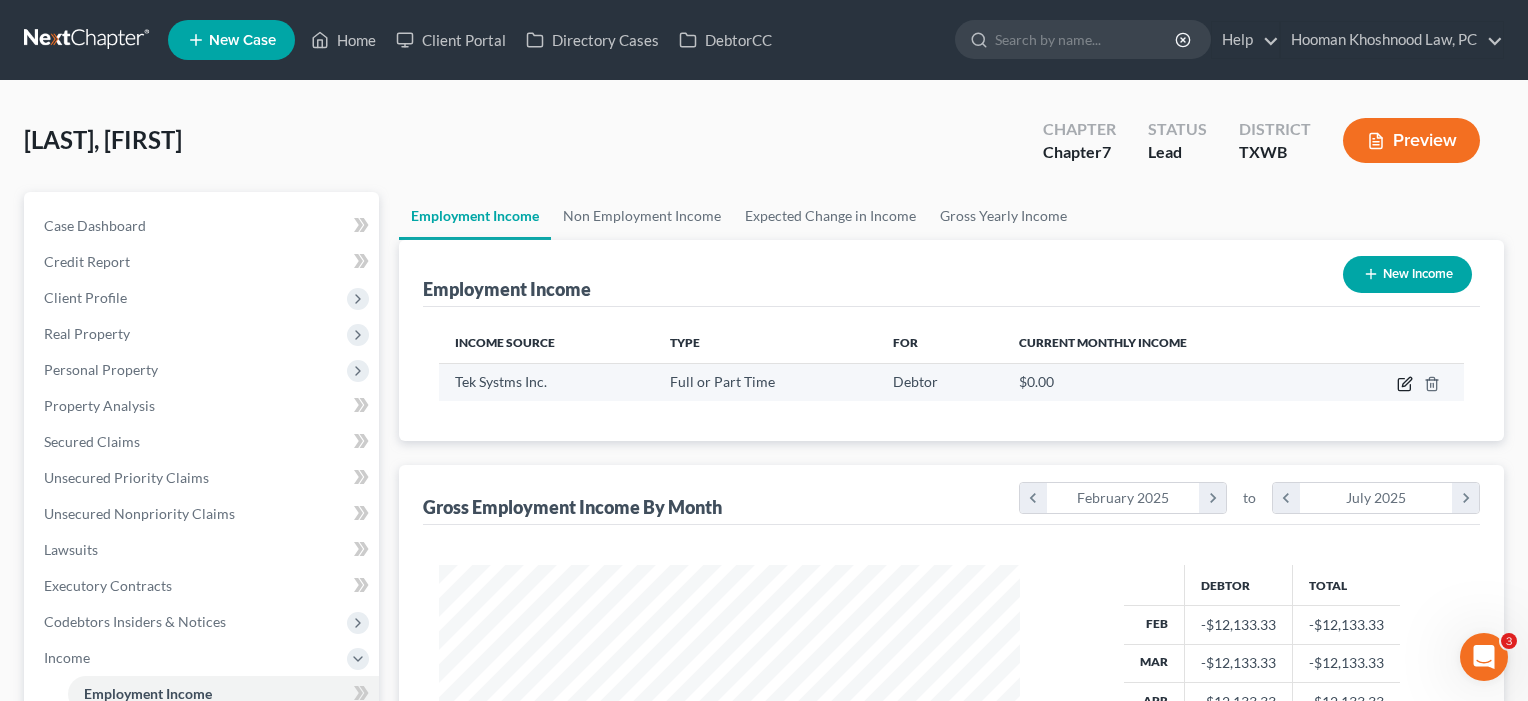 click 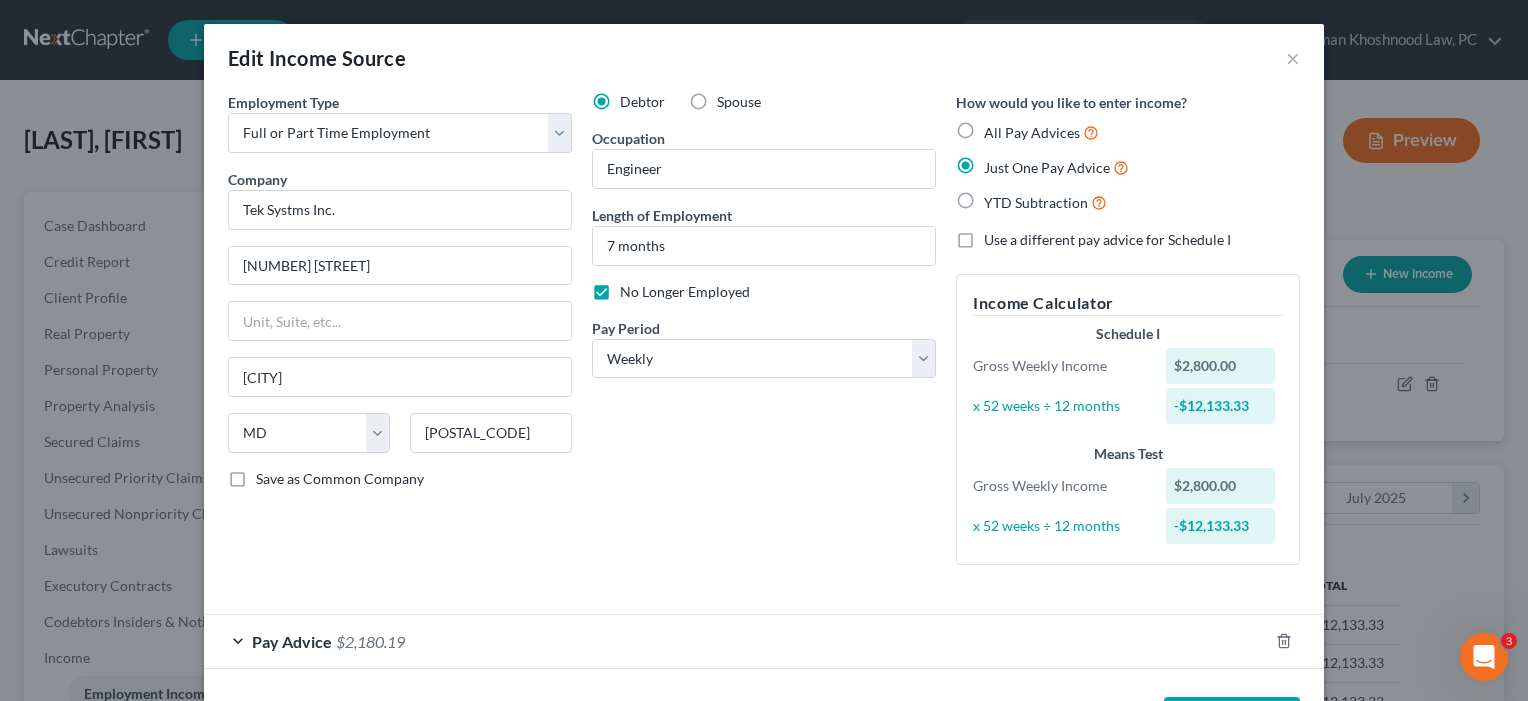 click on "Use a different pay advice for Schedule I" at bounding box center (1107, 240) 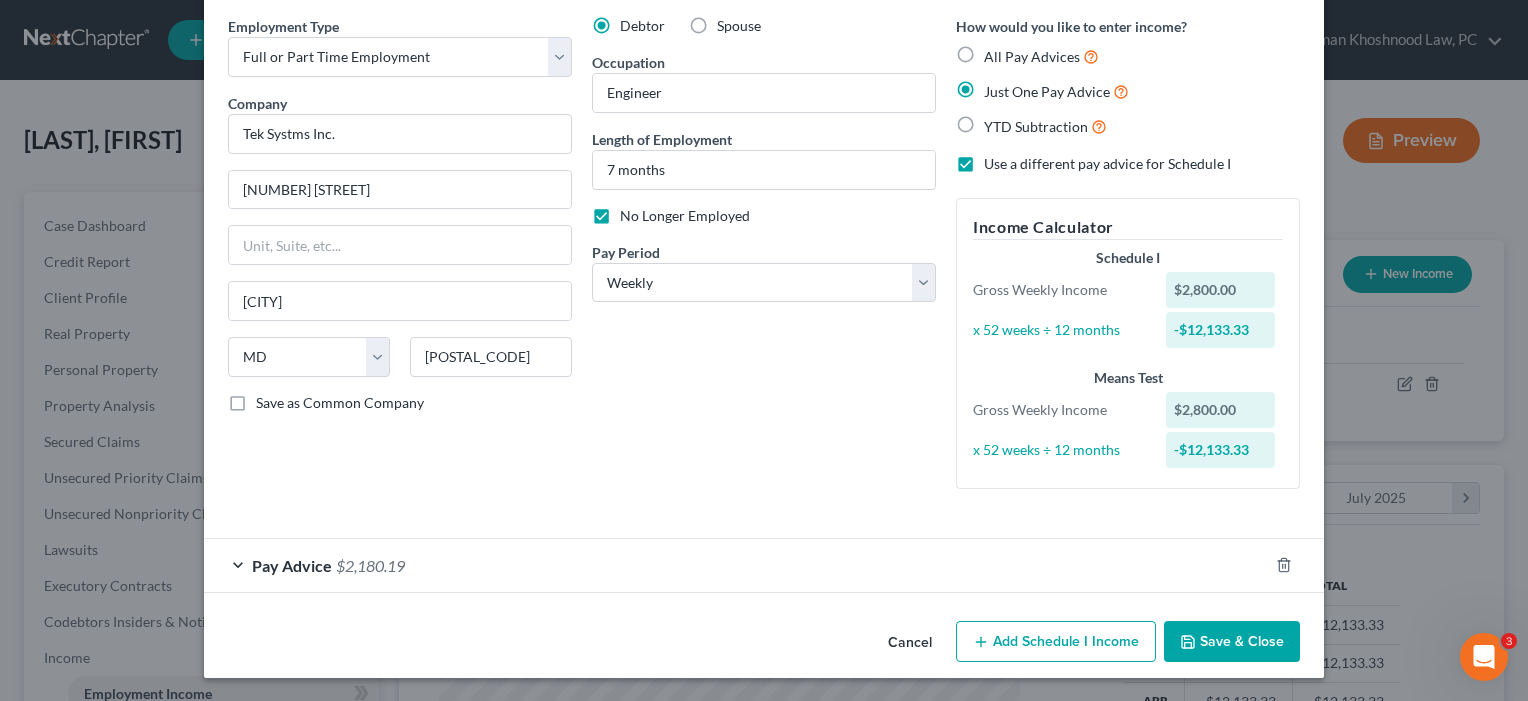 scroll, scrollTop: 75, scrollLeft: 0, axis: vertical 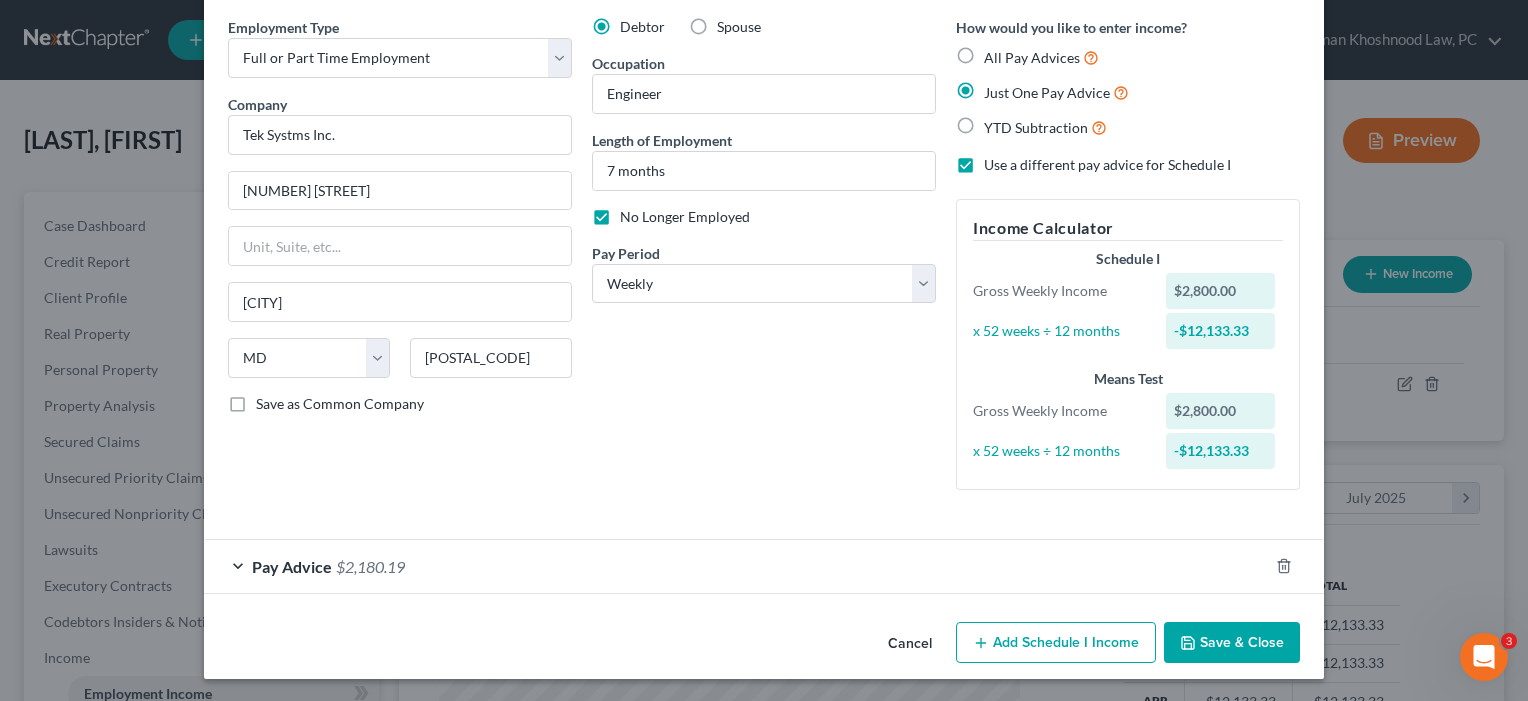 click on "Add Schedule I Income" at bounding box center (1056, 643) 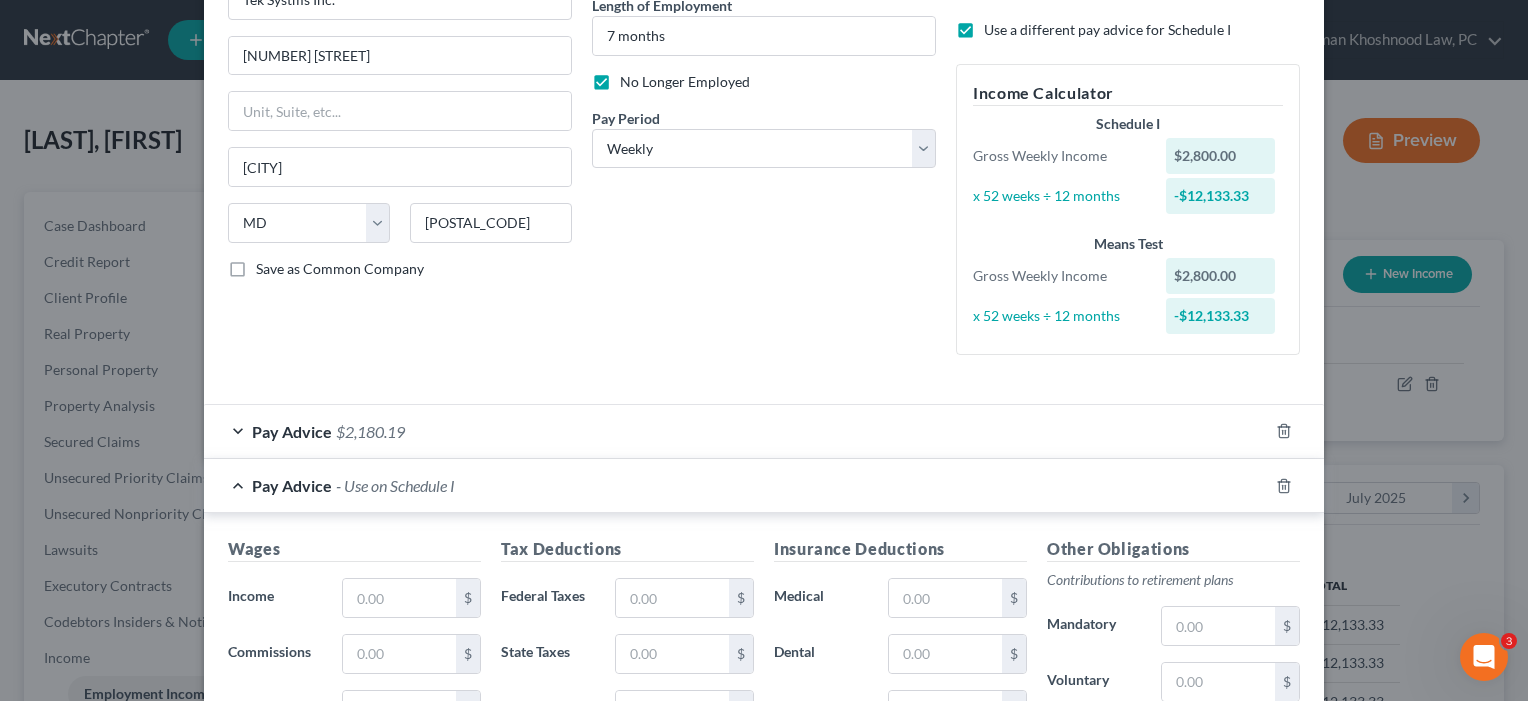 scroll, scrollTop: 364, scrollLeft: 0, axis: vertical 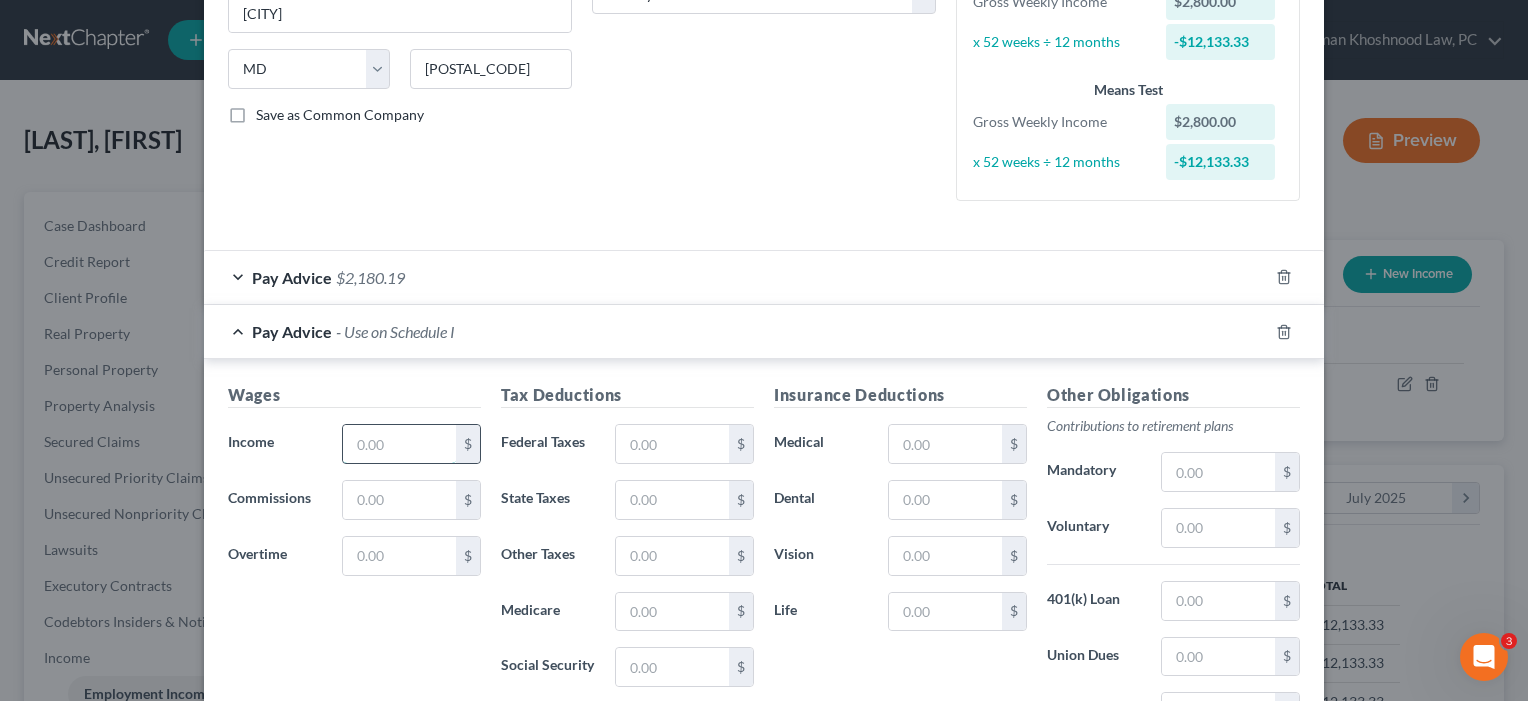 click at bounding box center (399, 444) 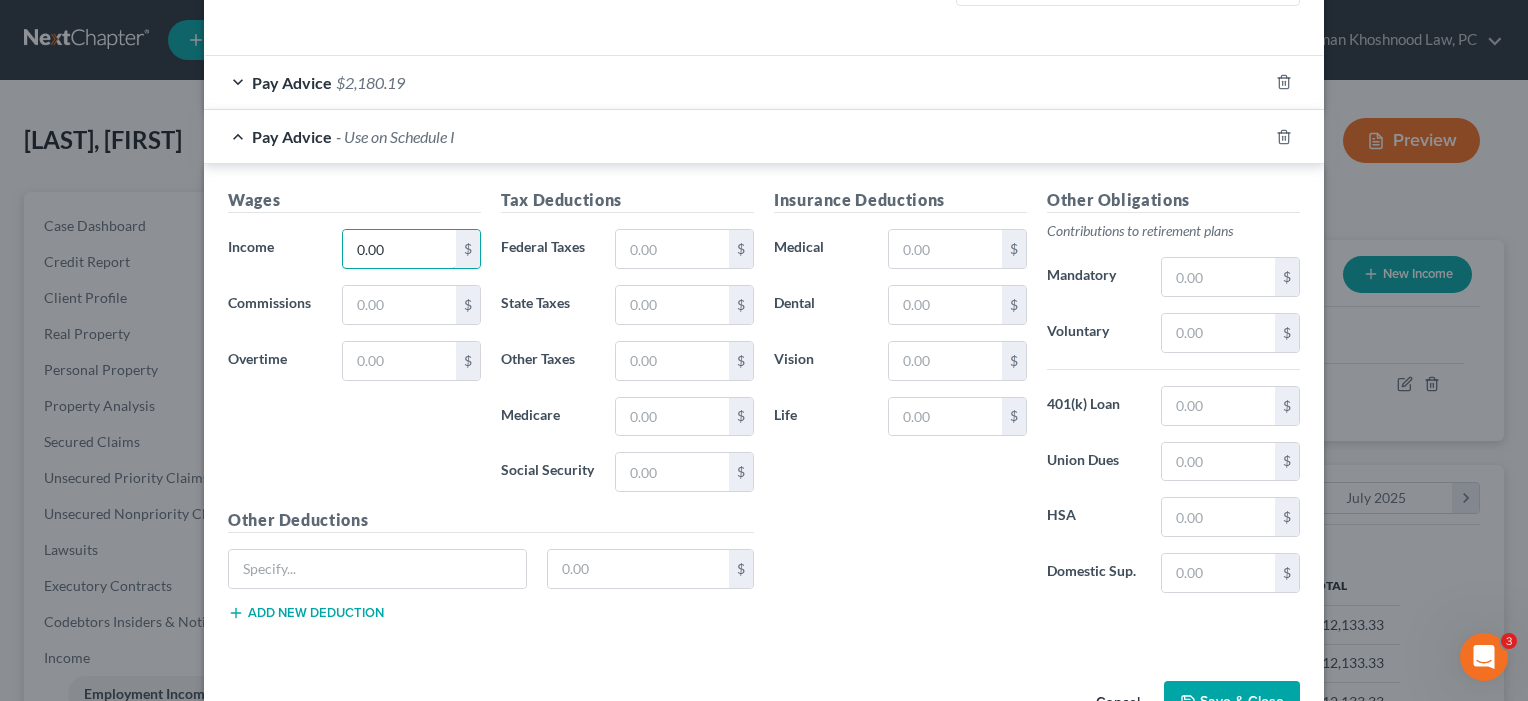 scroll, scrollTop: 617, scrollLeft: 0, axis: vertical 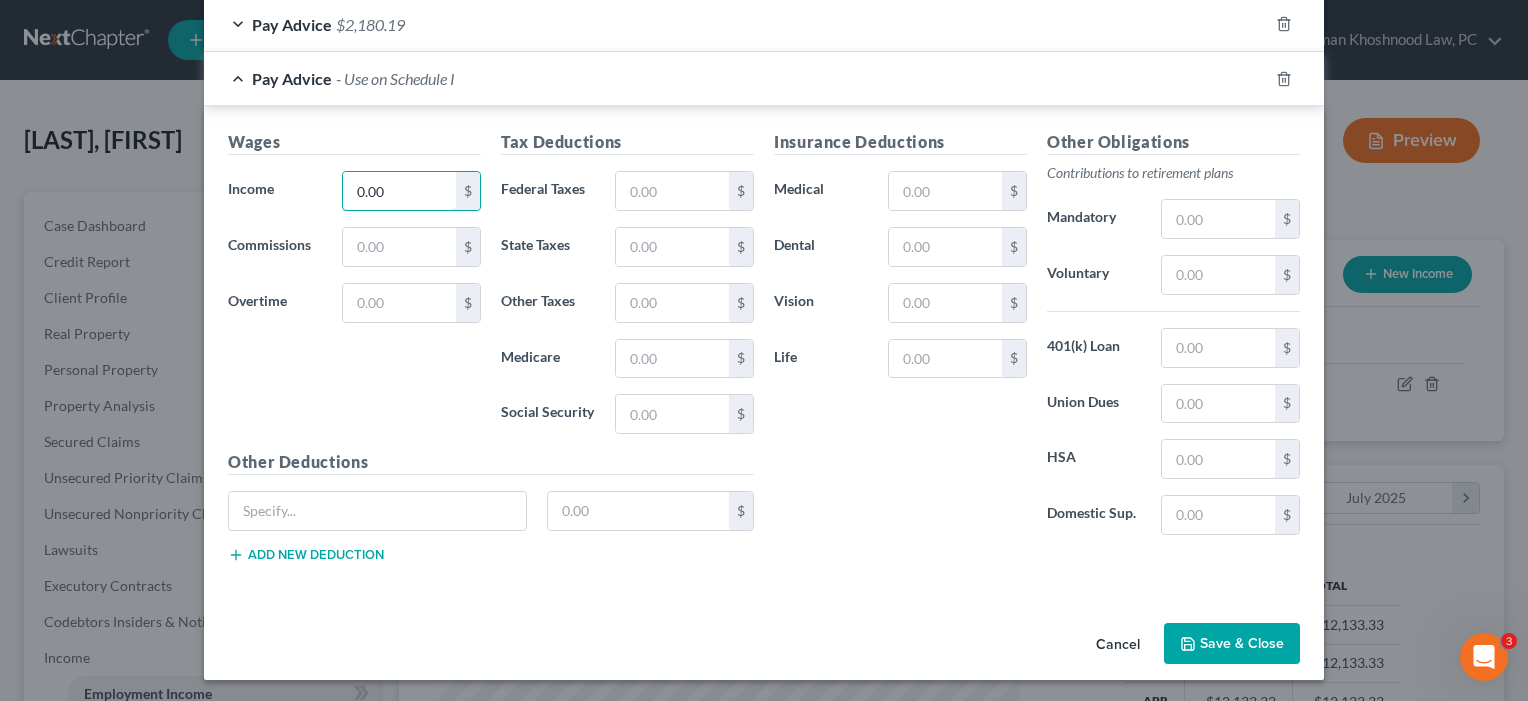 type on "0.00" 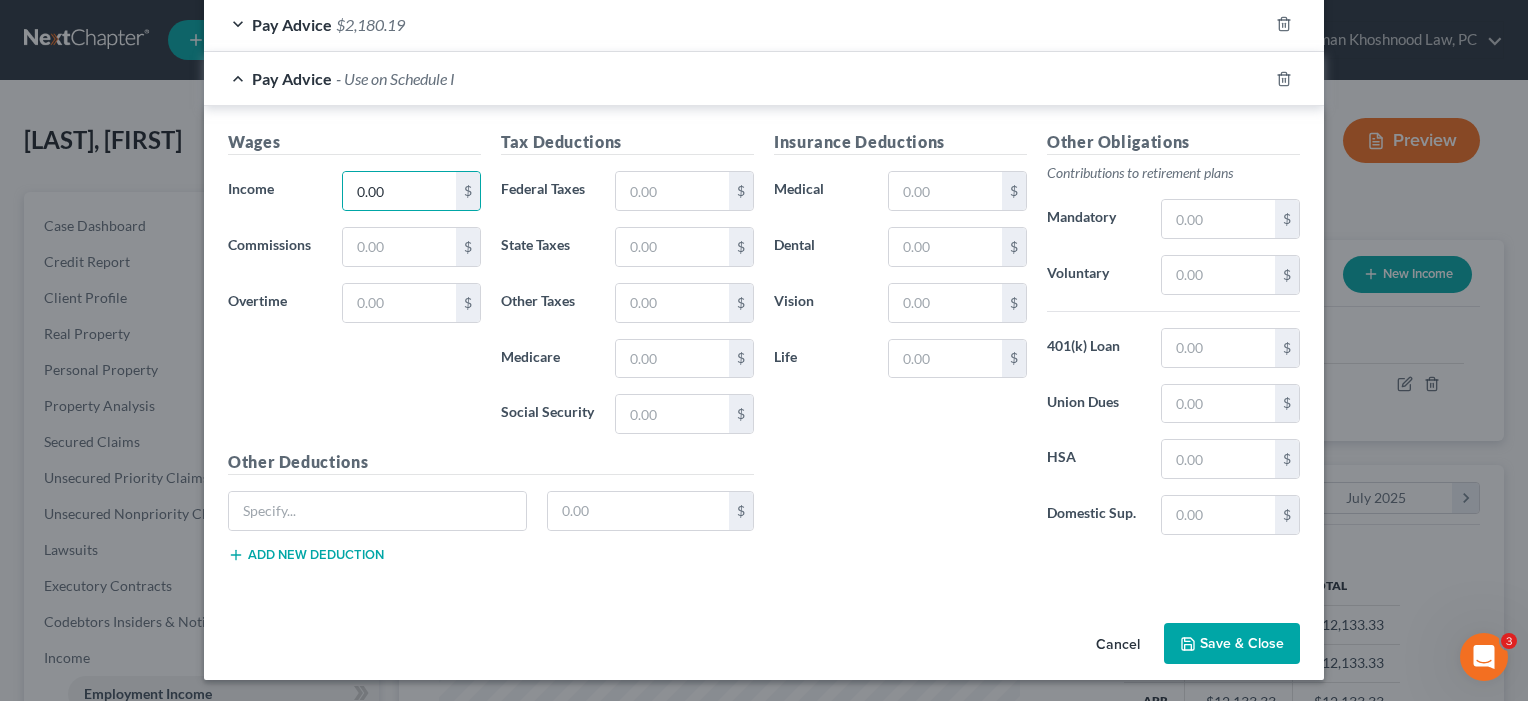 click on "Save & Close" at bounding box center [1232, 644] 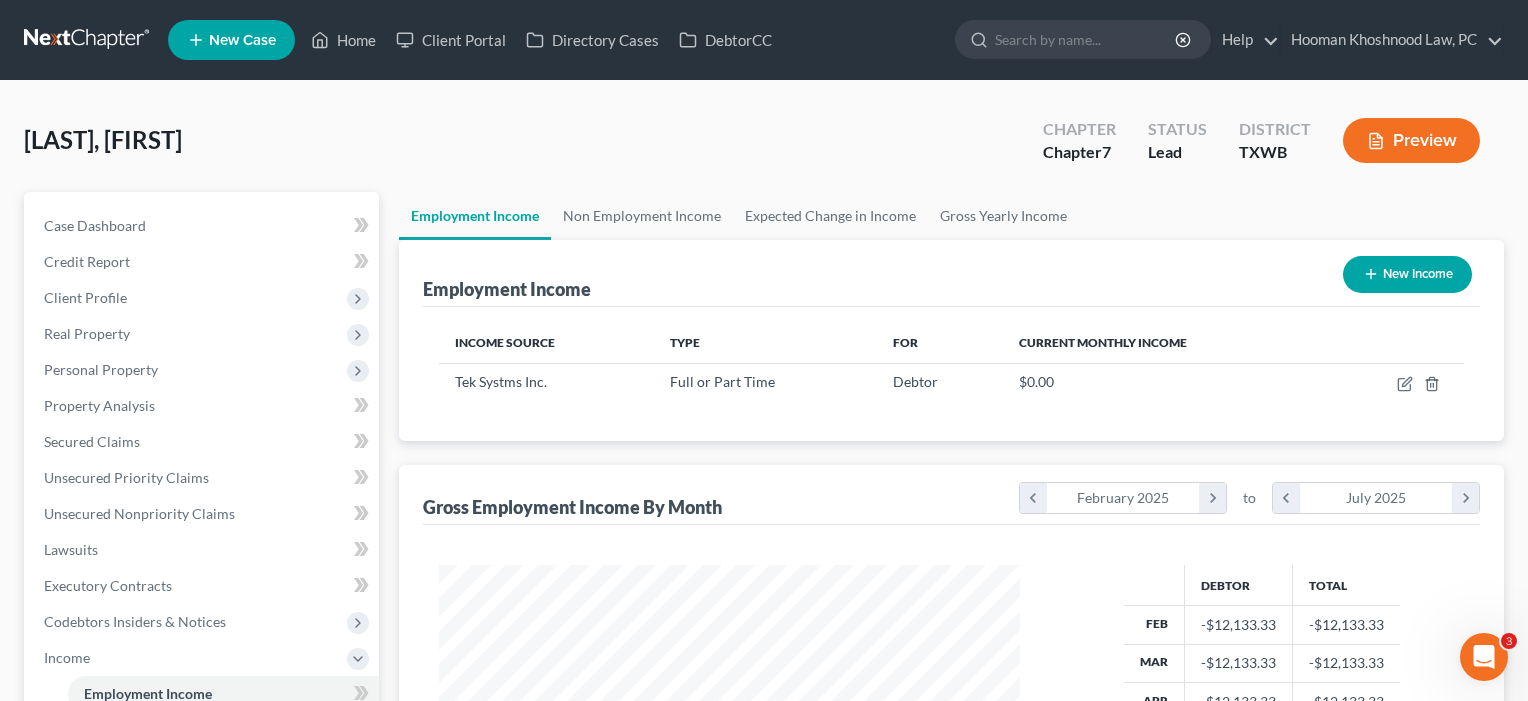 click on "New Income" at bounding box center (1407, 274) 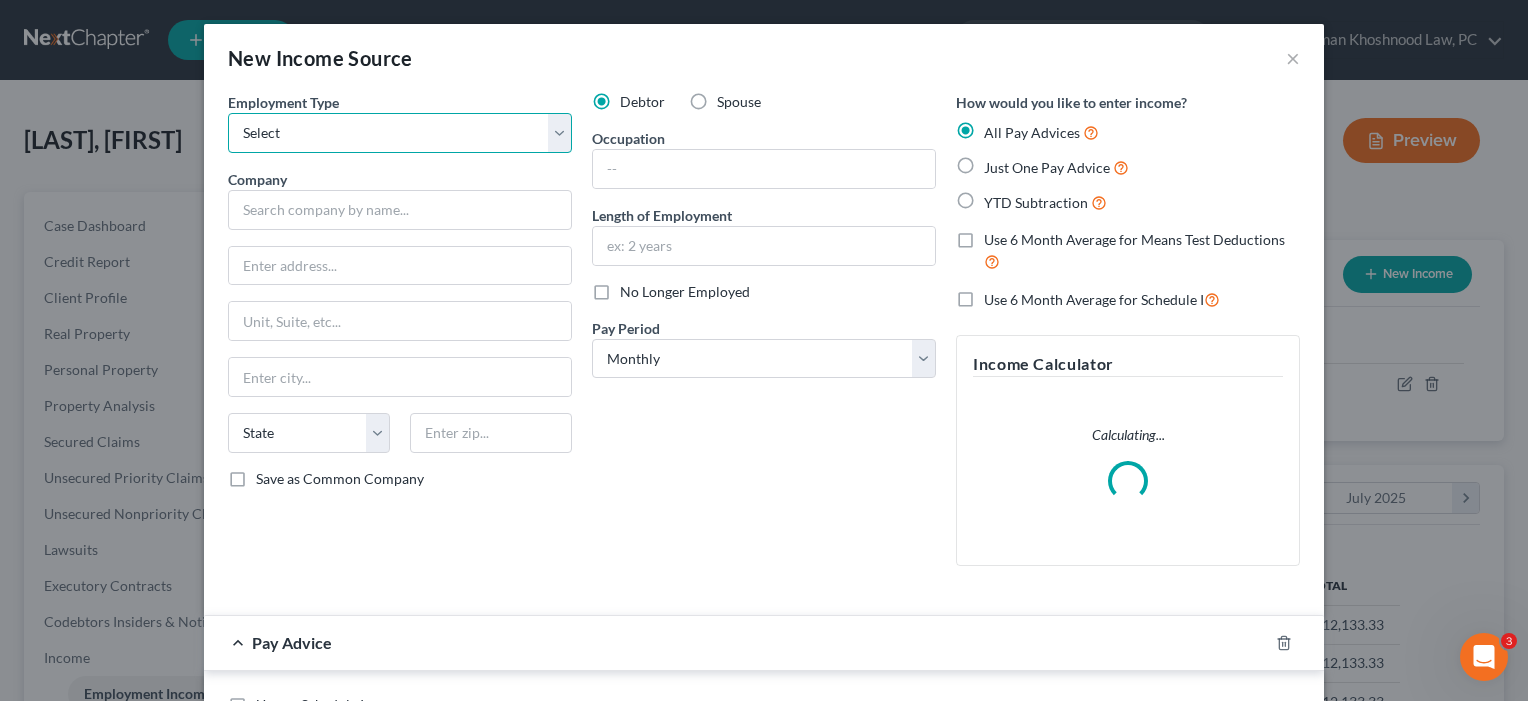 select on "0" 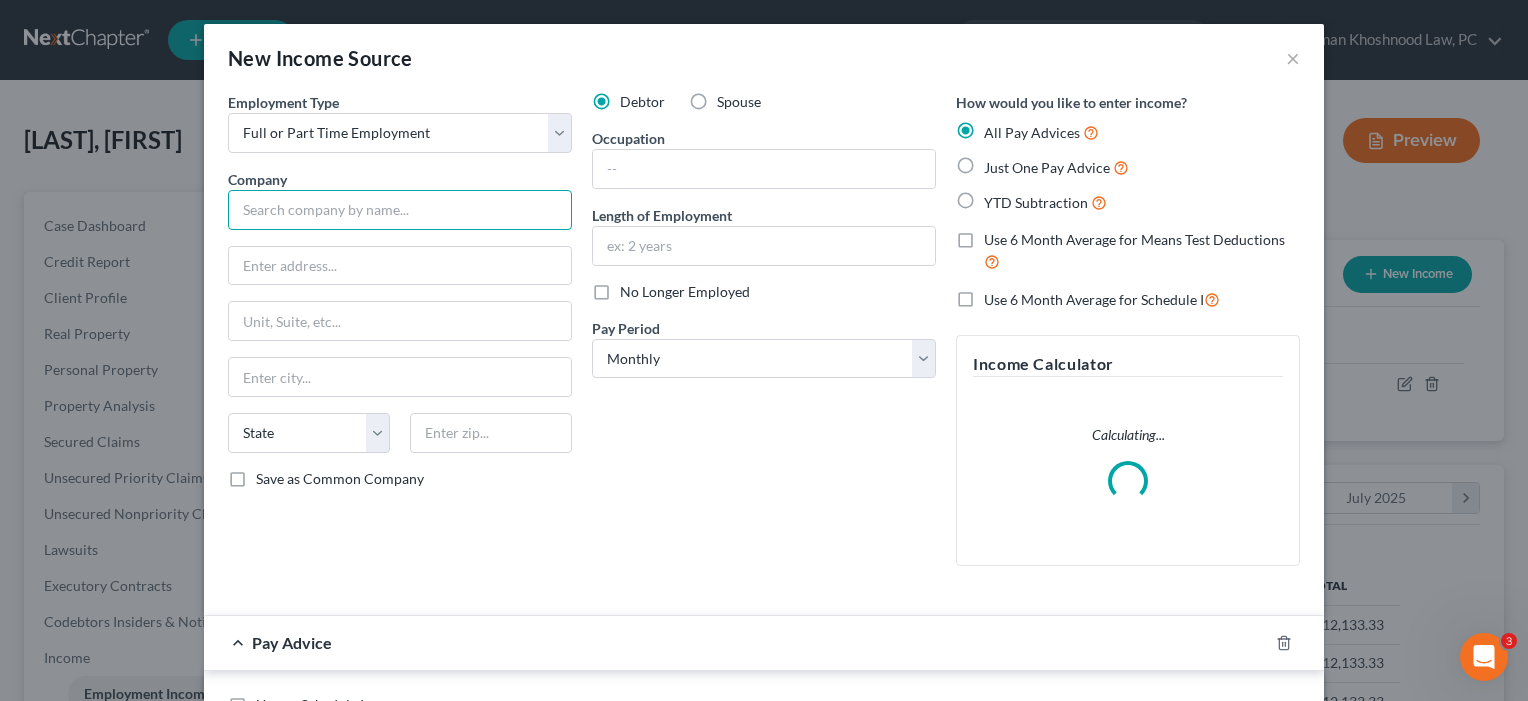 click at bounding box center (400, 210) 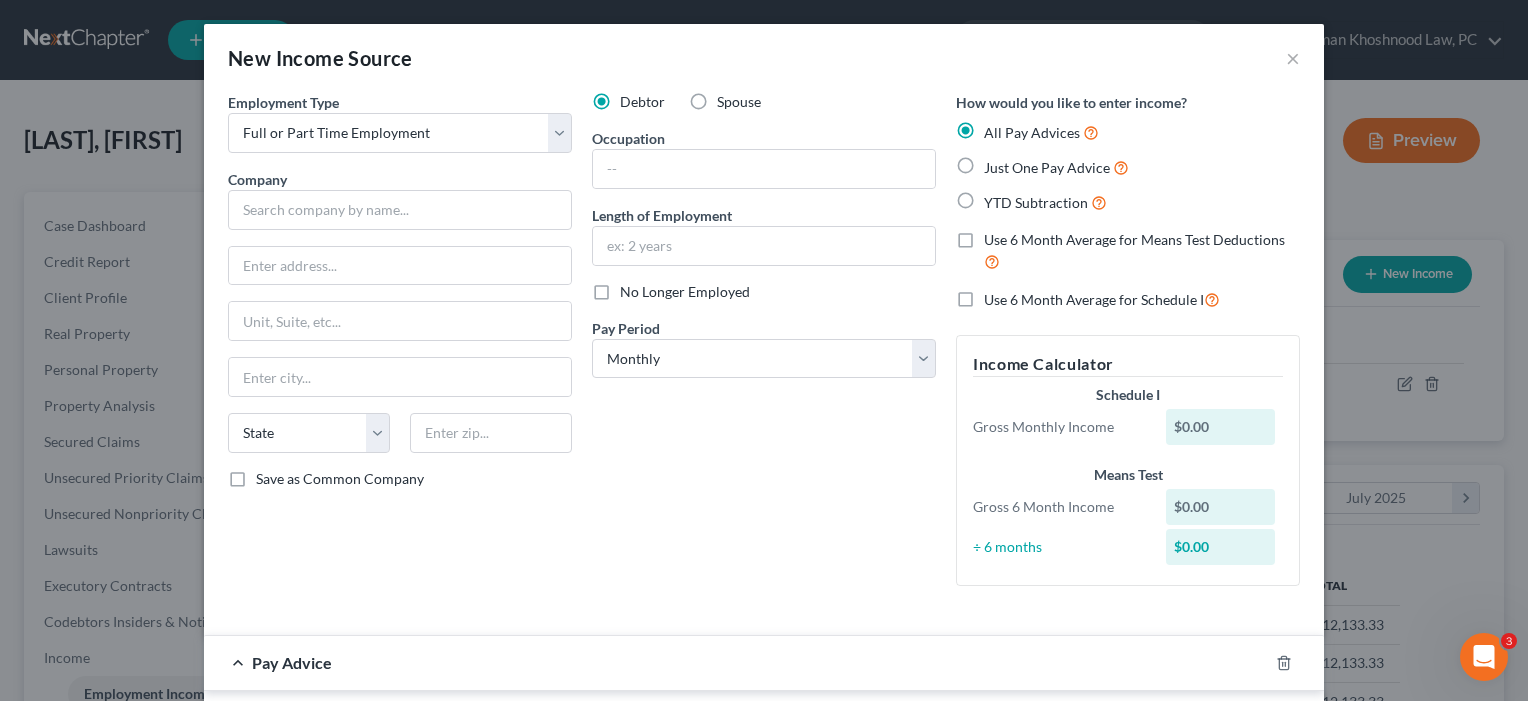 click on "Spouse" at bounding box center (739, 102) 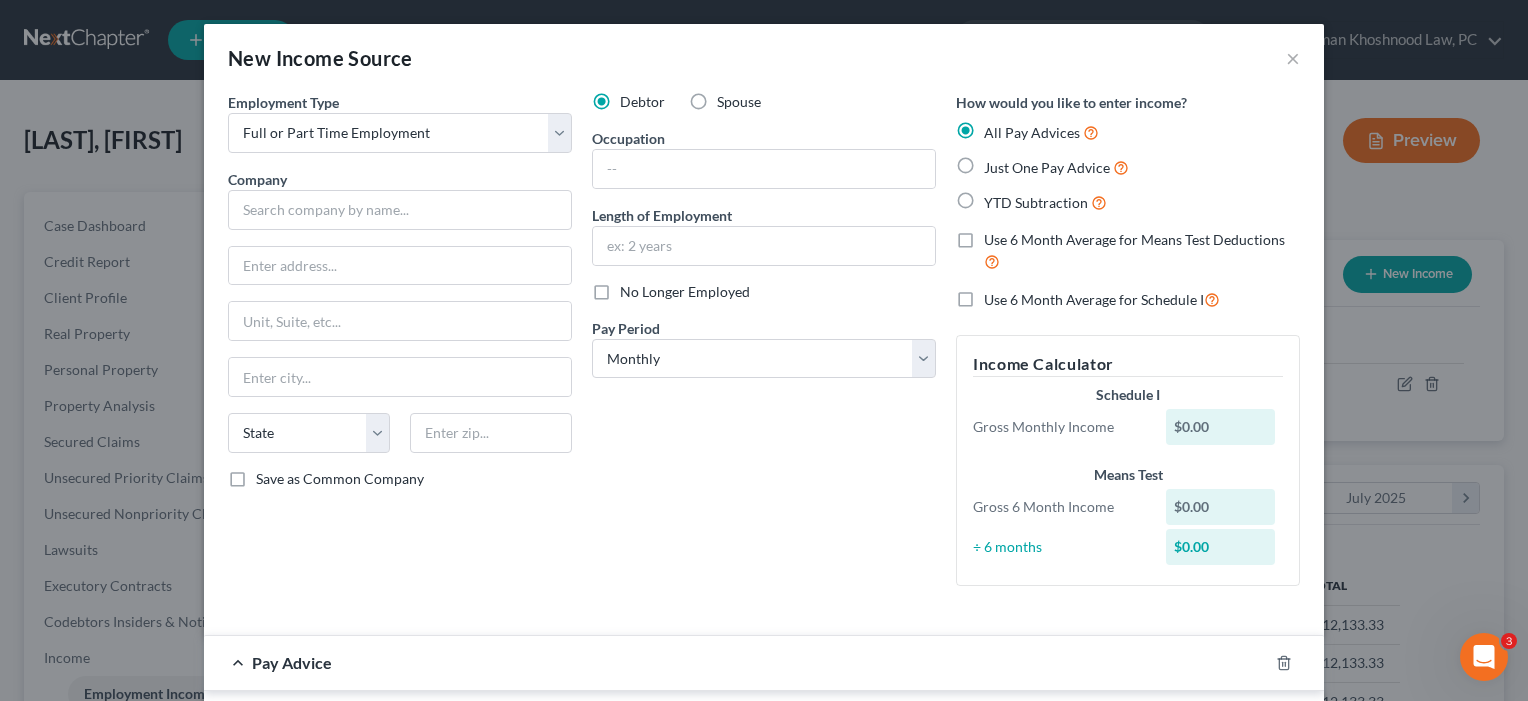 radio on "true" 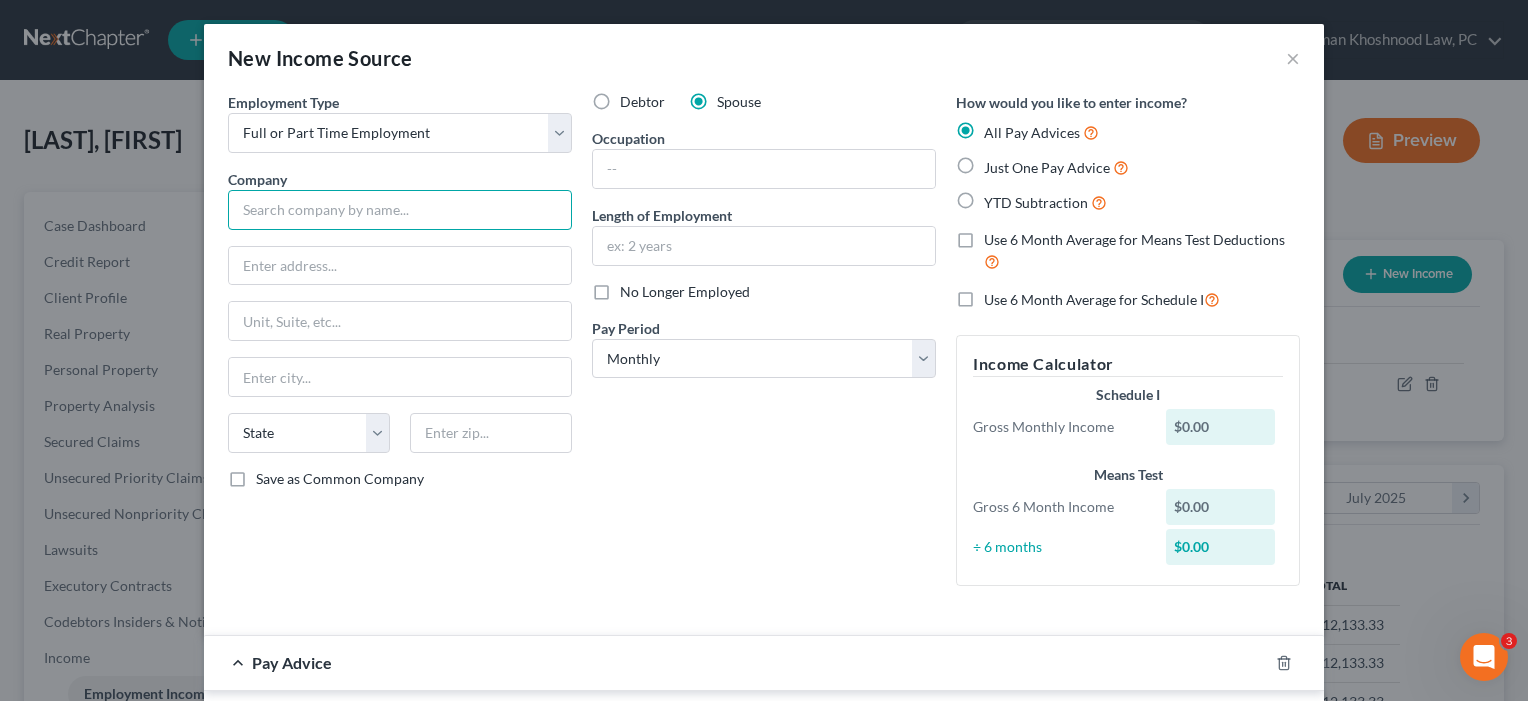 click at bounding box center (400, 210) 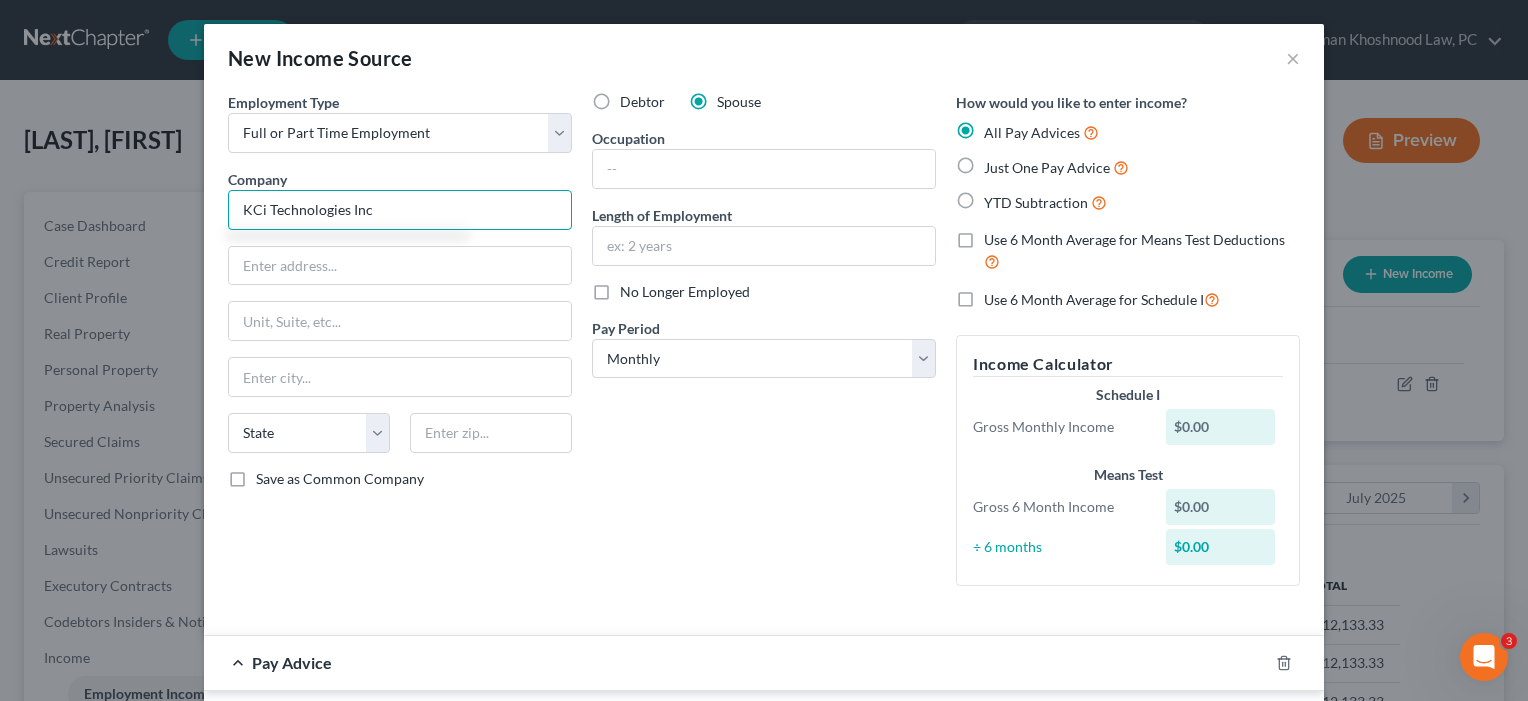 type on "KCi Technologies Inc" 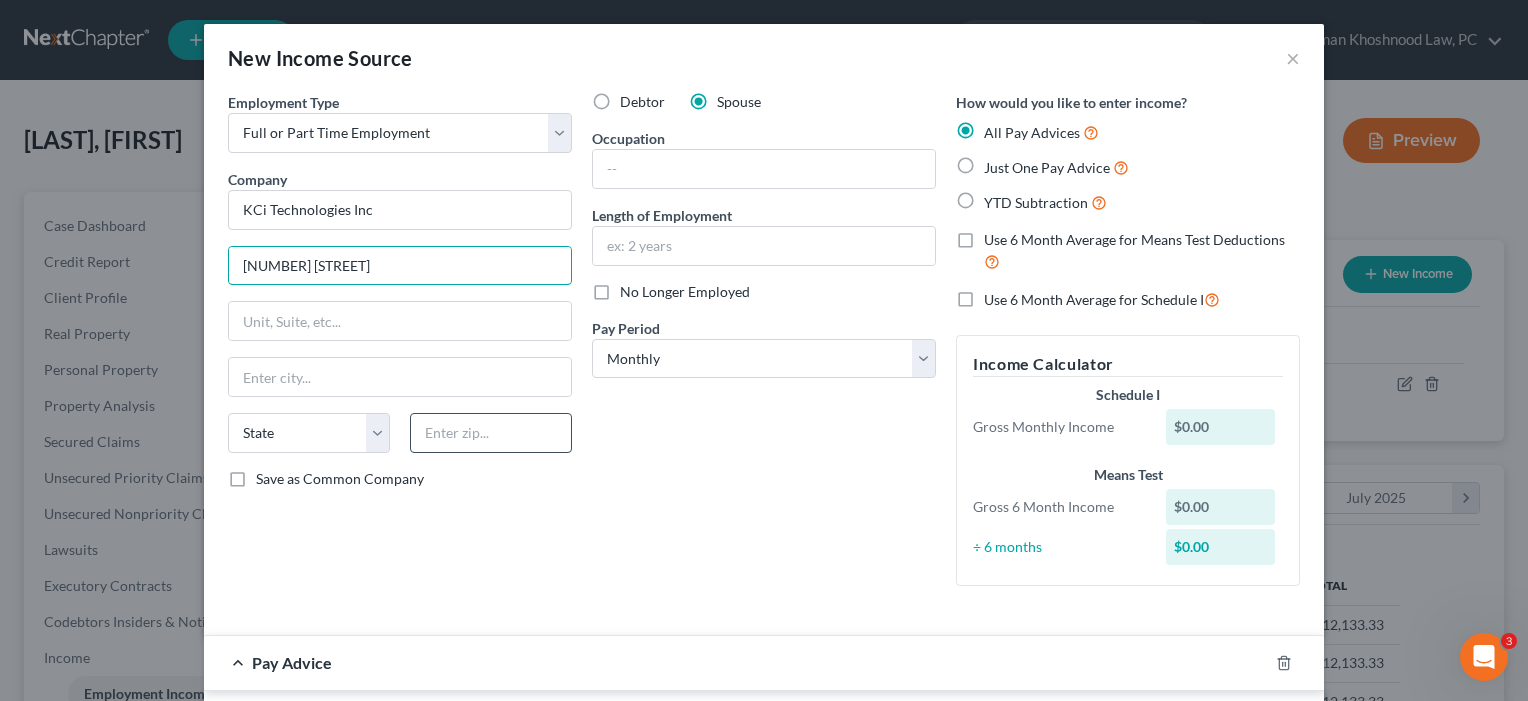 type on "[NUMBER] [STREET]" 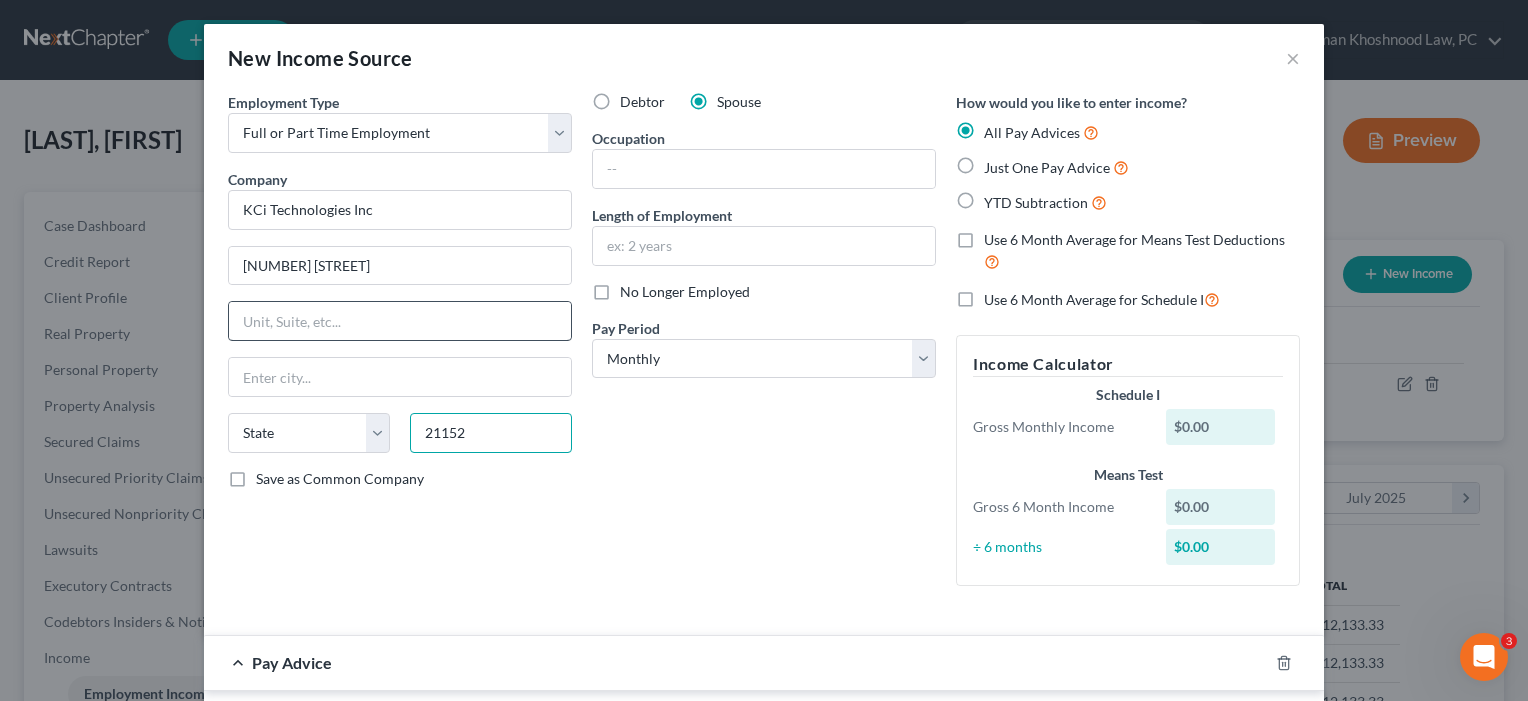 type on "21152" 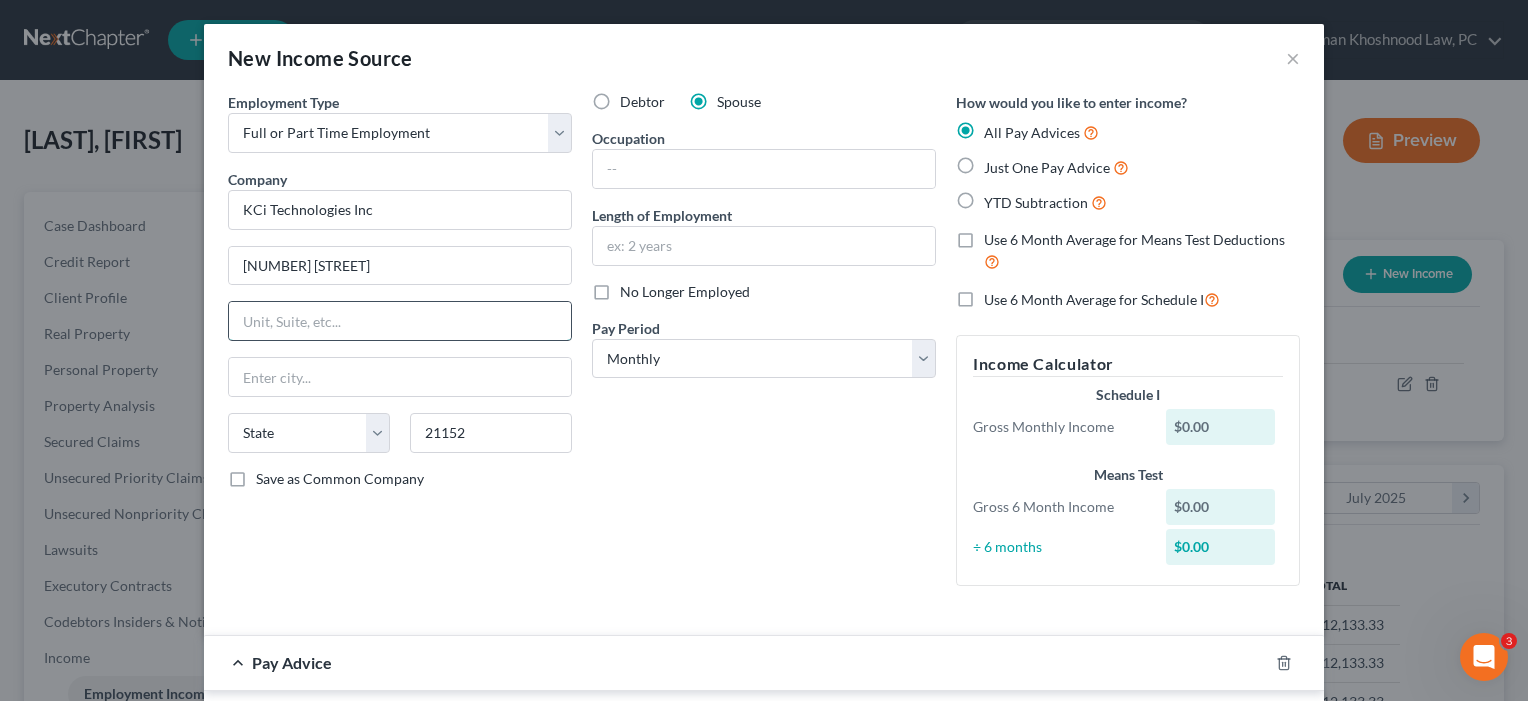 type on "[CITY]" 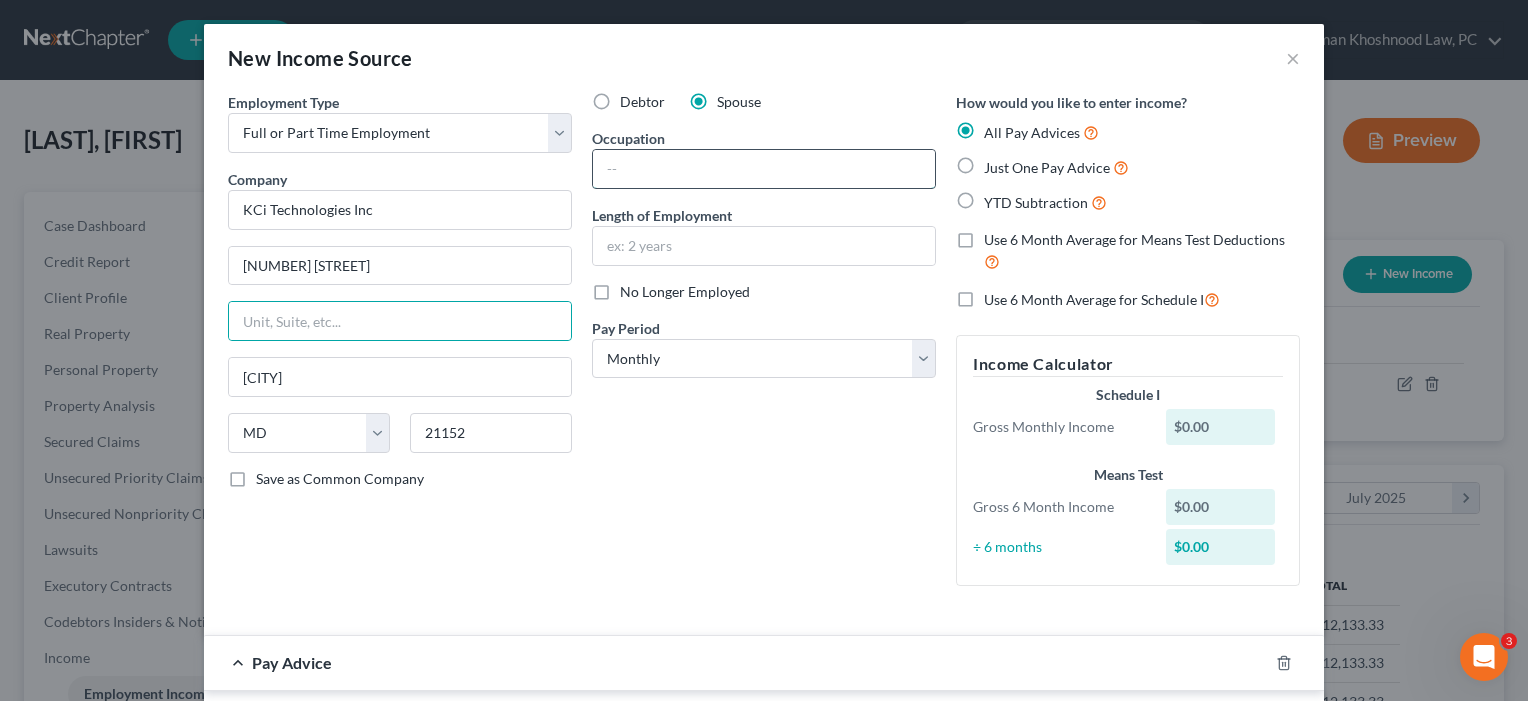 click at bounding box center [764, 169] 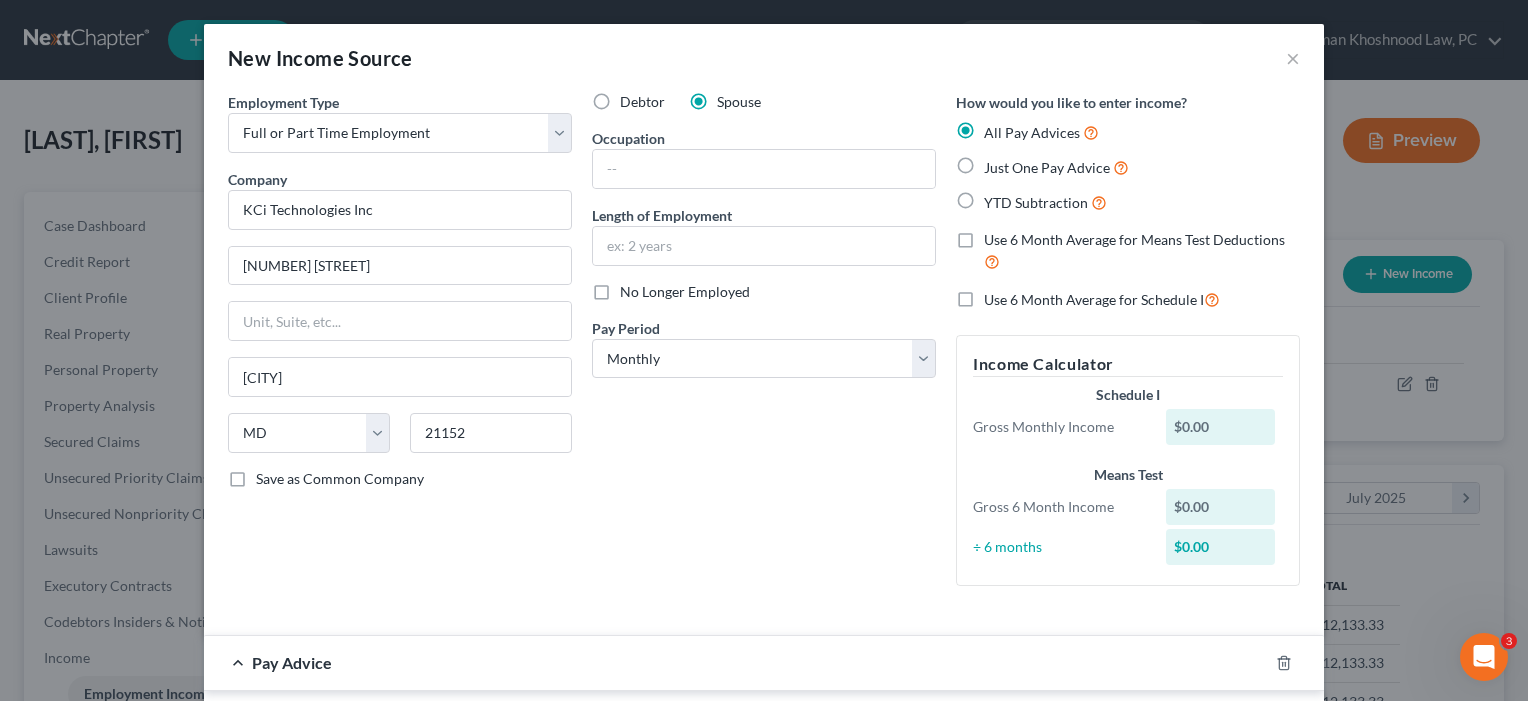 click on "Just One Pay Advice" at bounding box center (1056, 167) 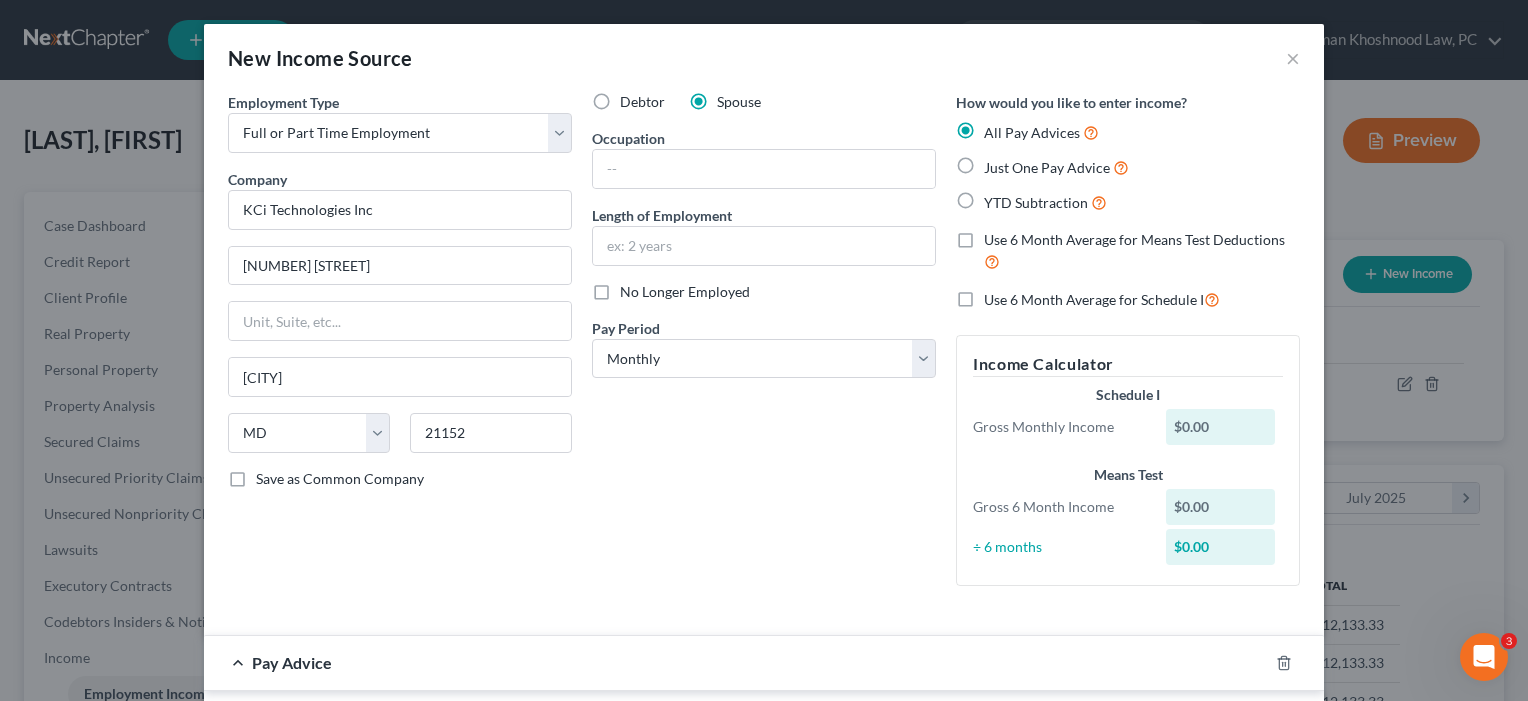 radio on "true" 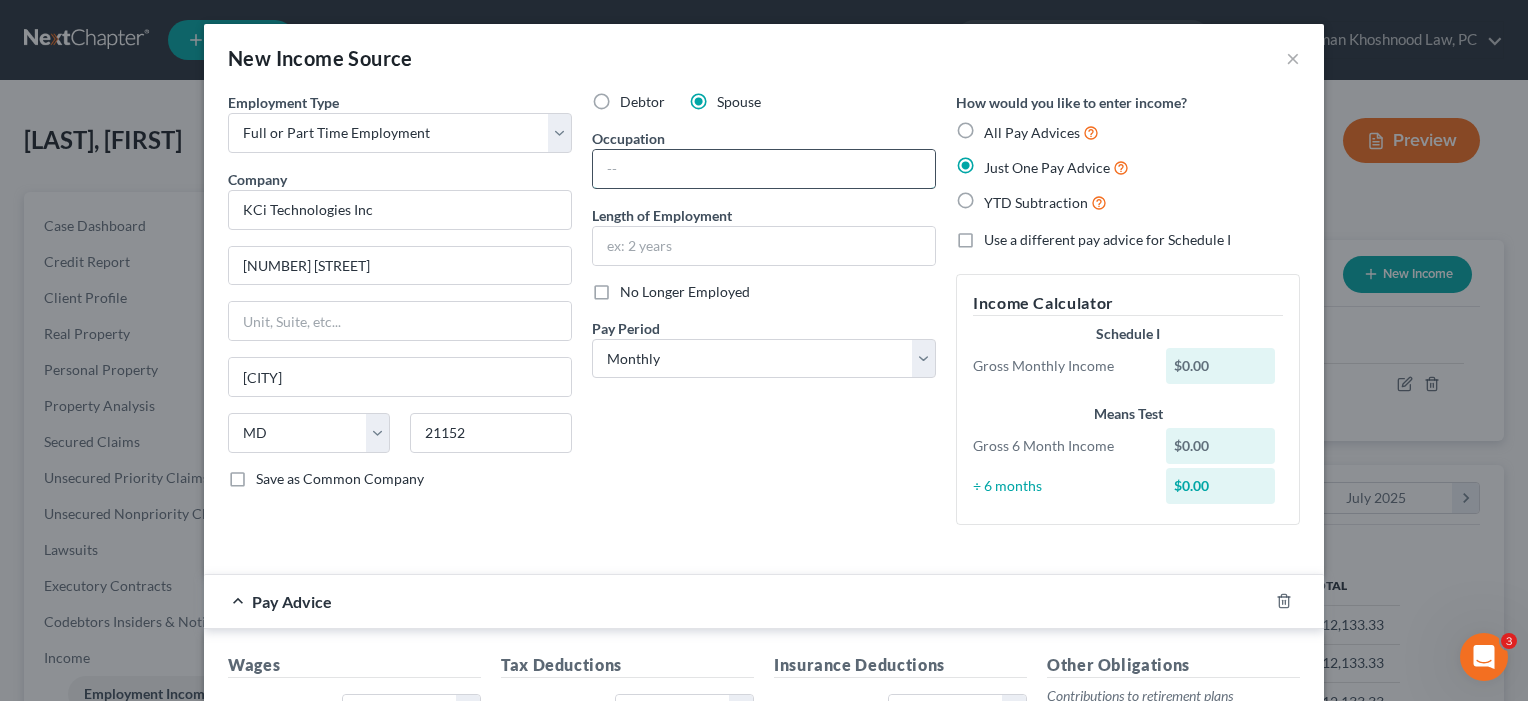 click at bounding box center (764, 169) 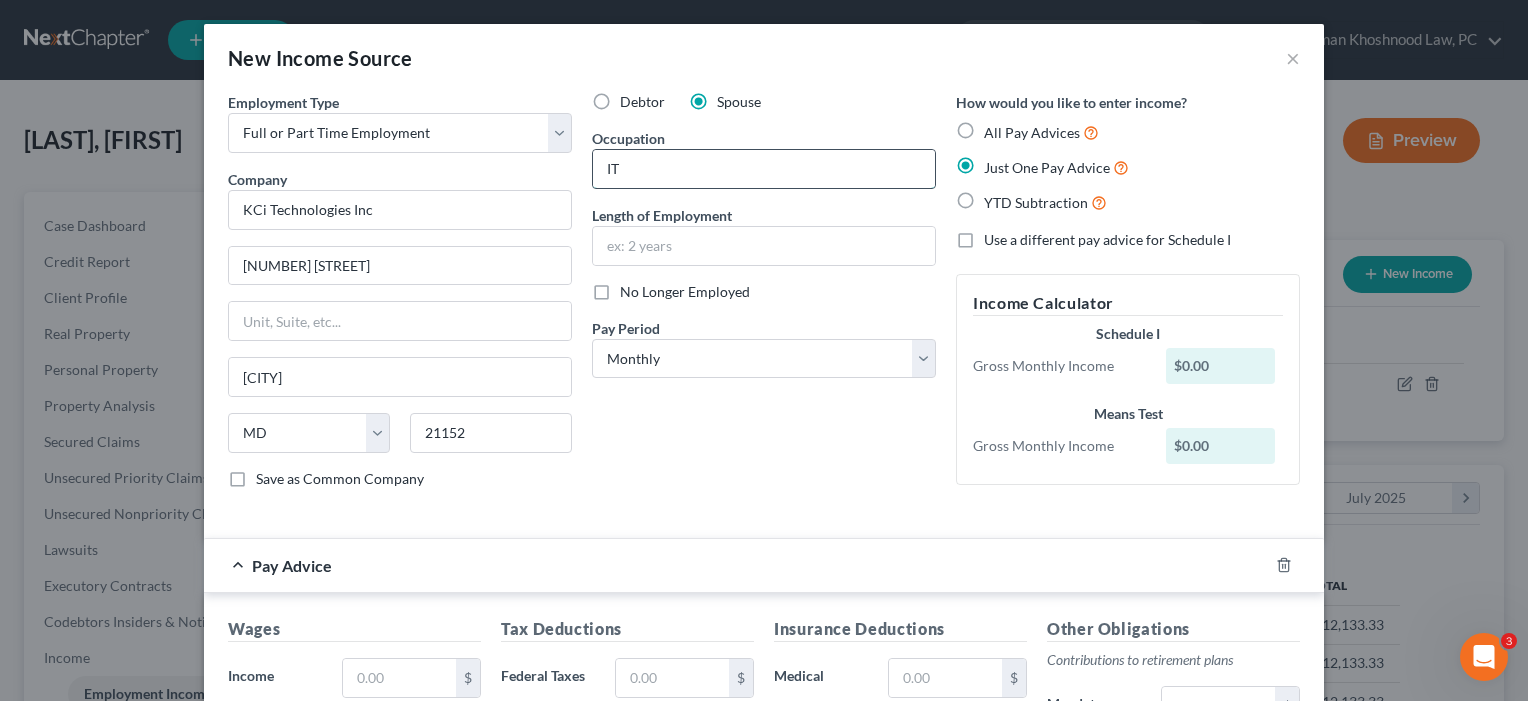 drag, startPoint x: 628, startPoint y: 172, endPoint x: 595, endPoint y: 172, distance: 33 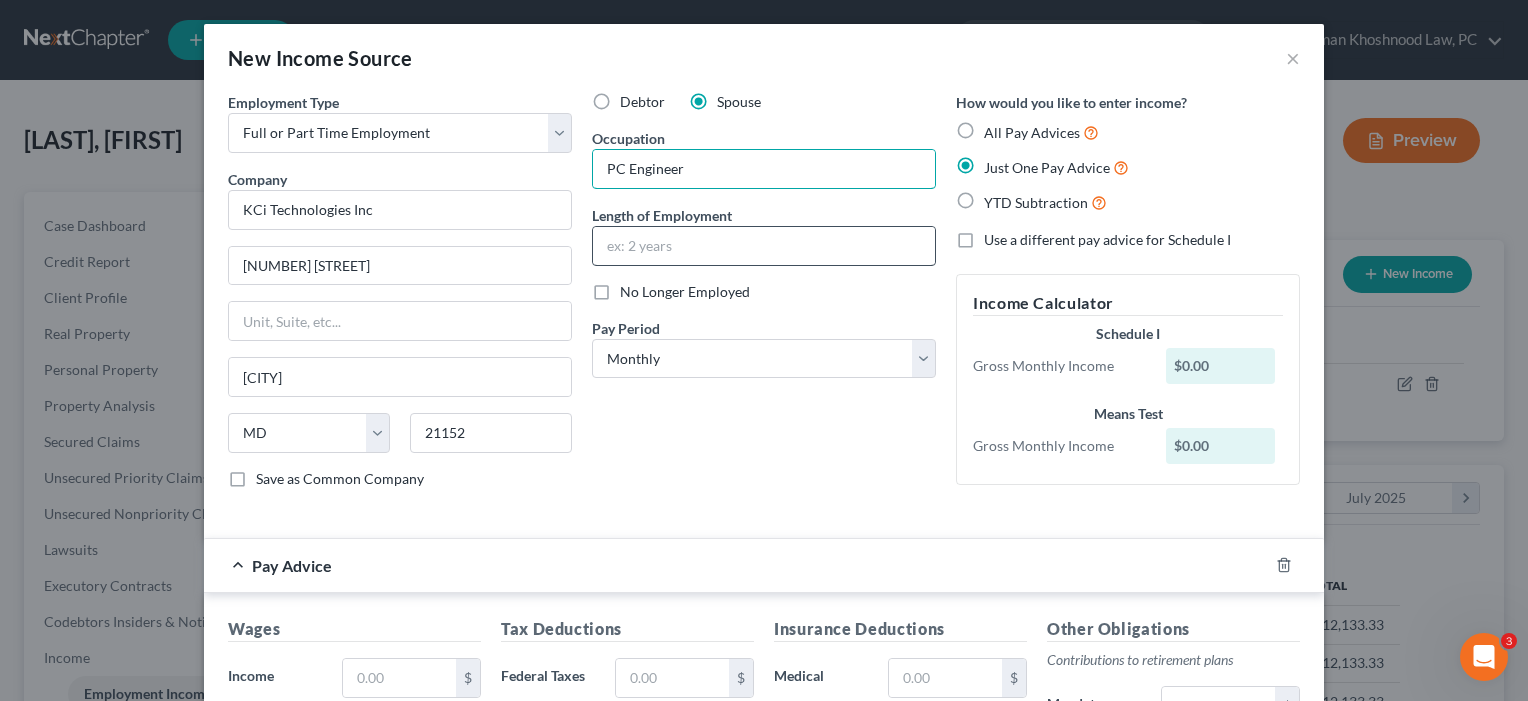 type on "PC Engineer" 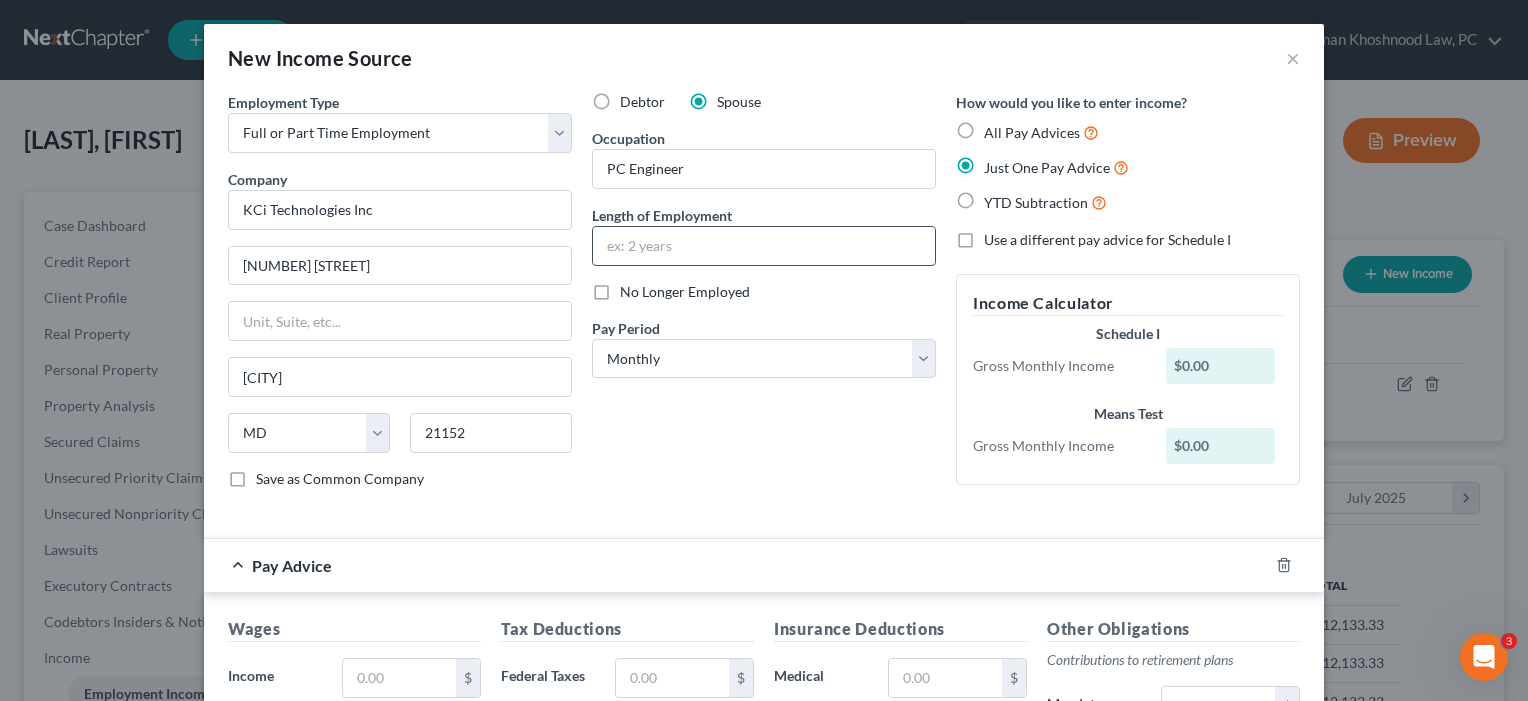 click at bounding box center (764, 246) 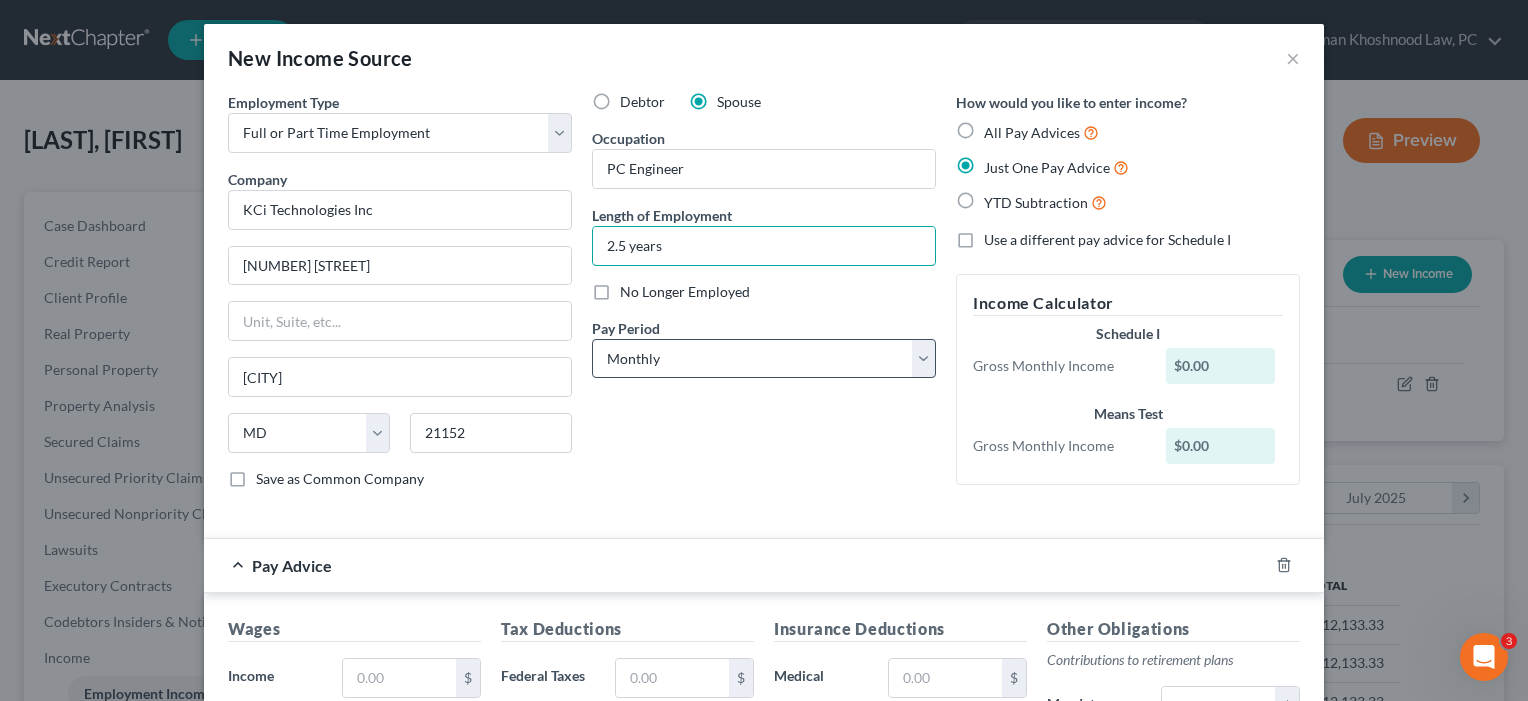 type on "2.5 years" 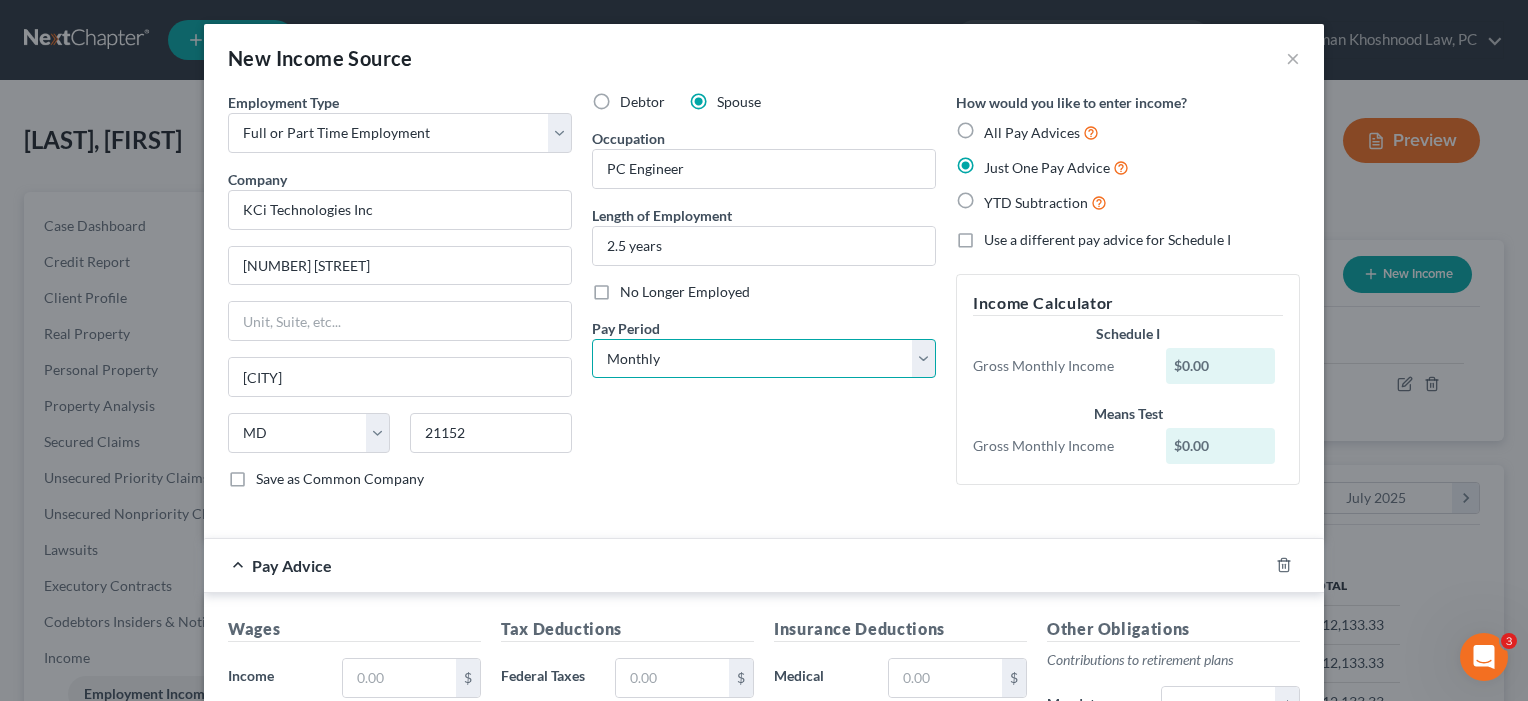 select on "2" 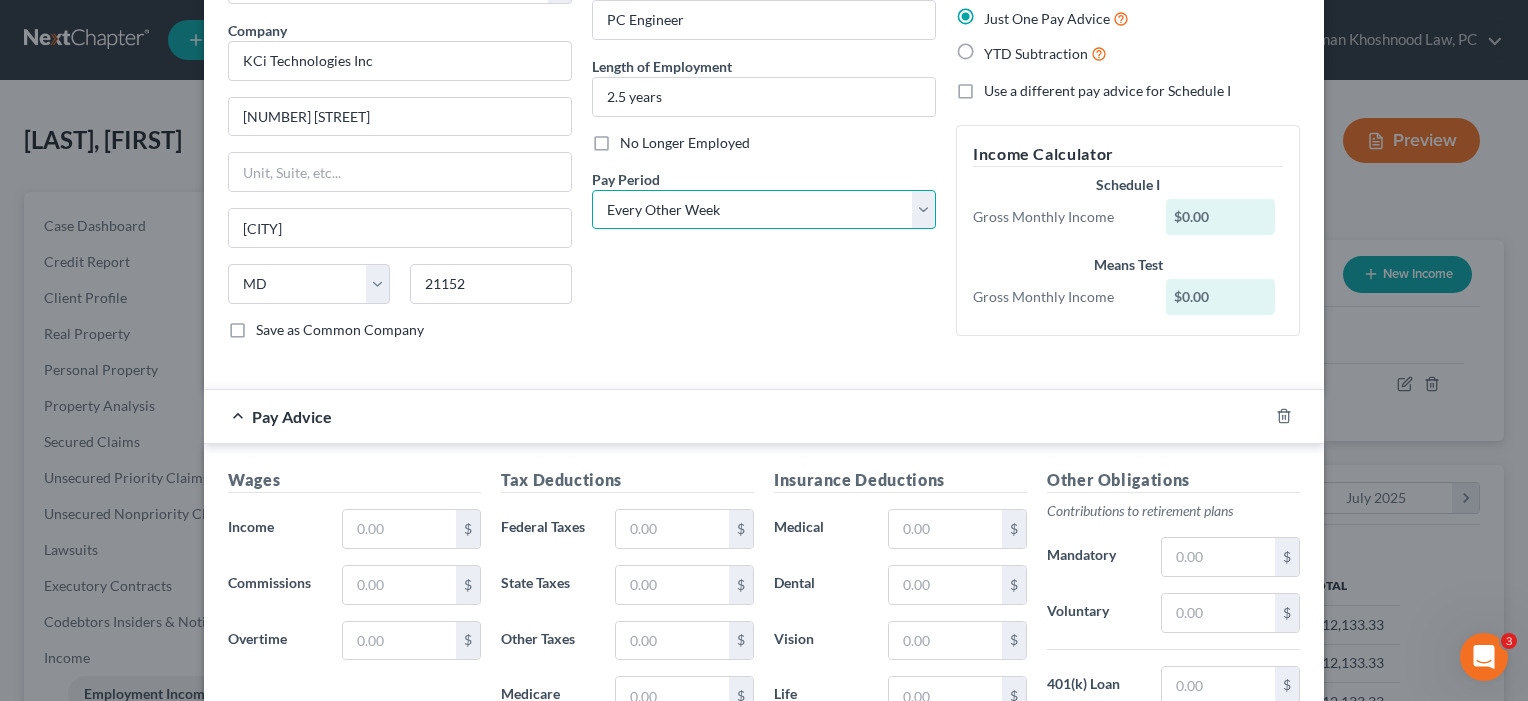 scroll, scrollTop: 219, scrollLeft: 0, axis: vertical 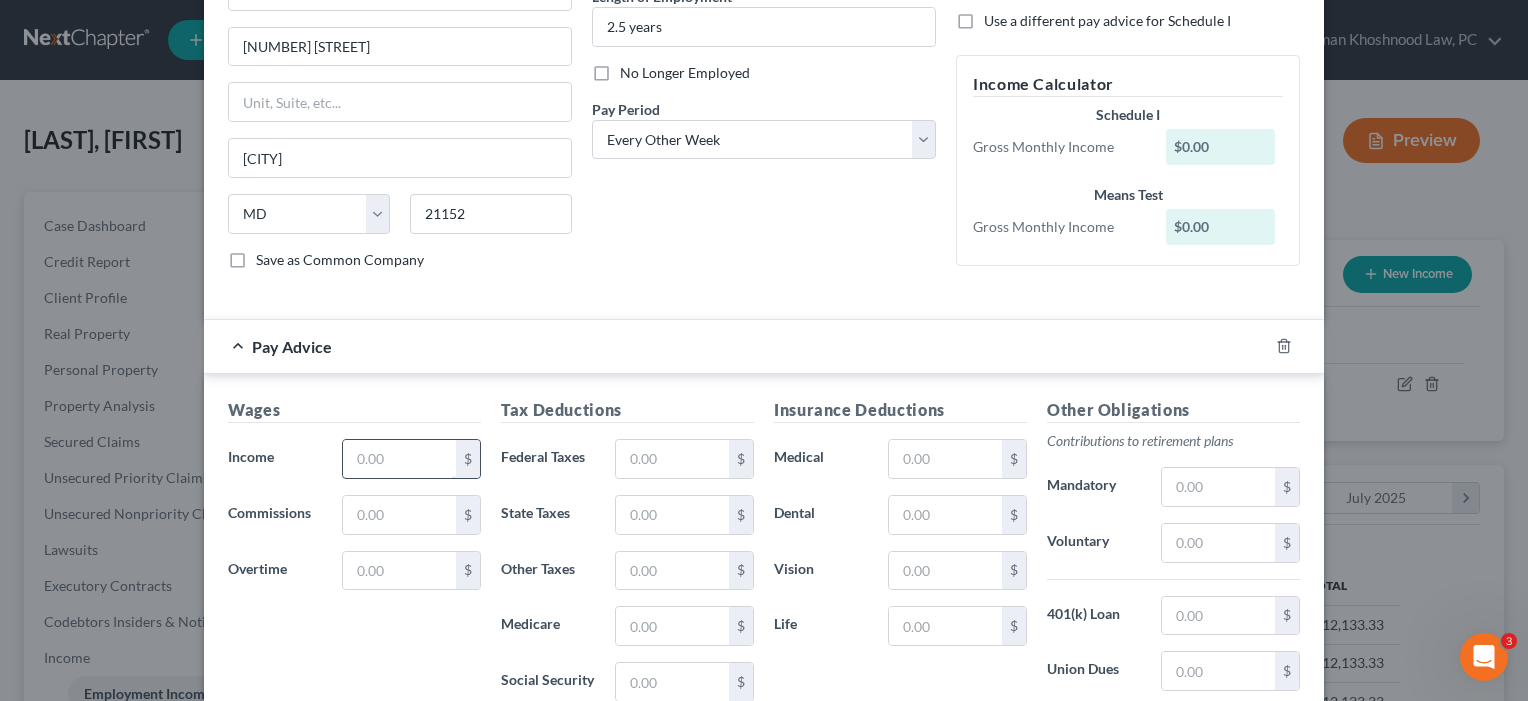 click at bounding box center [399, 459] 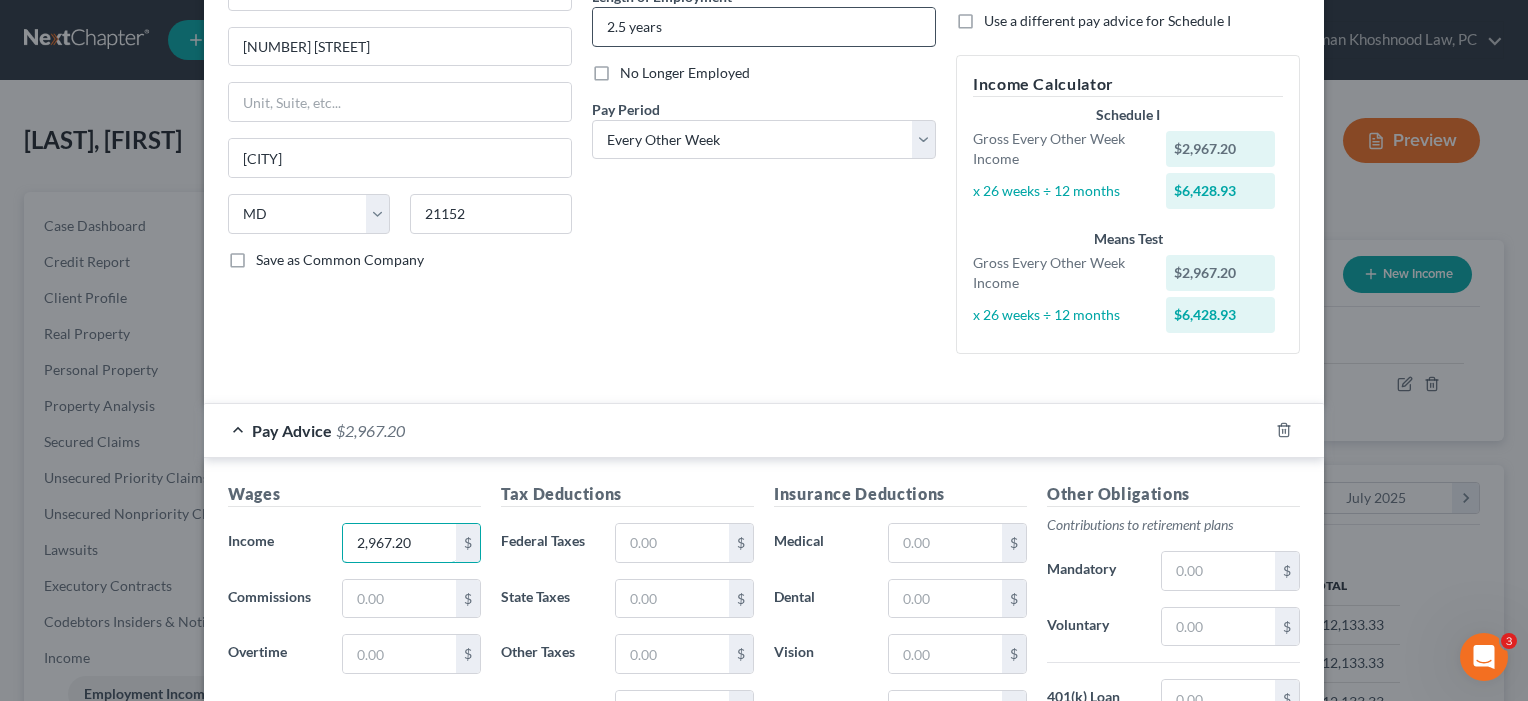 type on "2,967.20" 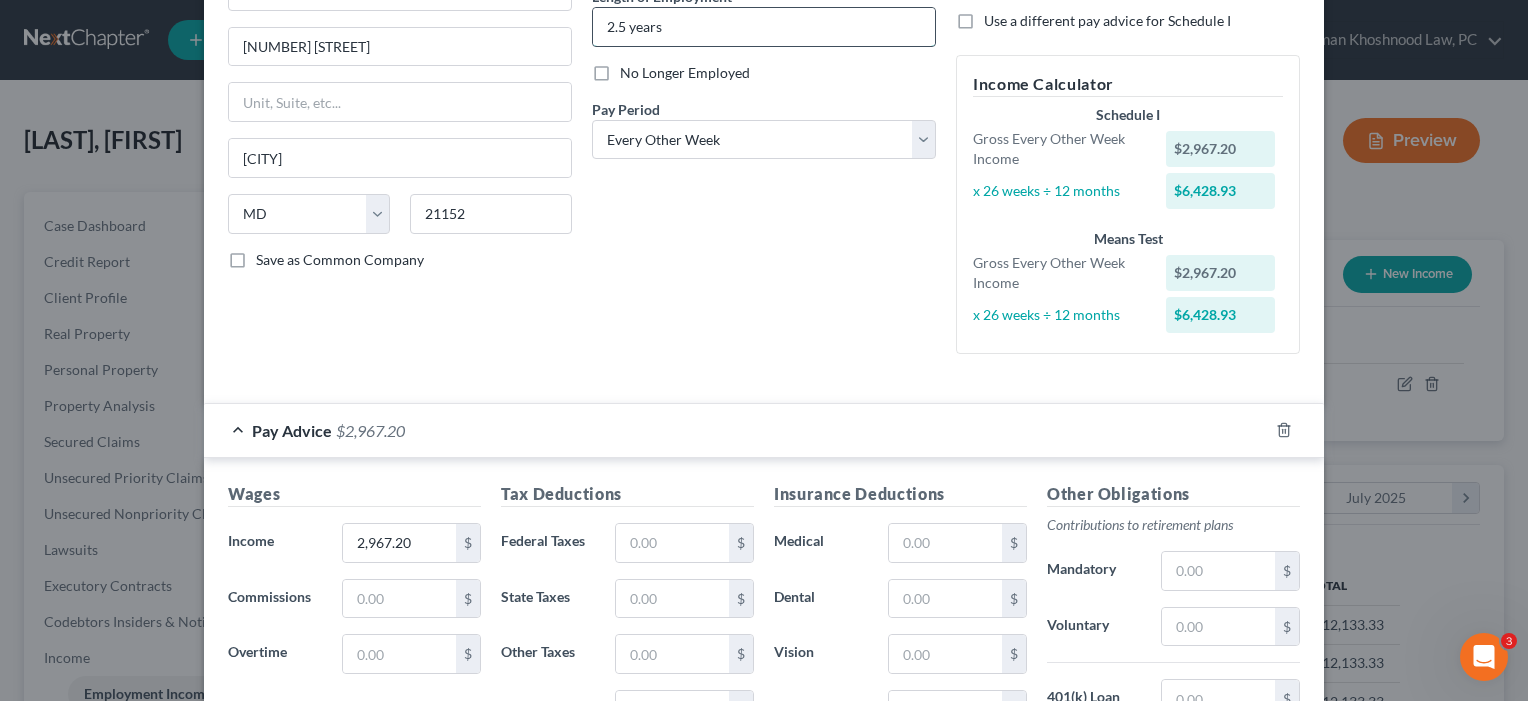 click on "2.5 years" at bounding box center [764, 27] 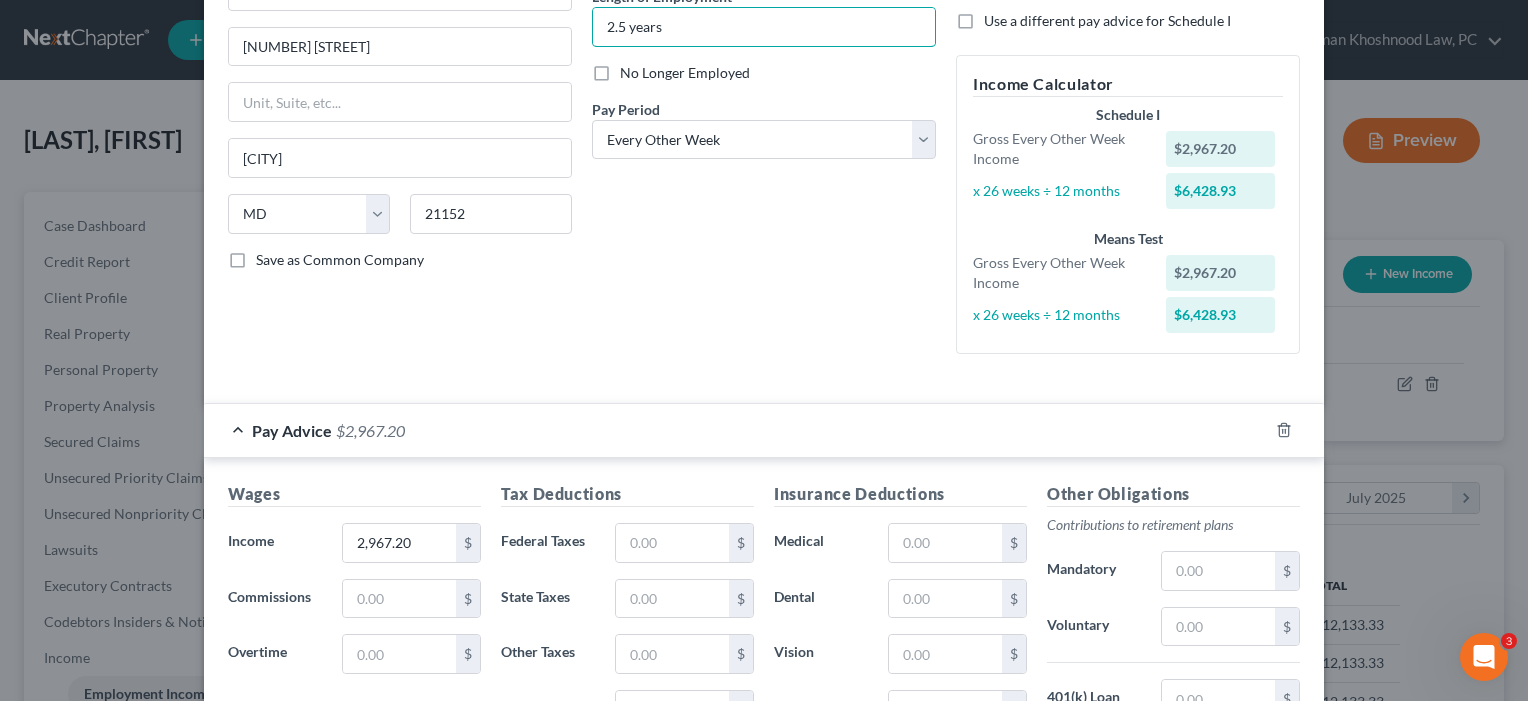 drag, startPoint x: 625, startPoint y: 23, endPoint x: 582, endPoint y: 23, distance: 43 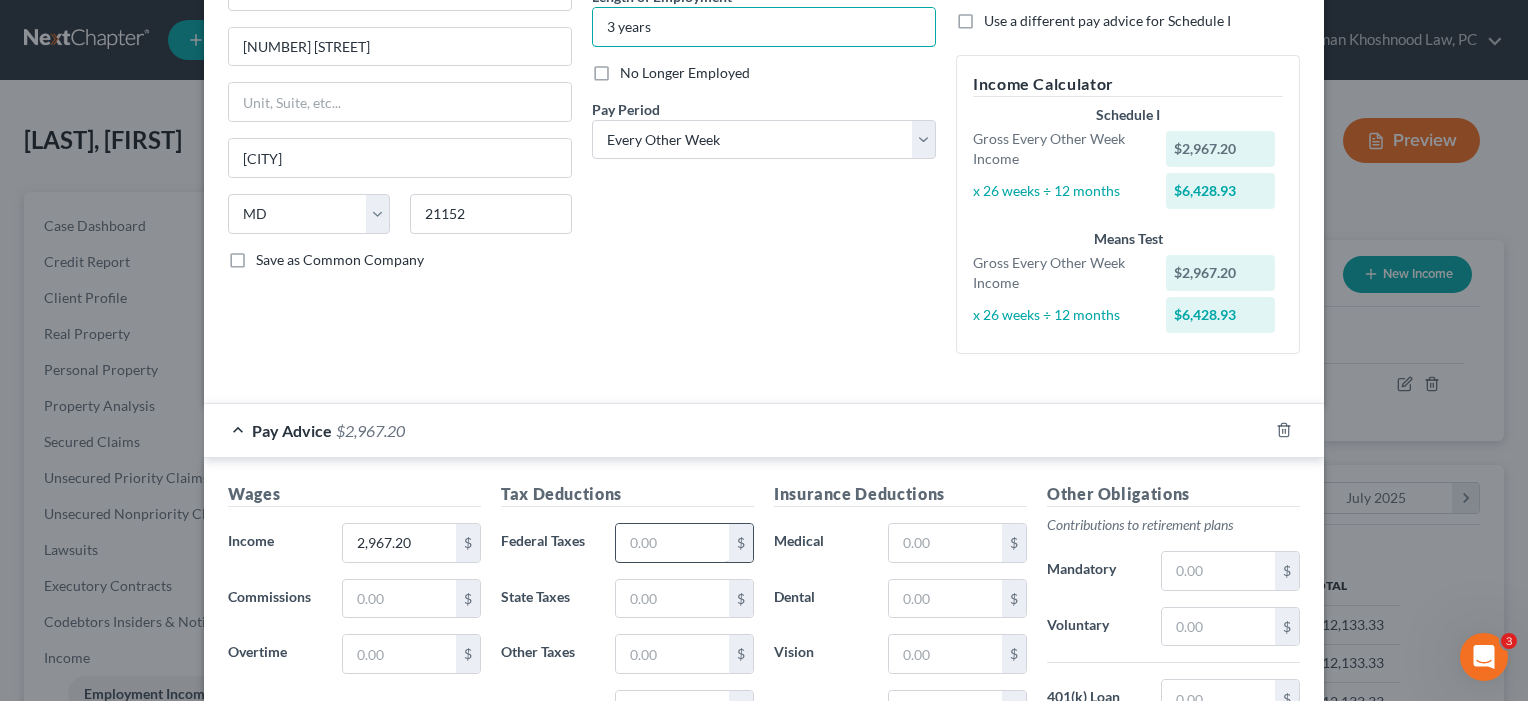 type on "3 years" 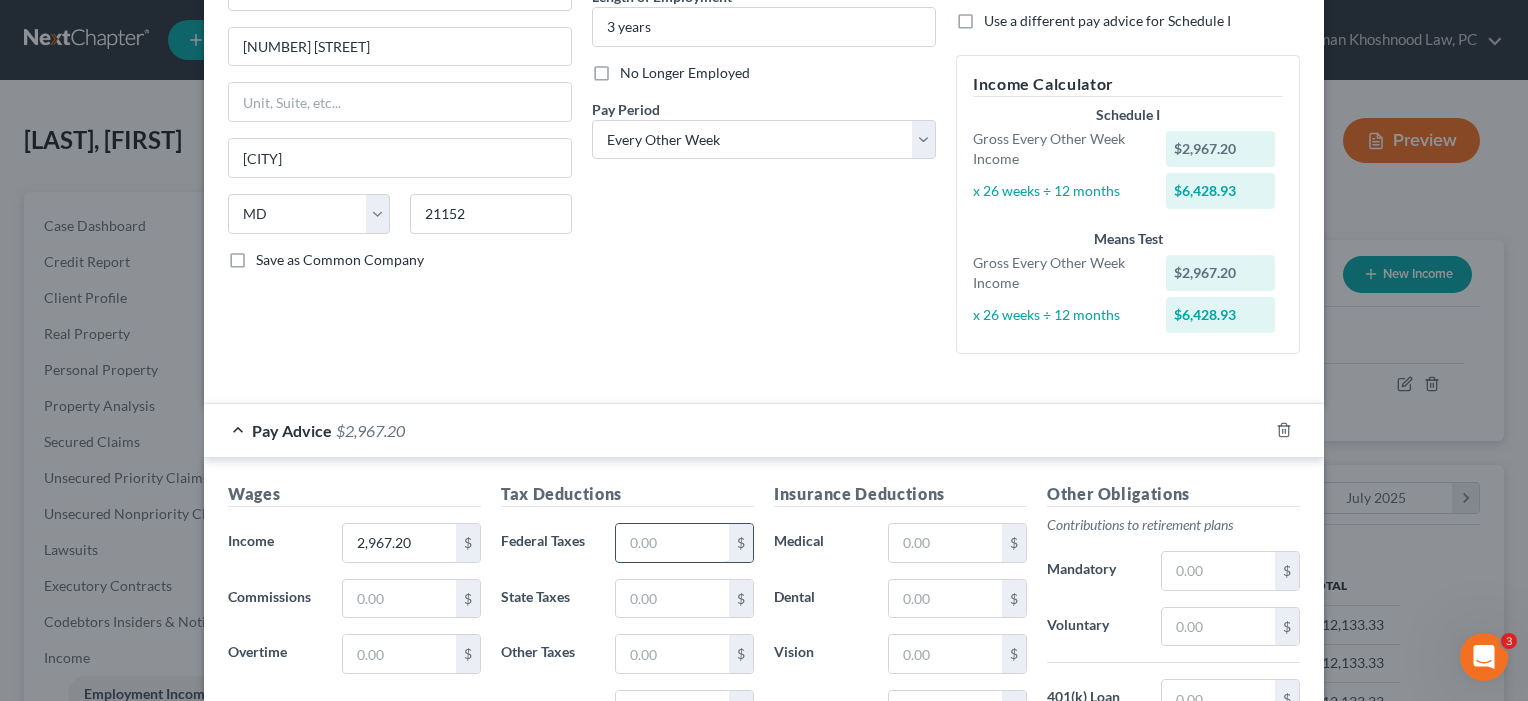 click at bounding box center (672, 543) 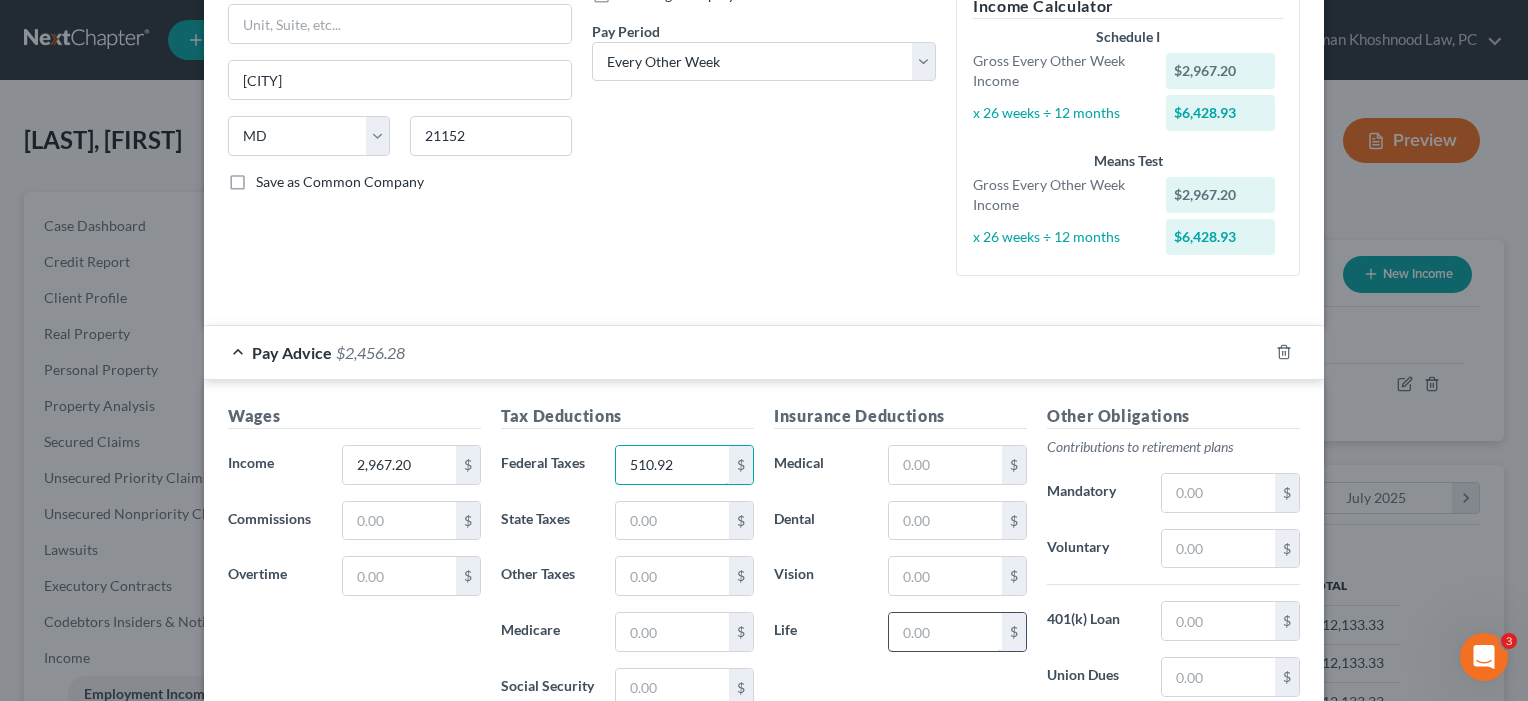 scroll, scrollTop: 318, scrollLeft: 0, axis: vertical 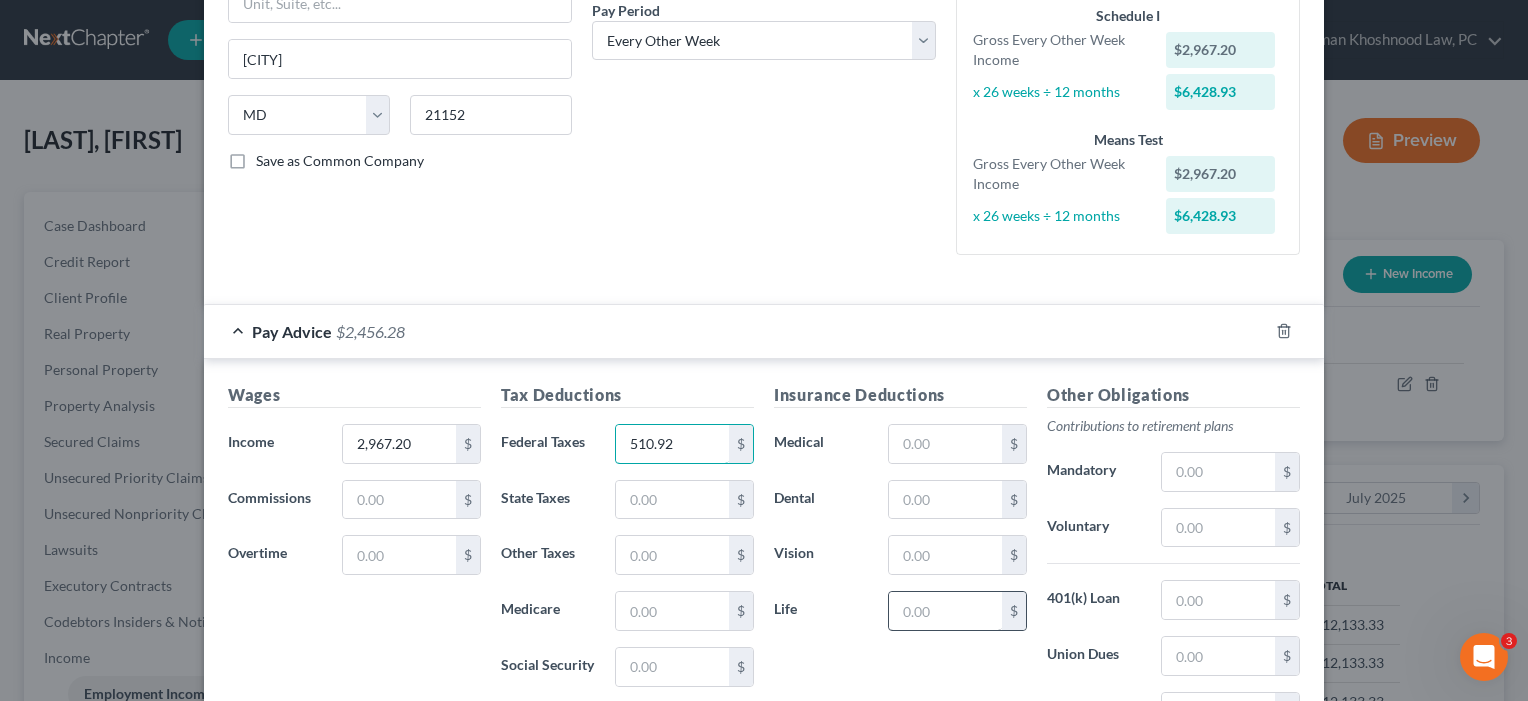 type on "510.92" 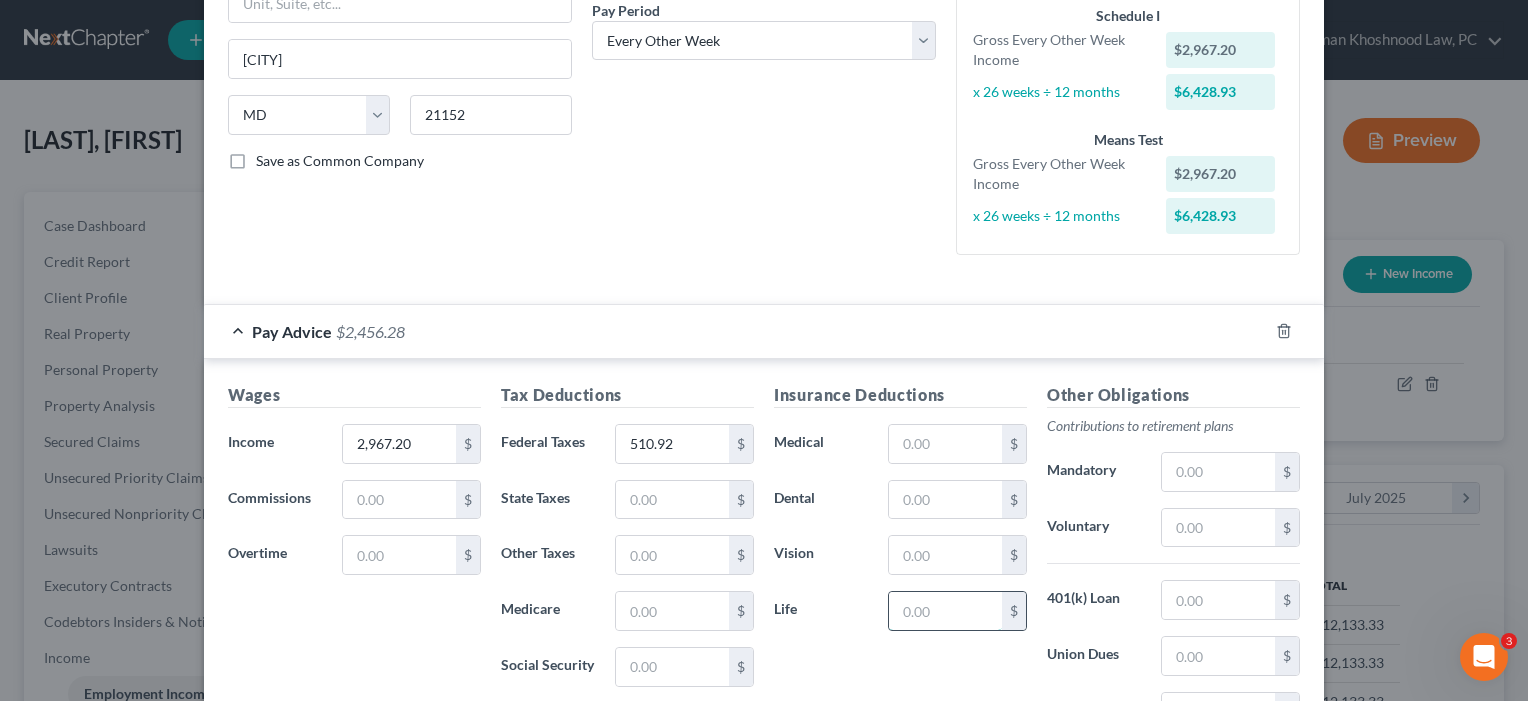 click at bounding box center [945, 611] 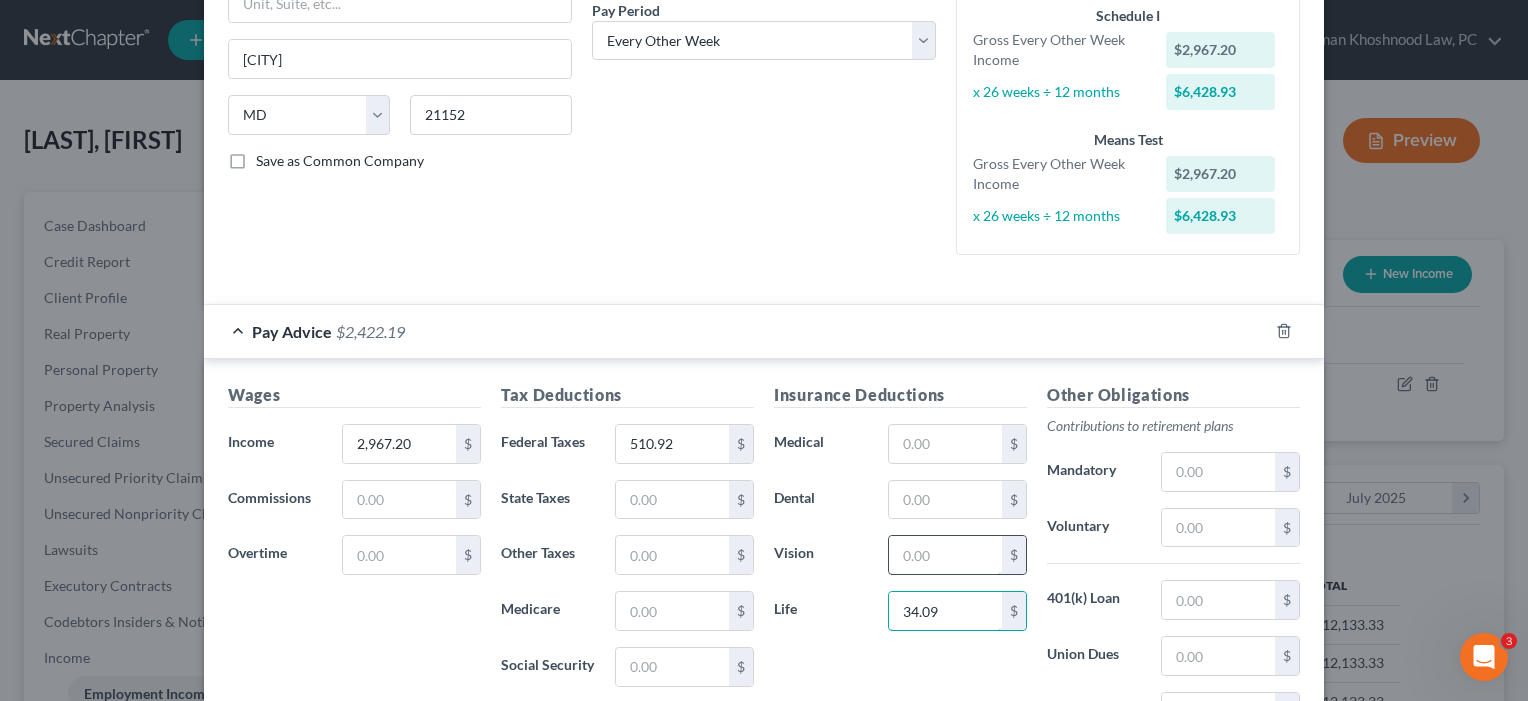 type on "34.09" 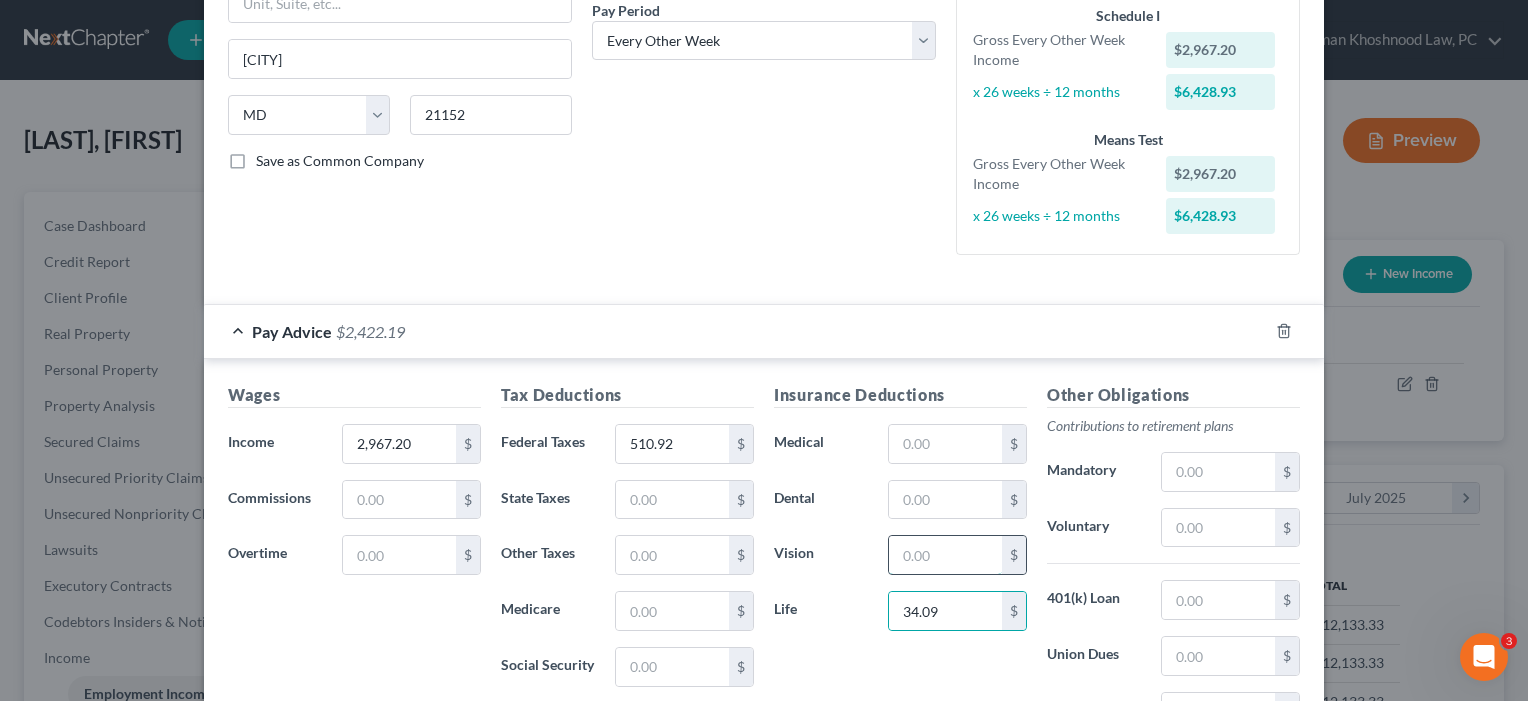 click at bounding box center [945, 555] 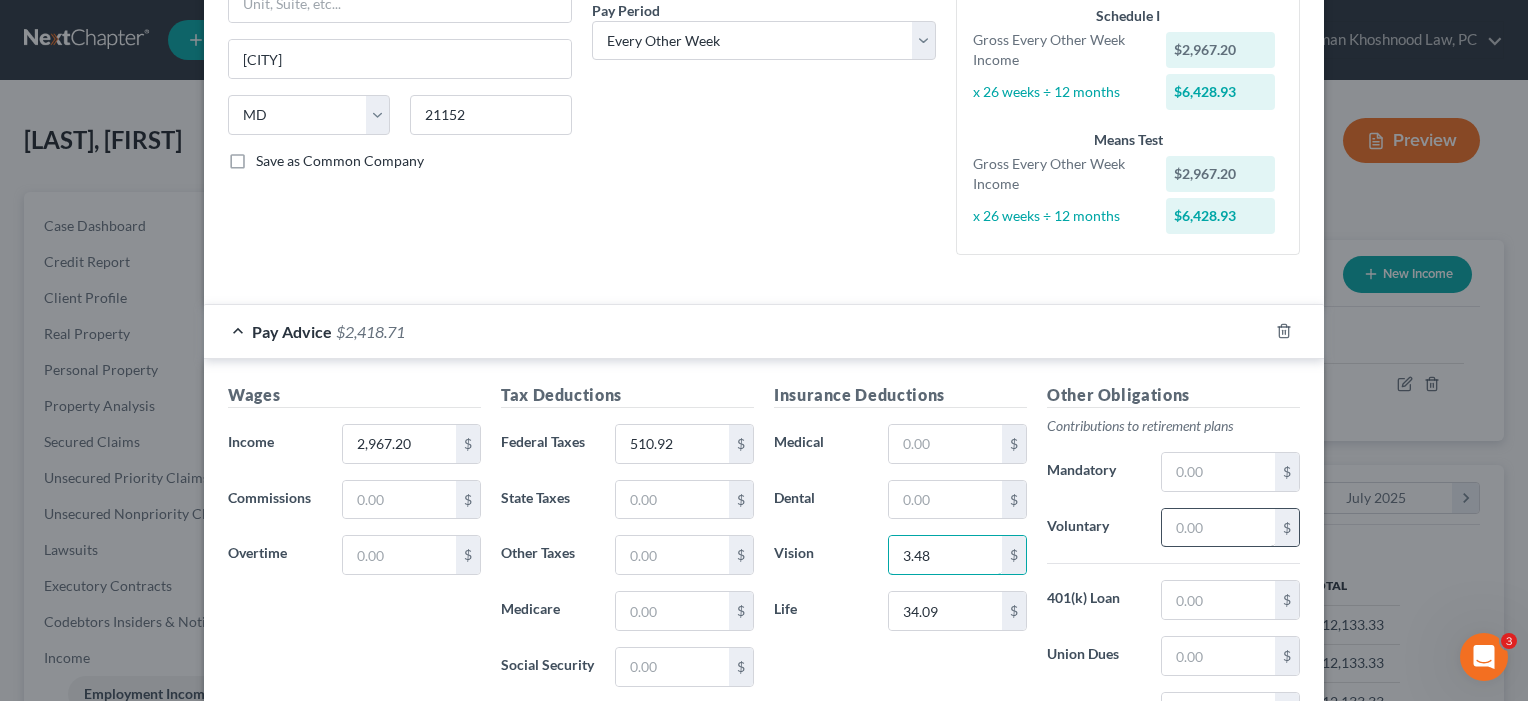type on "3.48" 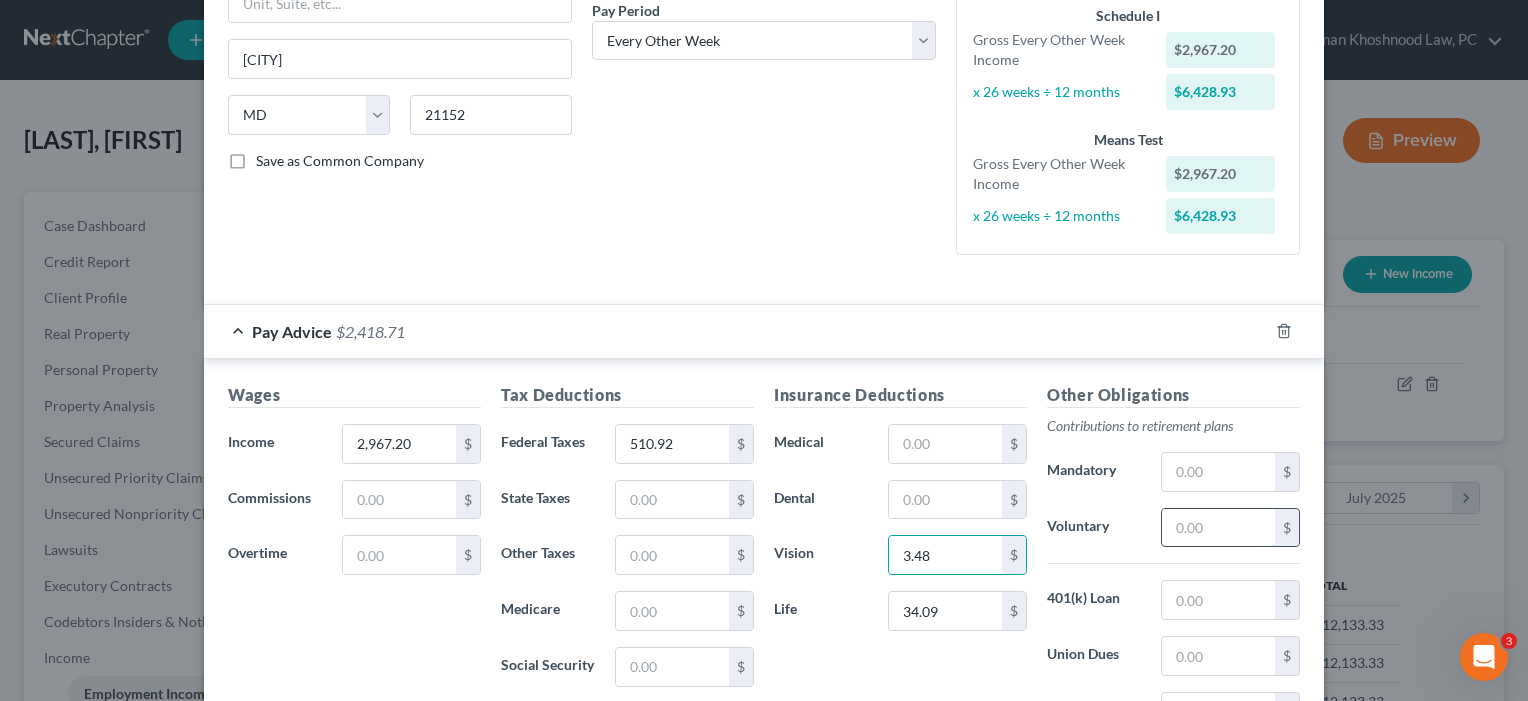 click at bounding box center (1218, 528) 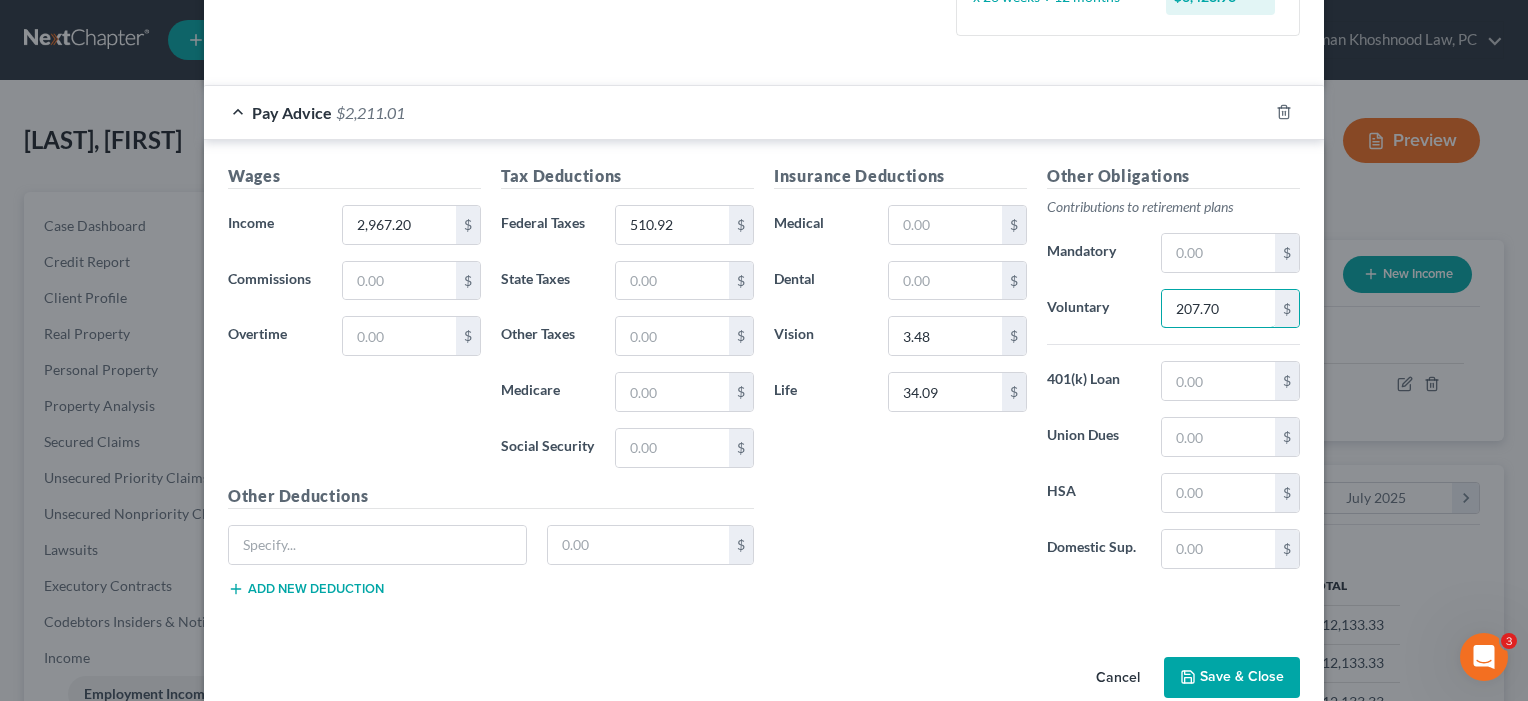 scroll, scrollTop: 539, scrollLeft: 0, axis: vertical 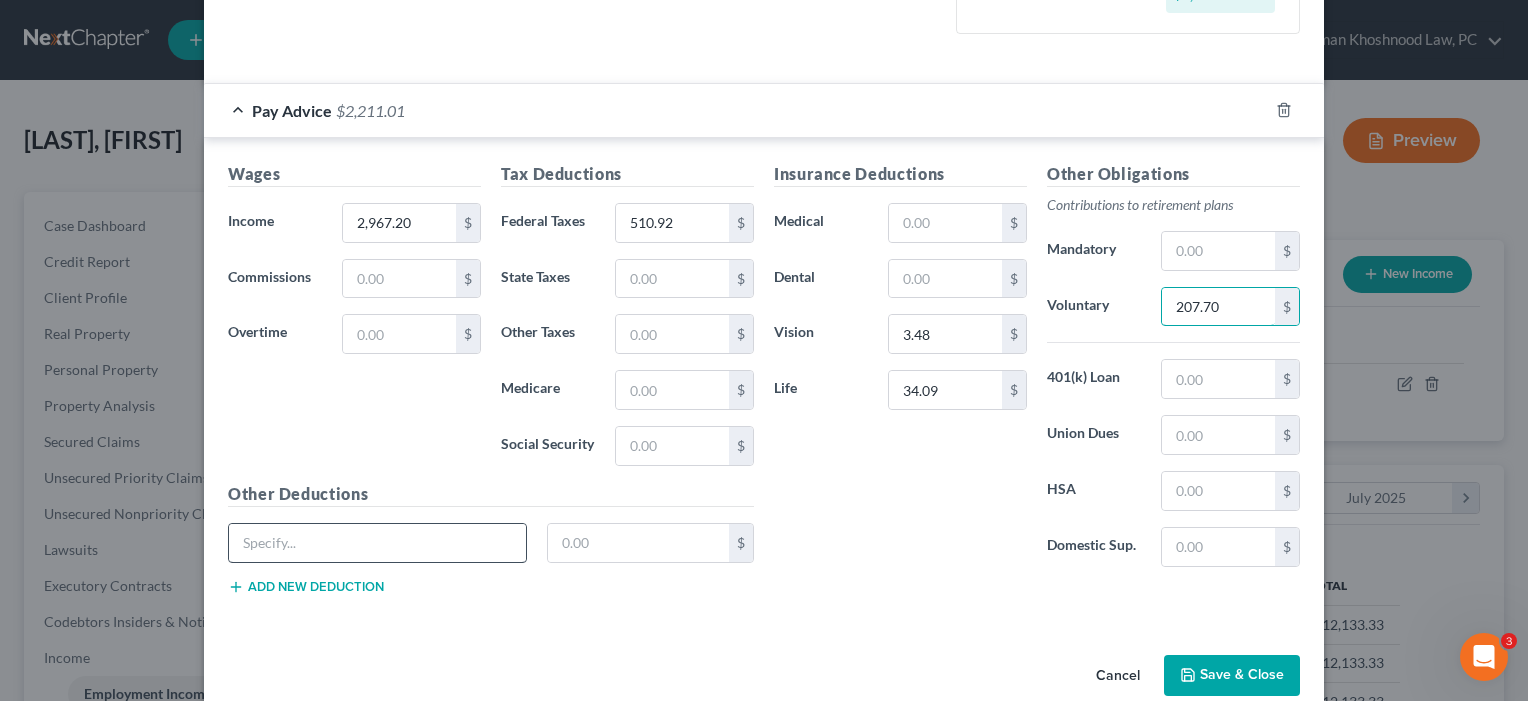type on "207.70" 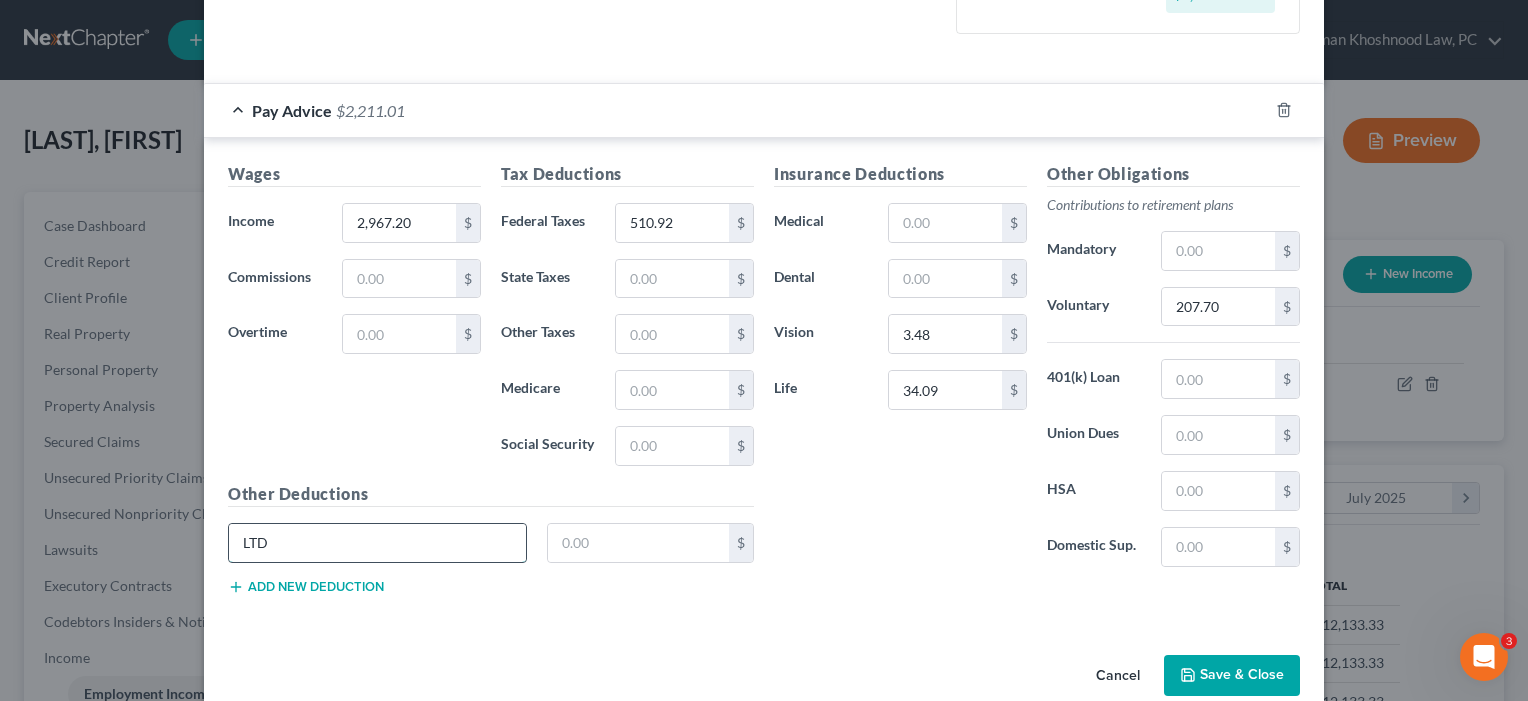 type on "LTD" 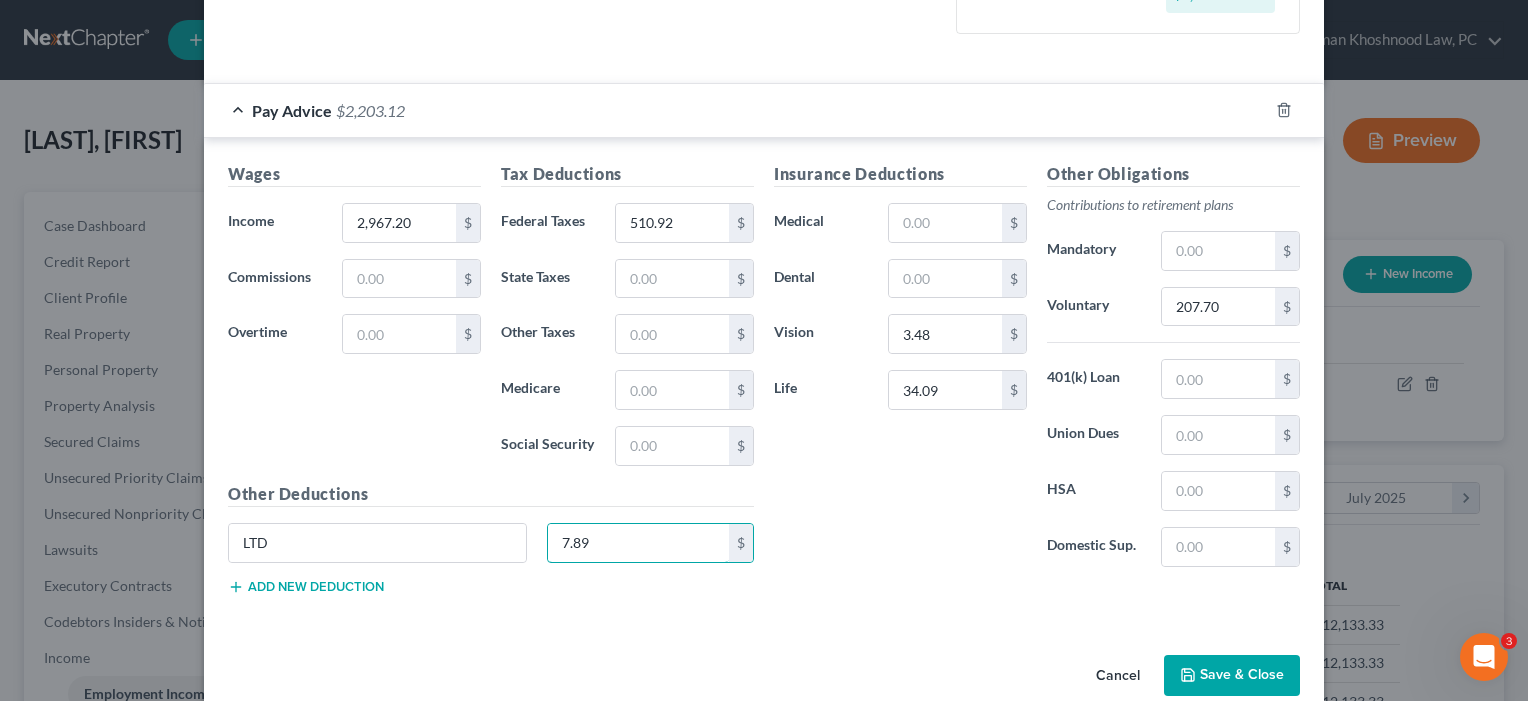 type on "7.89" 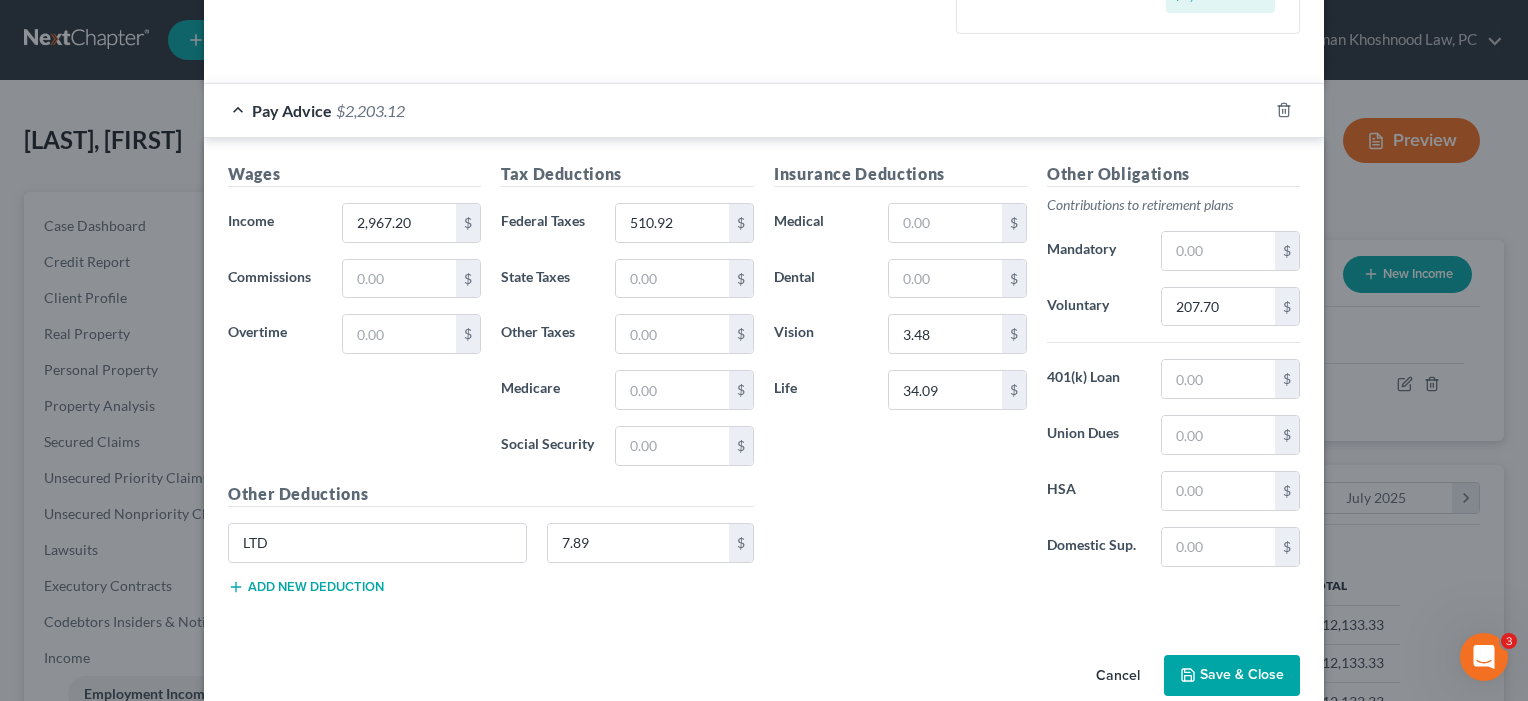 click on "Add new deduction" at bounding box center (306, 587) 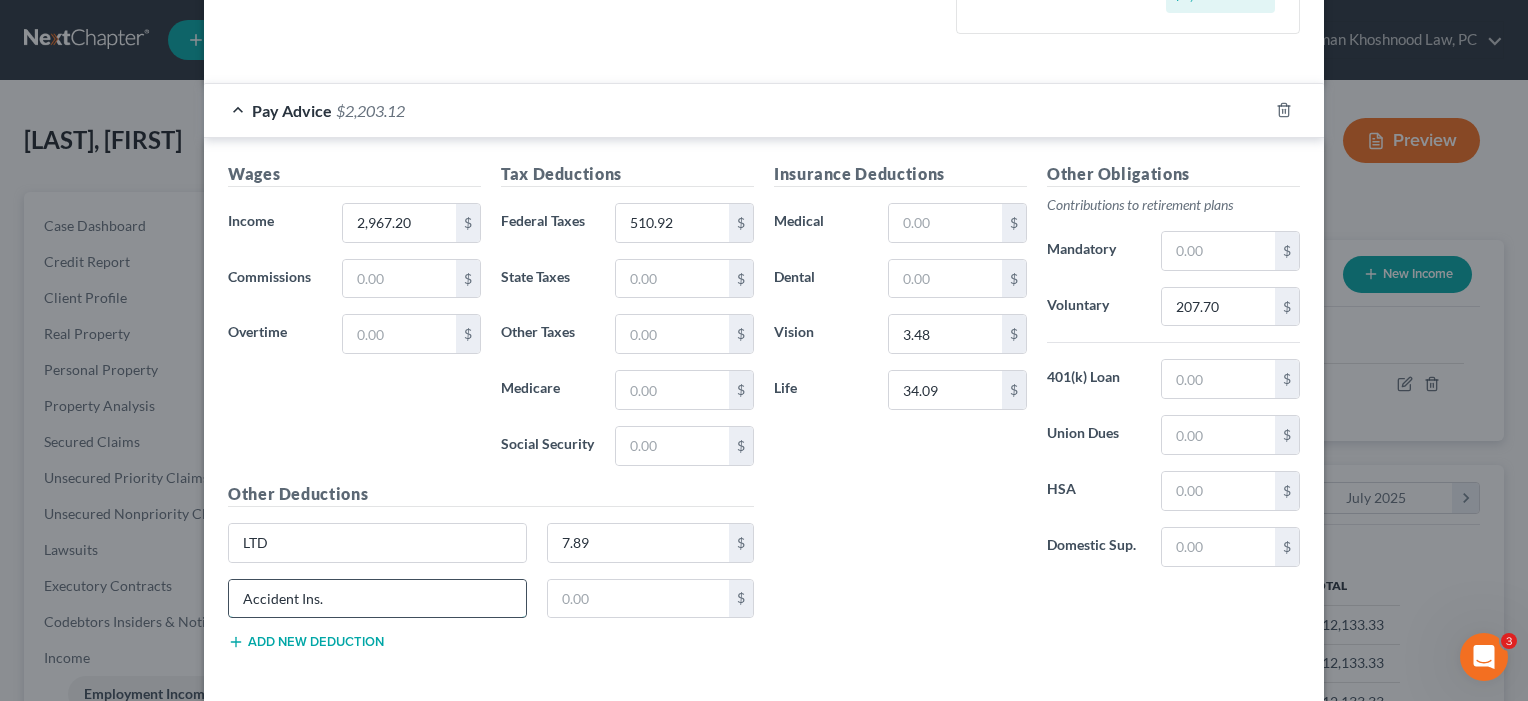 type on "Accident Ins." 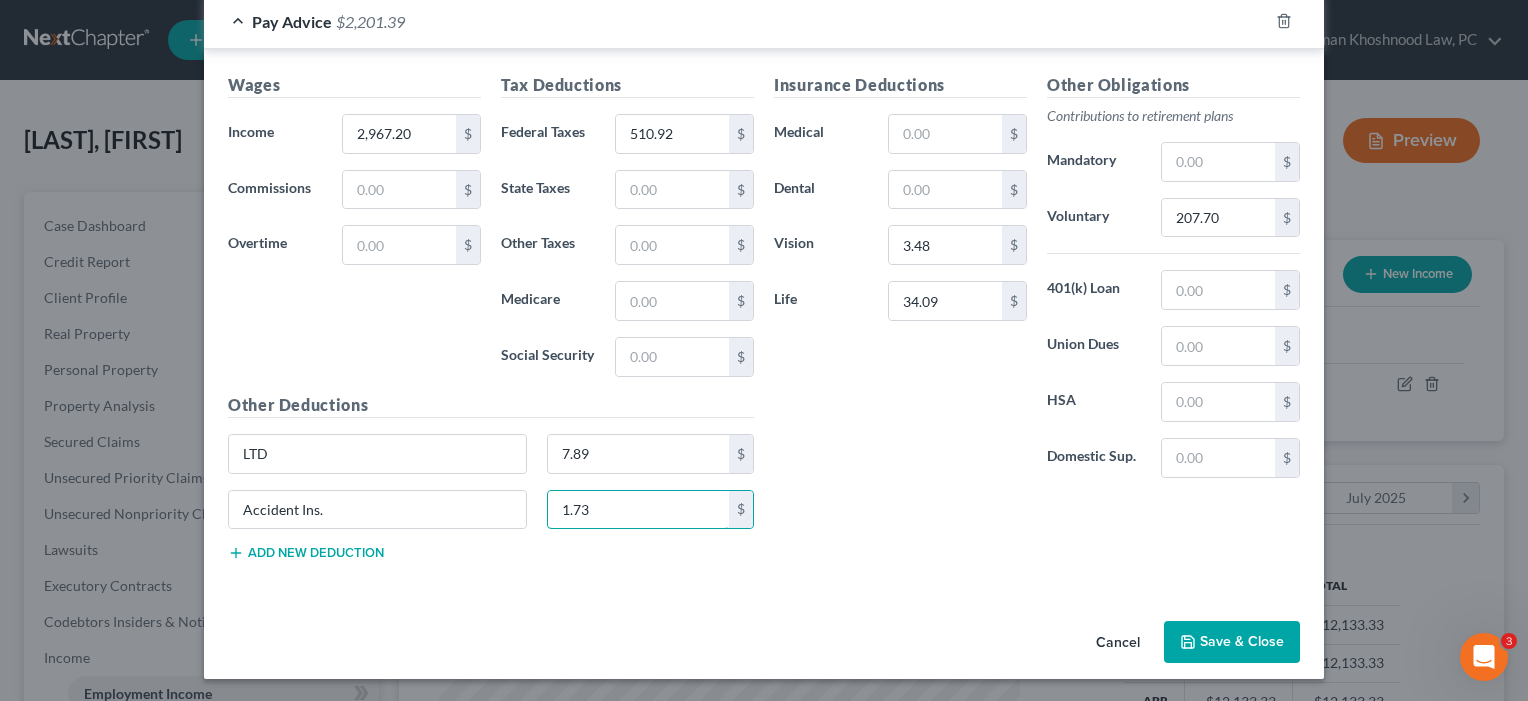 scroll, scrollTop: 627, scrollLeft: 0, axis: vertical 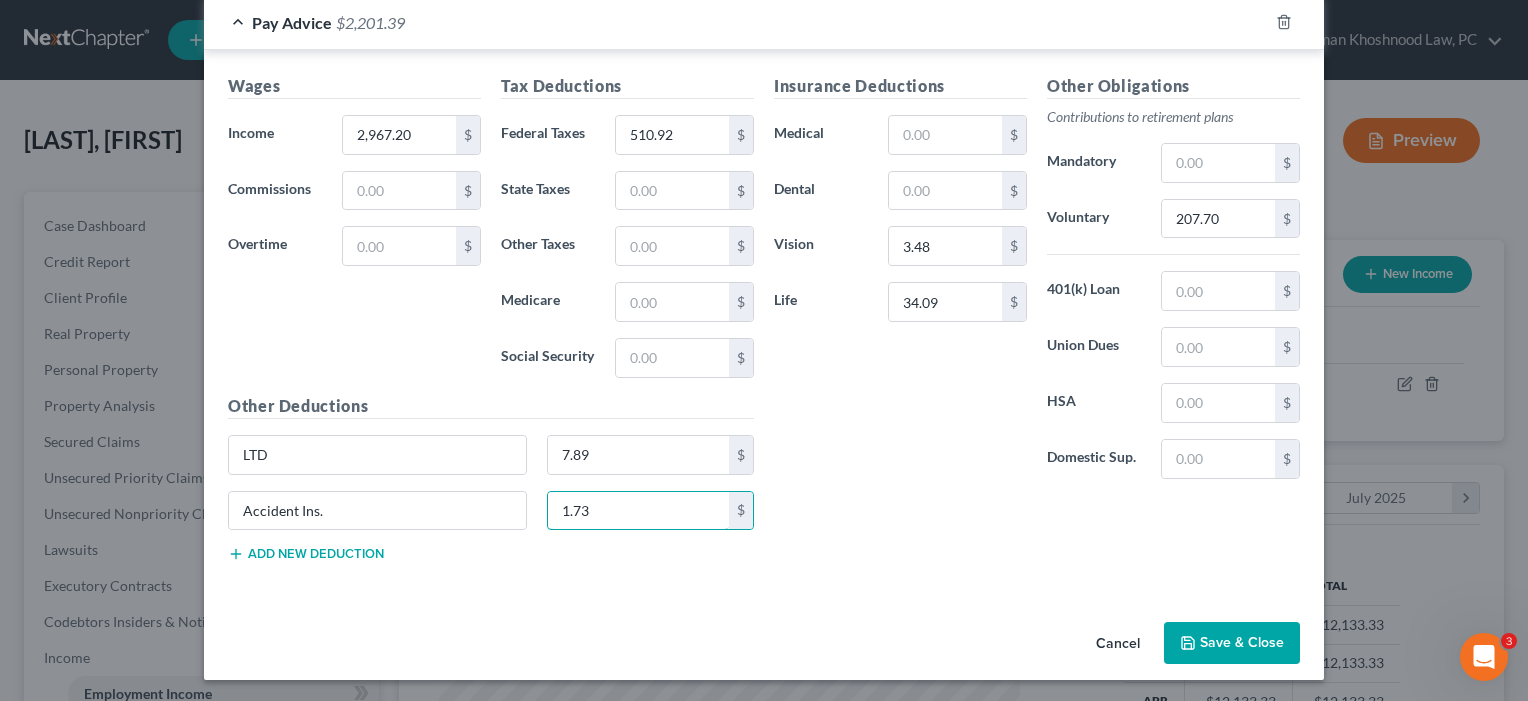 type on "1.73" 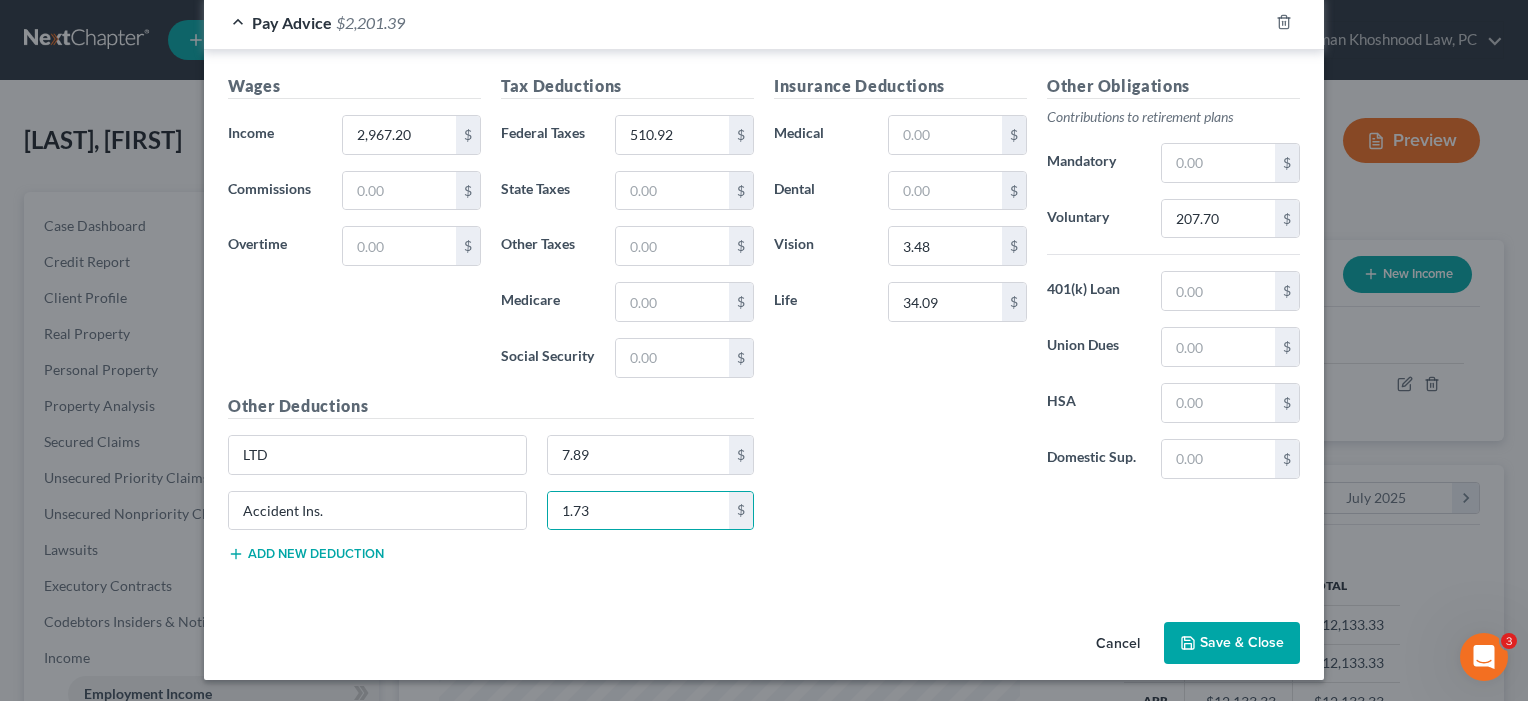 click on "Save & Close" at bounding box center [1232, 643] 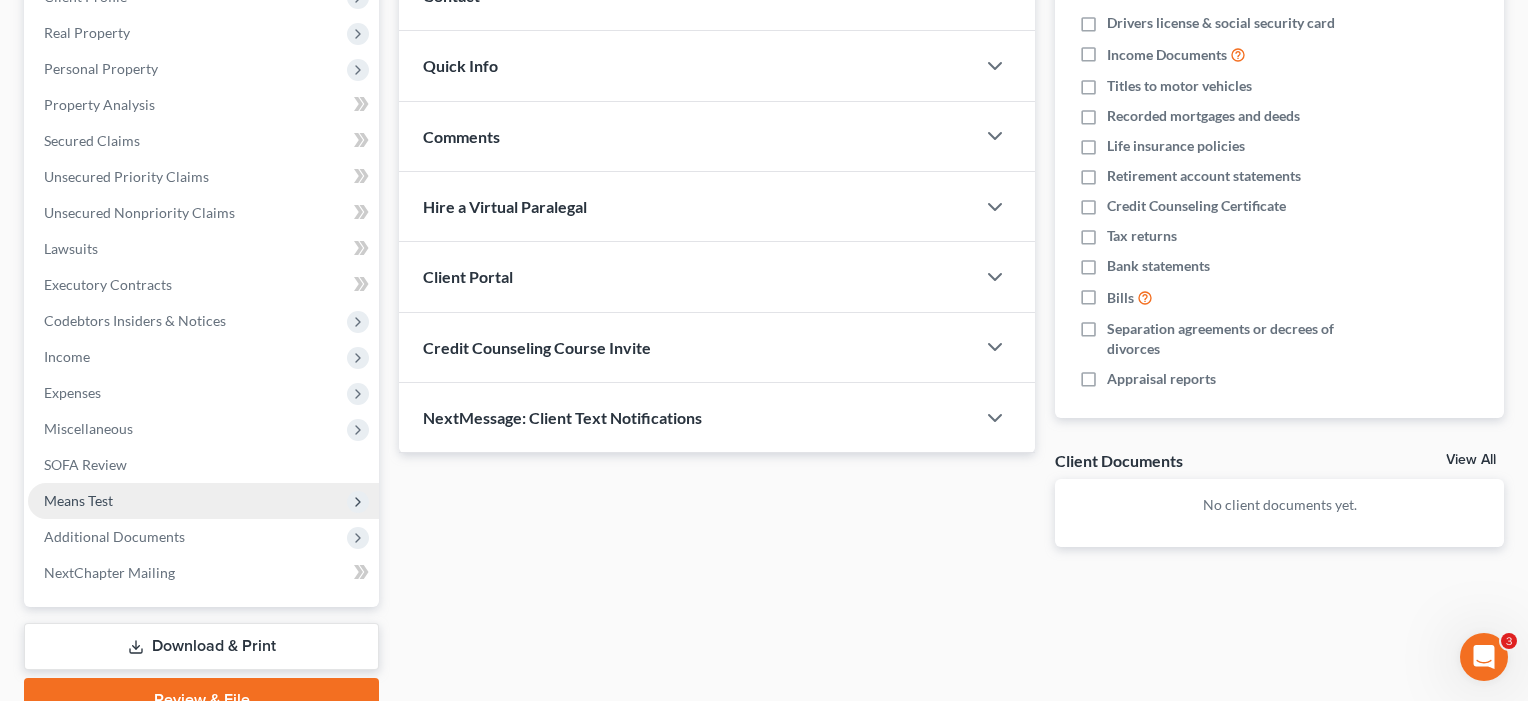 scroll, scrollTop: 307, scrollLeft: 0, axis: vertical 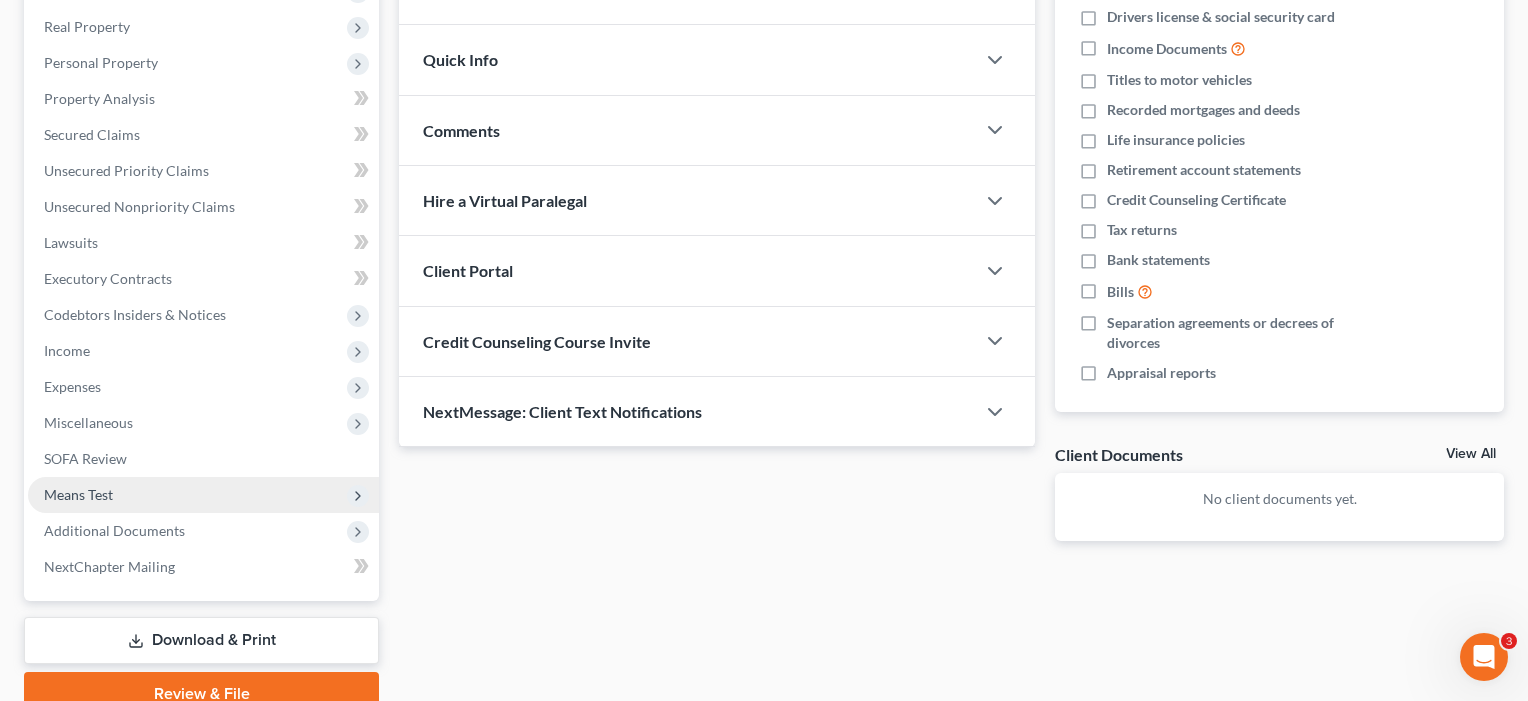 click on "Means Test" at bounding box center (78, 494) 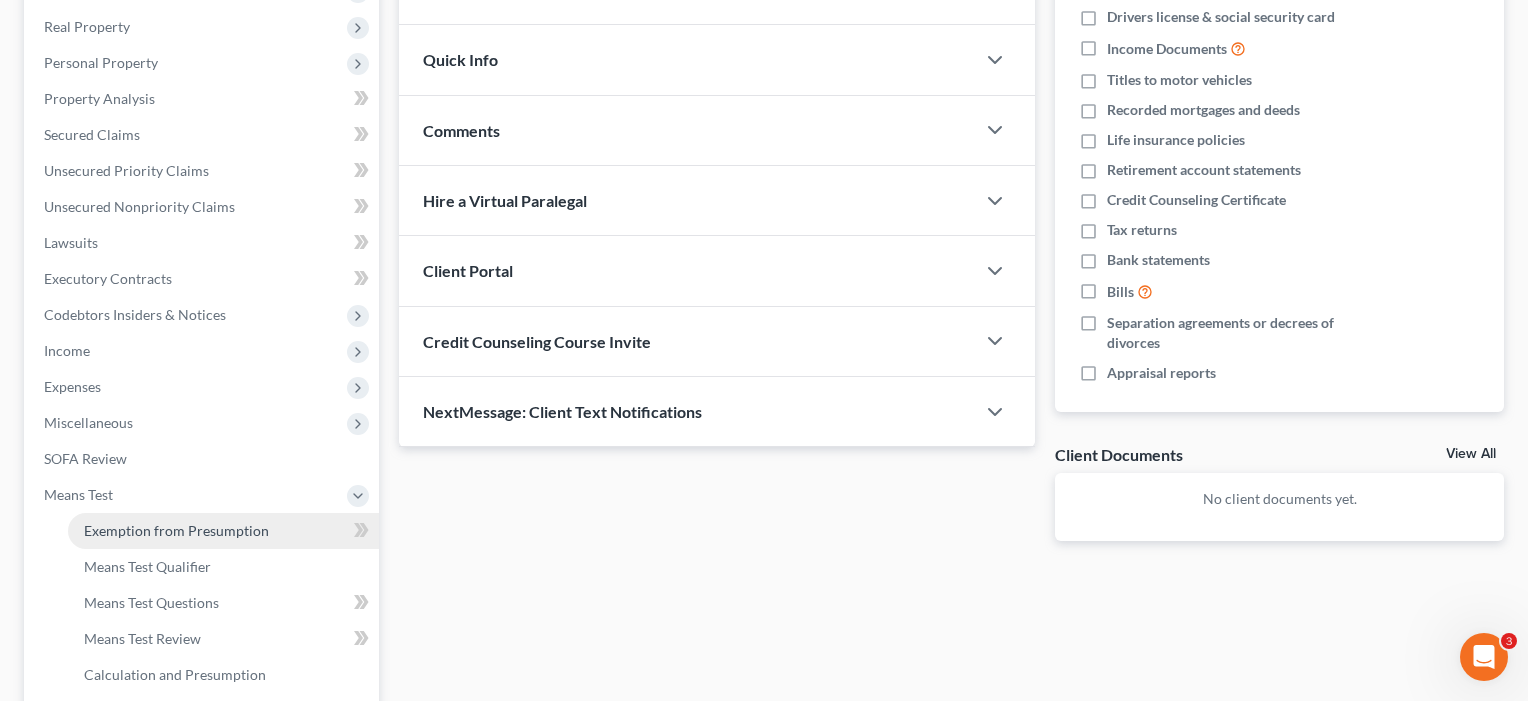 click on "Exemption from Presumption" at bounding box center [176, 530] 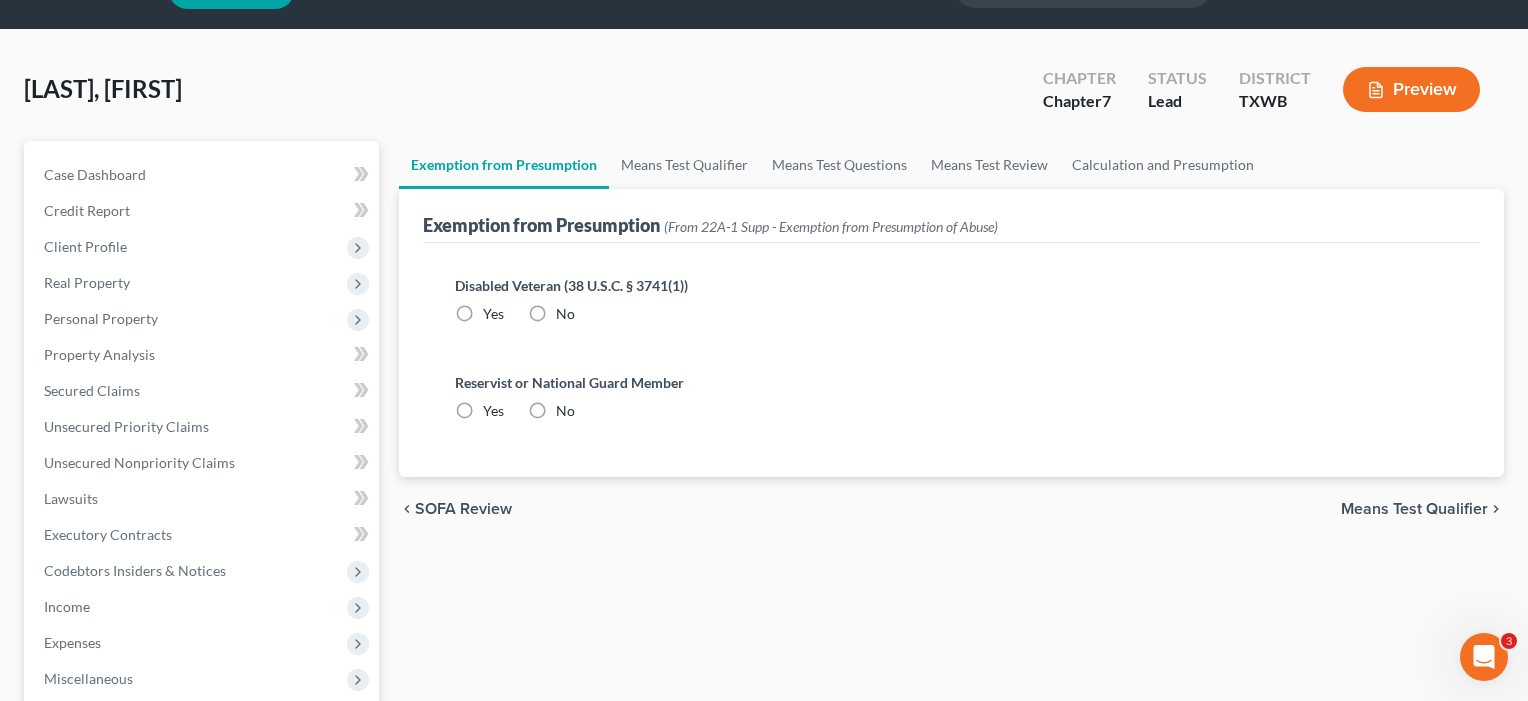 scroll, scrollTop: 0, scrollLeft: 0, axis: both 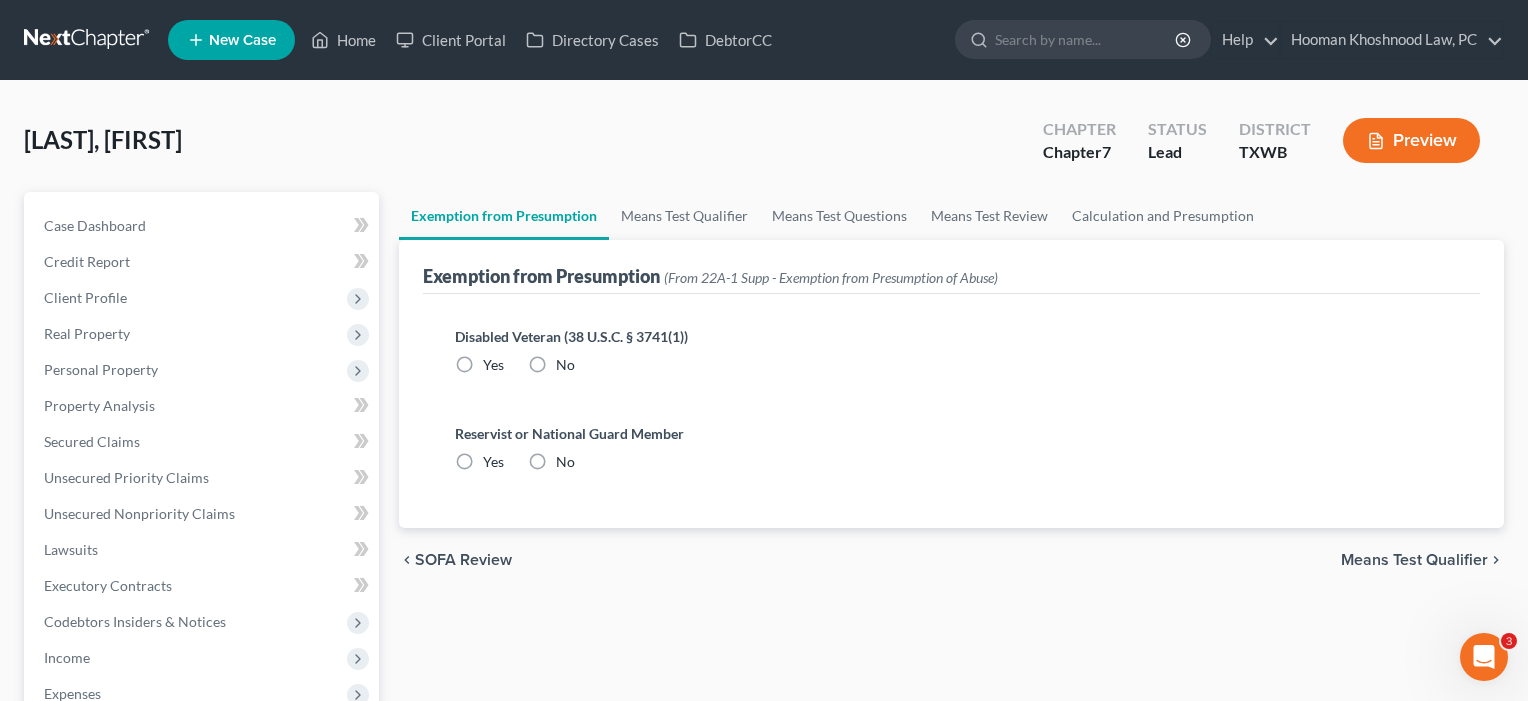 click on "No" at bounding box center [565, 365] 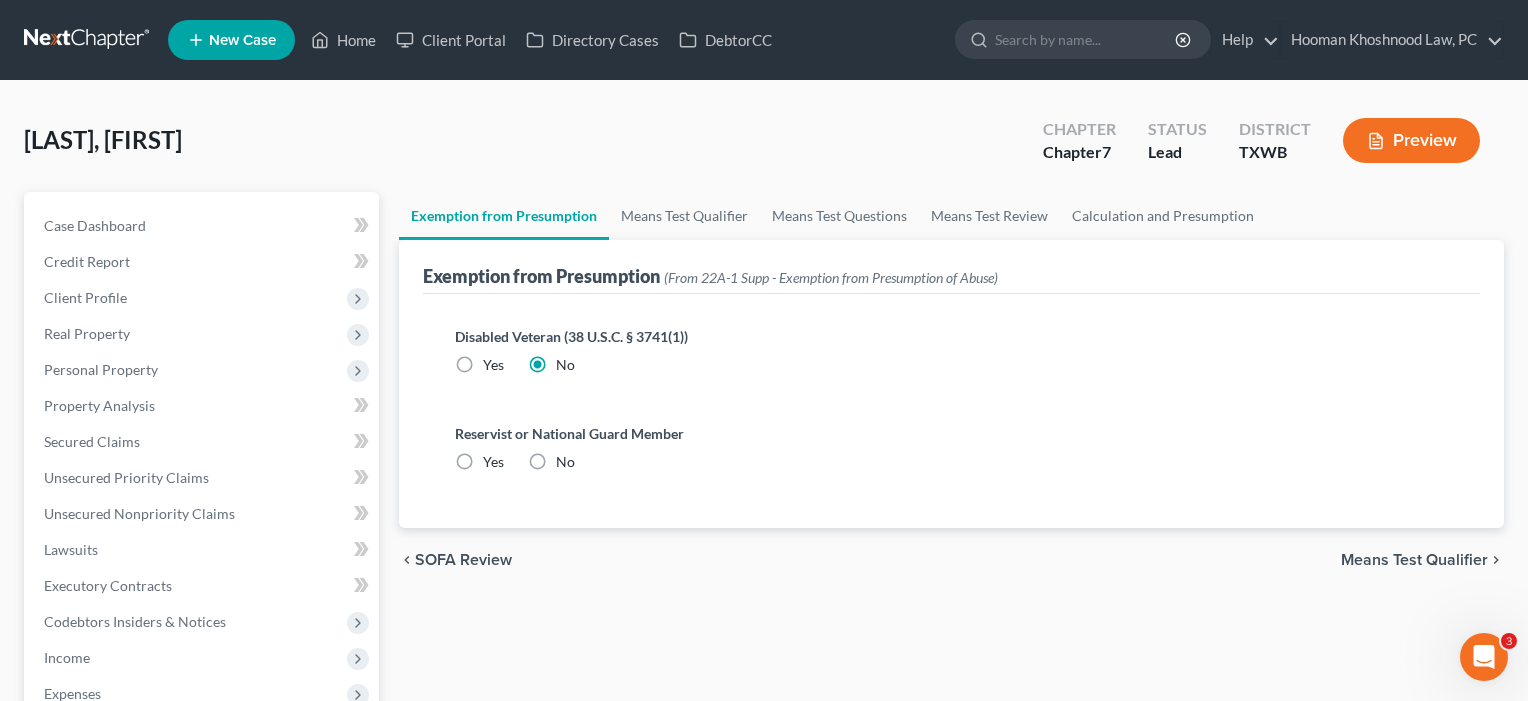 click on "No" at bounding box center [565, 462] 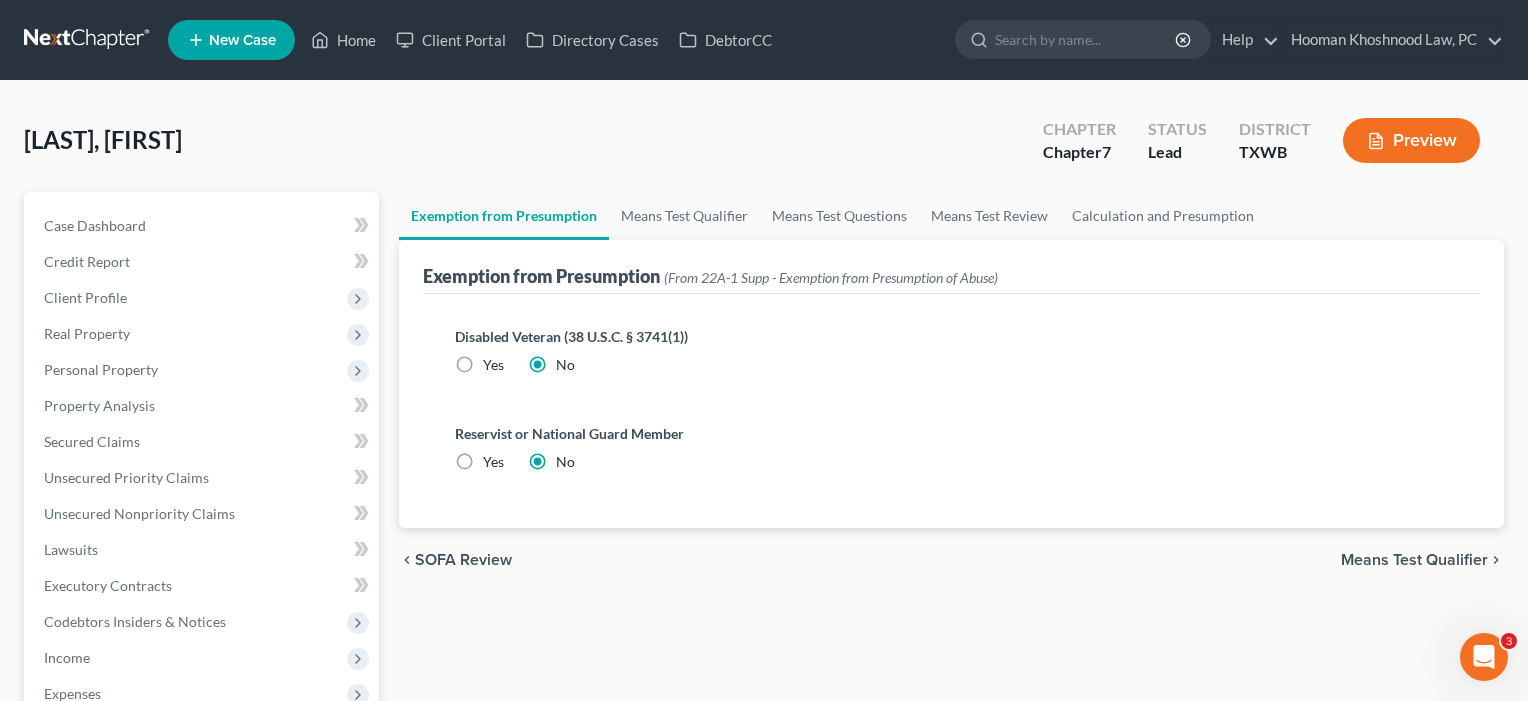 click on "Means Test Qualifier" at bounding box center (1414, 560) 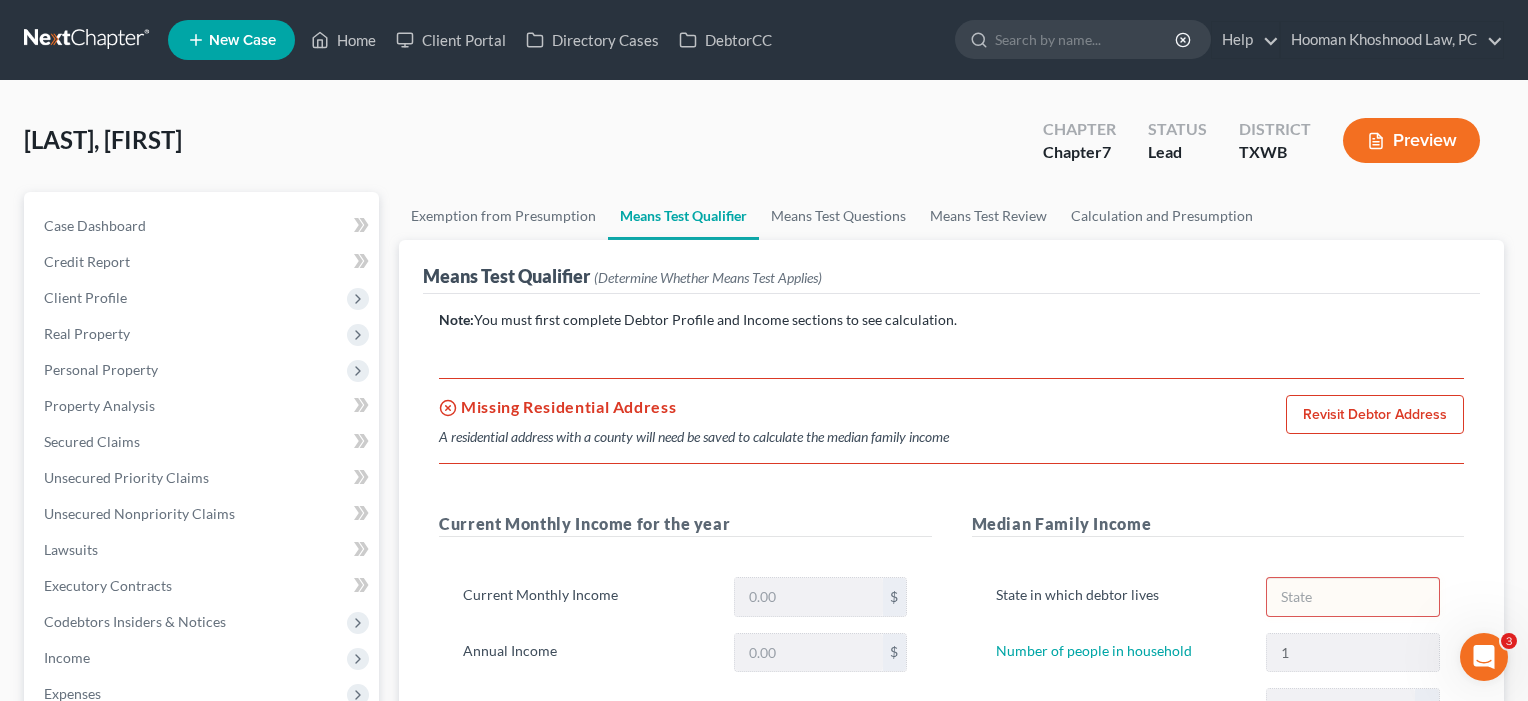 click on "Revisit Debtor Address" at bounding box center (1375, 415) 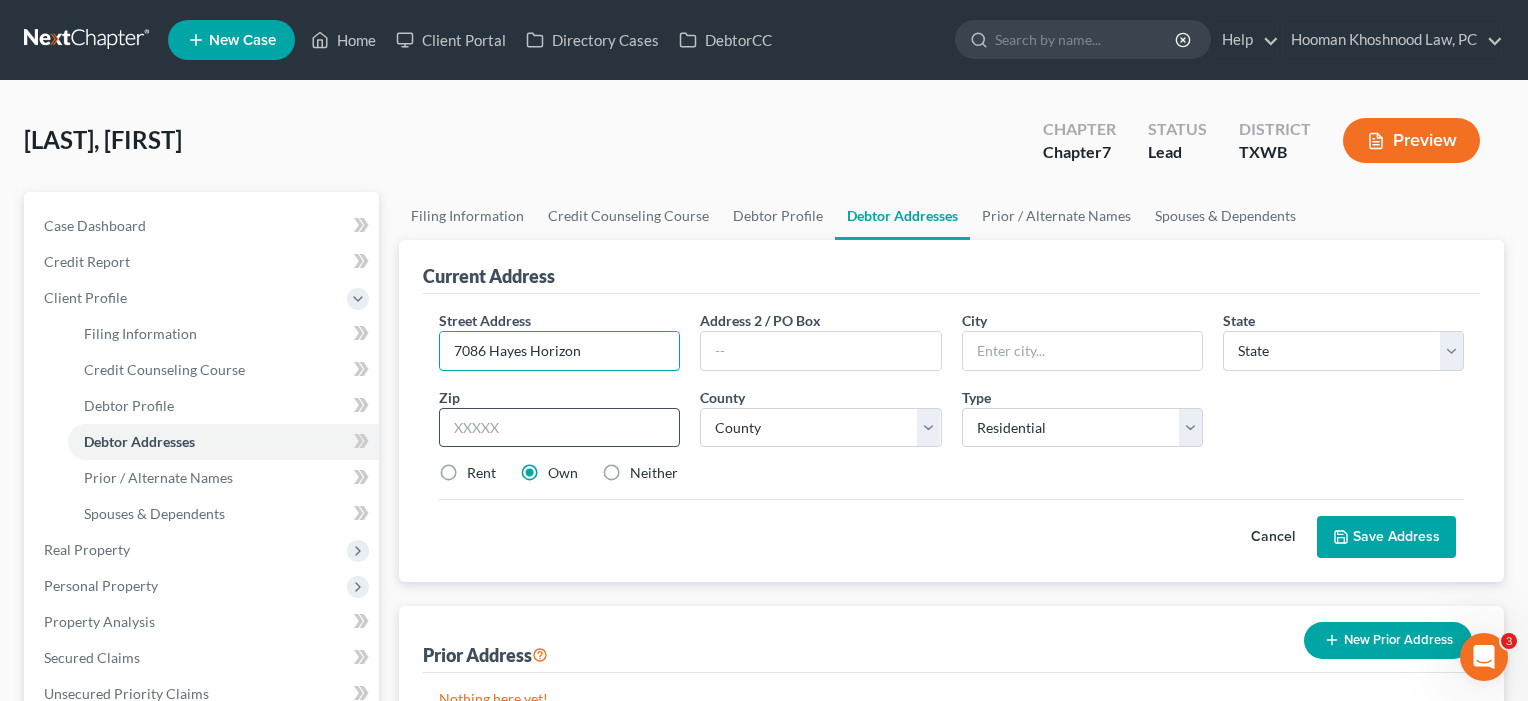 type on "7086 Hayes Horizon" 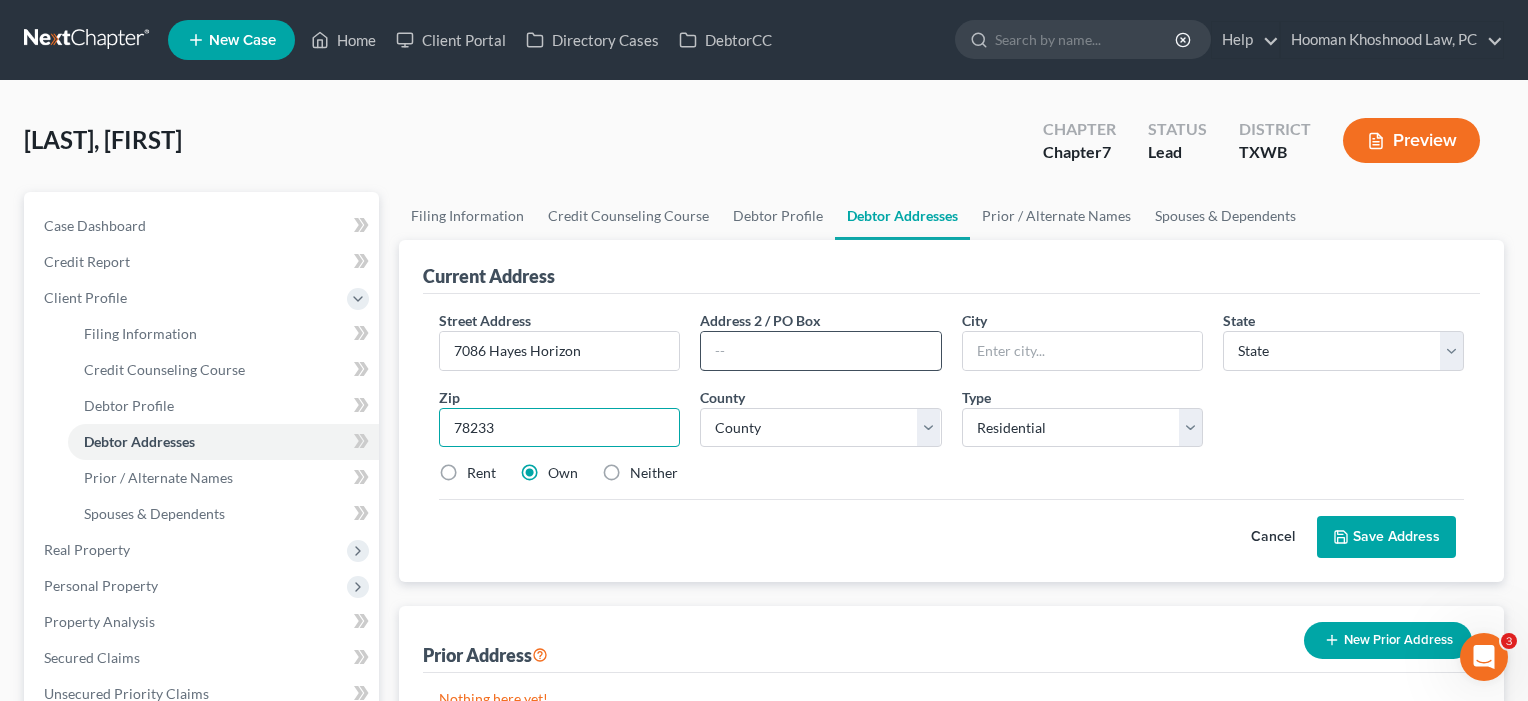 type on "78233" 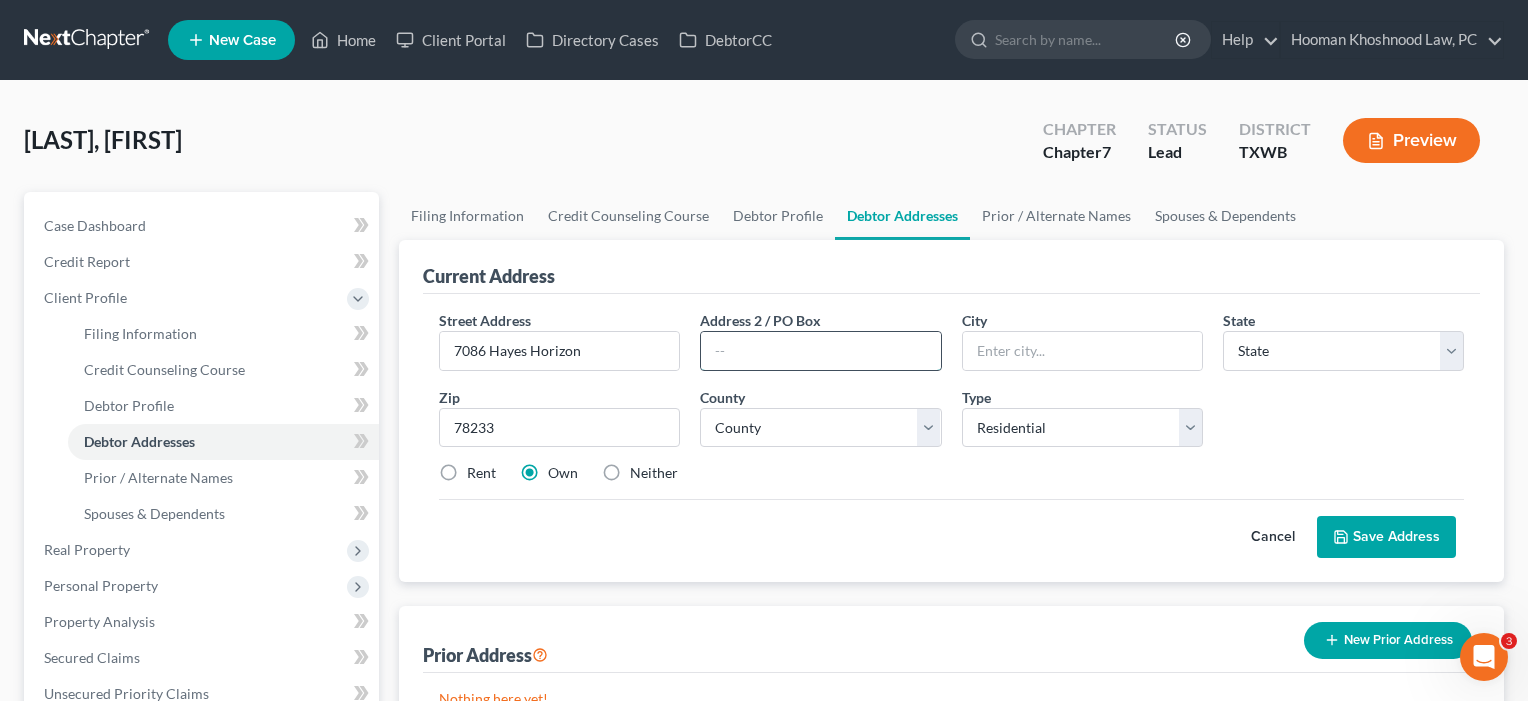 type on "[CITY]" 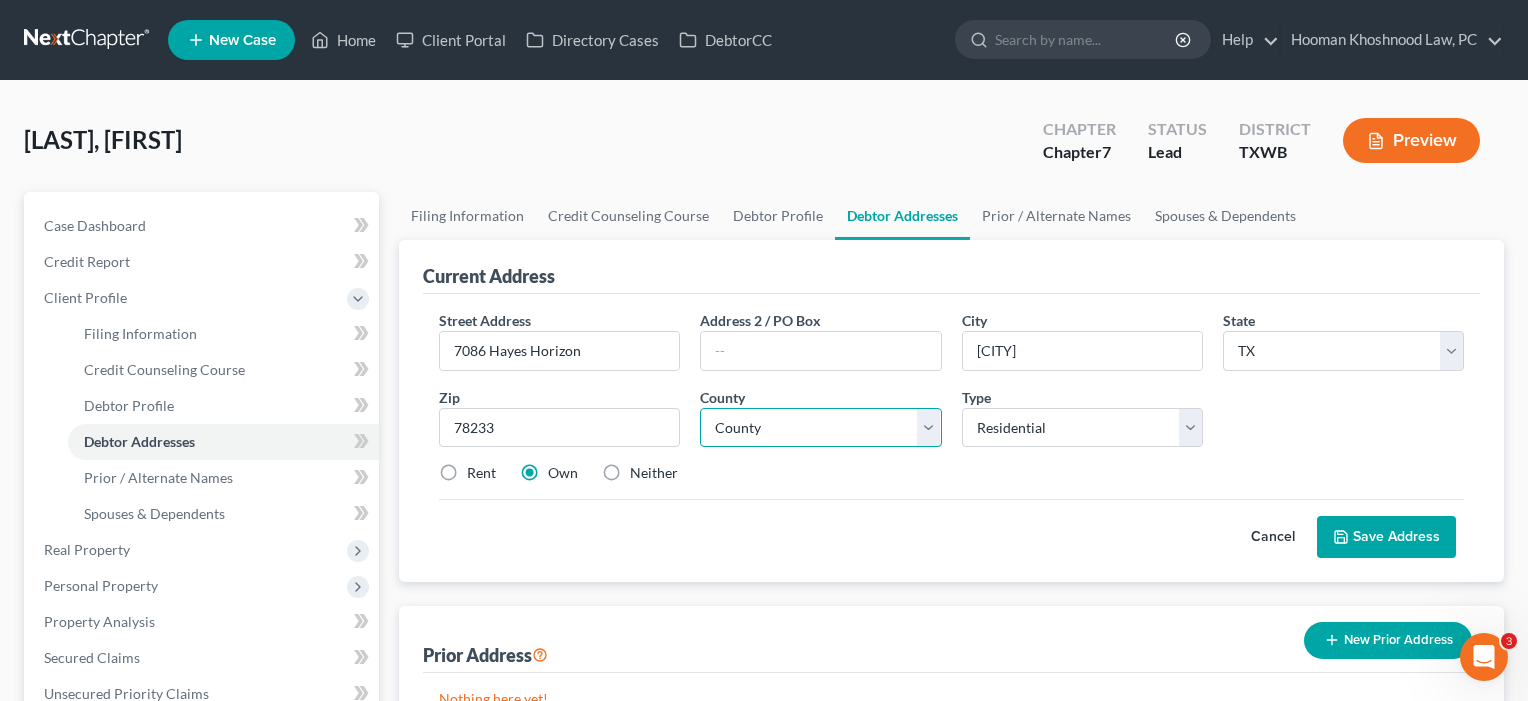 select on "14" 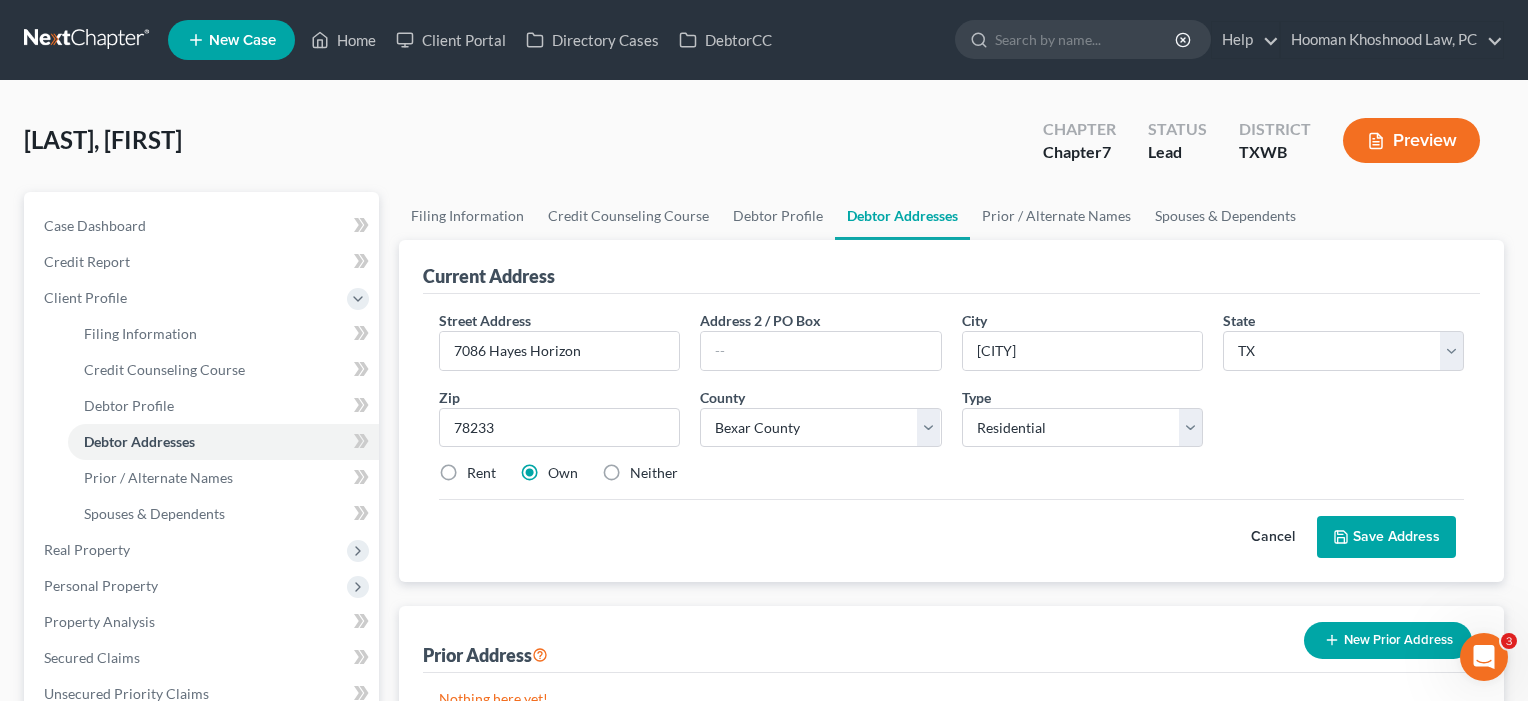 click on "Save Address" at bounding box center [1386, 537] 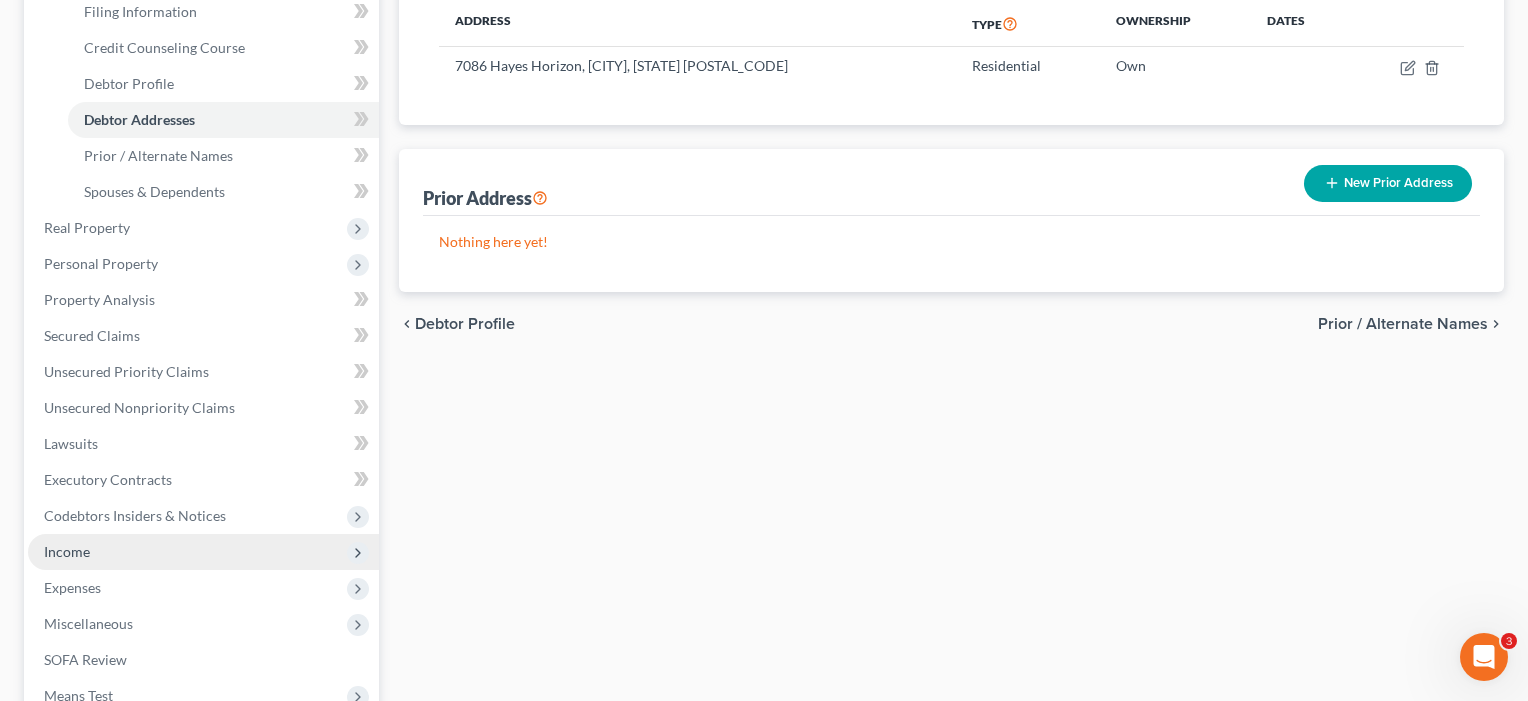 scroll, scrollTop: 328, scrollLeft: 0, axis: vertical 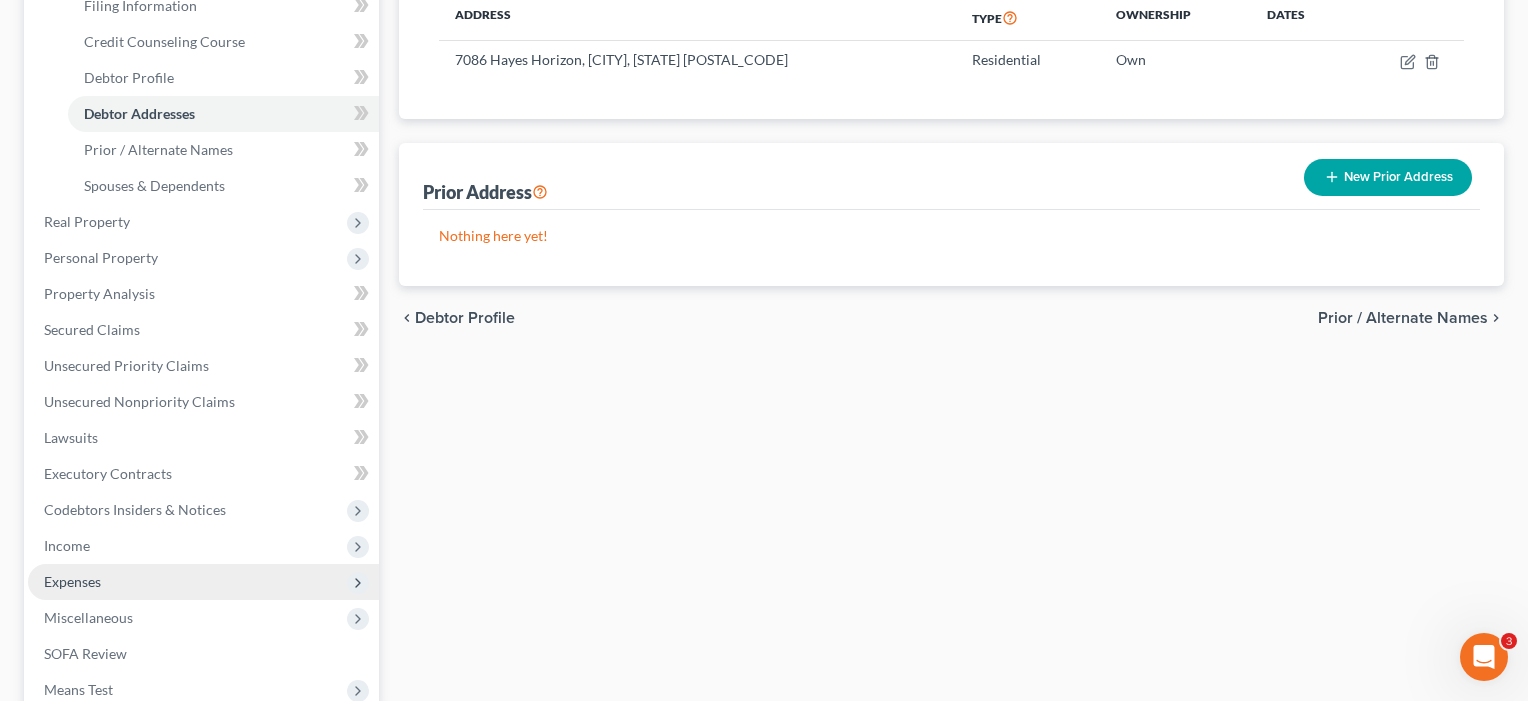 click on "Expenses" at bounding box center [203, 582] 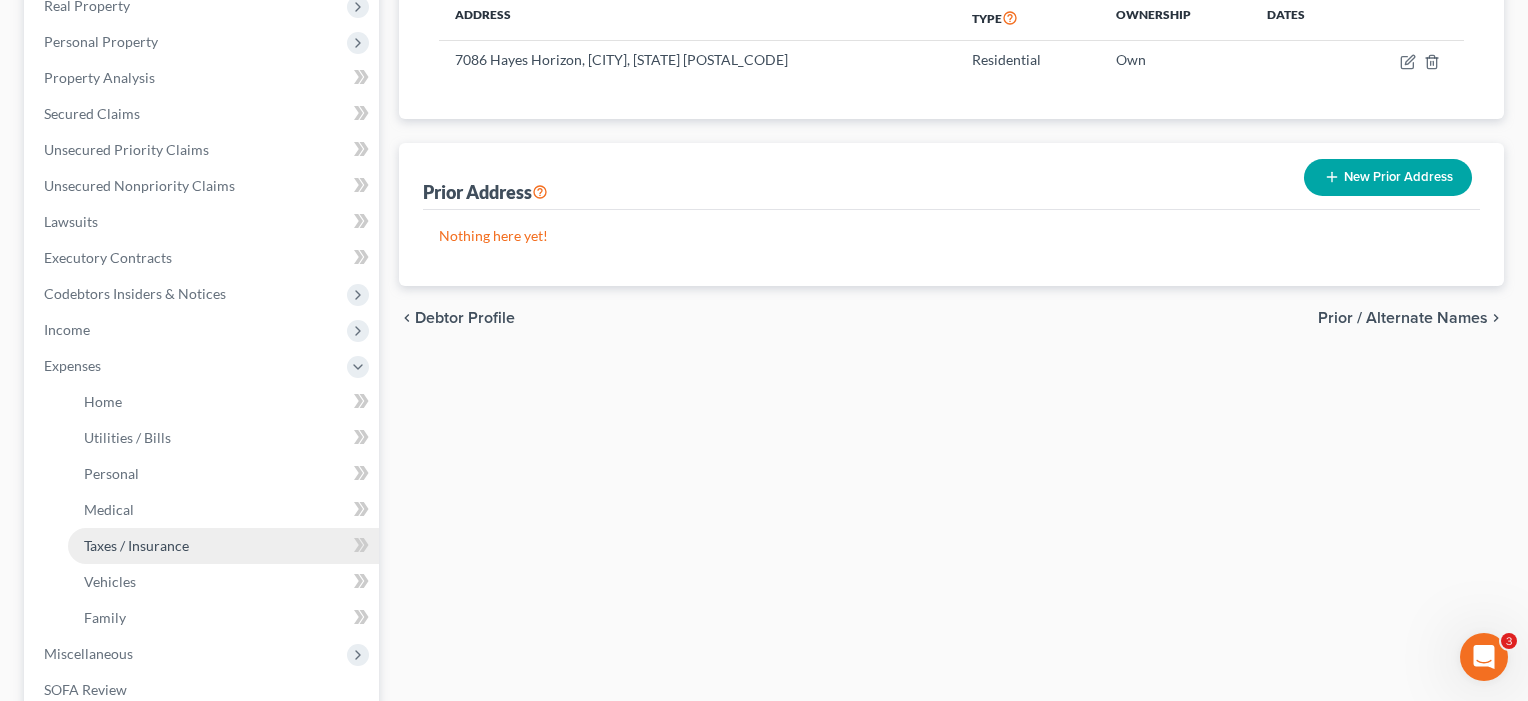 click on "Taxes / Insurance" at bounding box center [136, 545] 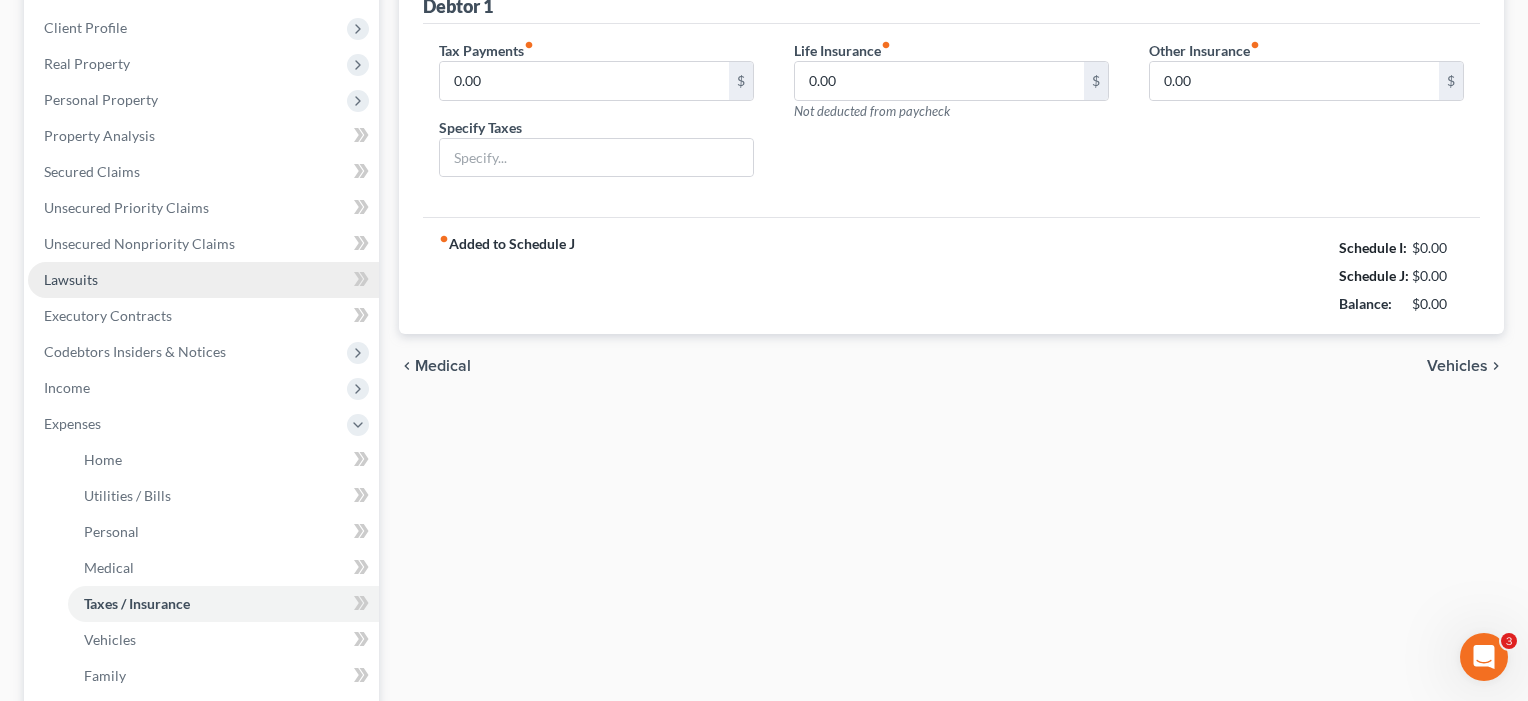 scroll, scrollTop: 273, scrollLeft: 0, axis: vertical 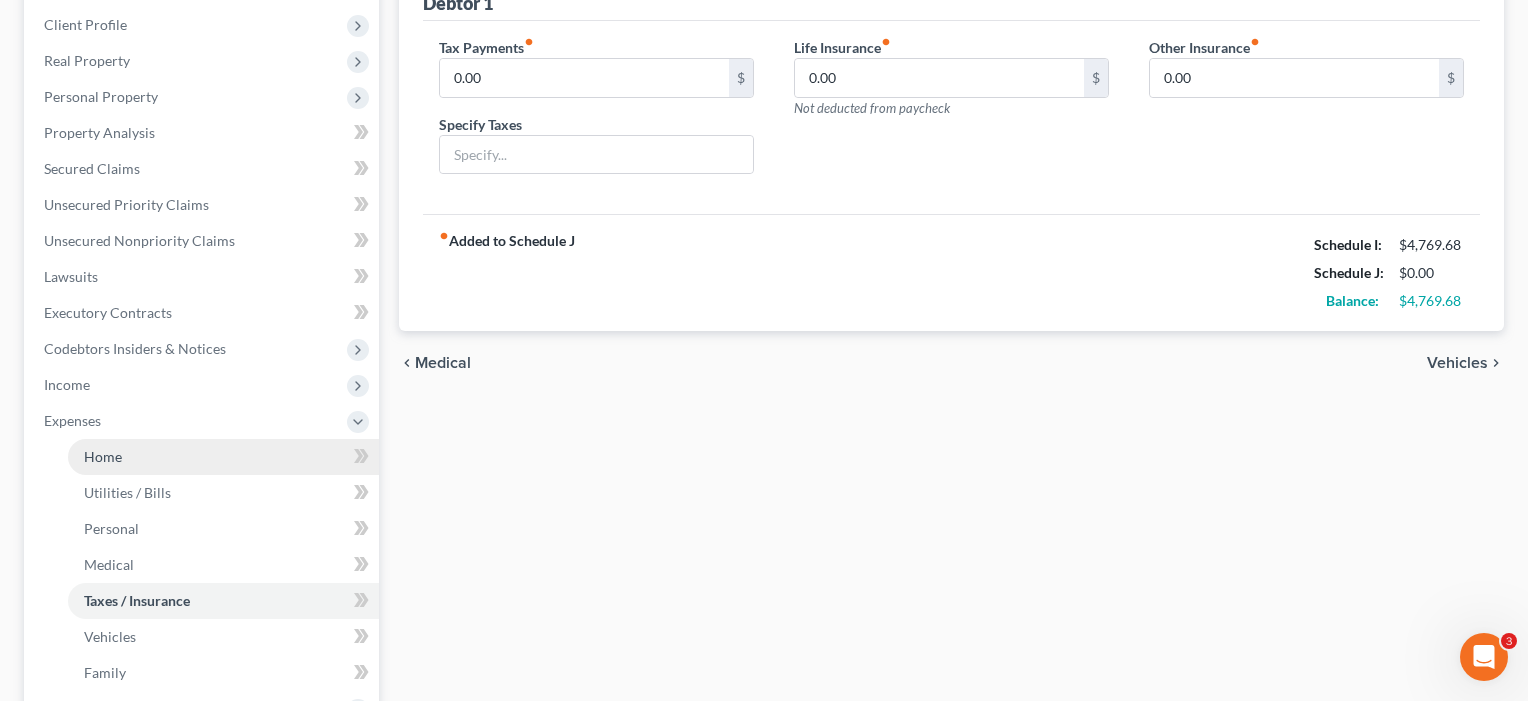 click on "Home" at bounding box center [103, 456] 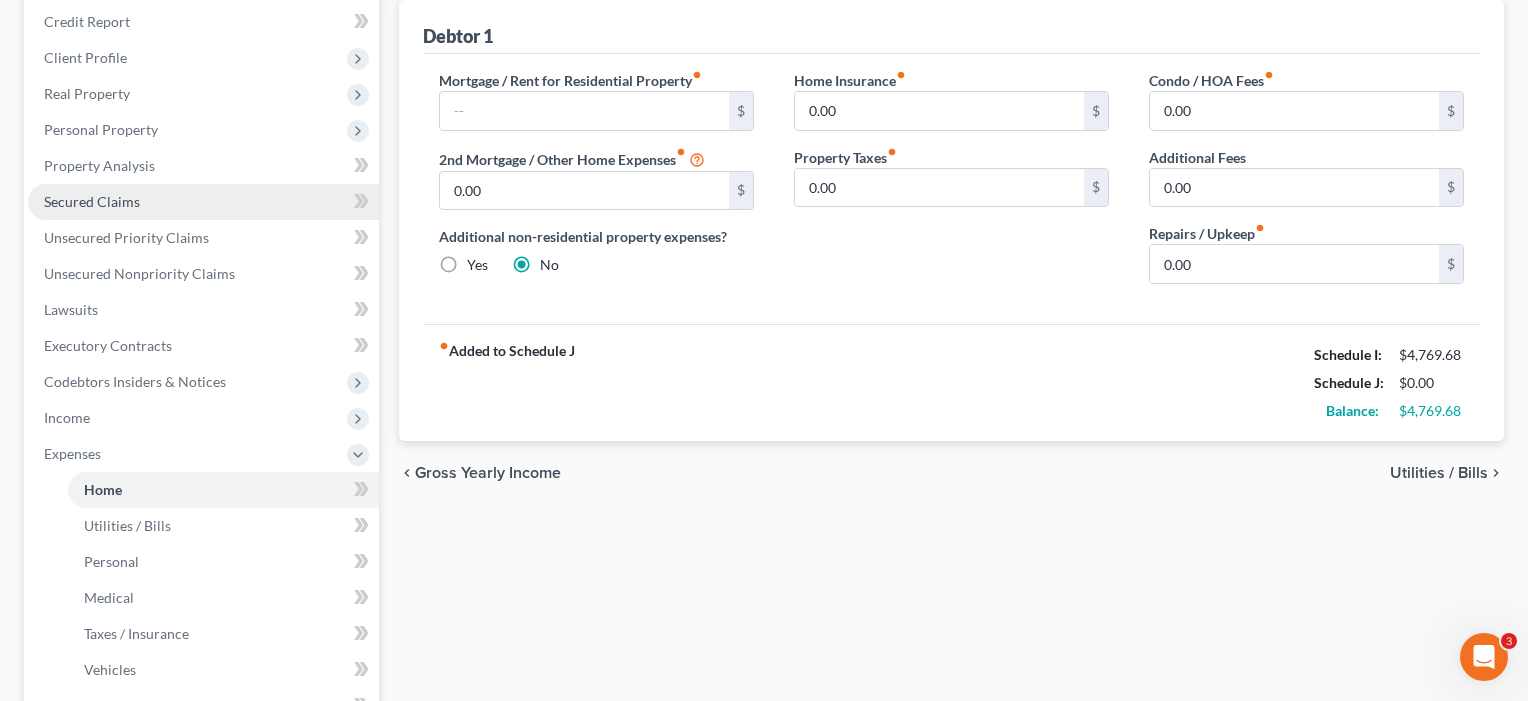 scroll, scrollTop: 243, scrollLeft: 0, axis: vertical 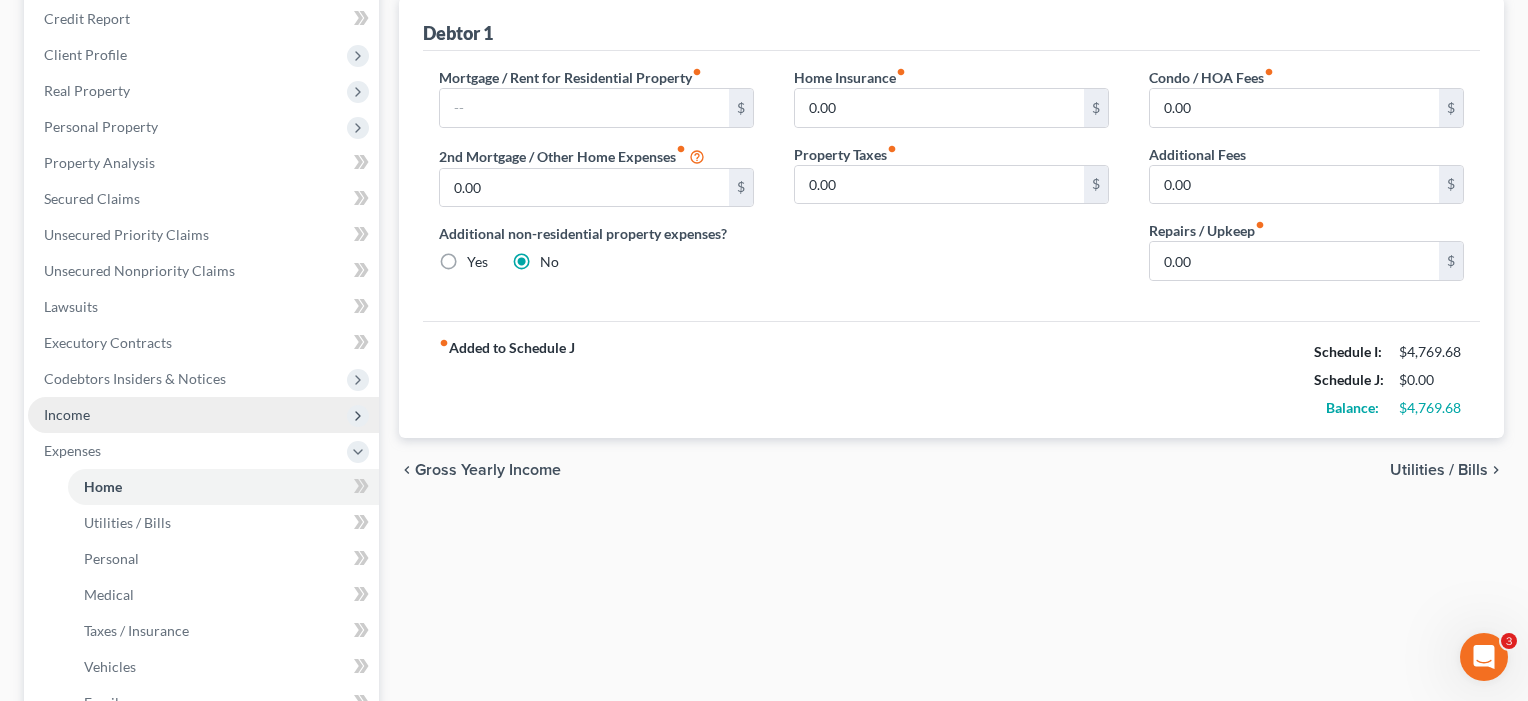 click on "Income" at bounding box center [203, 415] 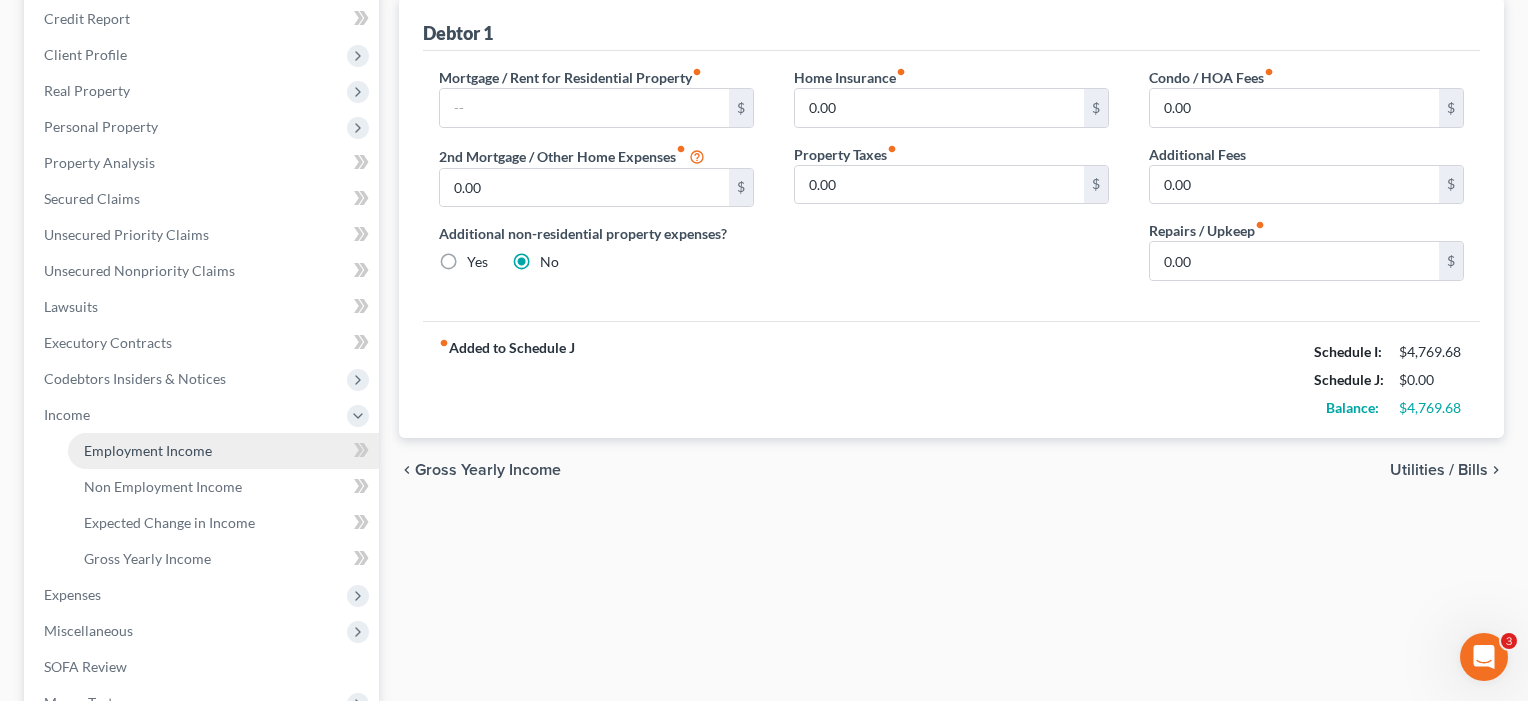 click on "Employment Income" at bounding box center [148, 450] 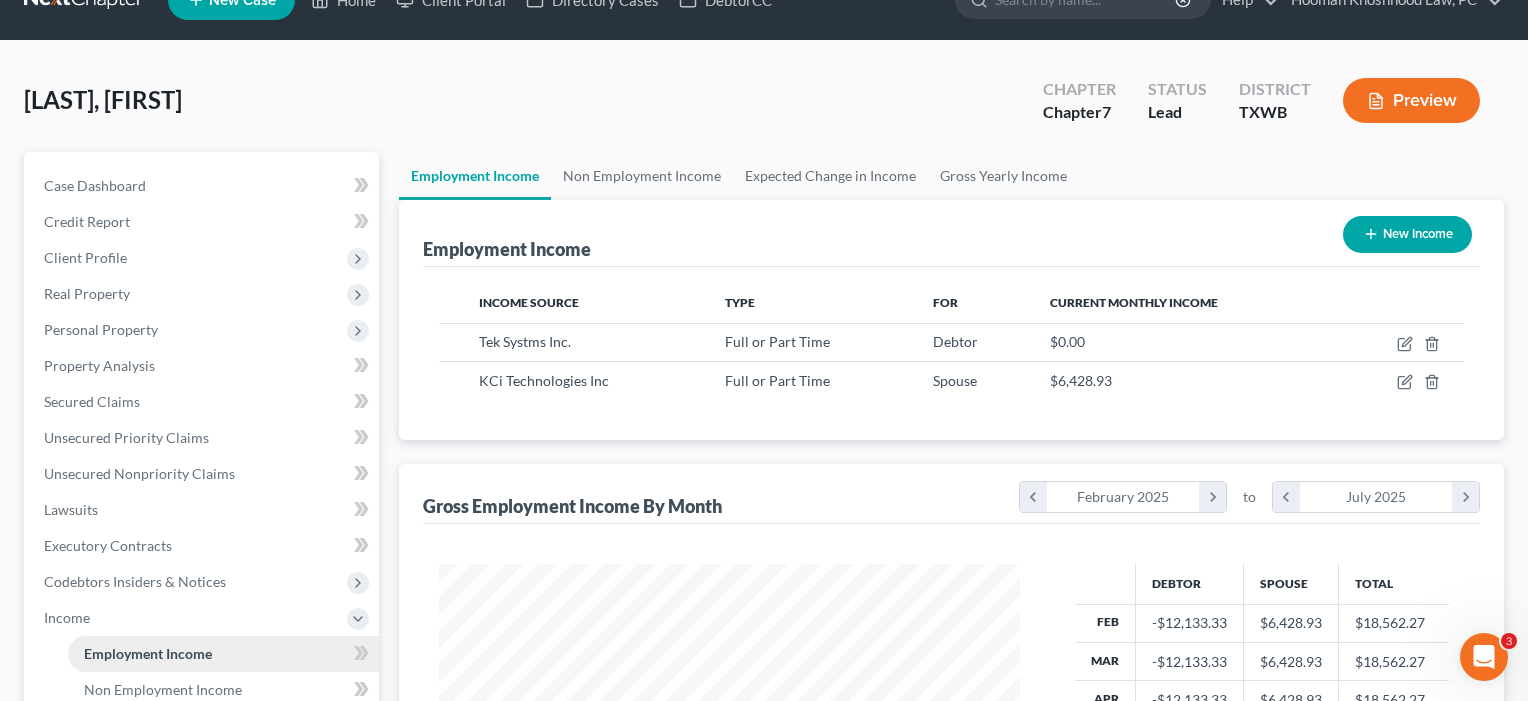 scroll, scrollTop: 0, scrollLeft: 0, axis: both 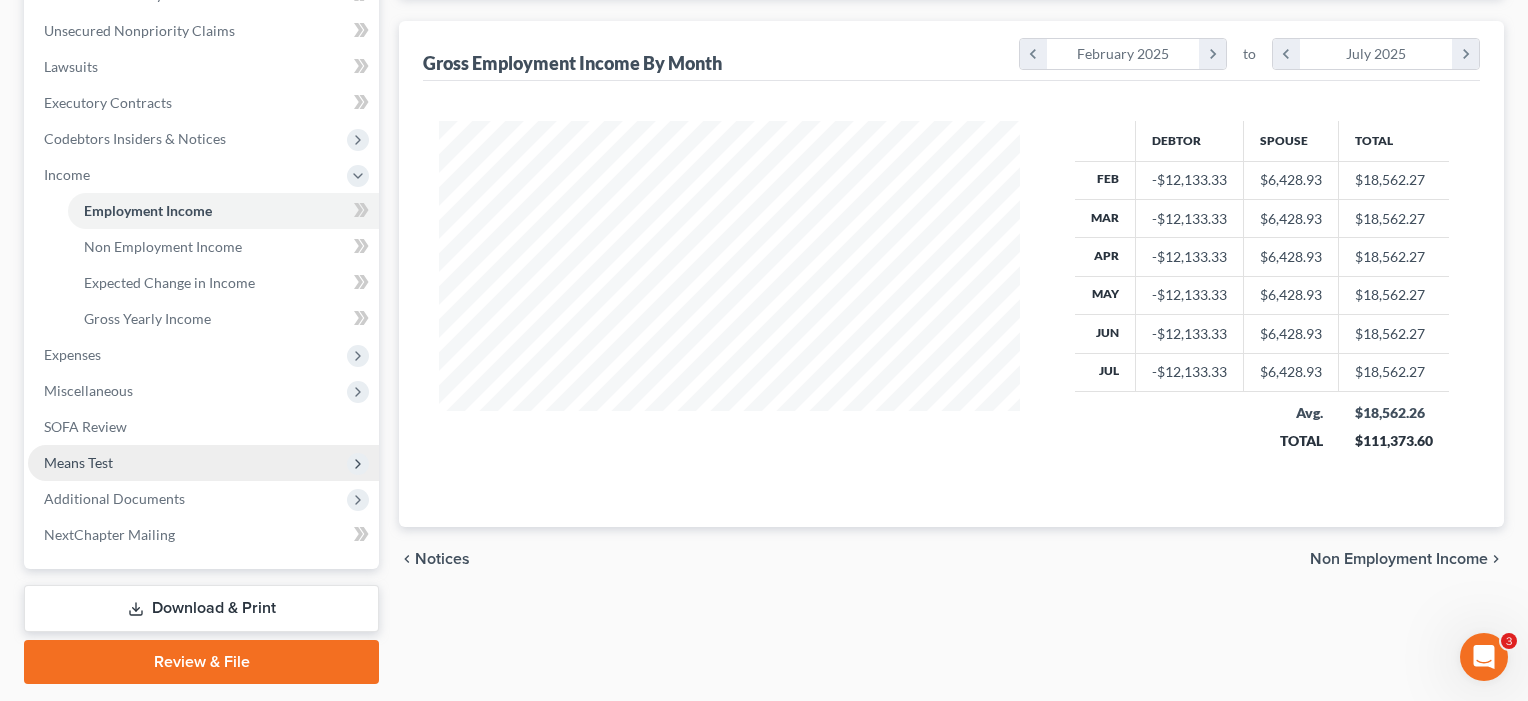 click on "Means Test" at bounding box center [78, 462] 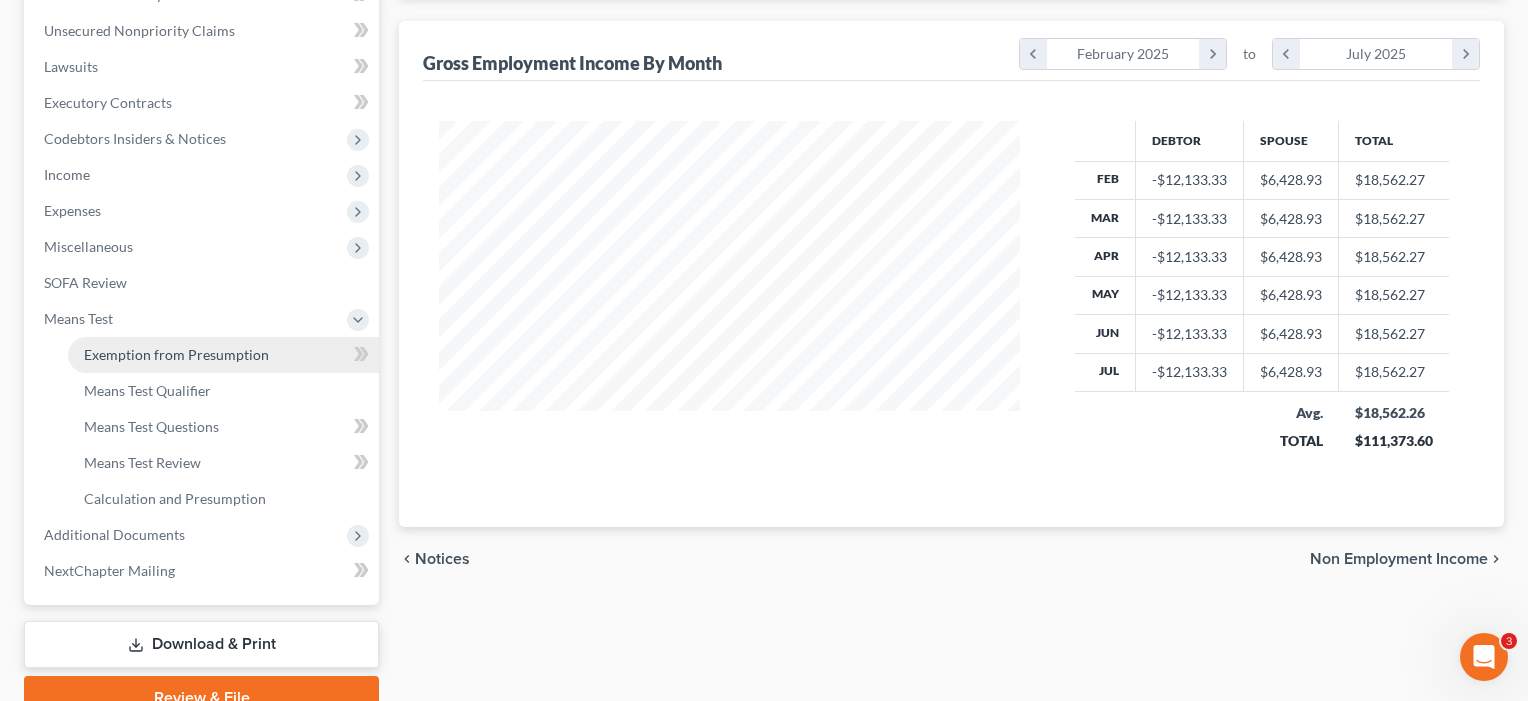 click on "Exemption from Presumption" at bounding box center [176, 354] 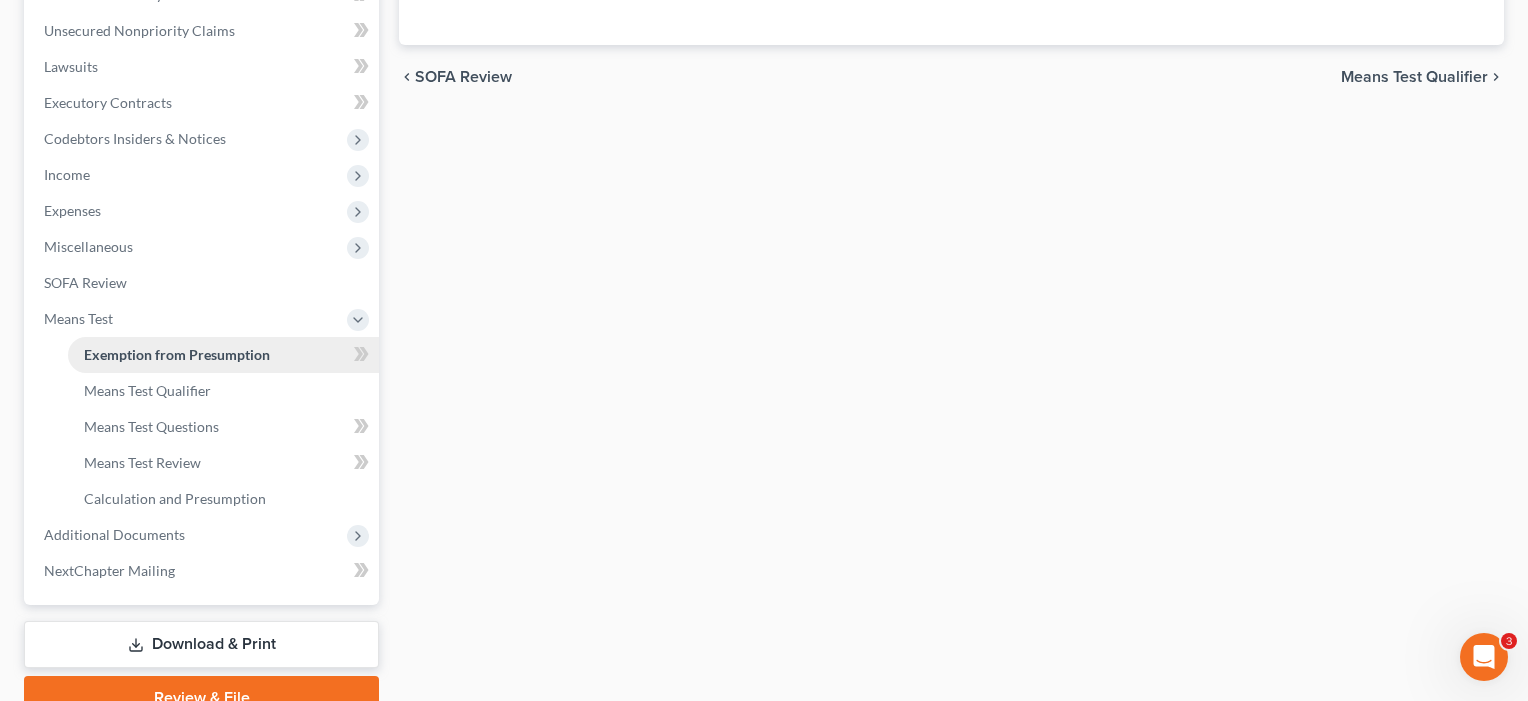 radio on "true" 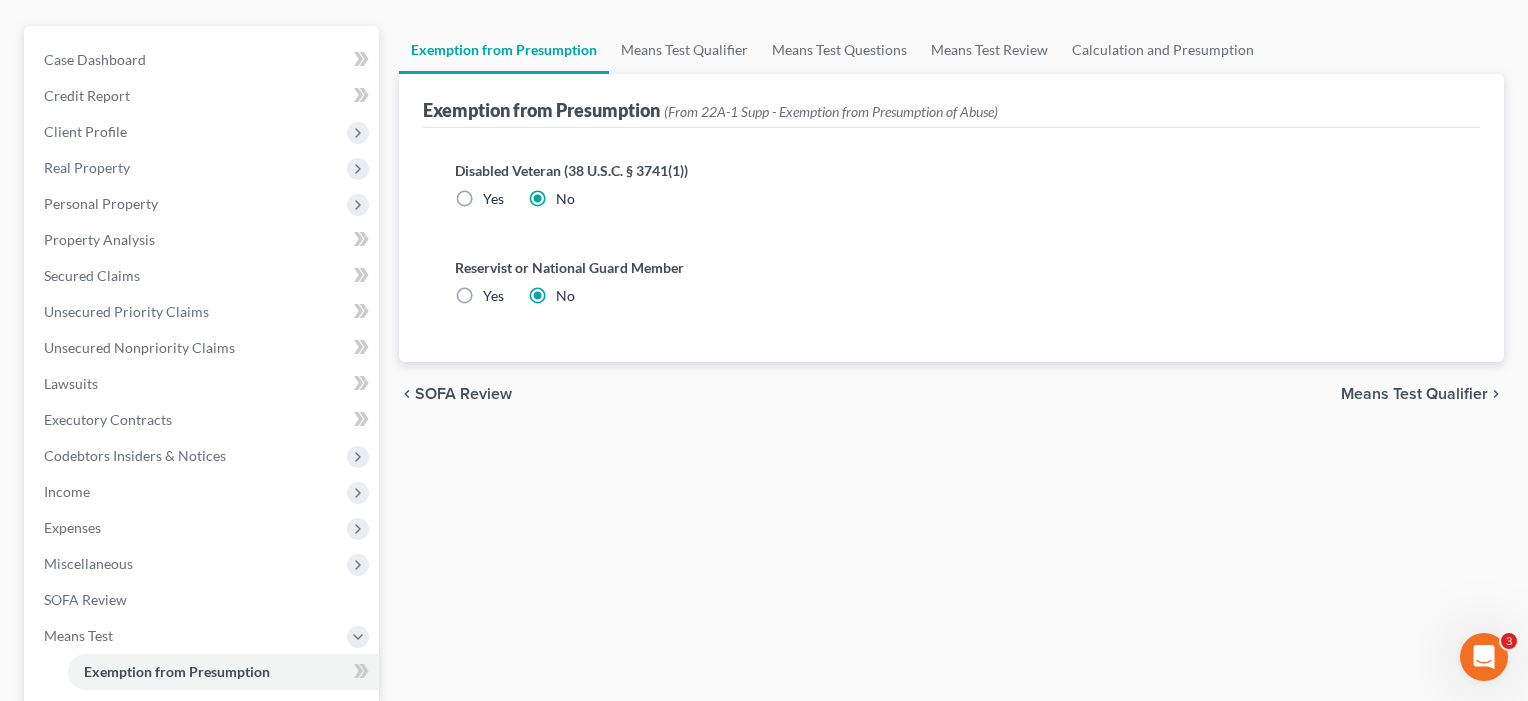 scroll, scrollTop: 222, scrollLeft: 0, axis: vertical 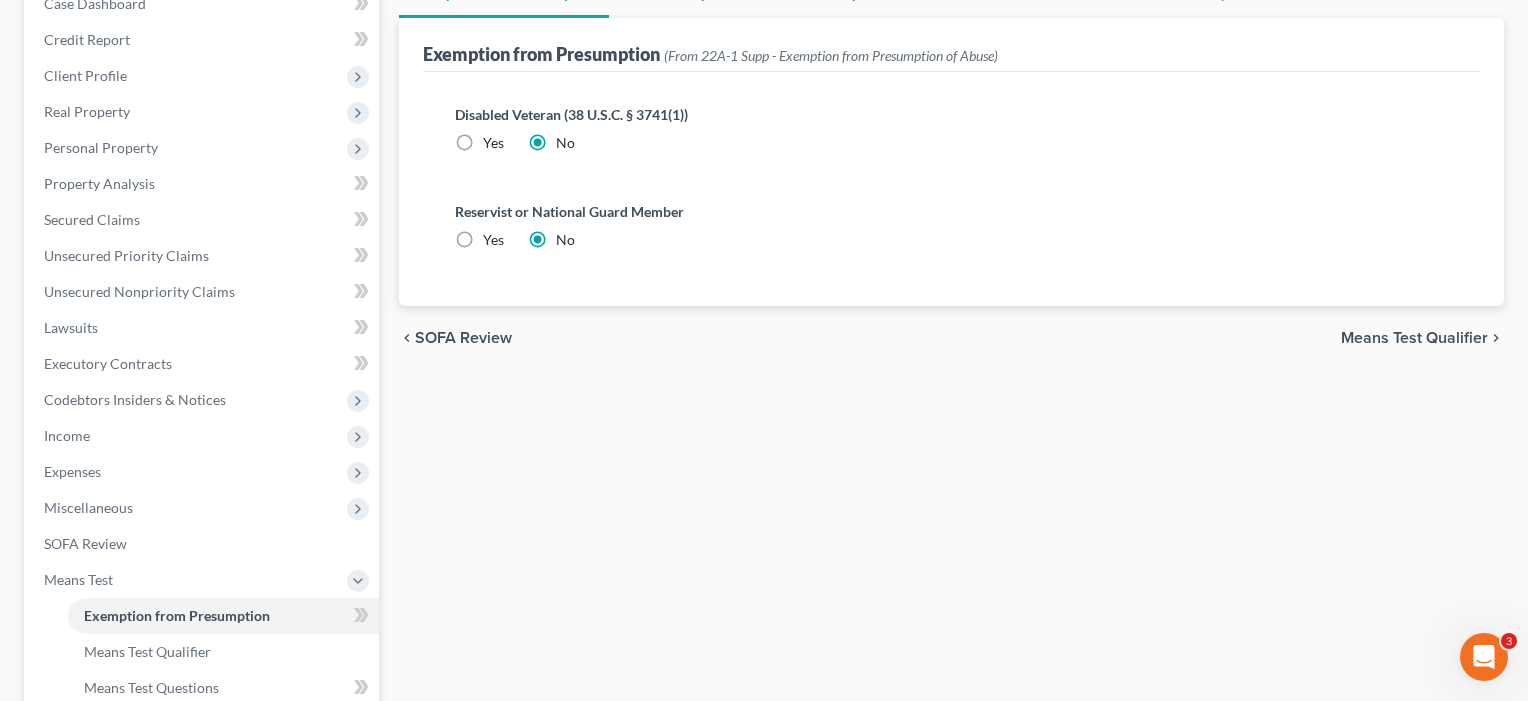 click on "Means Test Qualifier" at bounding box center (1414, 338) 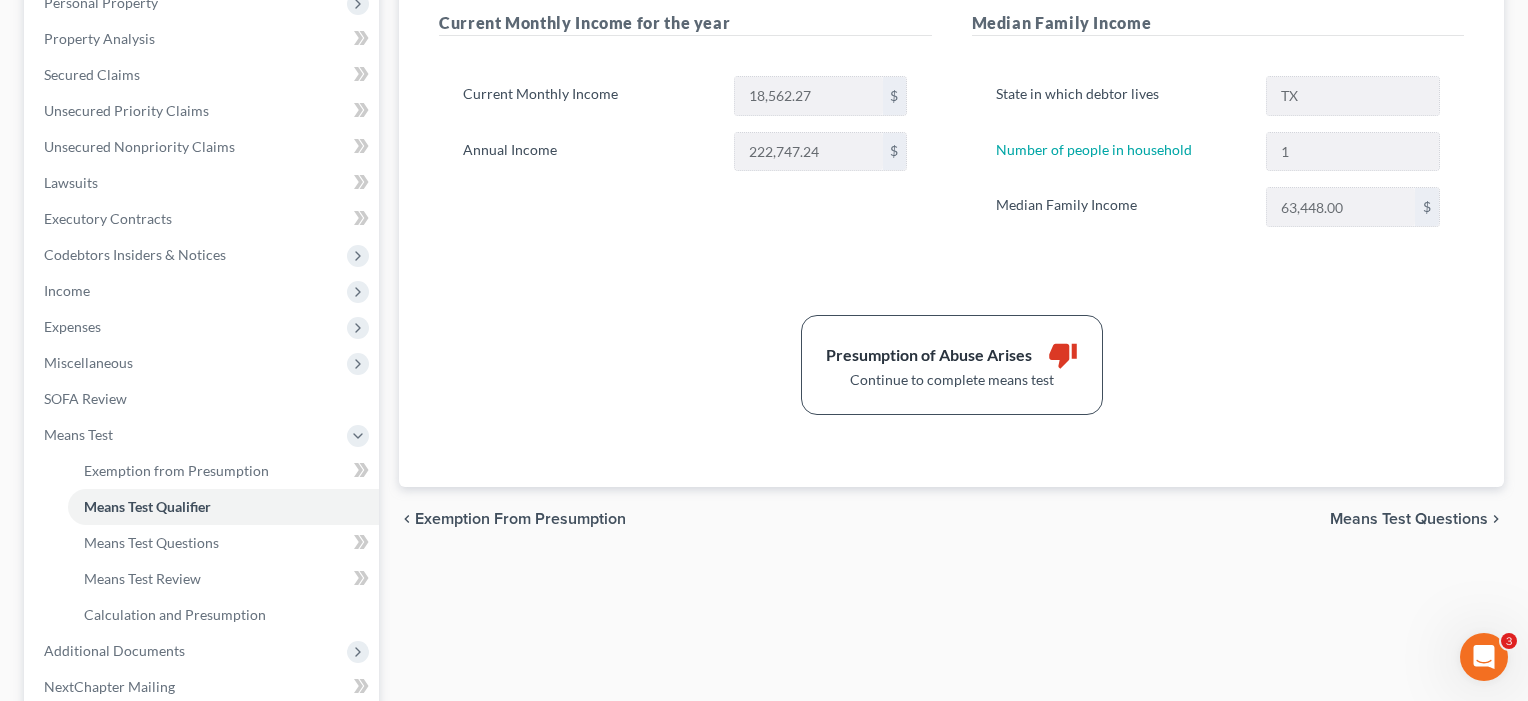 scroll, scrollTop: 320, scrollLeft: 0, axis: vertical 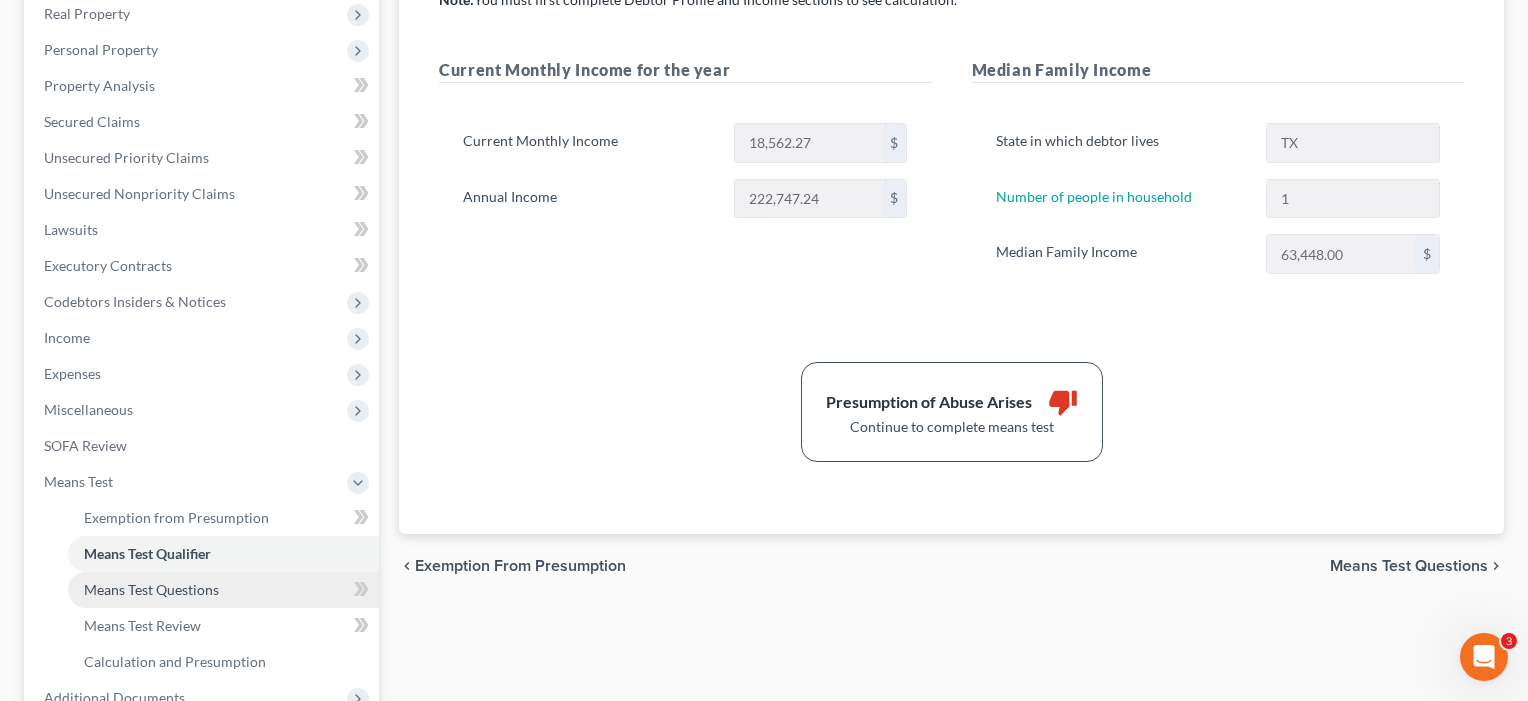click on "Means Test Questions" at bounding box center [151, 589] 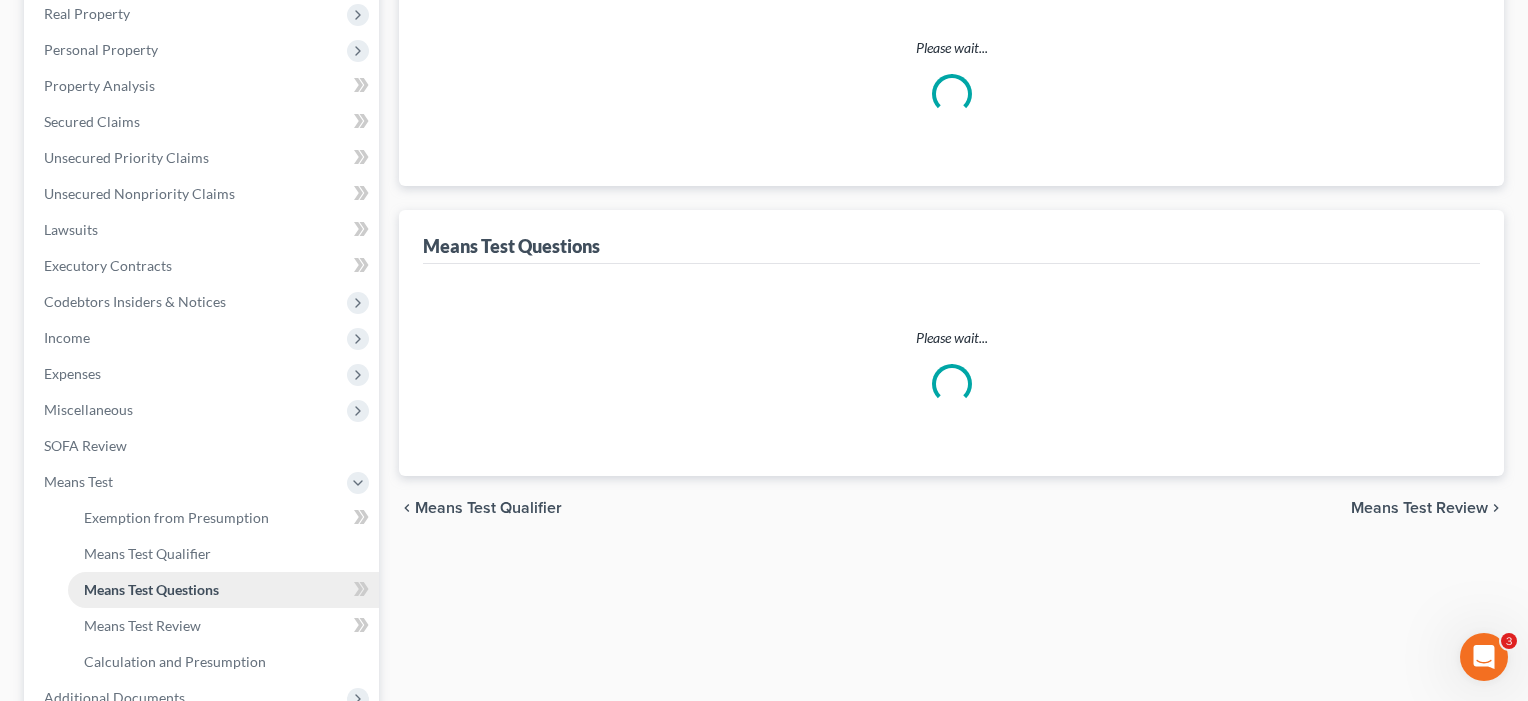 scroll, scrollTop: 49, scrollLeft: 0, axis: vertical 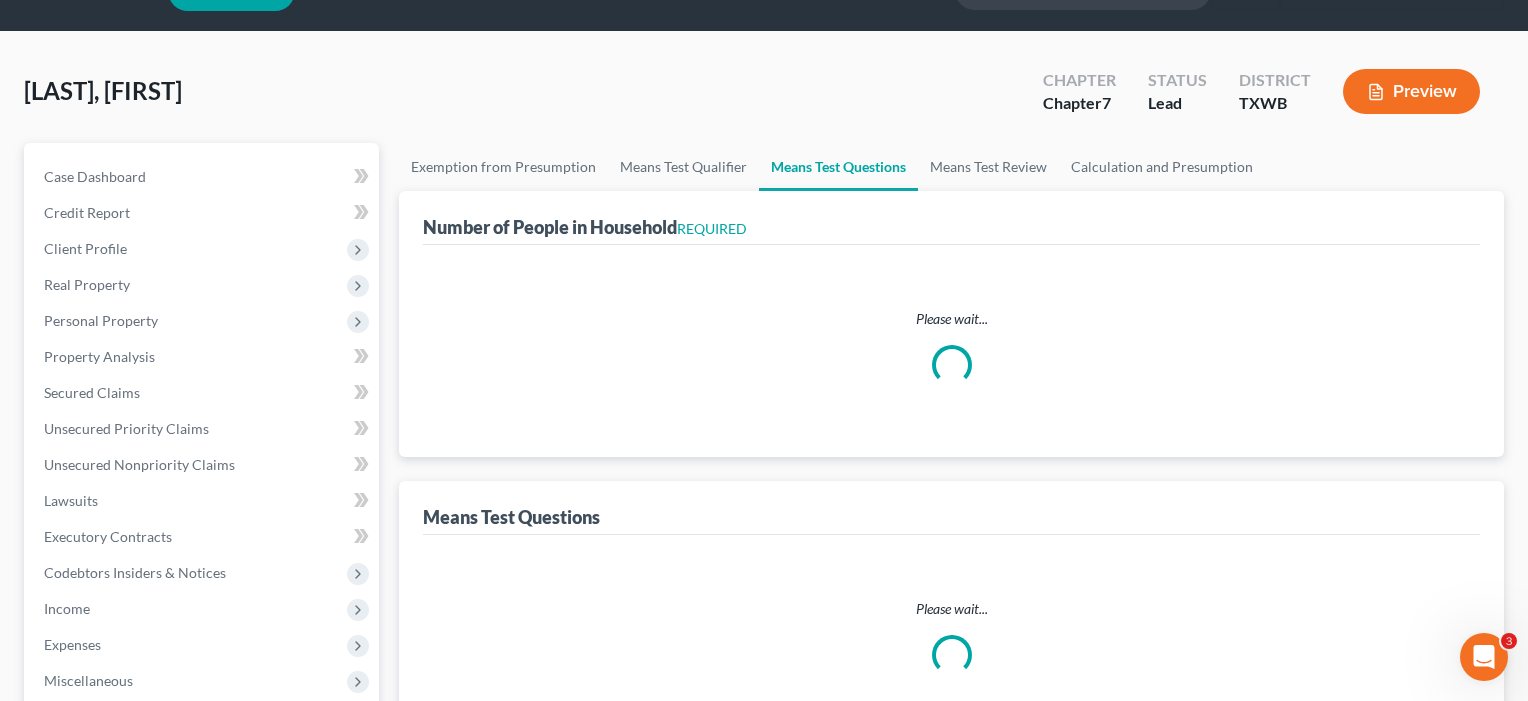 select on "0" 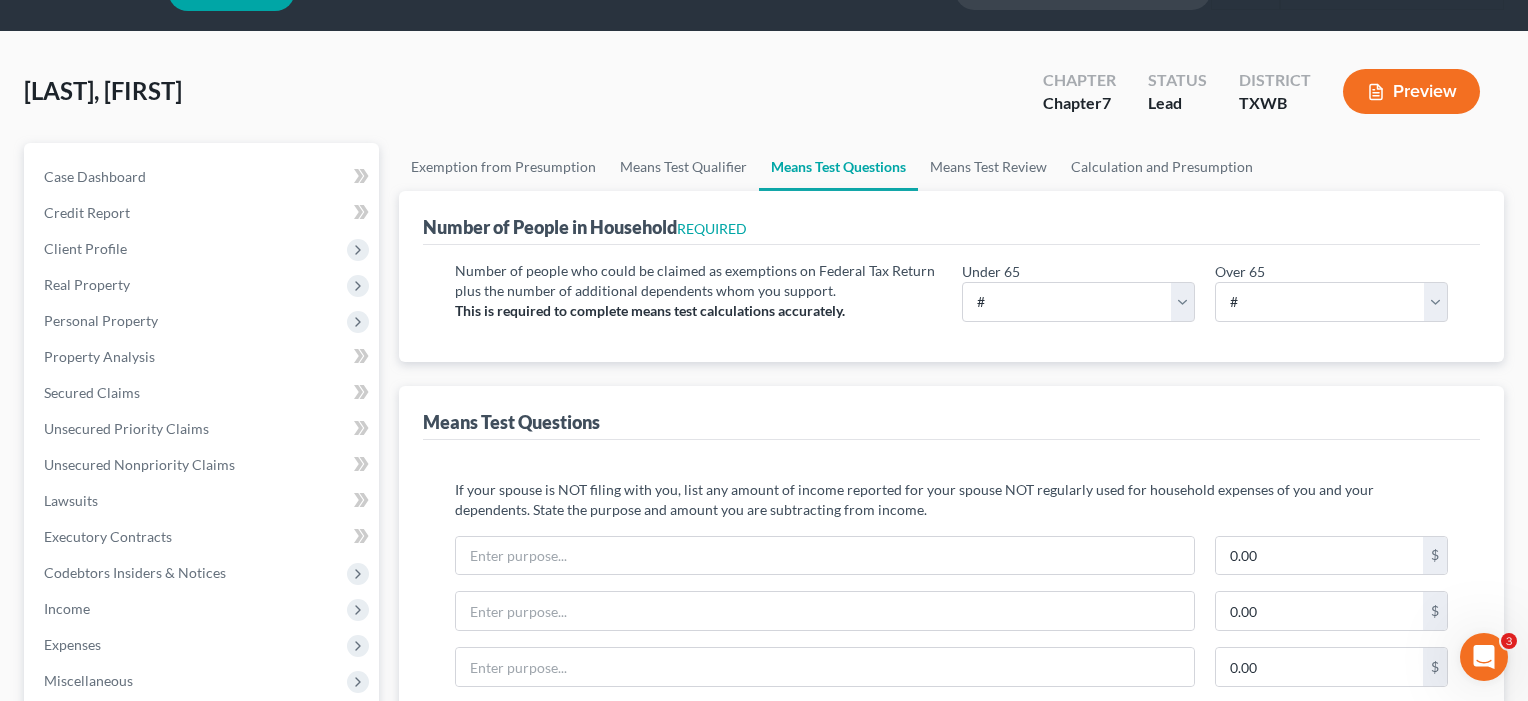 scroll, scrollTop: 0, scrollLeft: 0, axis: both 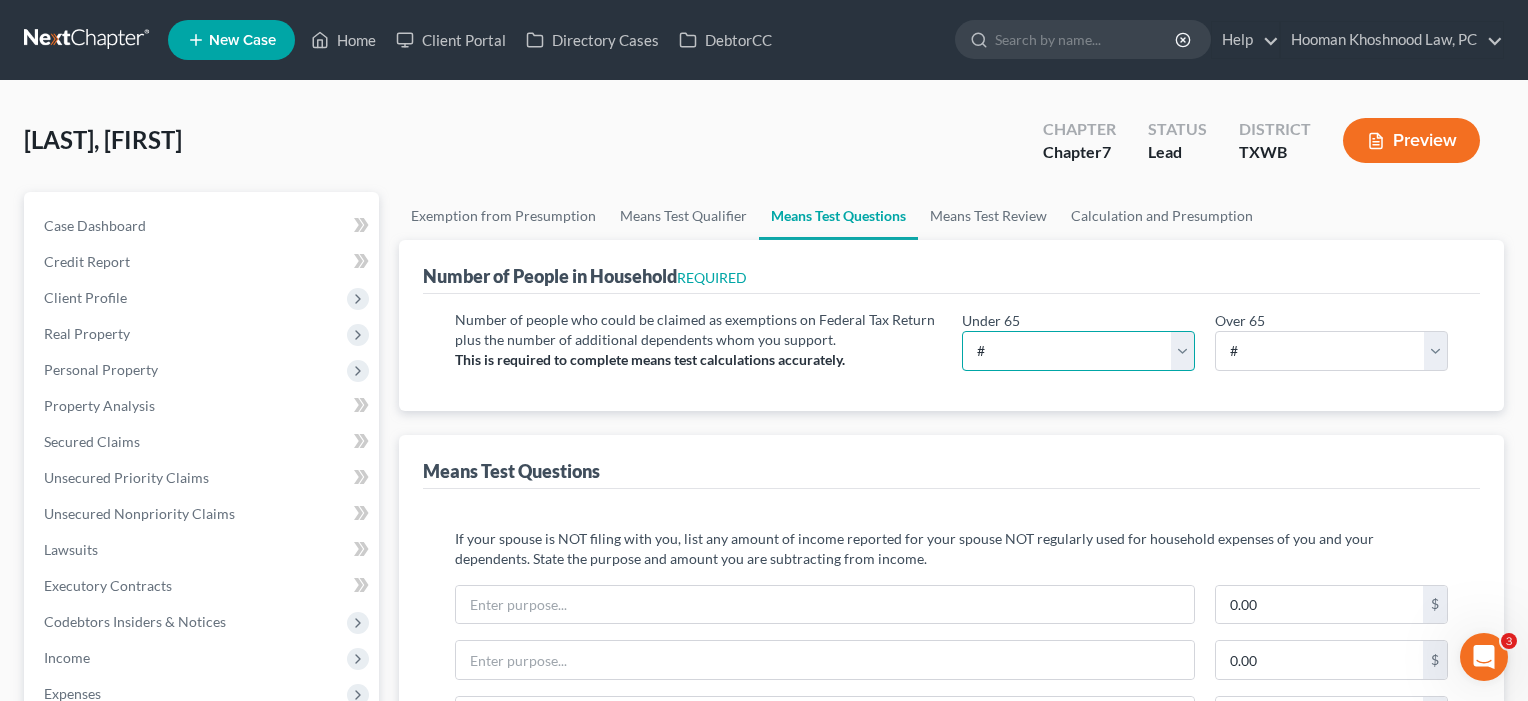 select on "2" 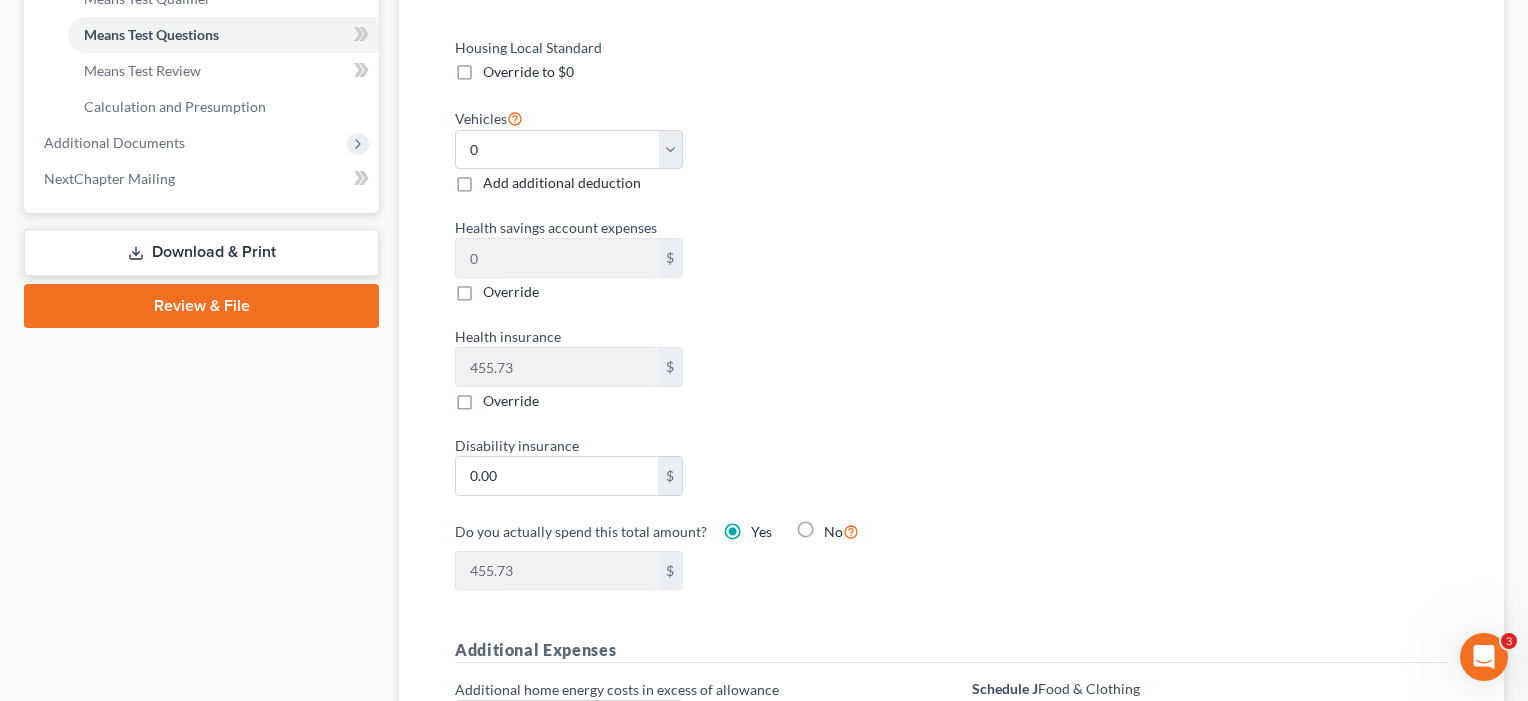 scroll, scrollTop: 877, scrollLeft: 0, axis: vertical 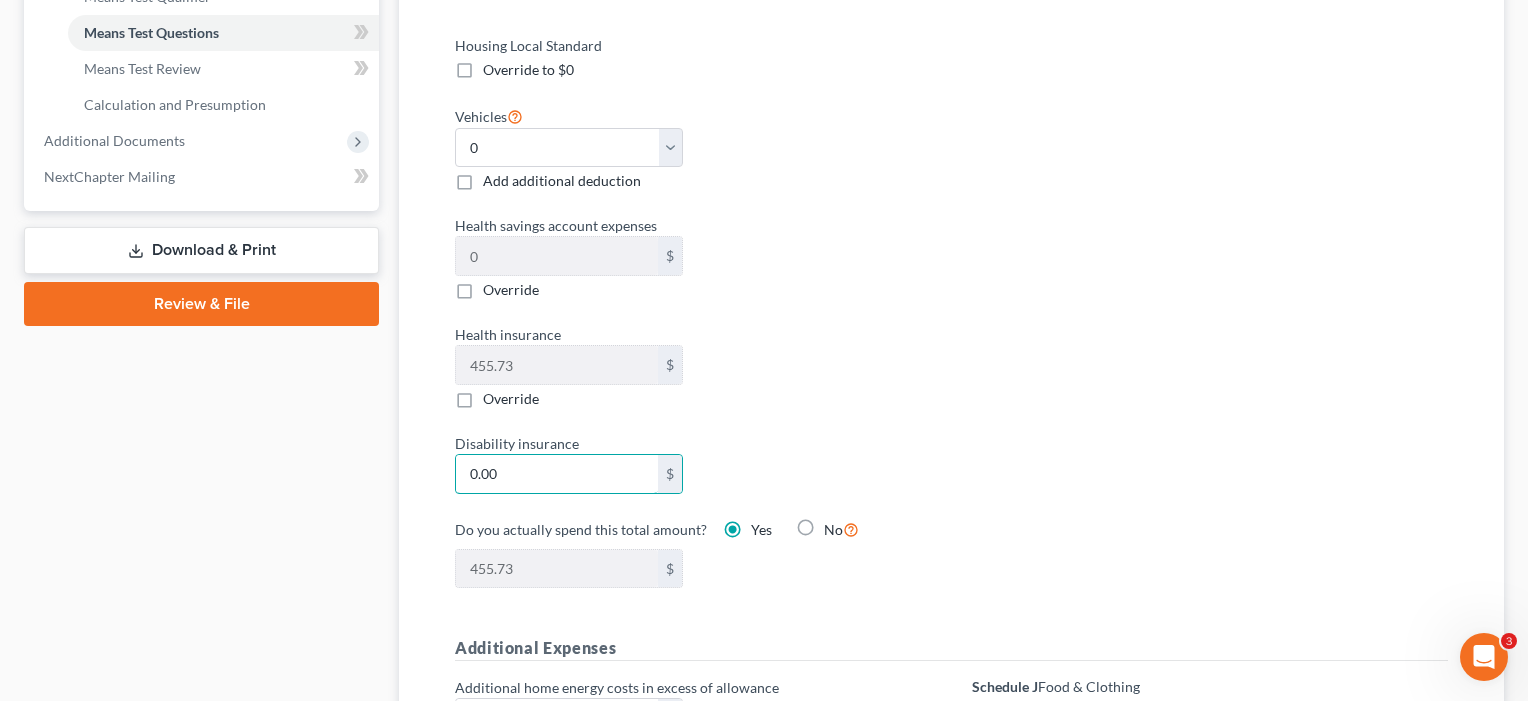 drag, startPoint x: 535, startPoint y: 475, endPoint x: 418, endPoint y: 472, distance: 117.03845 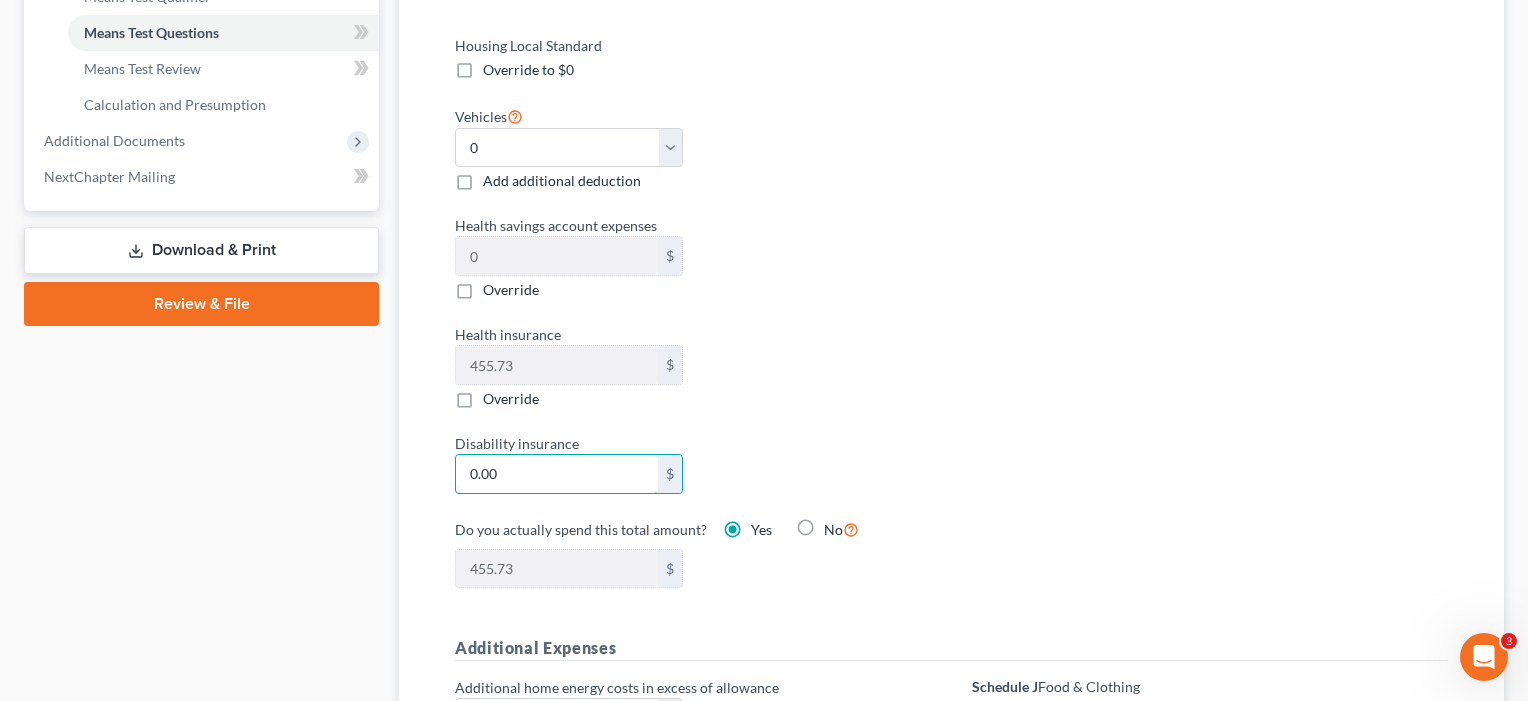 click on "Housing Local Standard Override to $0 Vehicles Select 0 1 2 3 4 5 Add additional deduction Health savings account expenses 0 $ Override Health insurance 455.73 $ Override Disability insurance 0.00 $ Do you actually spend this total amount? Yes No 455.73 $ Additional Expenses Additional home energy costs in excess of allowance 0.00 $ Additional education expenses for children under 18 (not to exceed $214.58 per child) 0.00 $ Override expenses from Schedules I & J? Yes No Override vehicle ownership deduction? Yes No Yes No 0" at bounding box center [951, 344] 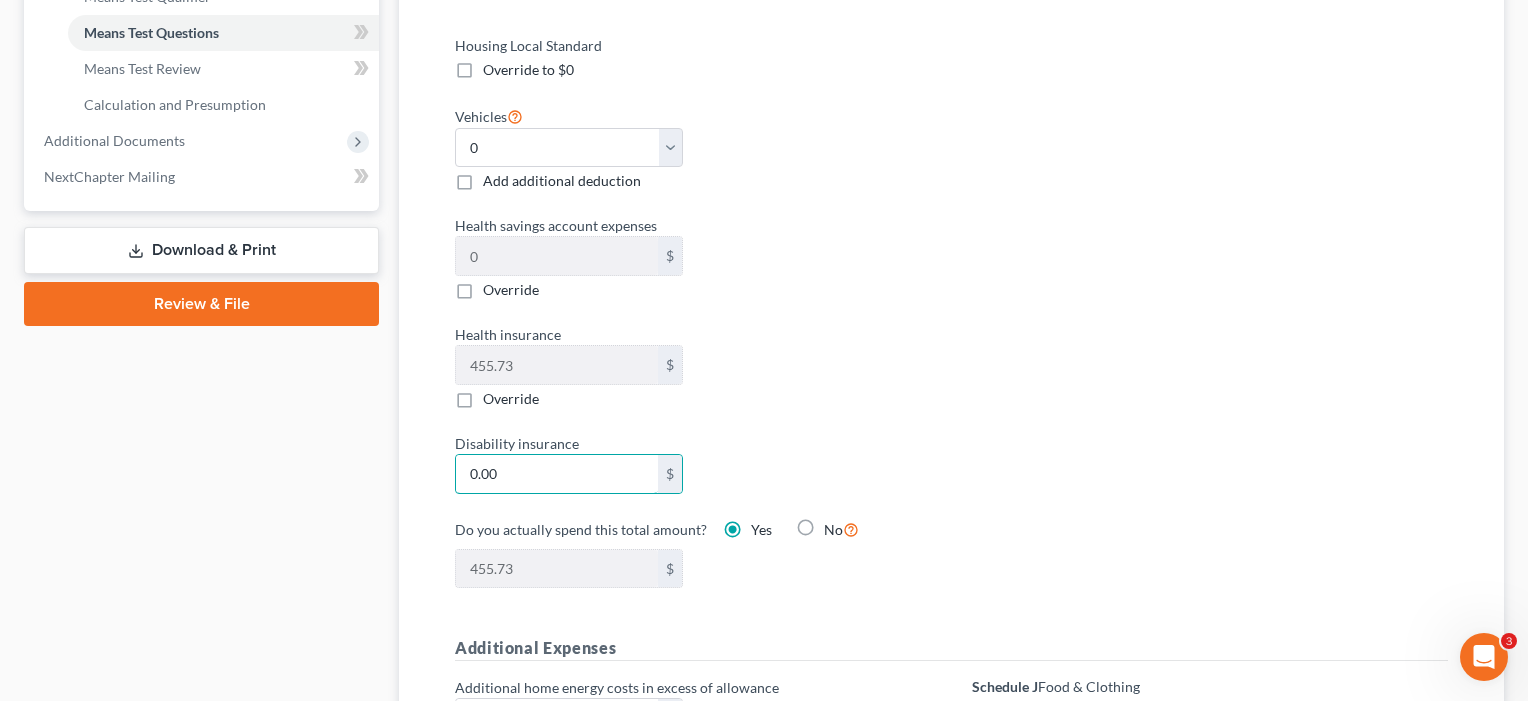 type on "1" 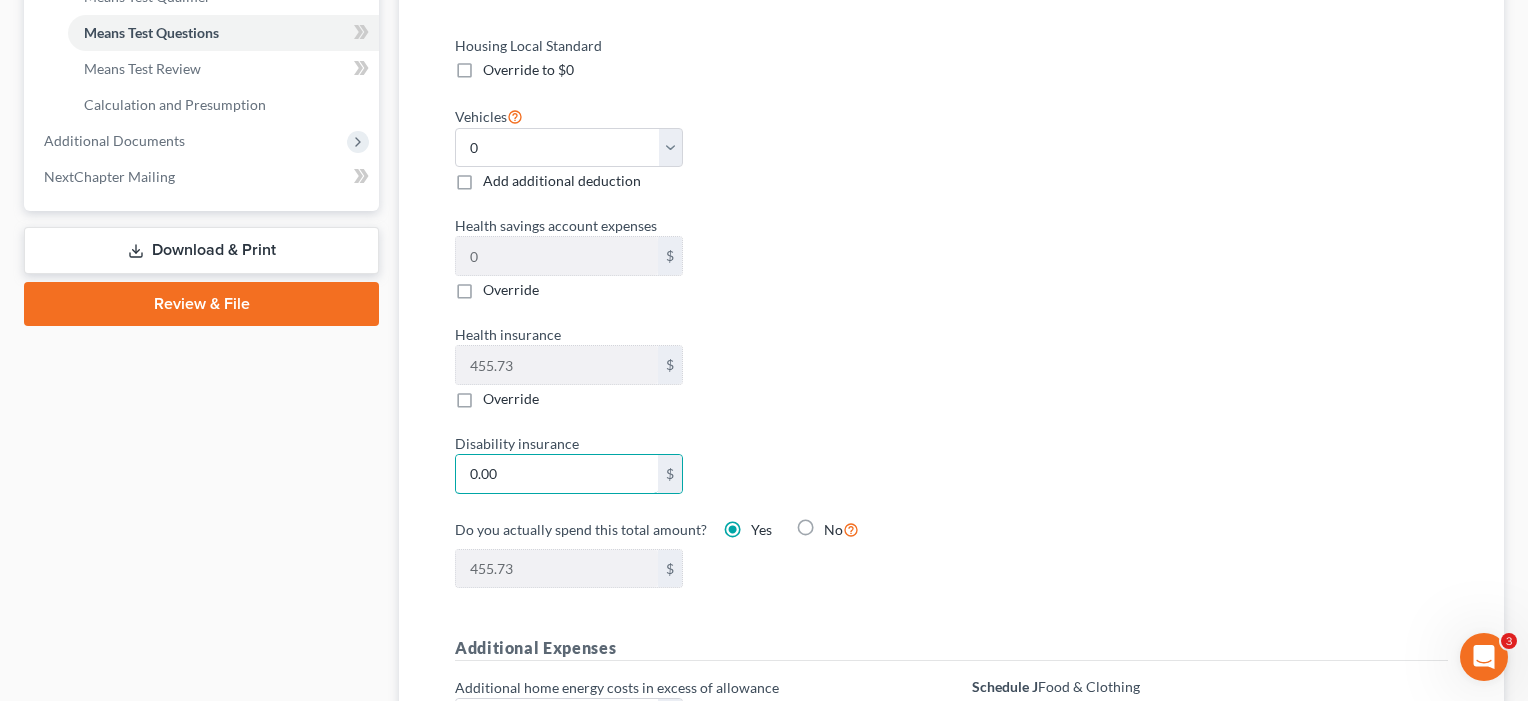 type on "456.73" 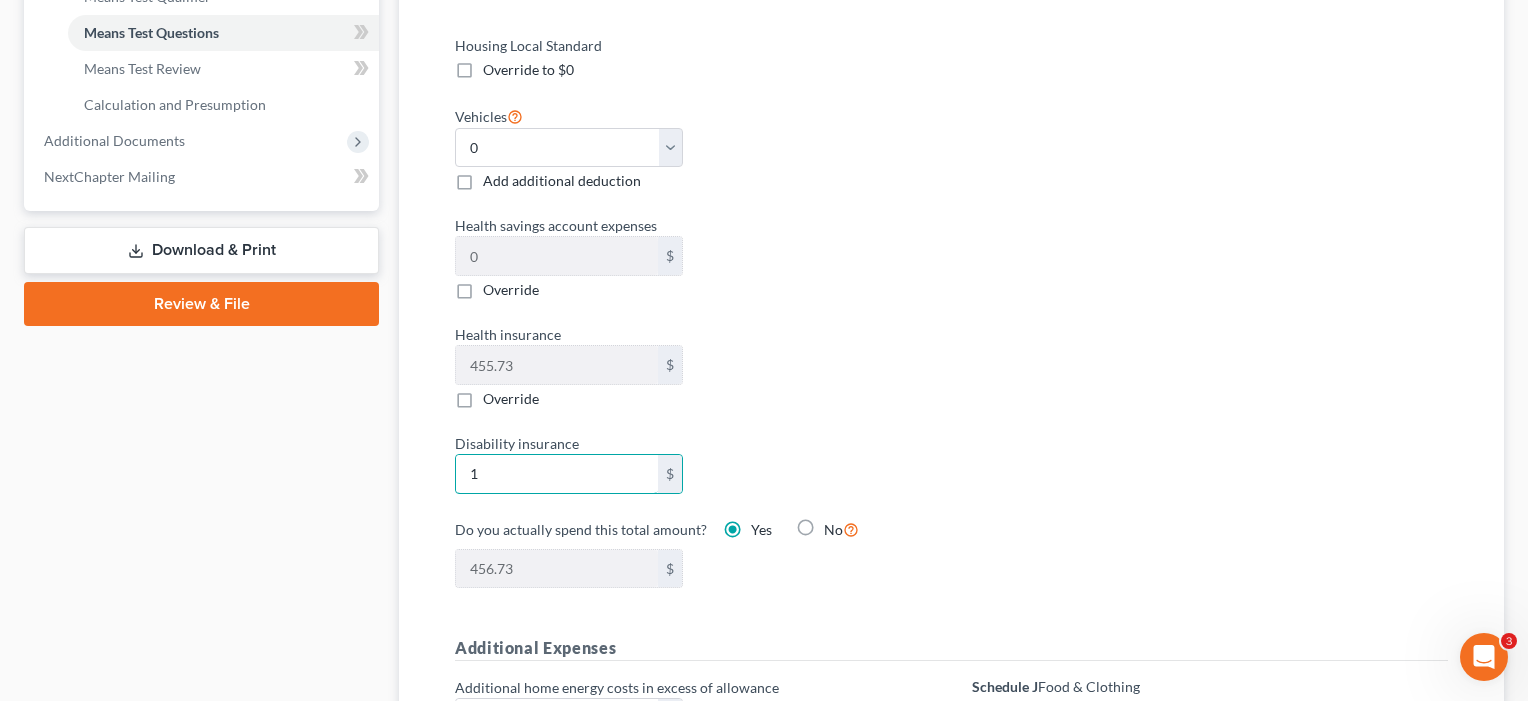 type on "17" 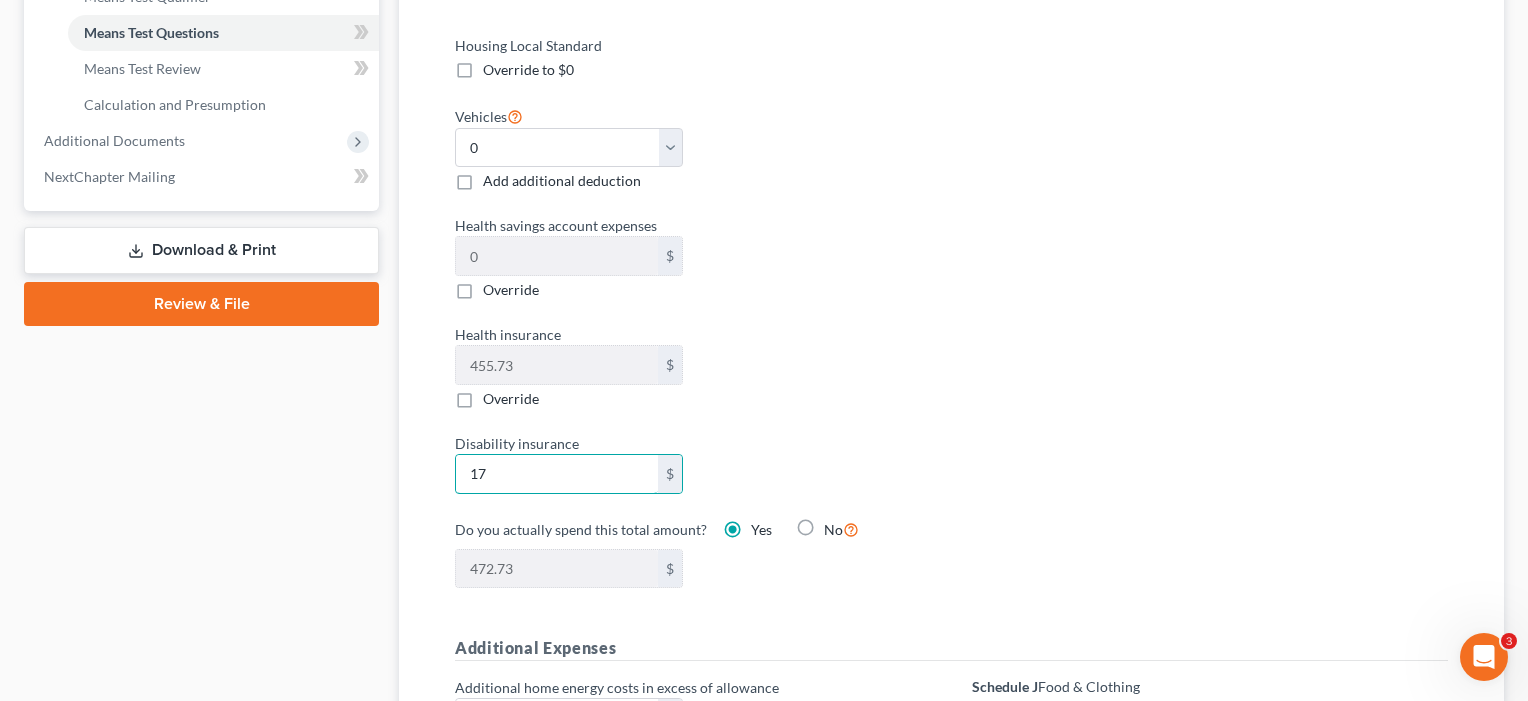 type on "17" 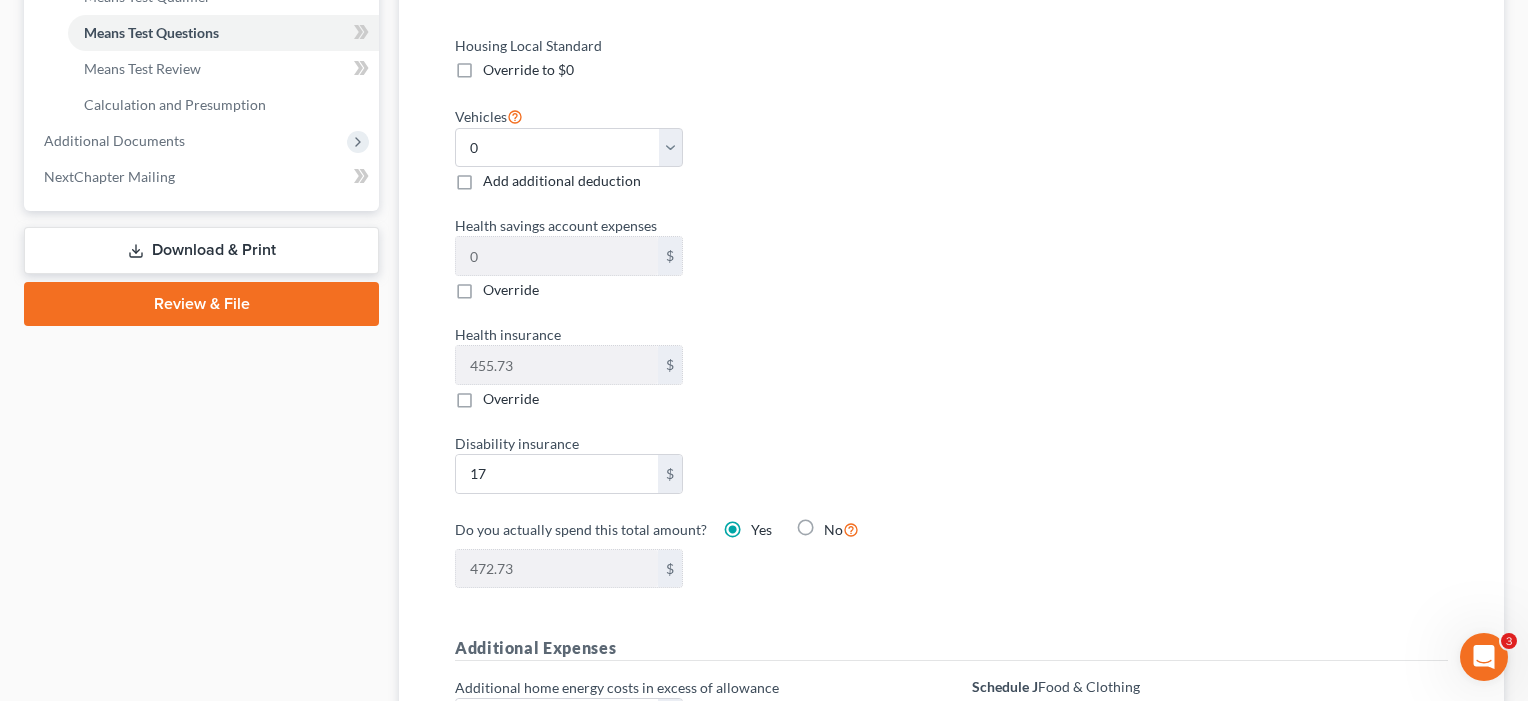 click on "Housing Local Standard Override to $0 Vehicles Select 0 1 2 3 4 5 Add additional deduction Health savings account expenses 0 $ Override Health insurance 455.73 $ Override Disability insurance 17 $ Do you actually spend this total amount? Yes No 472.73 $" at bounding box center (951, 324) 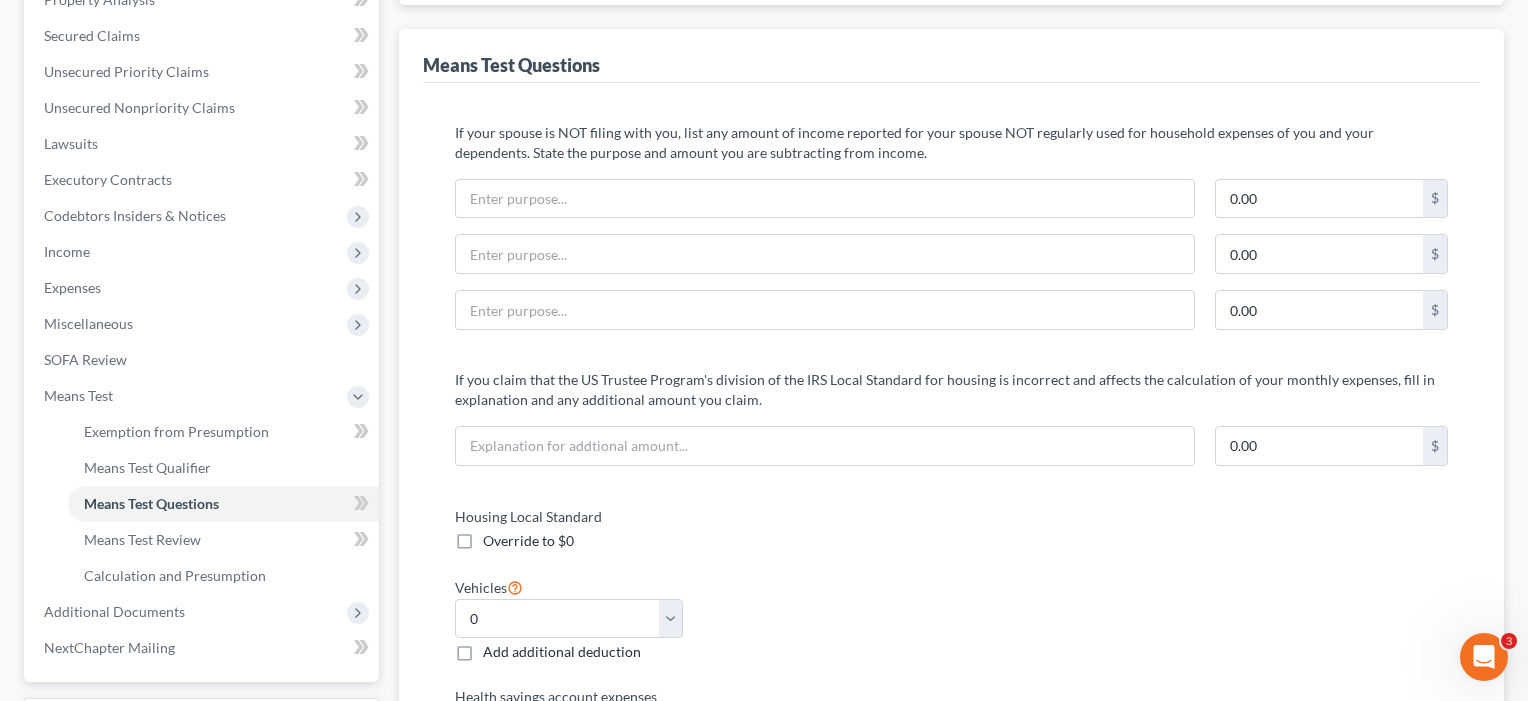 scroll, scrollTop: 442, scrollLeft: 0, axis: vertical 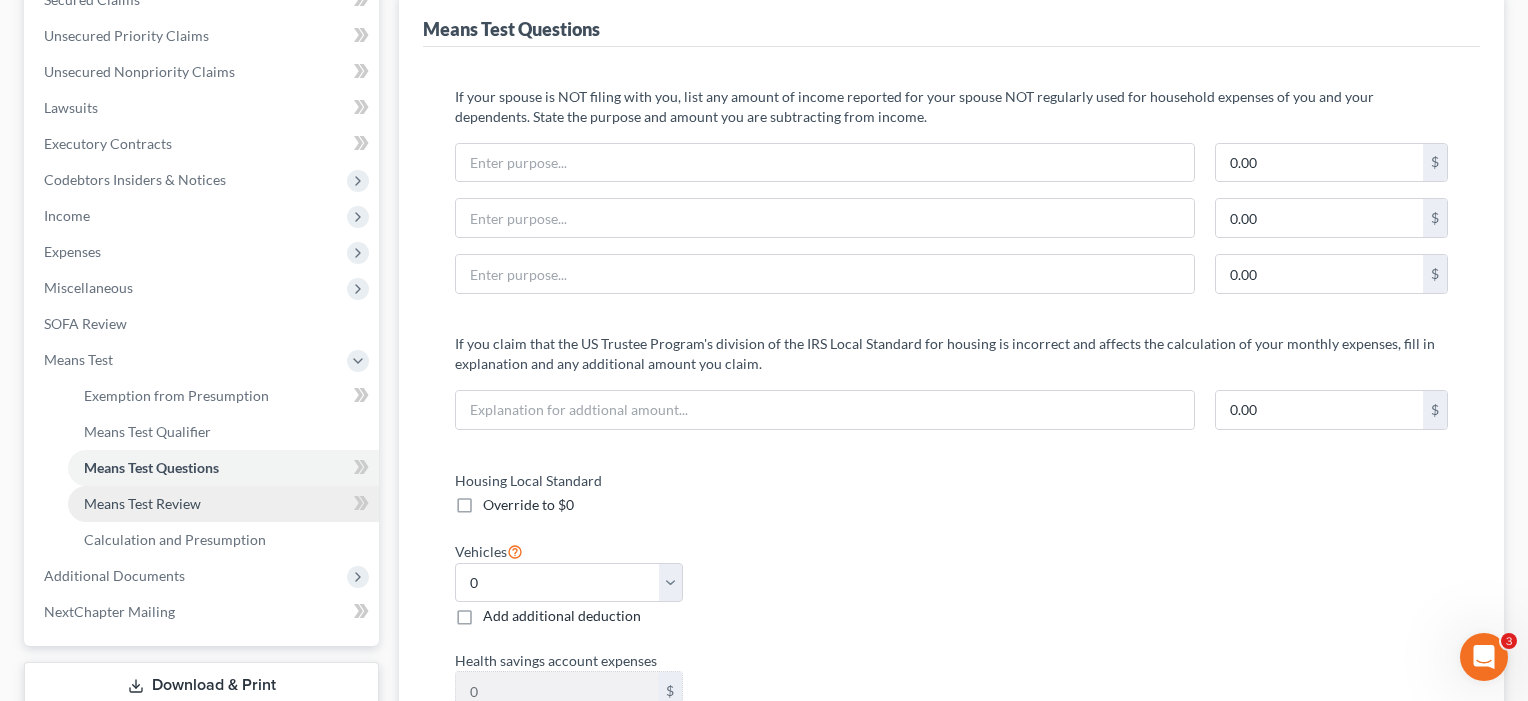 click on "Means Test Review" at bounding box center [142, 503] 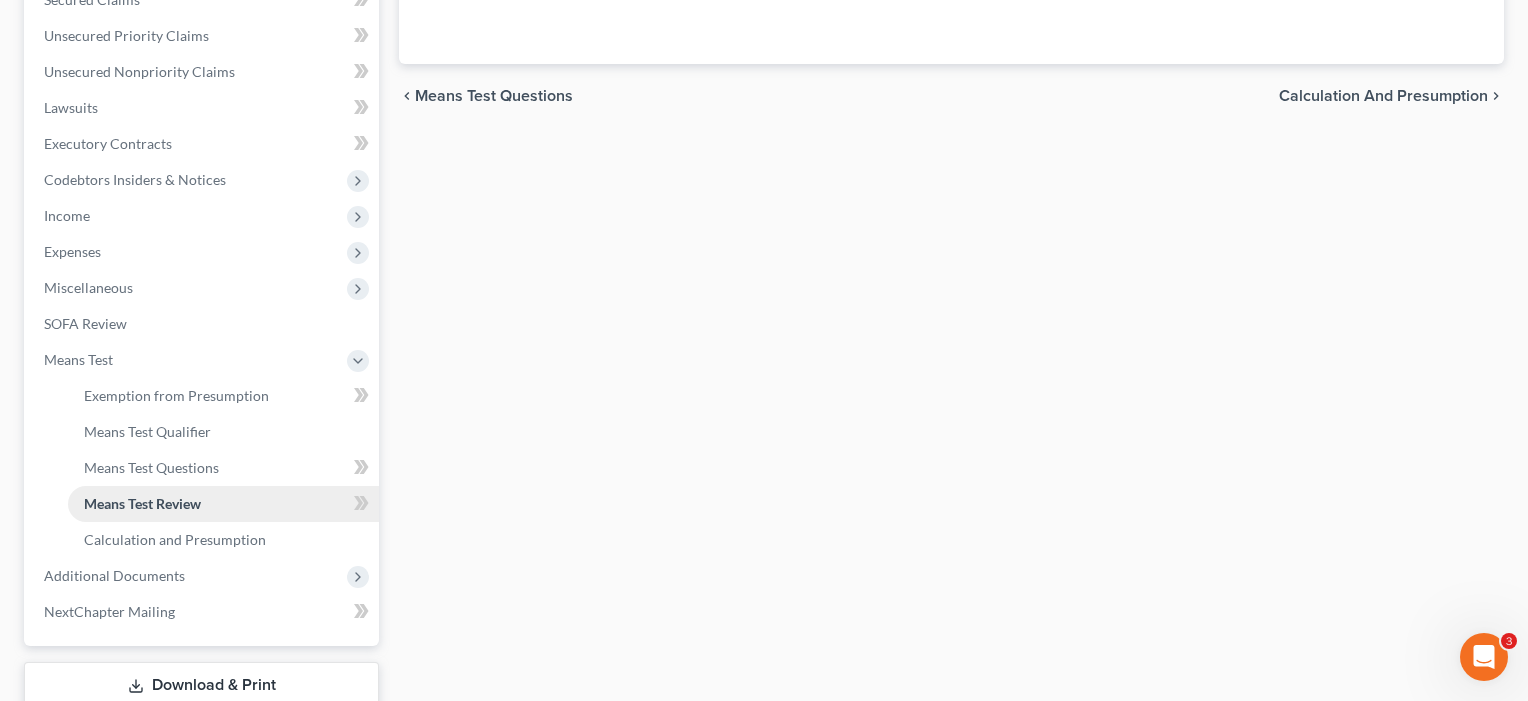 scroll, scrollTop: 0, scrollLeft: 0, axis: both 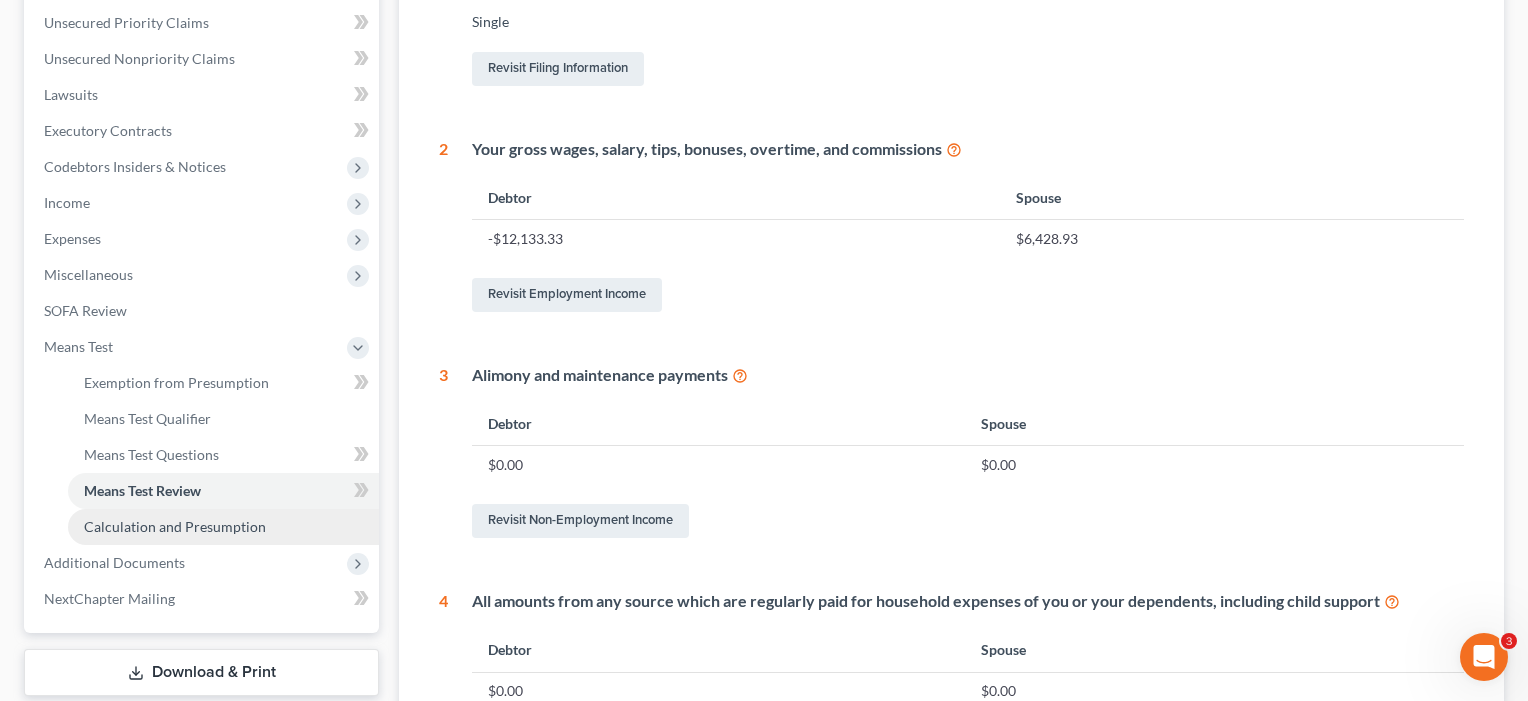 click on "Calculation and Presumption" at bounding box center [175, 526] 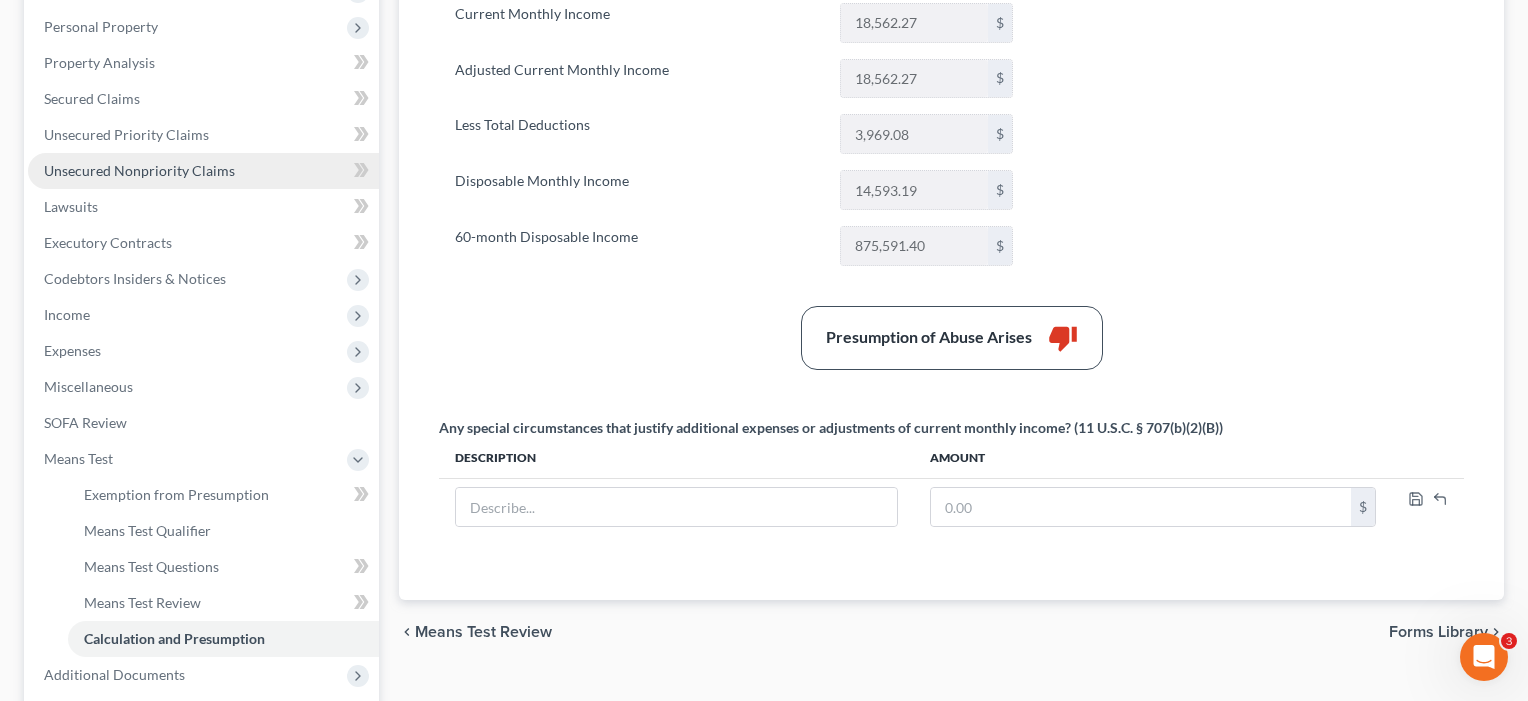 scroll, scrollTop: 349, scrollLeft: 0, axis: vertical 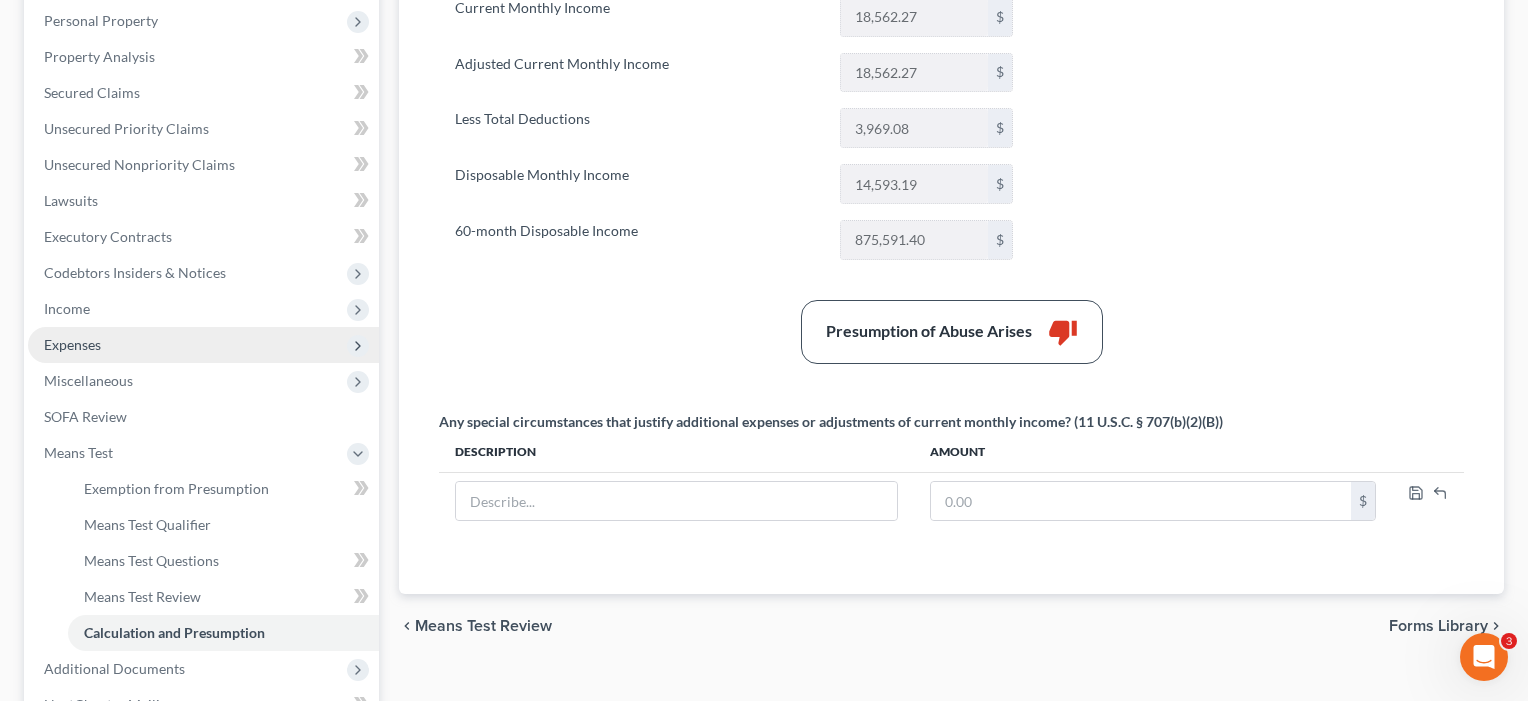 click on "Expenses" at bounding box center [72, 344] 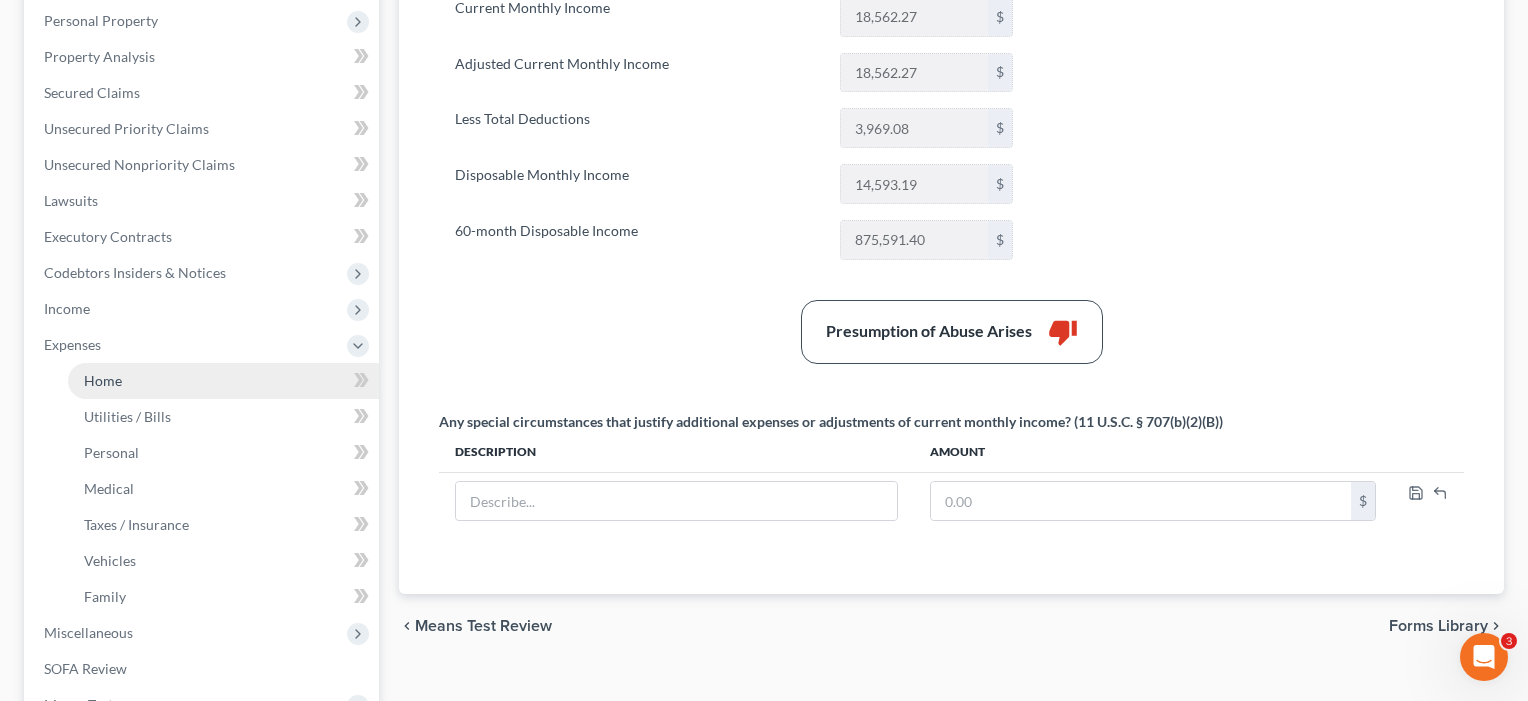 click on "Home" at bounding box center [223, 381] 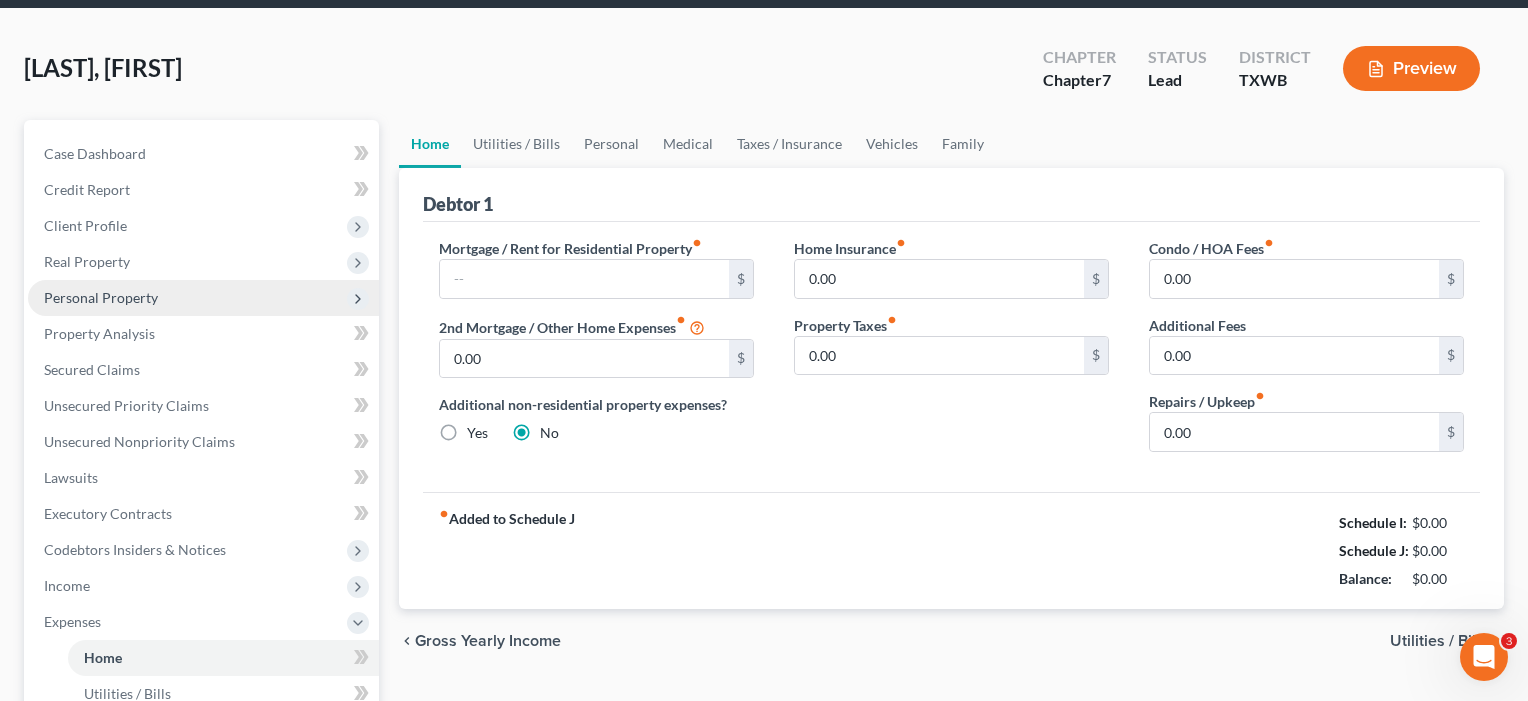 scroll, scrollTop: 0, scrollLeft: 0, axis: both 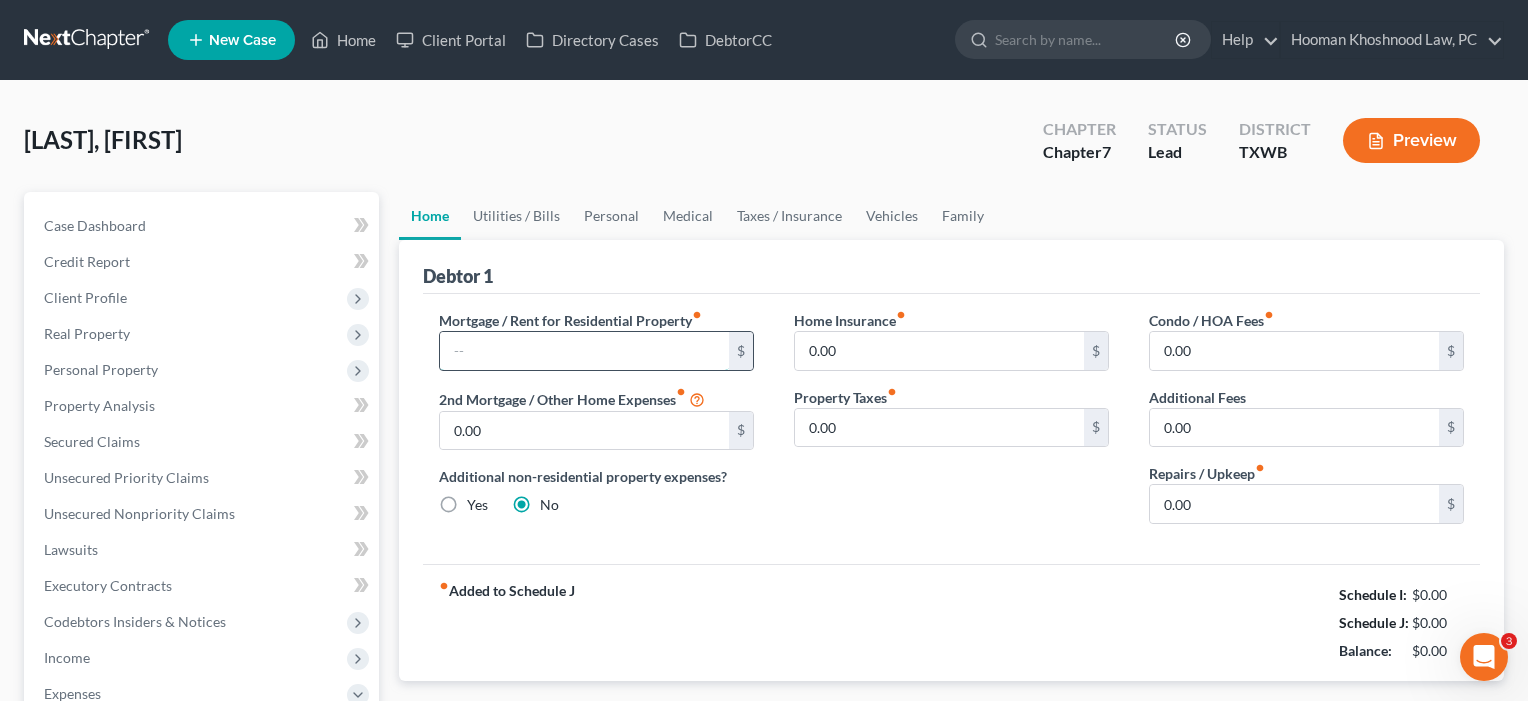 click at bounding box center (584, 351) 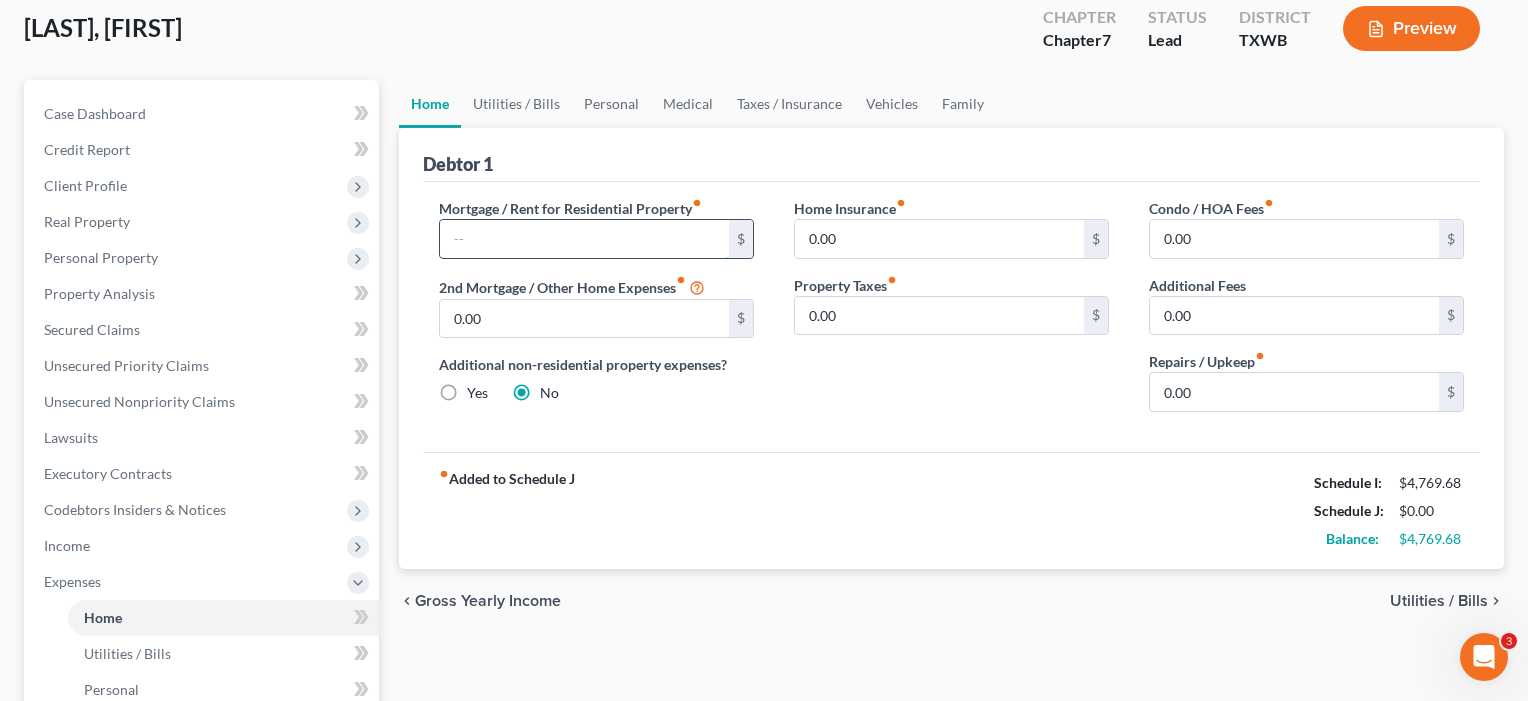 scroll, scrollTop: 154, scrollLeft: 0, axis: vertical 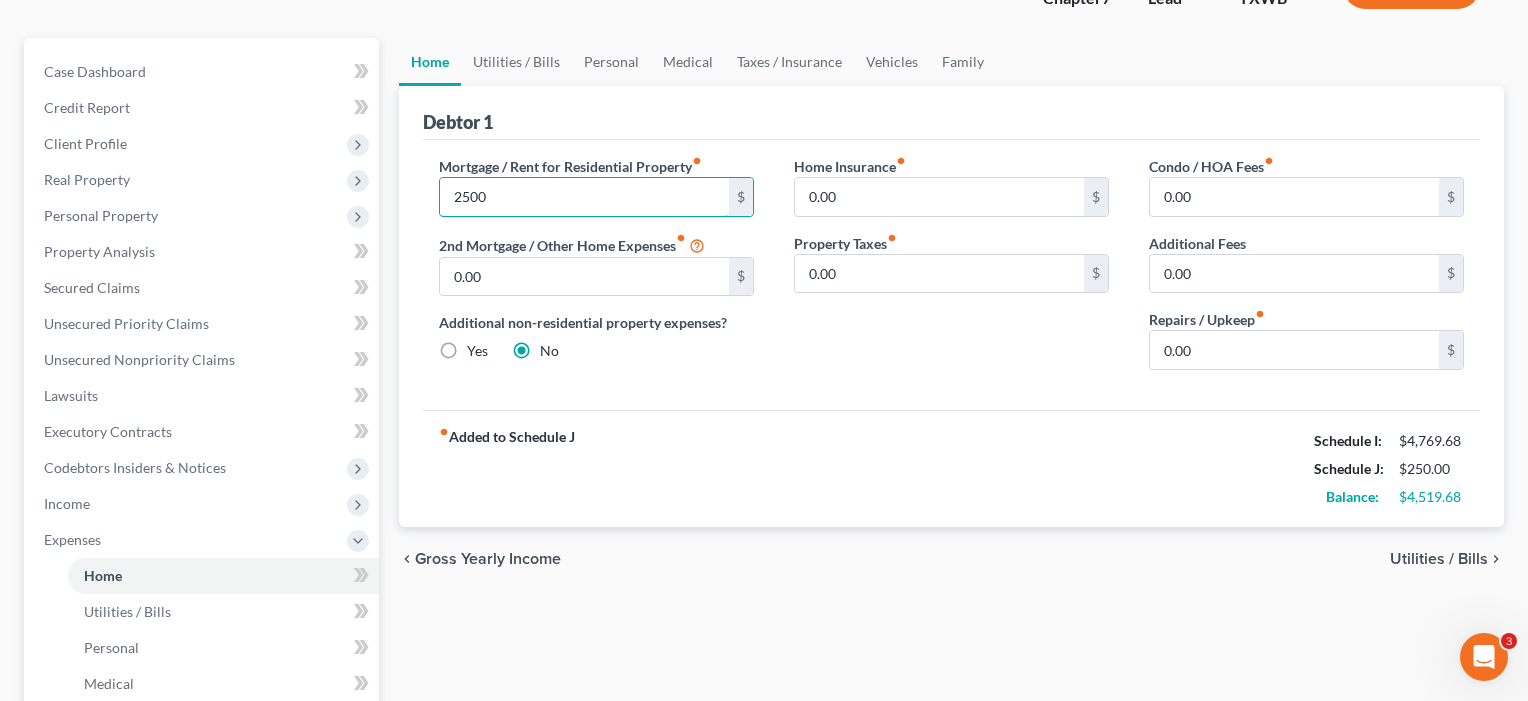 type on "2,500" 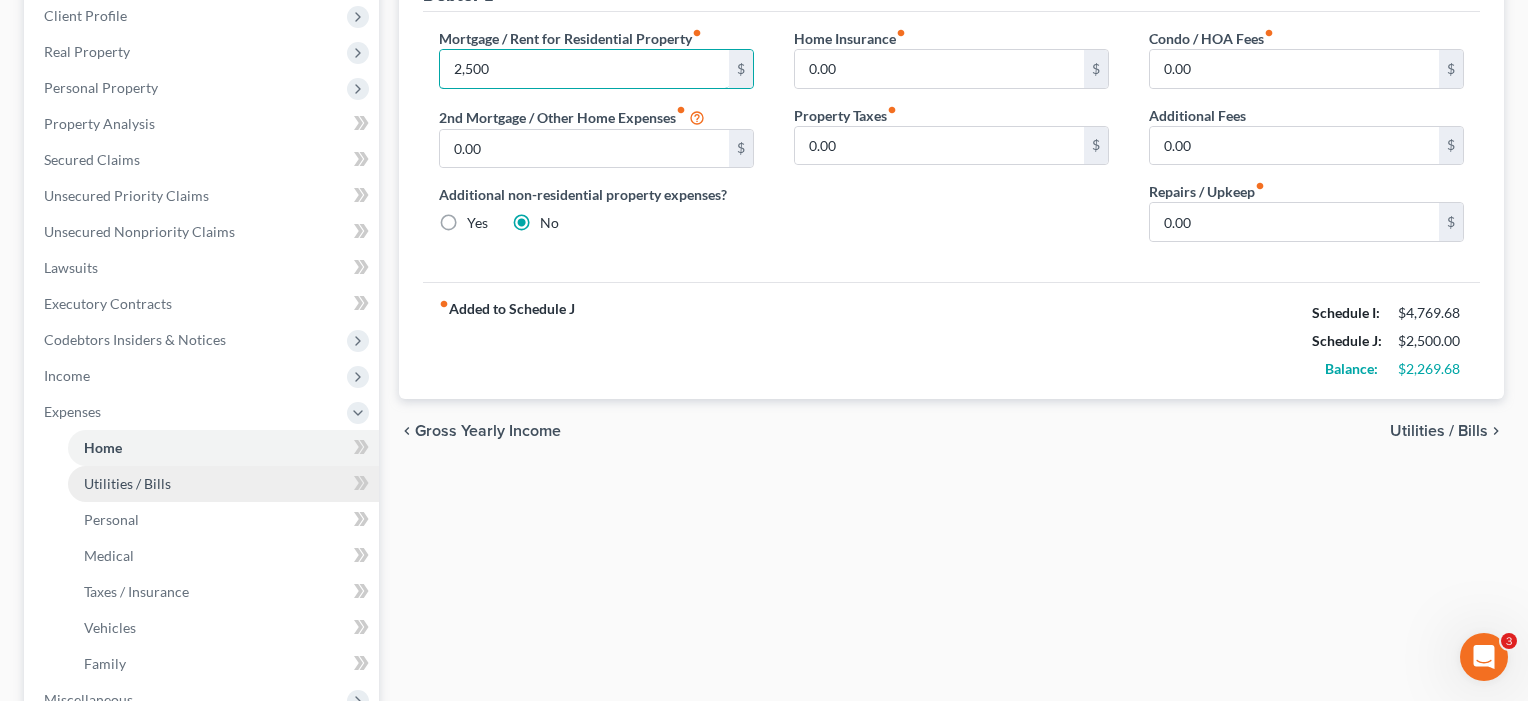scroll, scrollTop: 283, scrollLeft: 0, axis: vertical 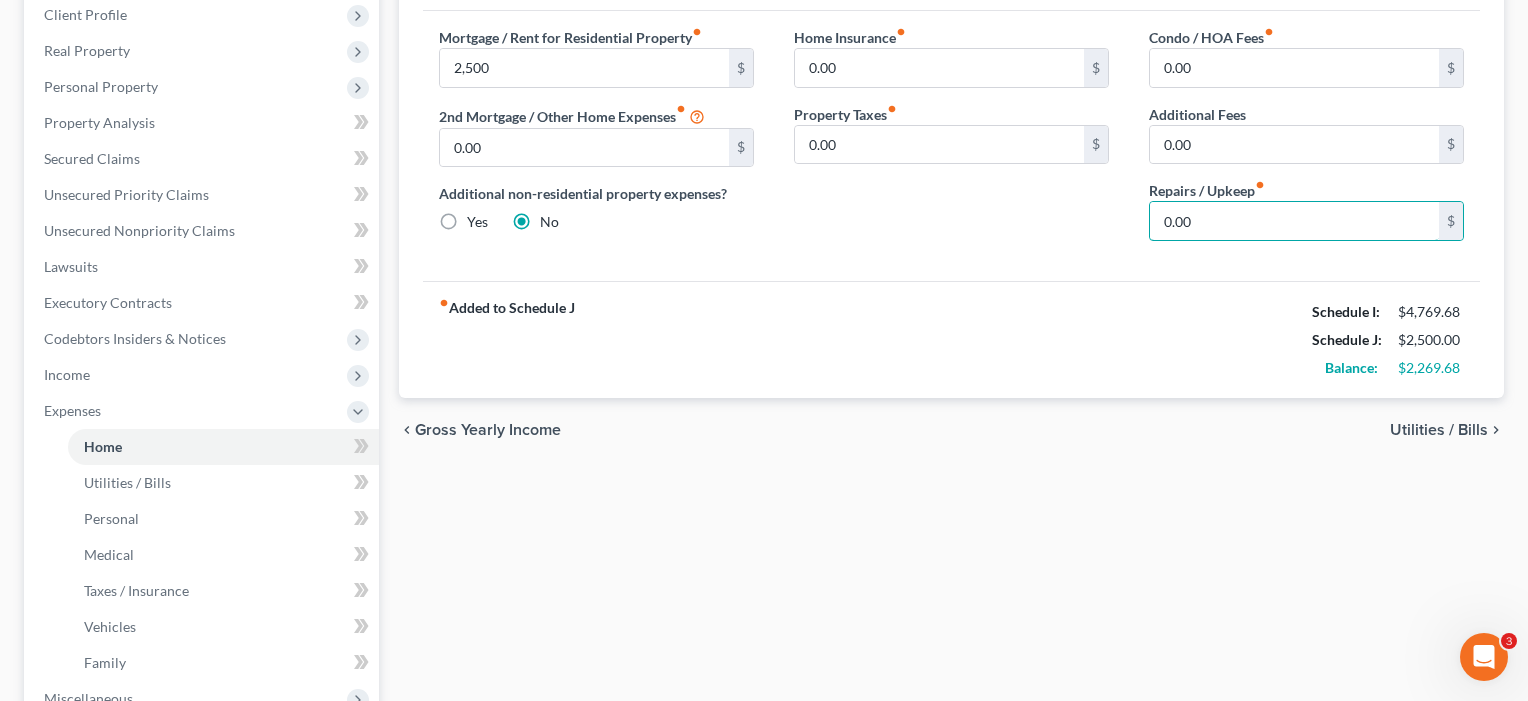 drag, startPoint x: 1202, startPoint y: 227, endPoint x: 1136, endPoint y: 227, distance: 66 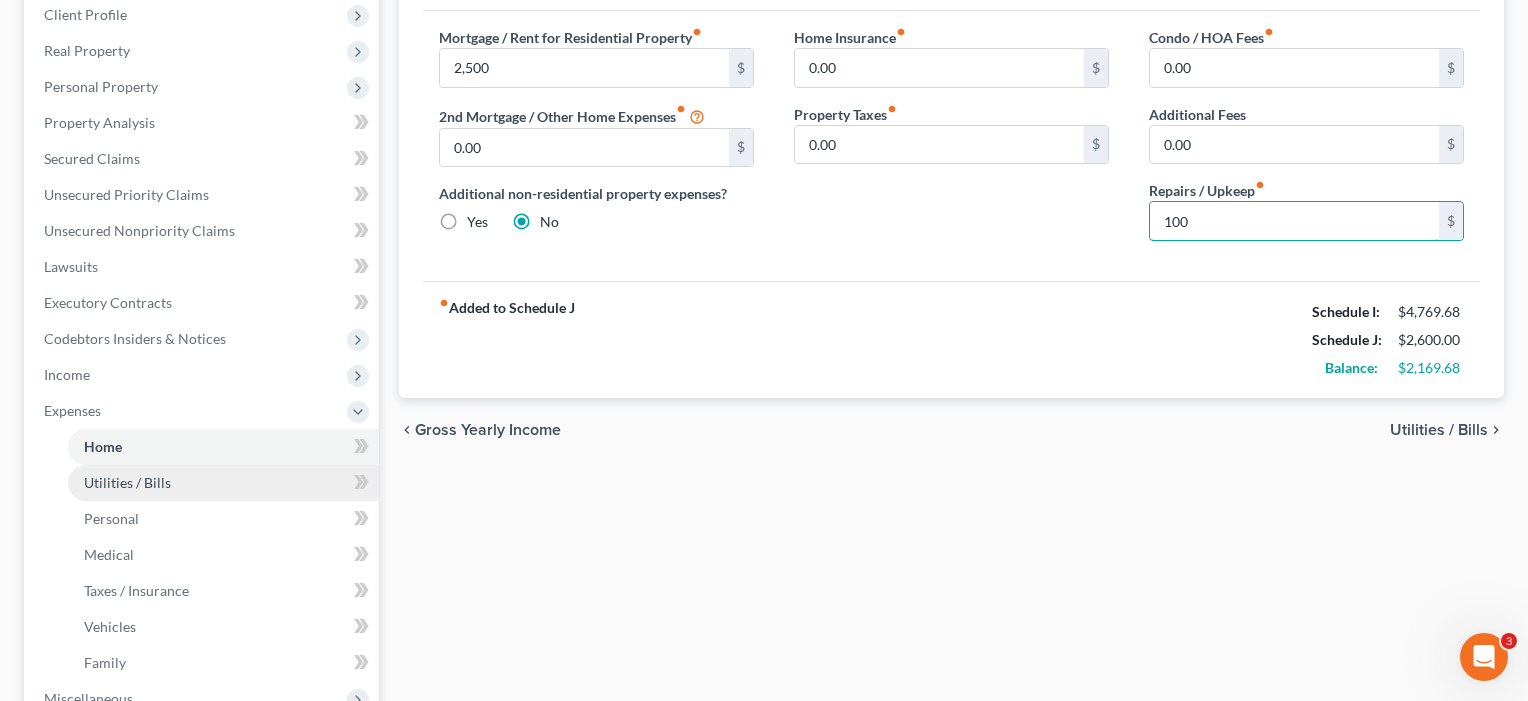 type on "100" 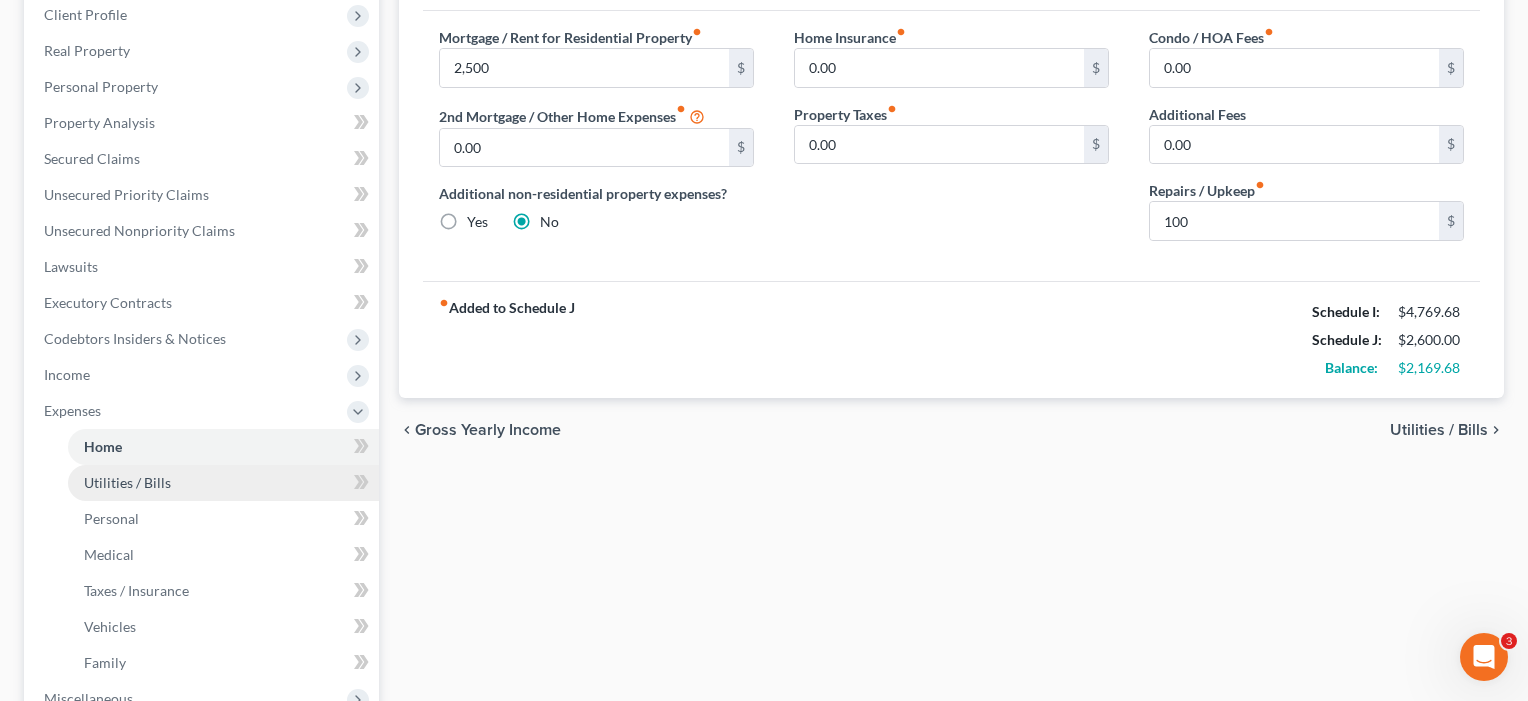 click on "Utilities / Bills" at bounding box center [223, 483] 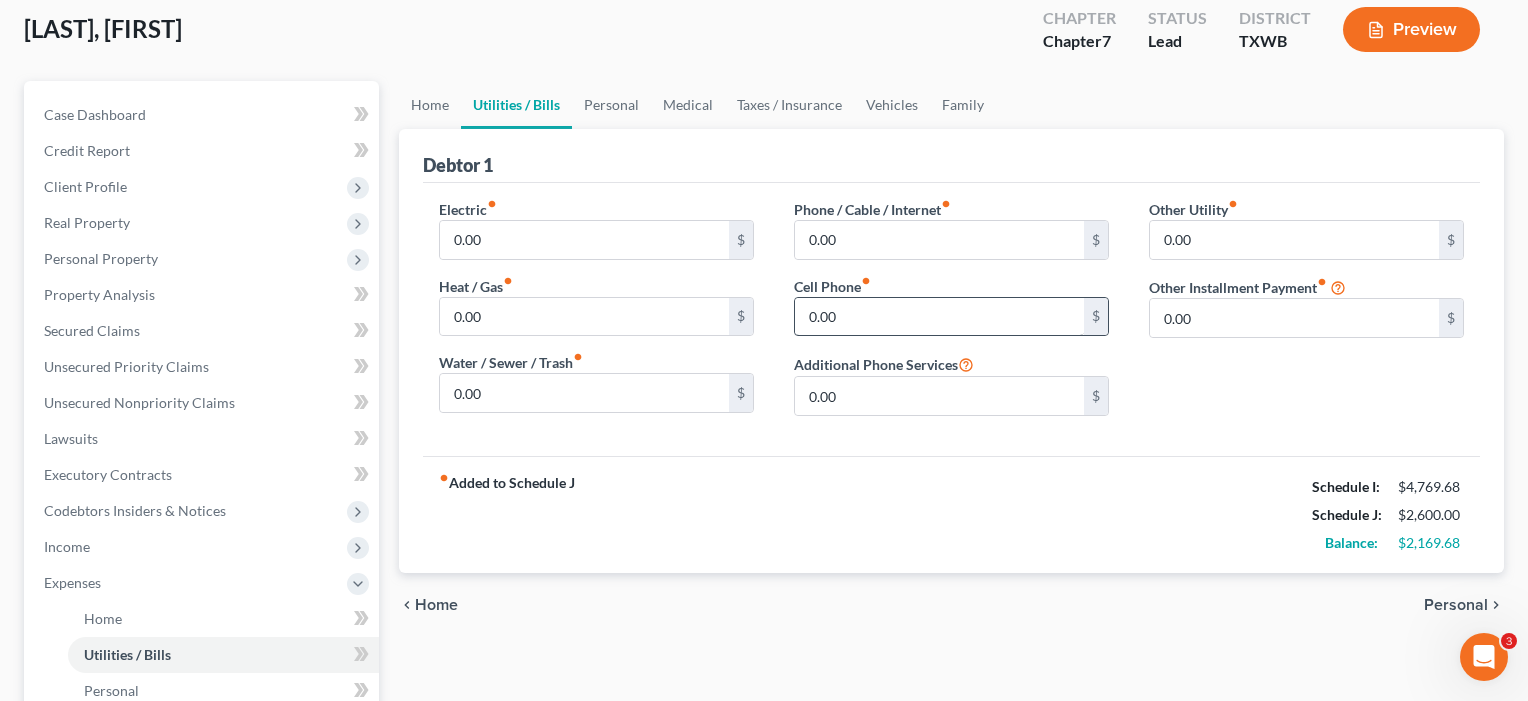 scroll, scrollTop: 144, scrollLeft: 0, axis: vertical 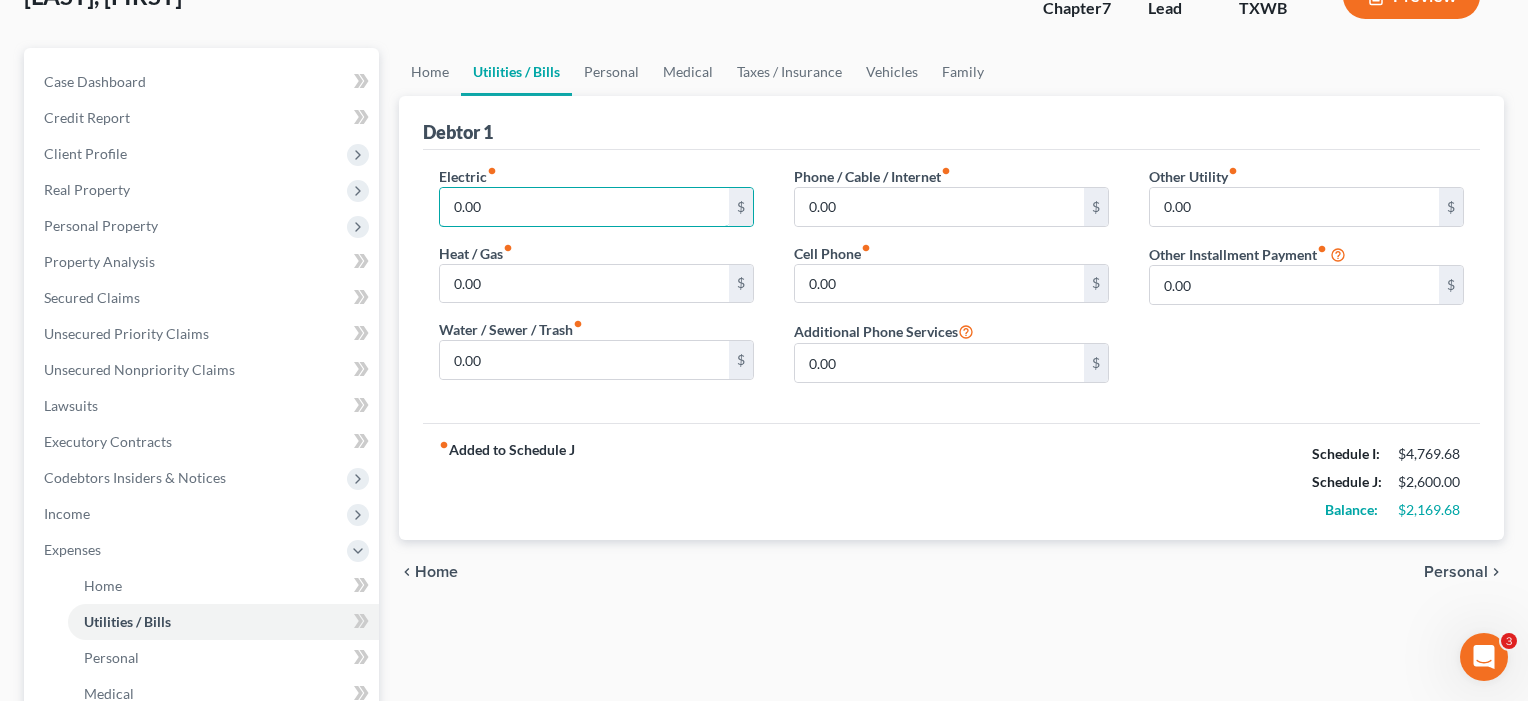 drag, startPoint x: 495, startPoint y: 207, endPoint x: 416, endPoint y: 206, distance: 79.00633 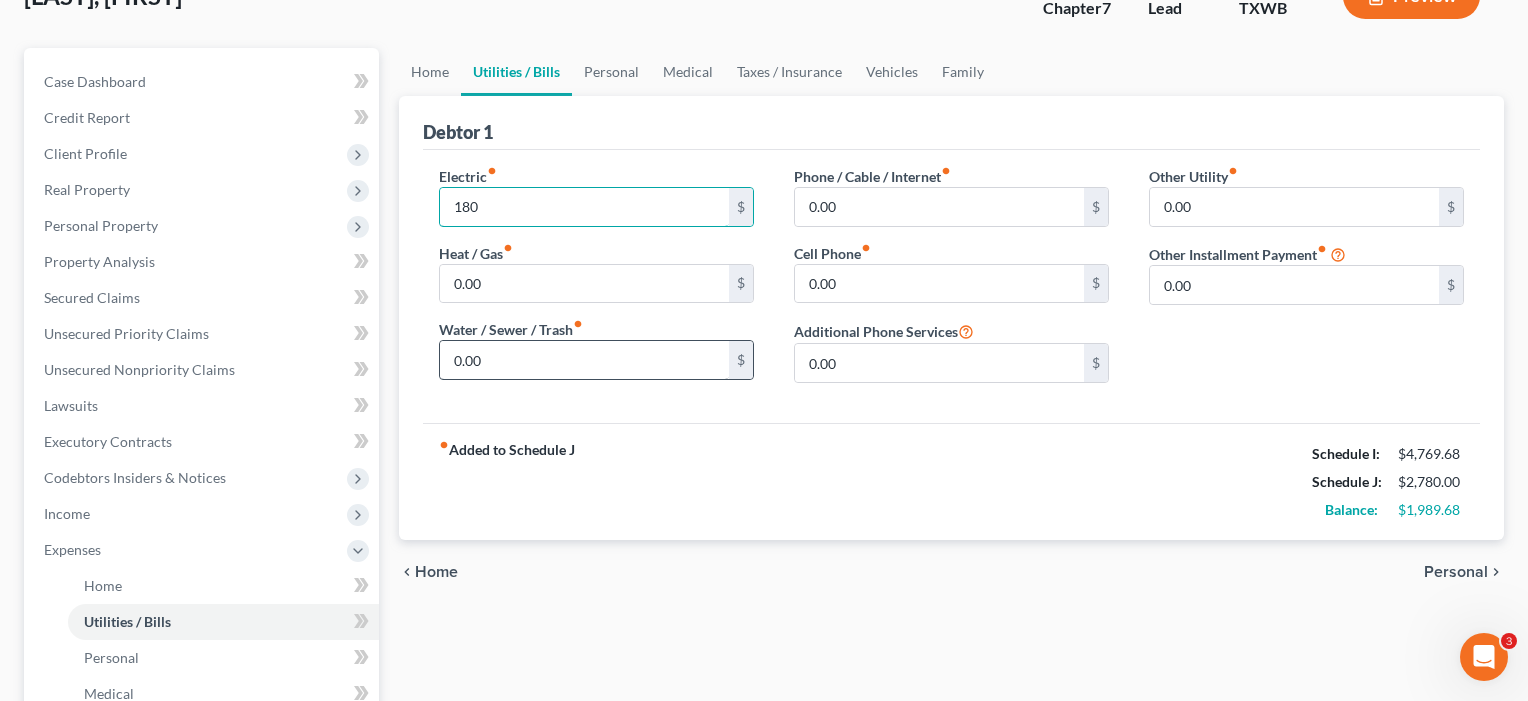 type on "180" 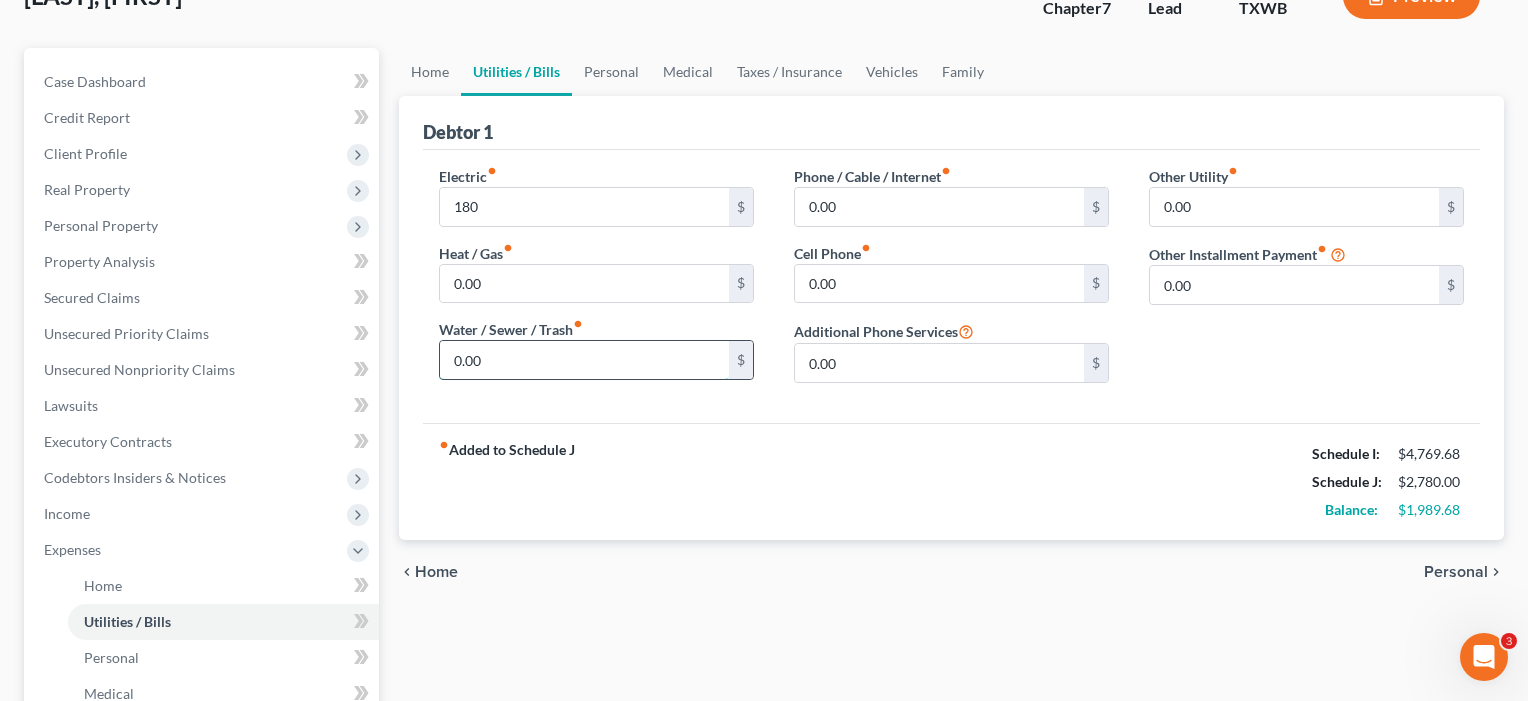 drag, startPoint x: 541, startPoint y: 365, endPoint x: 442, endPoint y: 358, distance: 99.24717 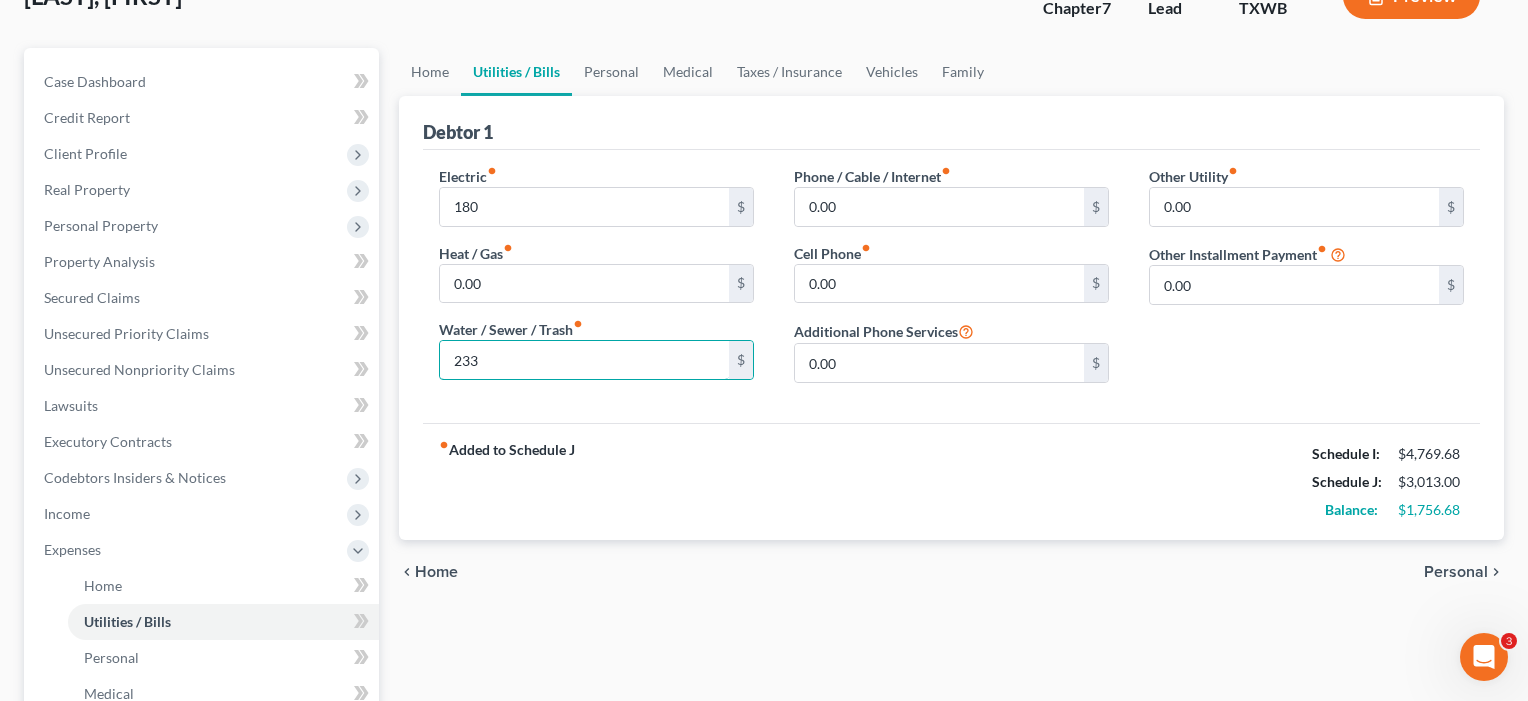 drag, startPoint x: 439, startPoint y: 364, endPoint x: 415, endPoint y: 362, distance: 24.083189 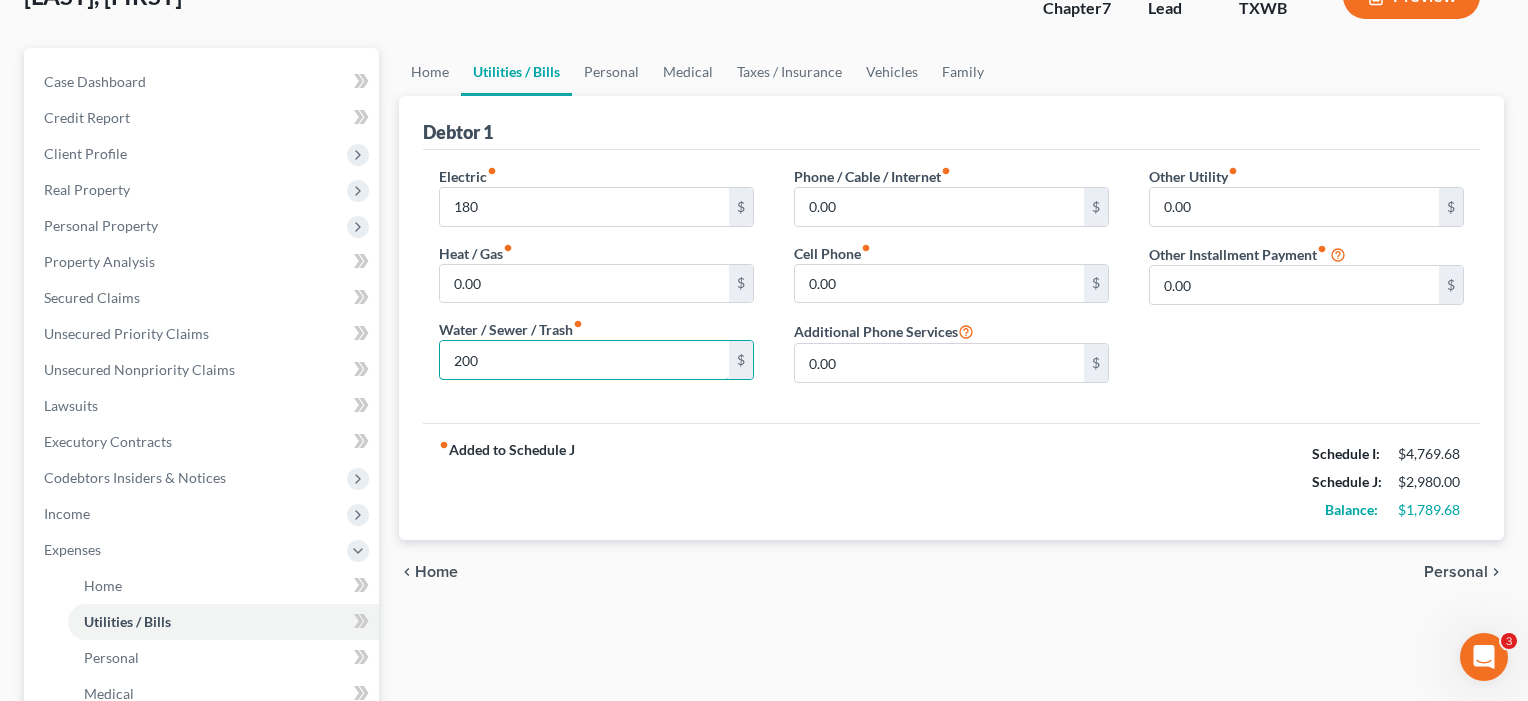 type on "200" 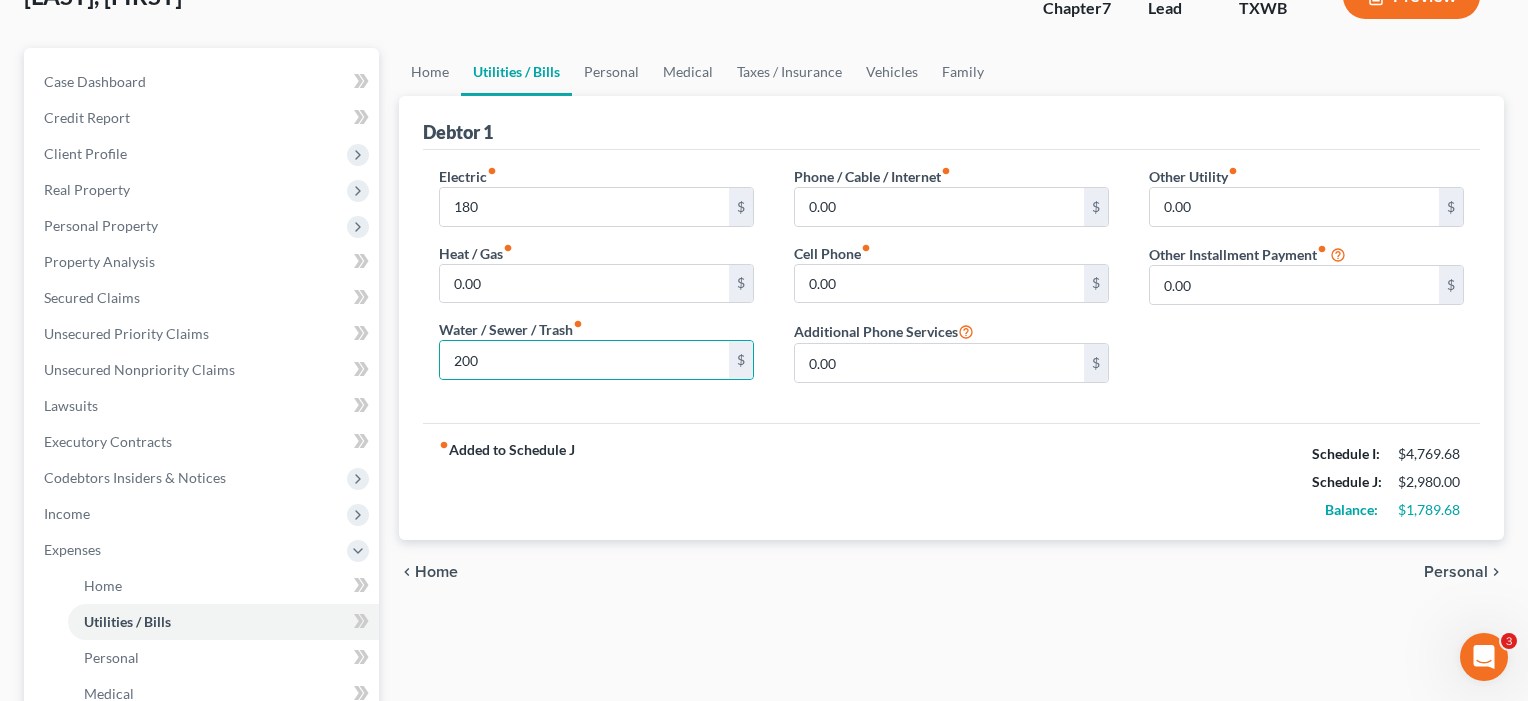 click on "fiber_manual_record  Added to Schedule J Schedule I: $4,769.68 Schedule J: $2,980.00 Balance: $1,789.68" at bounding box center (951, 481) 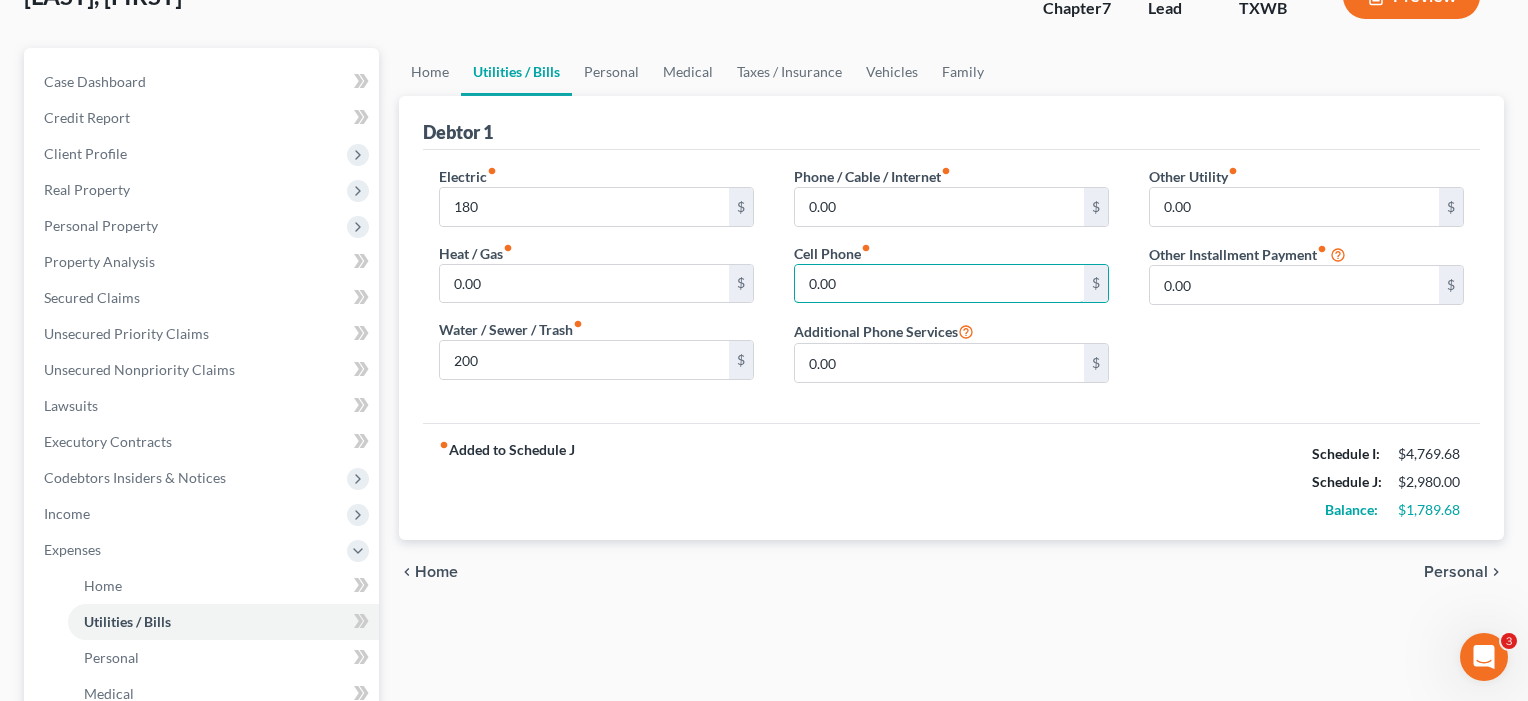 drag, startPoint x: 855, startPoint y: 284, endPoint x: 785, endPoint y: 278, distance: 70.256676 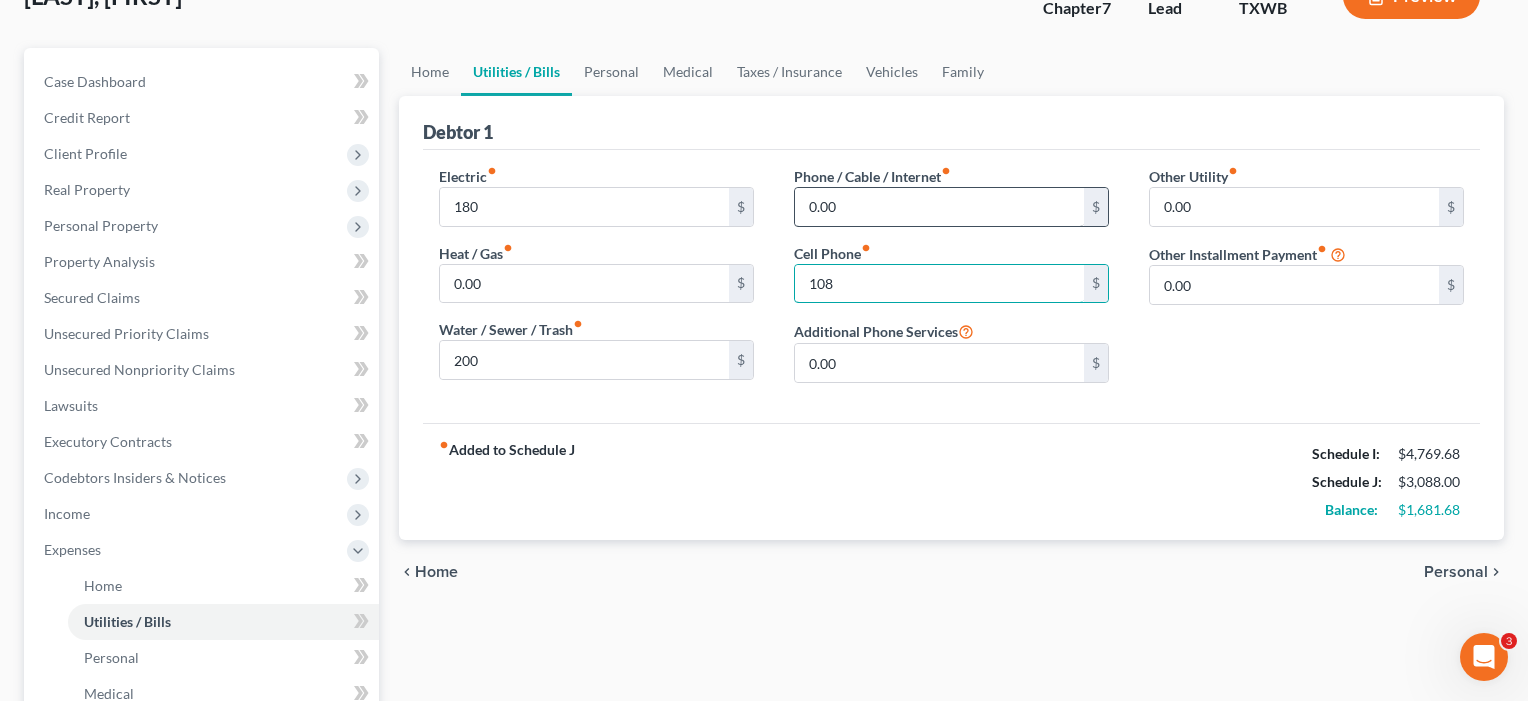type on "108" 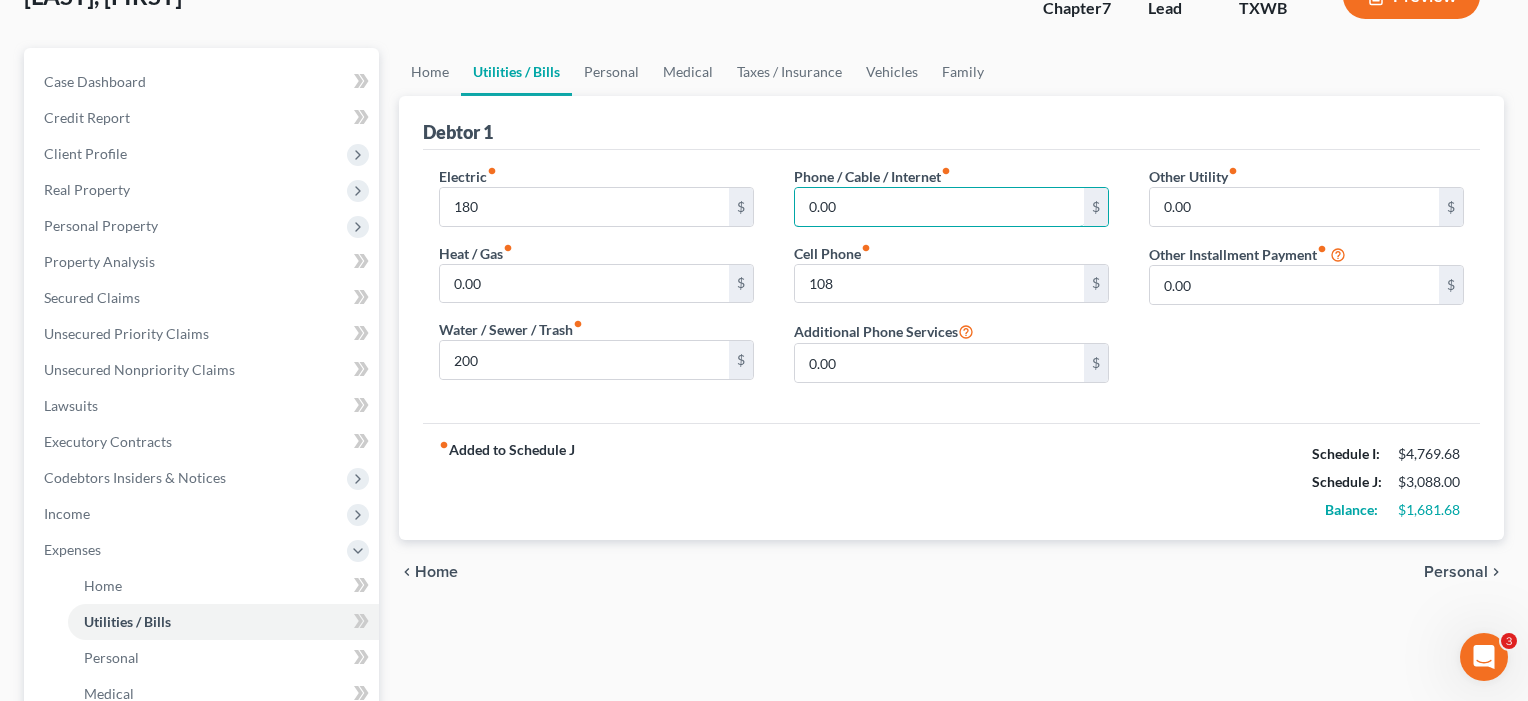 drag, startPoint x: 895, startPoint y: 203, endPoint x: 790, endPoint y: 203, distance: 105 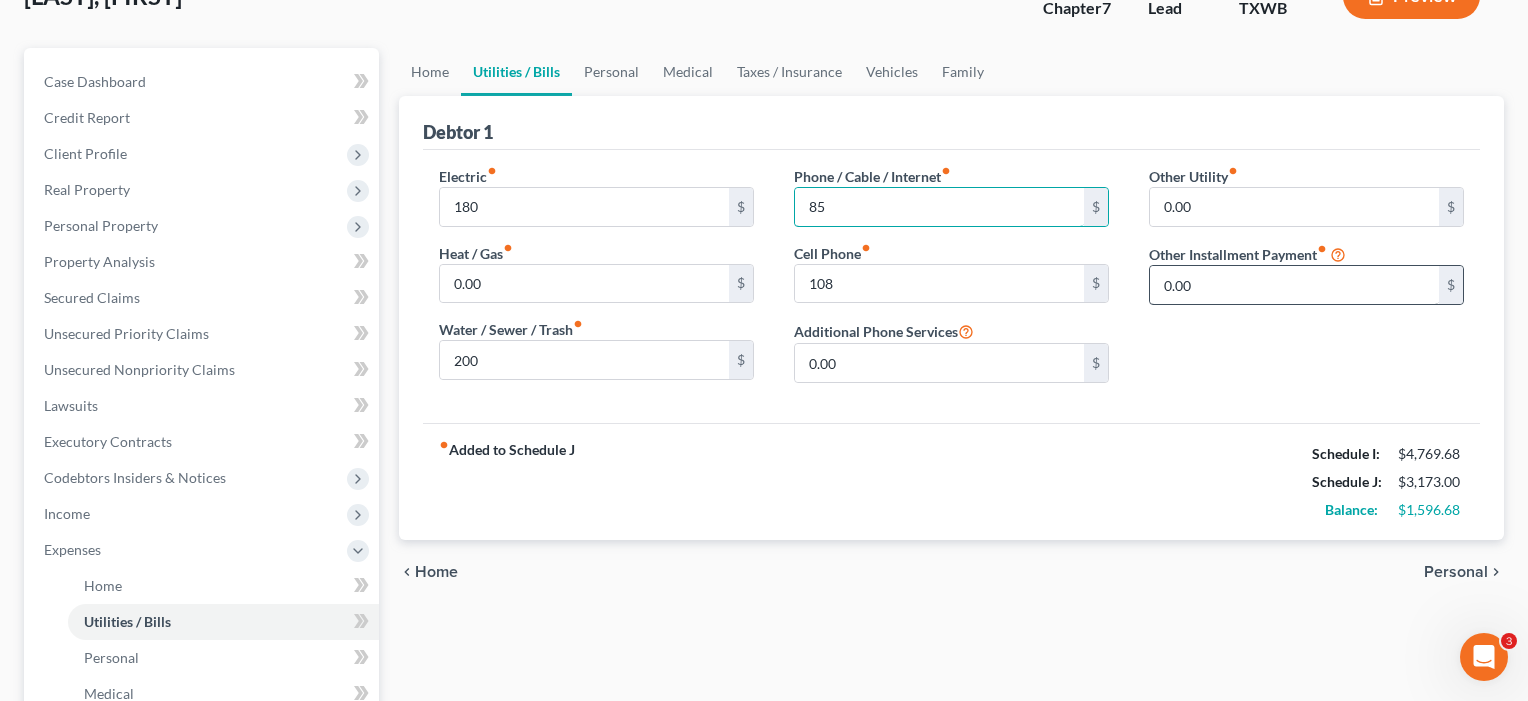 type on "85" 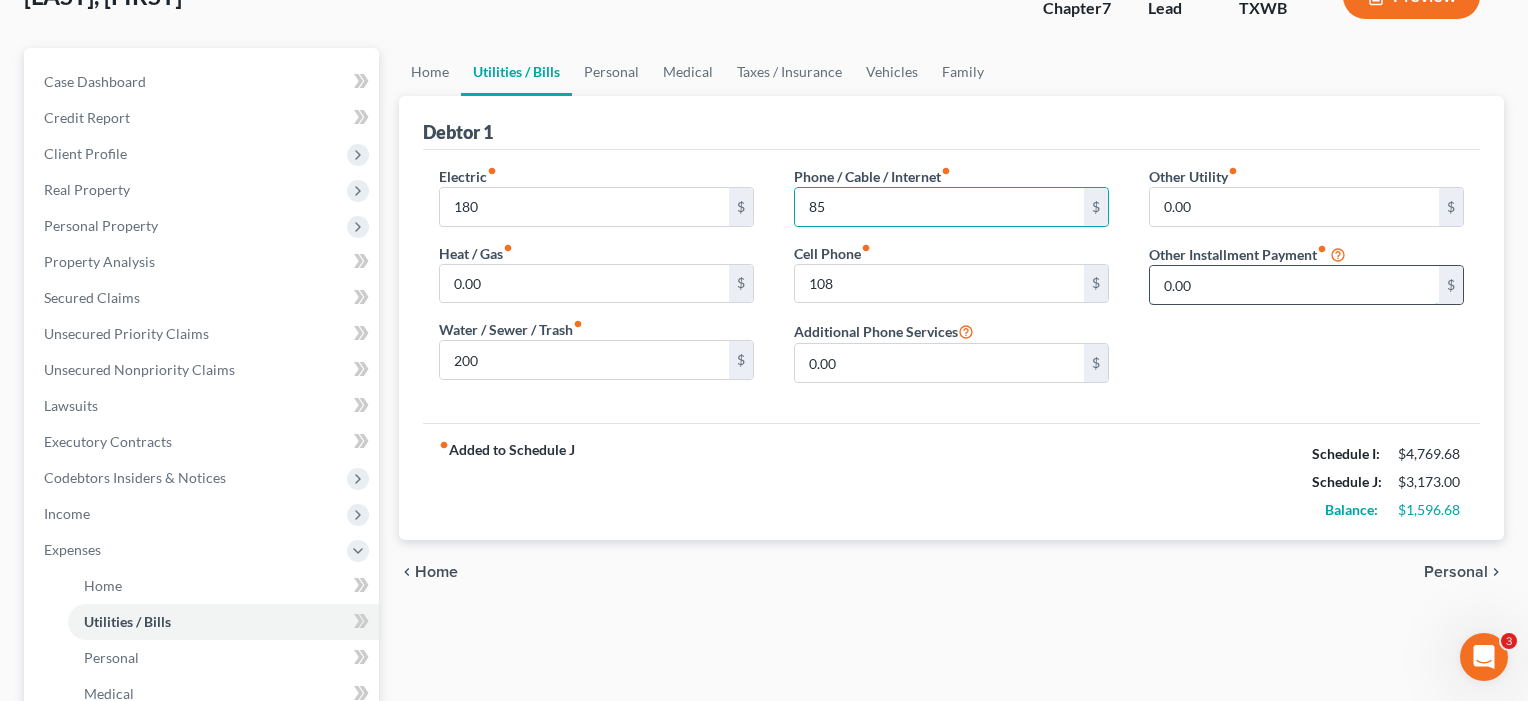click on "0.00" at bounding box center (1294, 285) 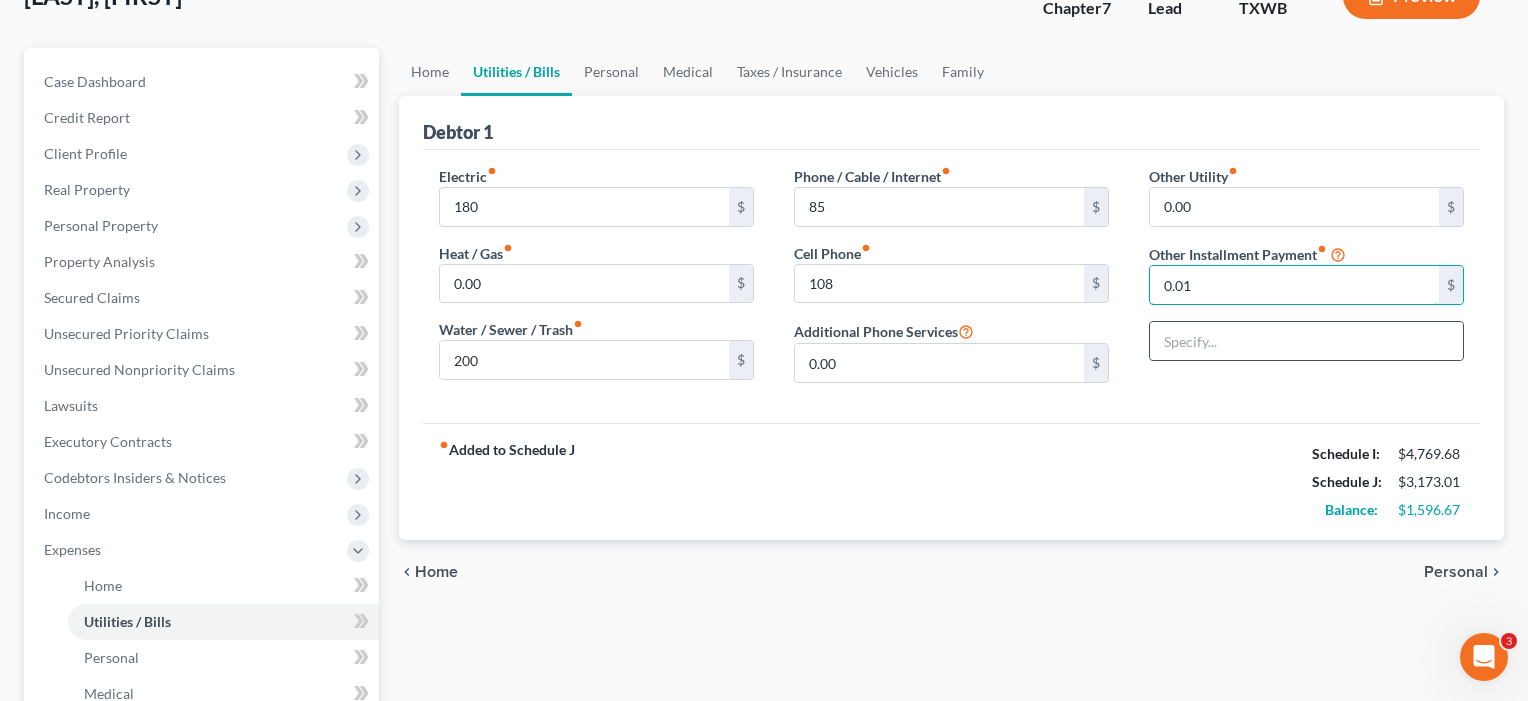 type on "0.01" 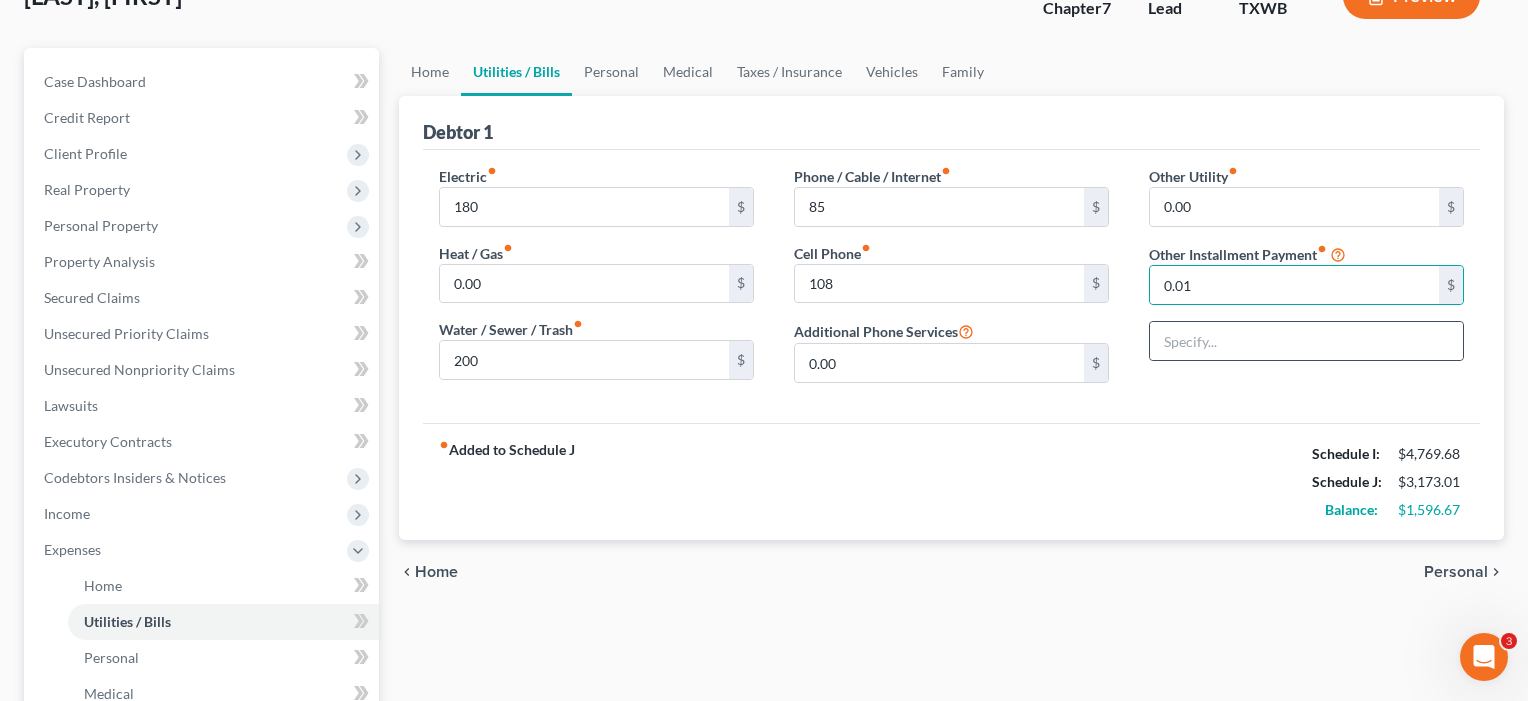 click at bounding box center (1306, 341) 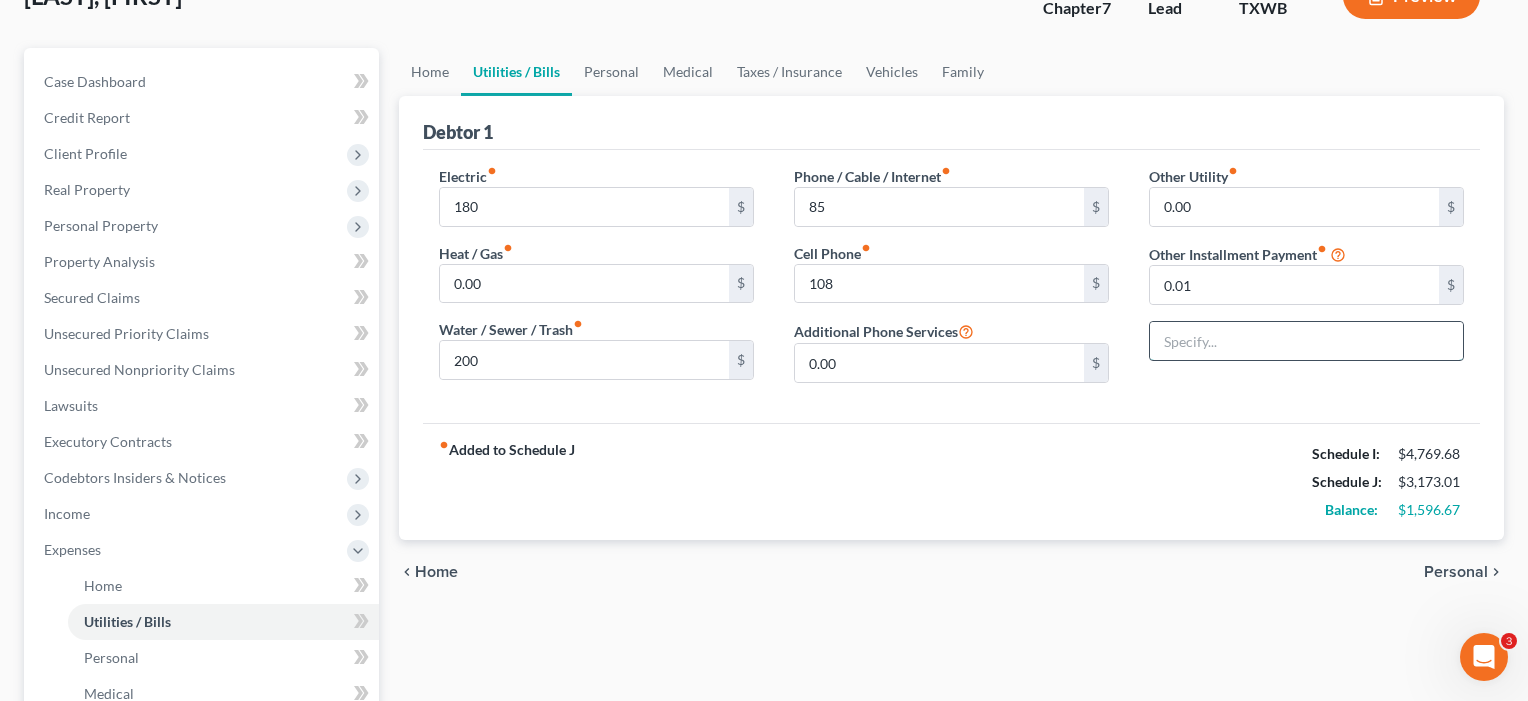 click at bounding box center (1306, 341) 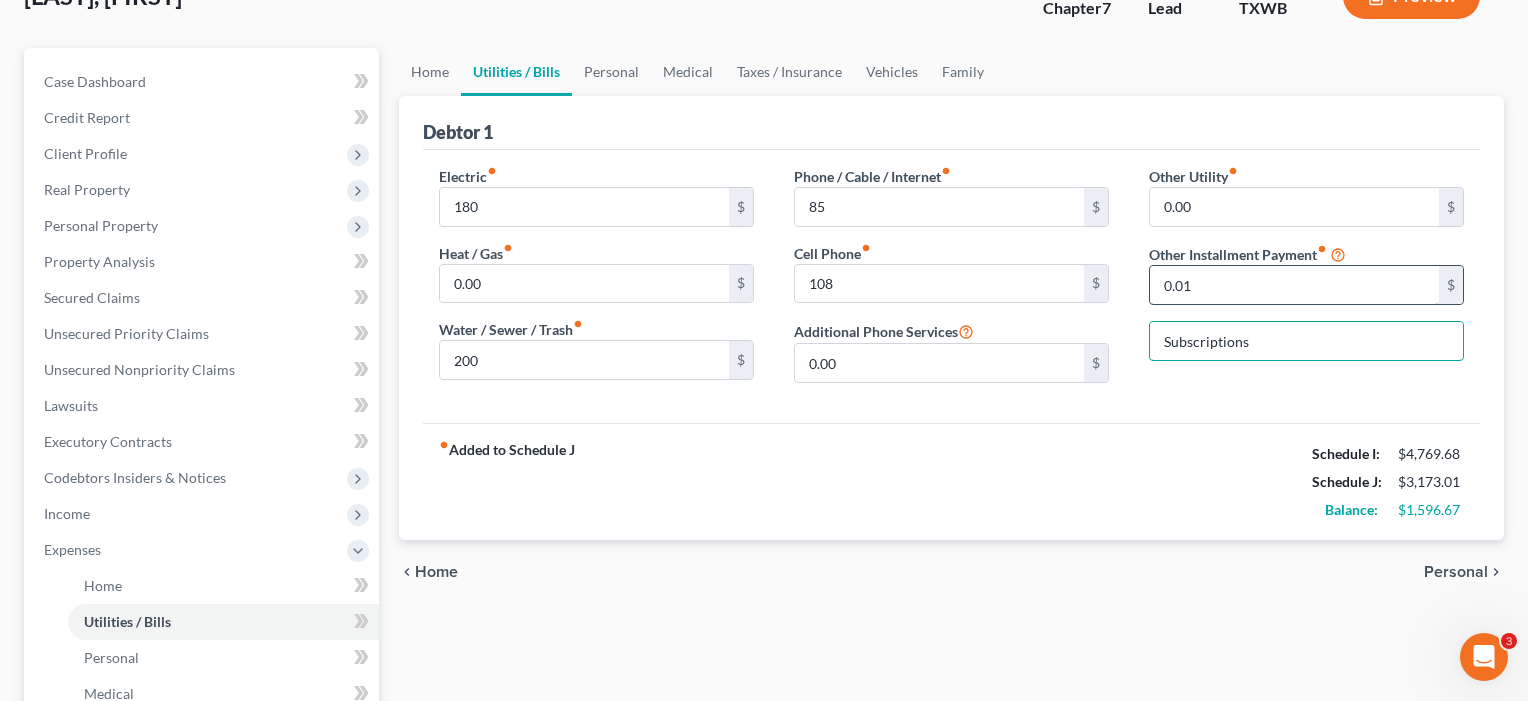 type on "Subscriptions" 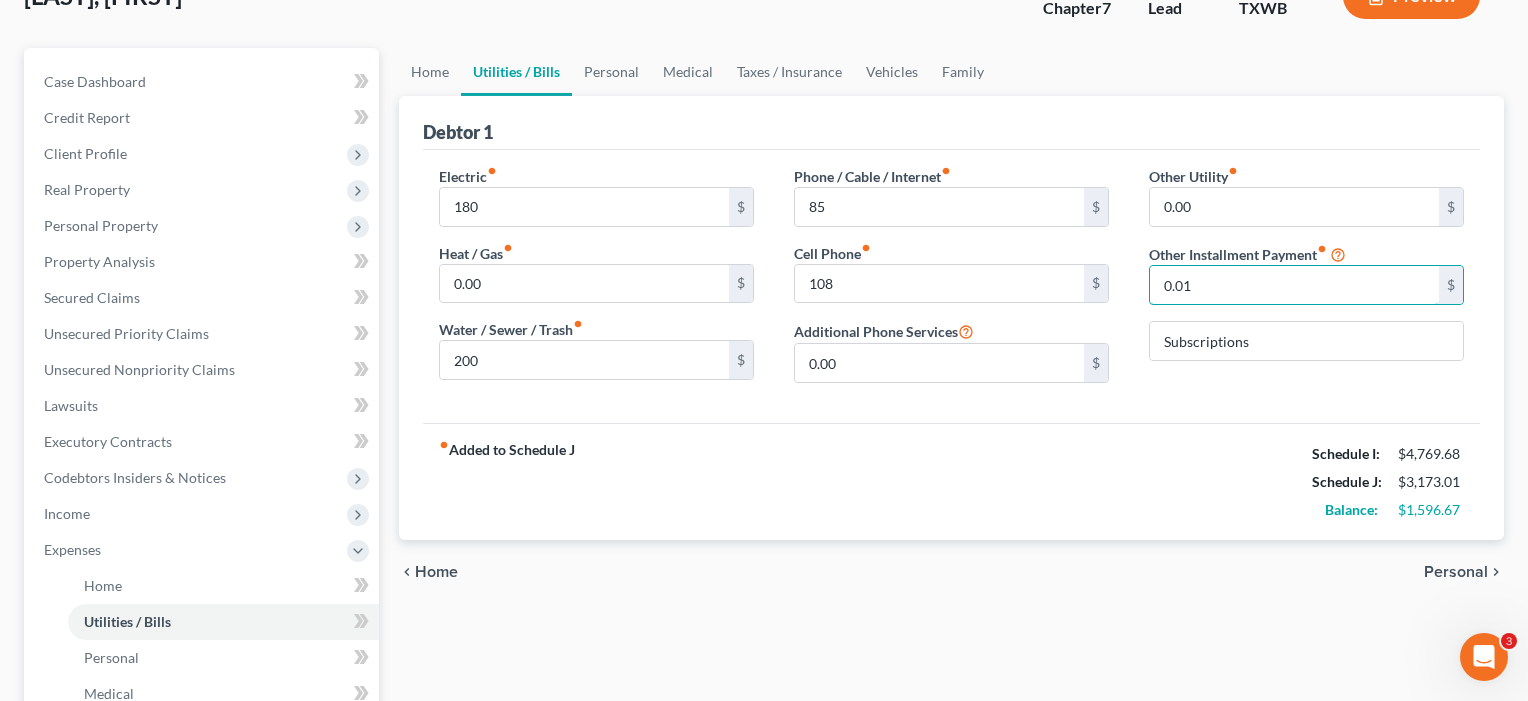 drag, startPoint x: 1232, startPoint y: 289, endPoint x: 1123, endPoint y: 288, distance: 109.004585 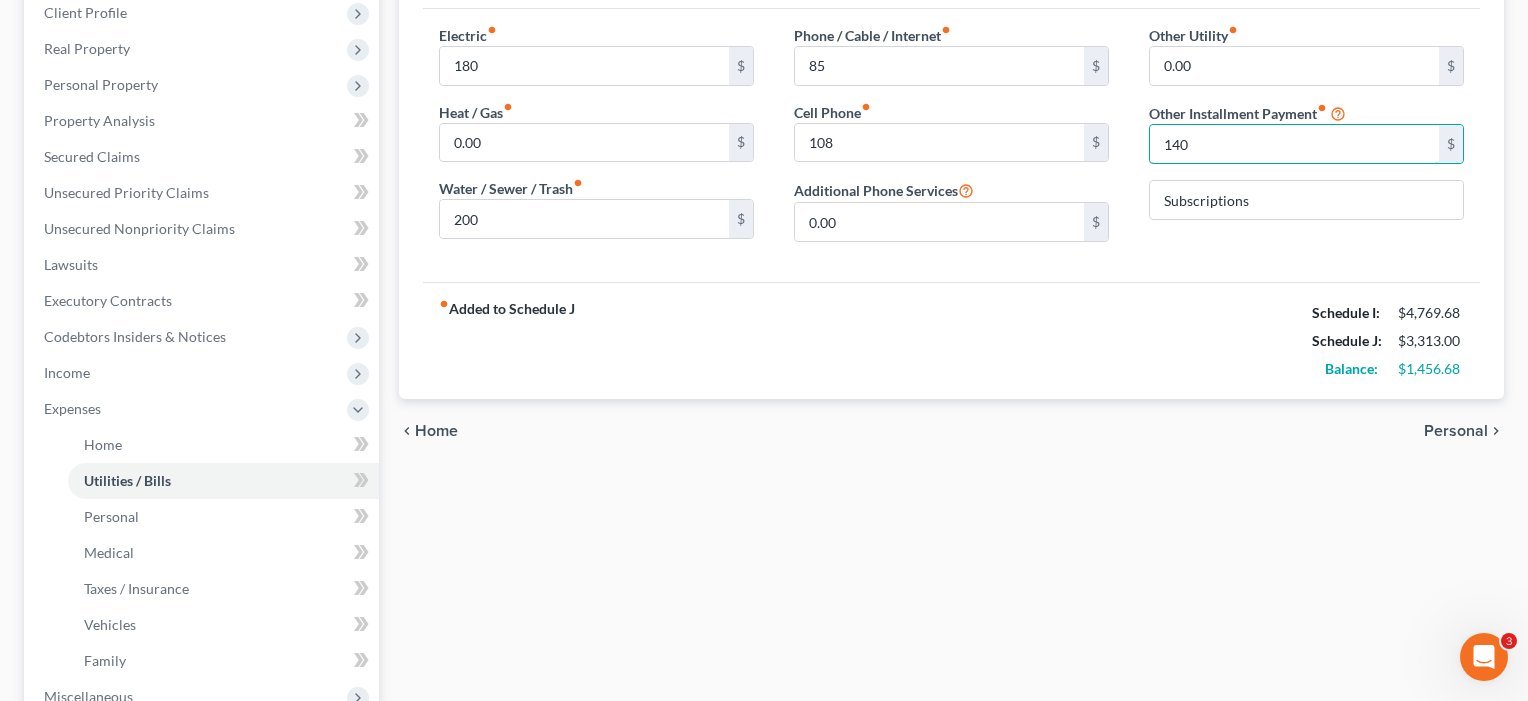 scroll, scrollTop: 326, scrollLeft: 0, axis: vertical 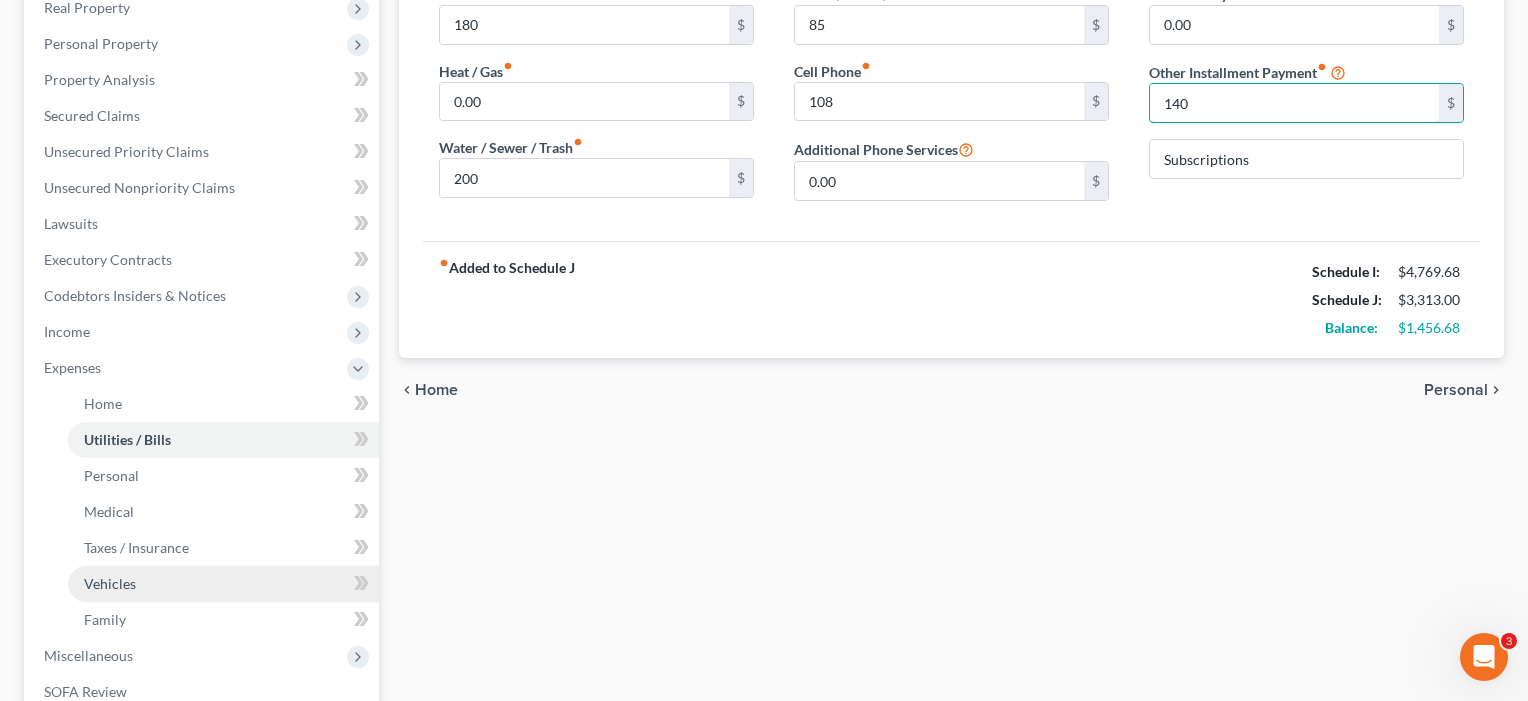 type on "140" 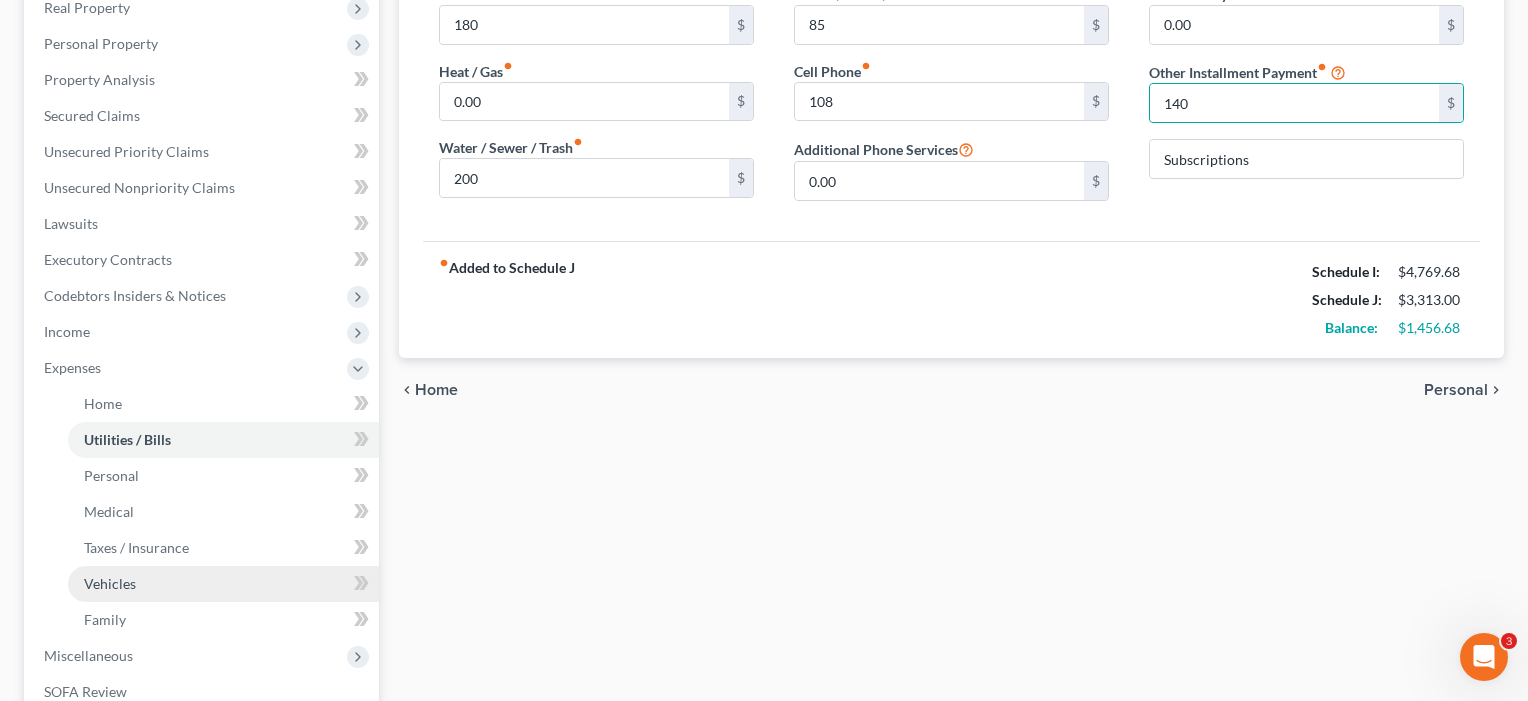 click on "Vehicles" at bounding box center [110, 583] 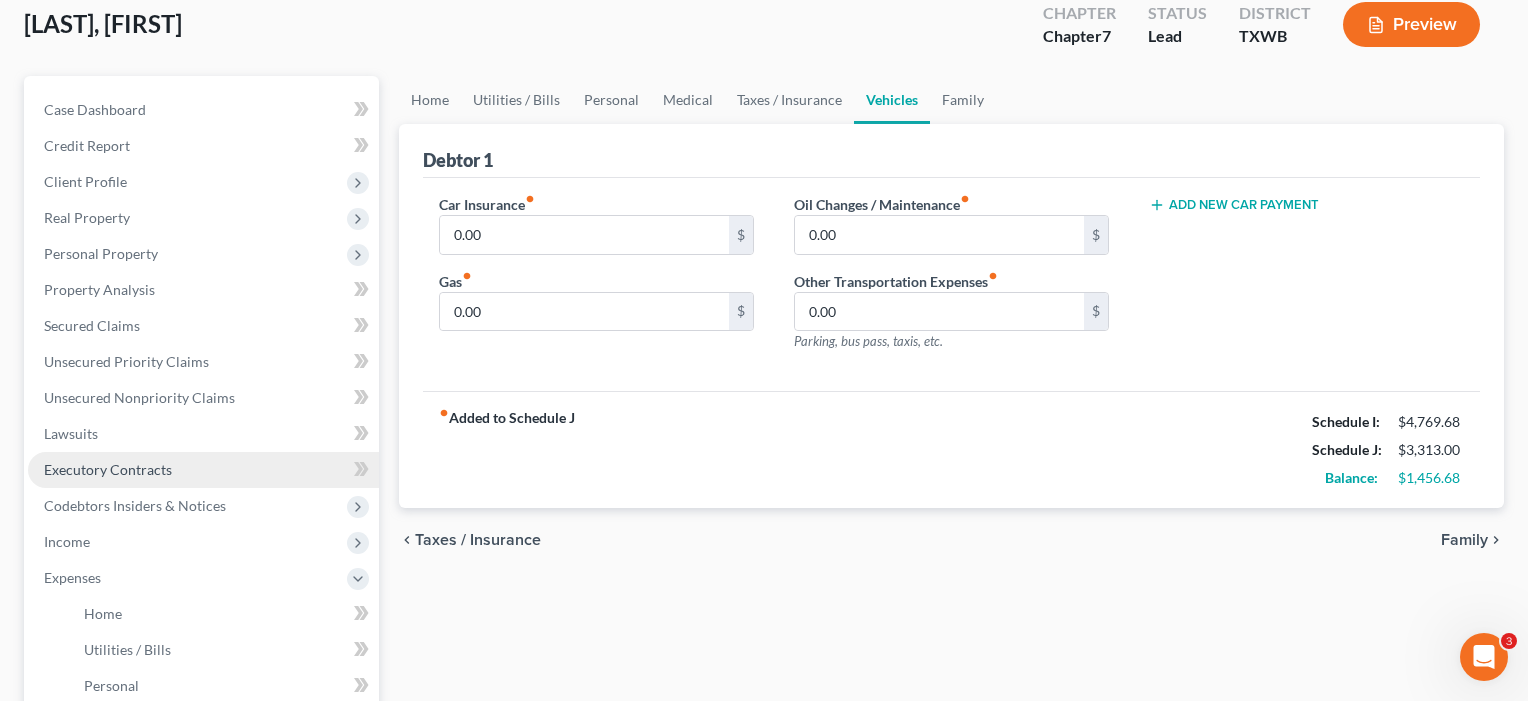 scroll, scrollTop: 137, scrollLeft: 0, axis: vertical 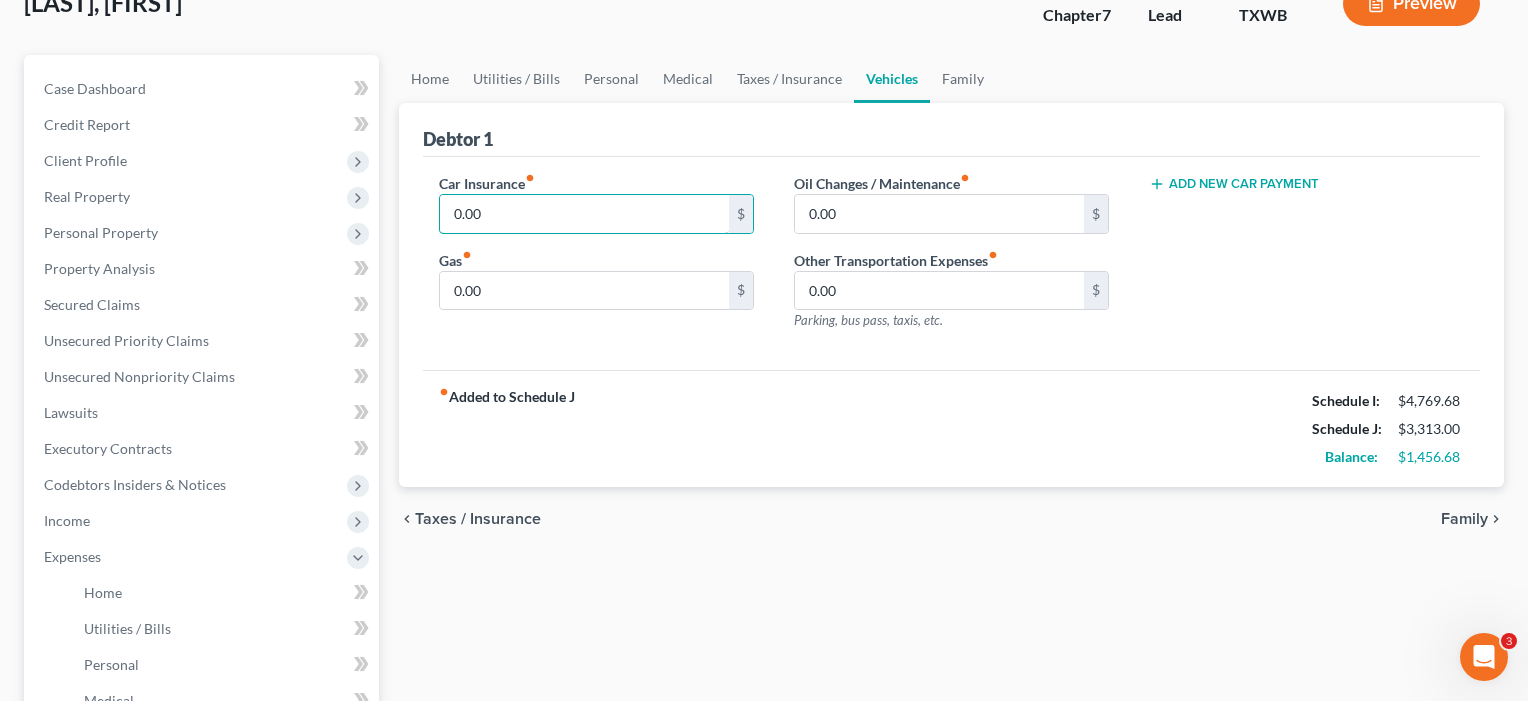 drag, startPoint x: 514, startPoint y: 216, endPoint x: 433, endPoint y: 208, distance: 81.394104 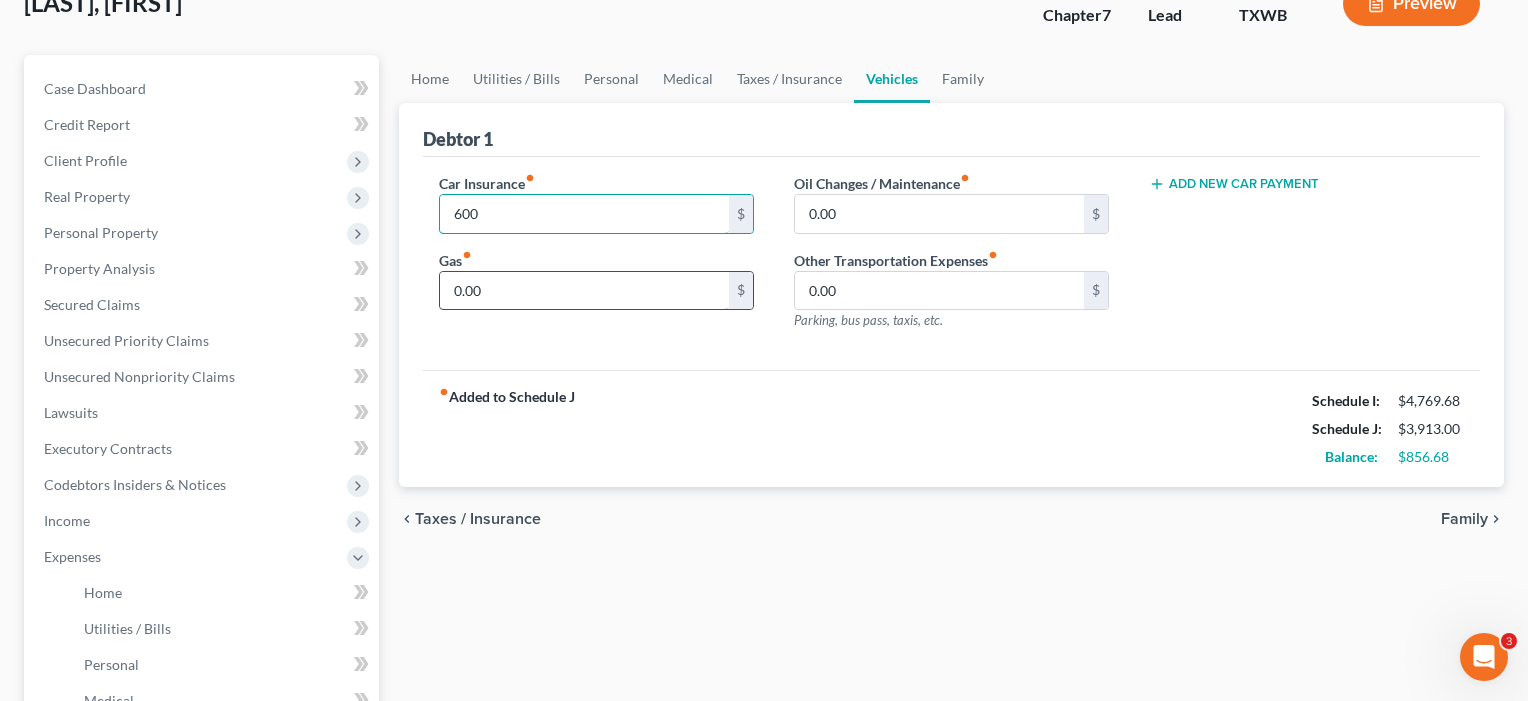 type on "600" 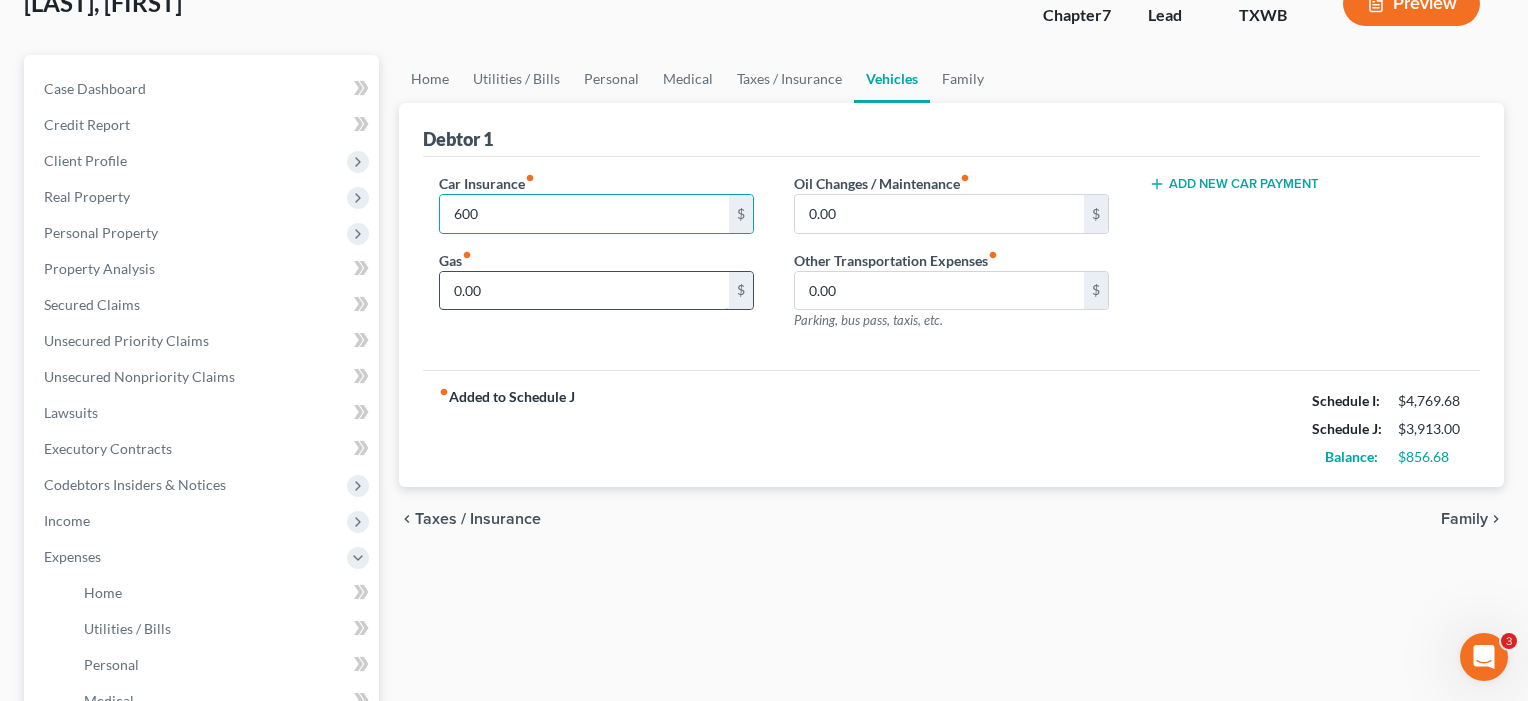 click on "0.00" at bounding box center [584, 291] 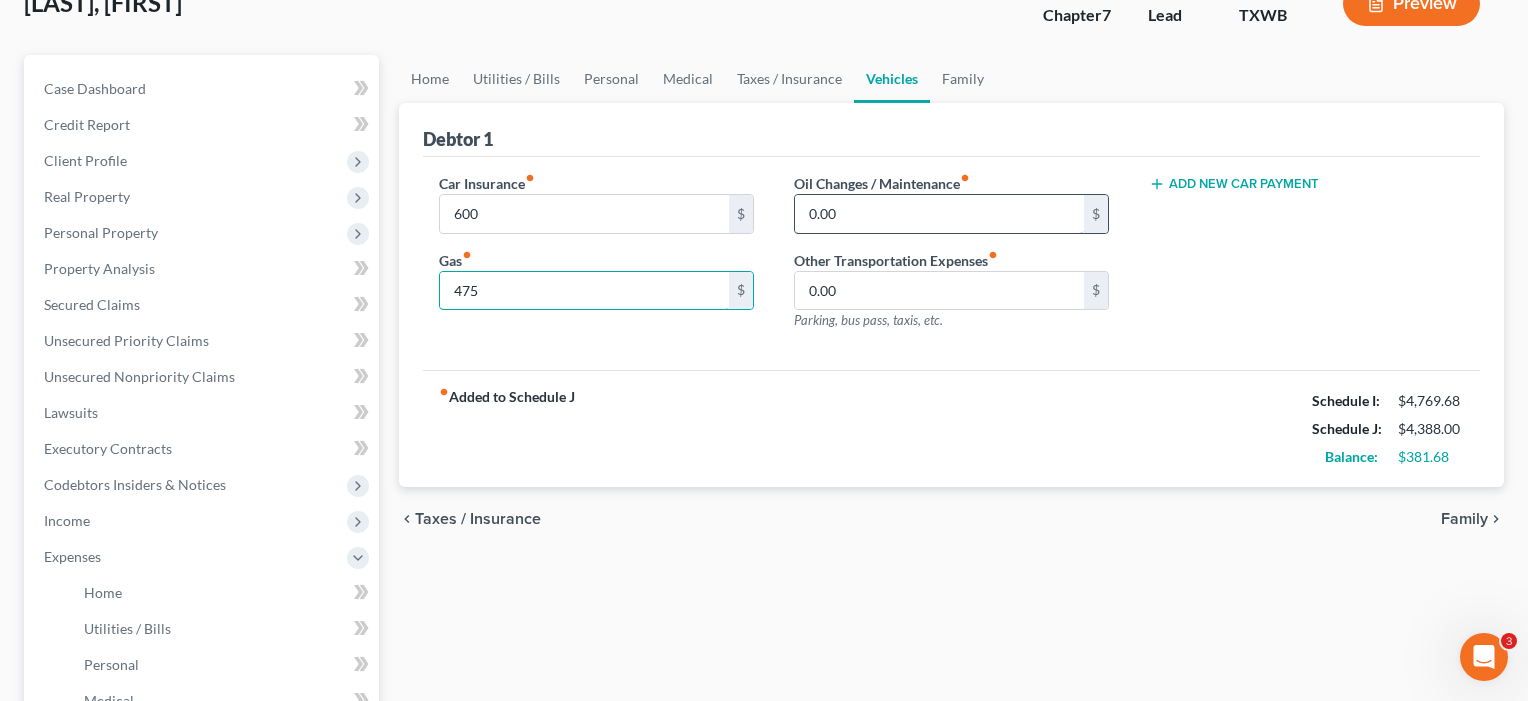type on "475" 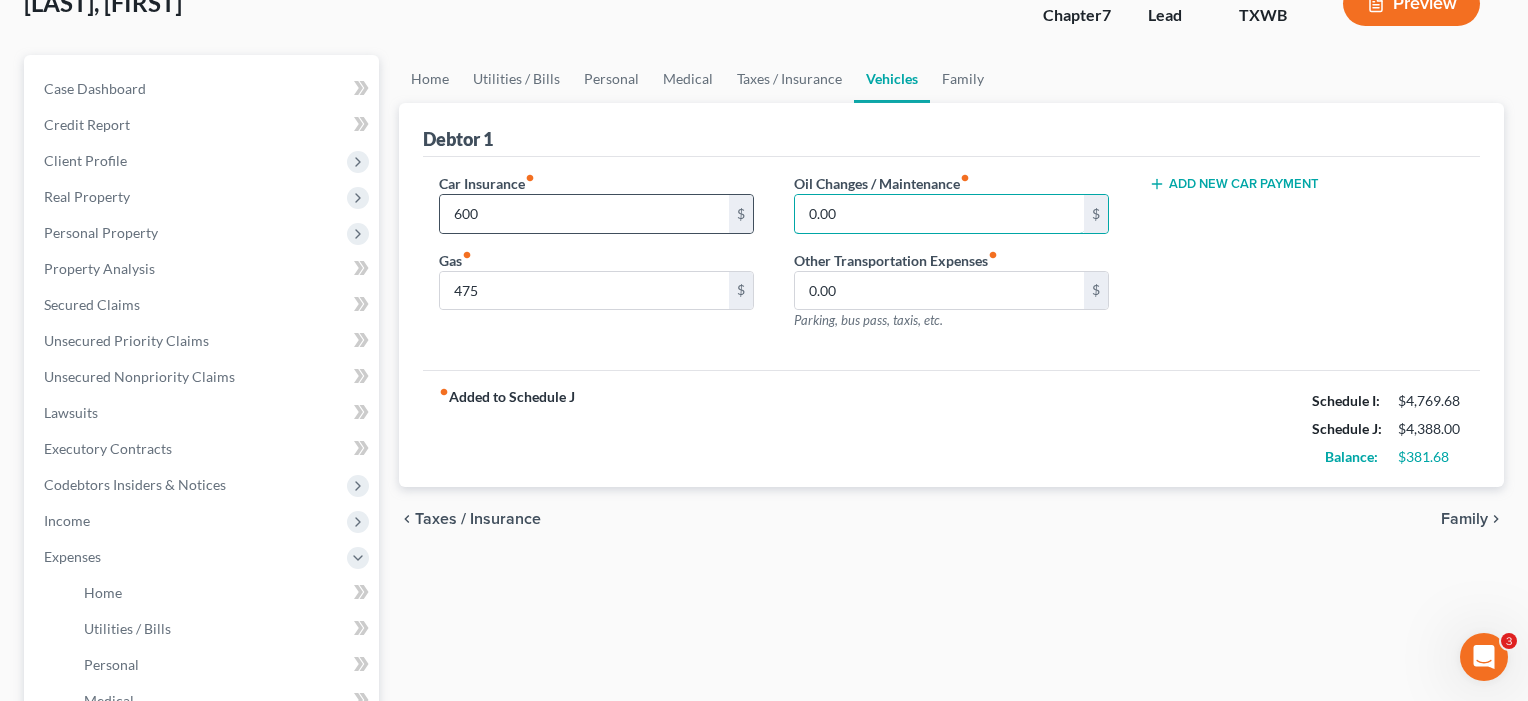 drag, startPoint x: 848, startPoint y: 216, endPoint x: 751, endPoint y: 211, distance: 97.128784 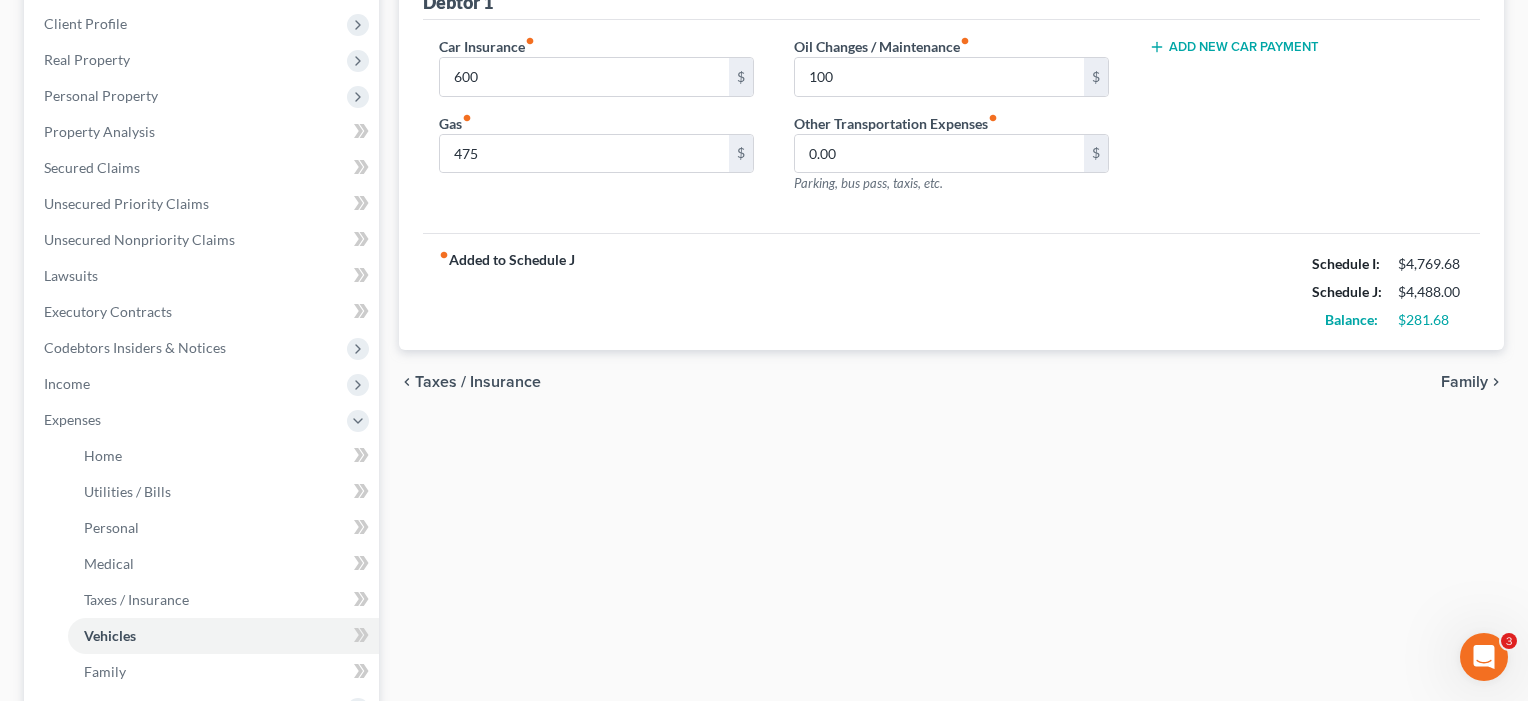 scroll, scrollTop: 290, scrollLeft: 0, axis: vertical 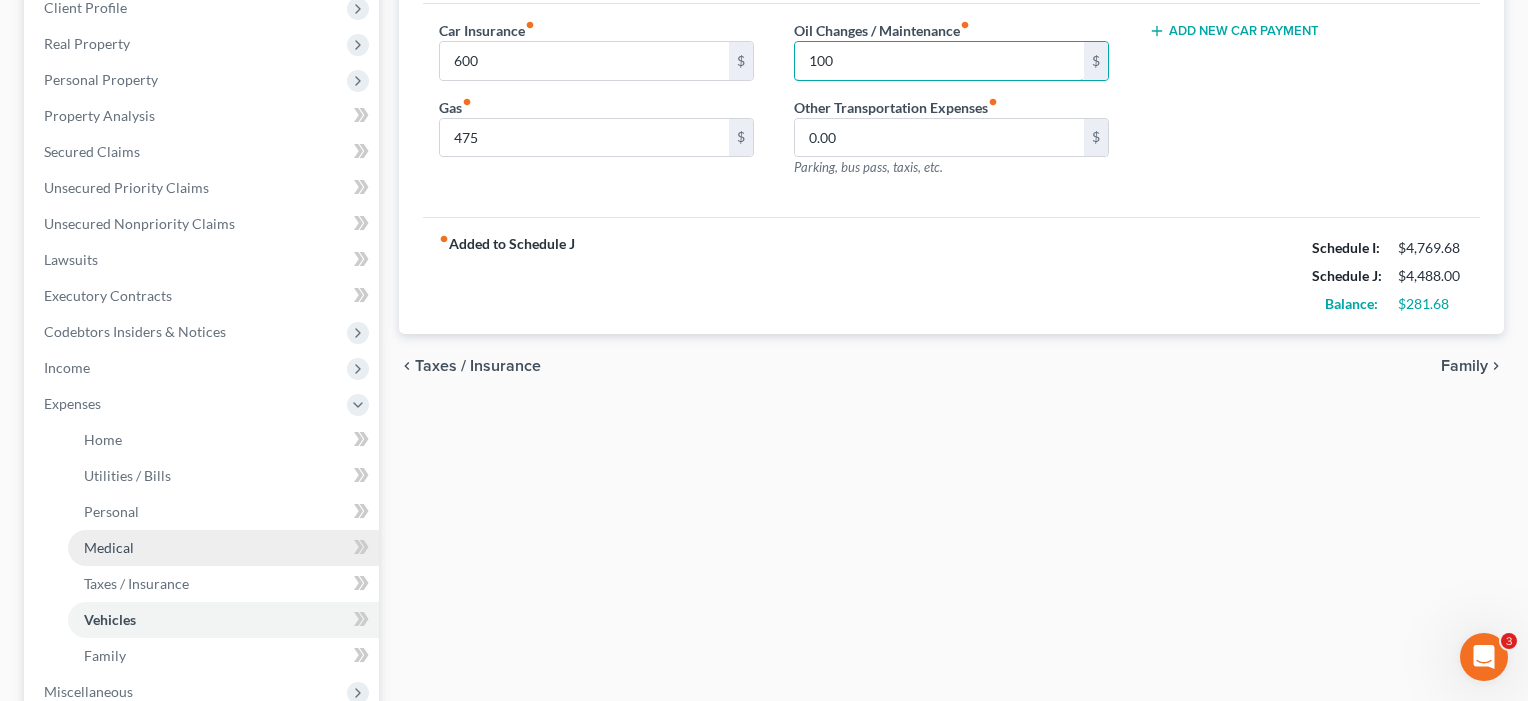 type on "100" 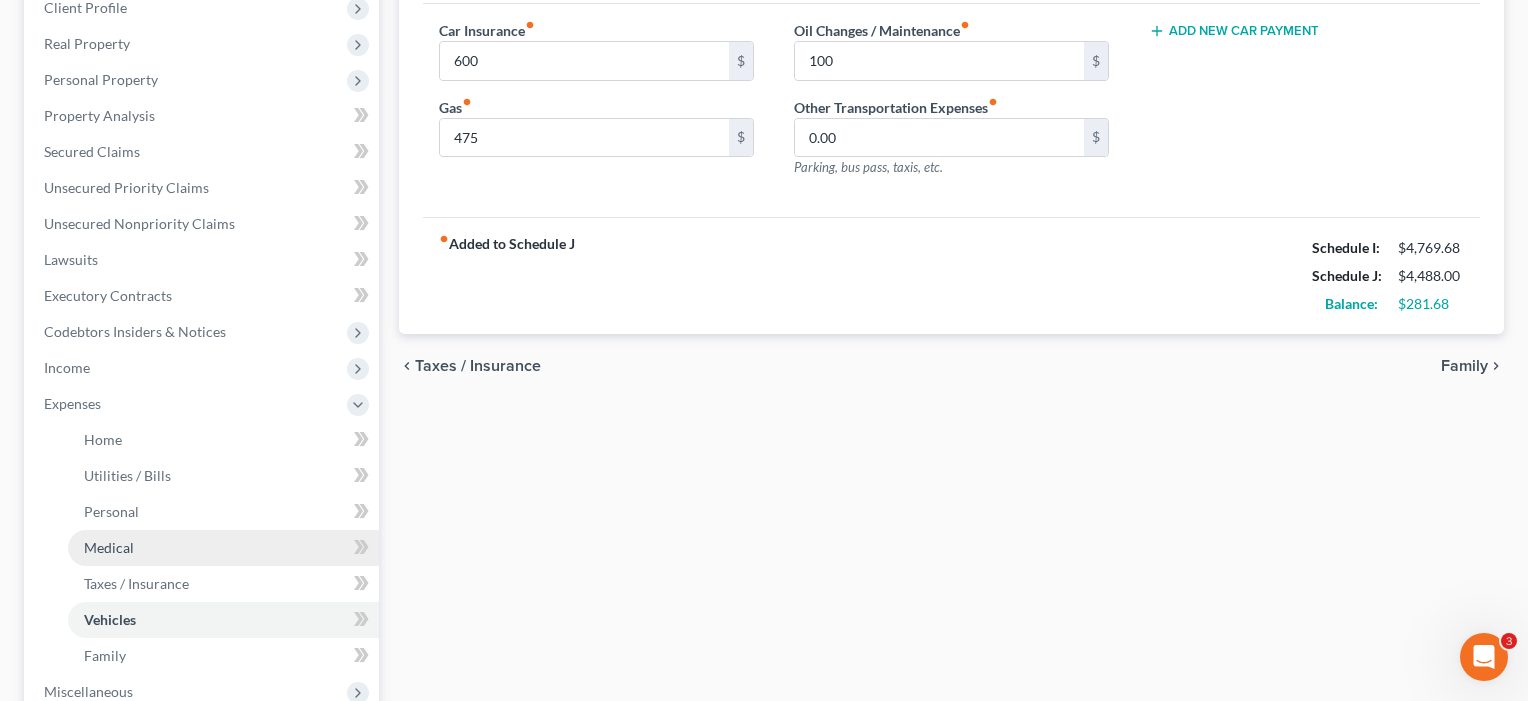 click on "Medical" at bounding box center (109, 547) 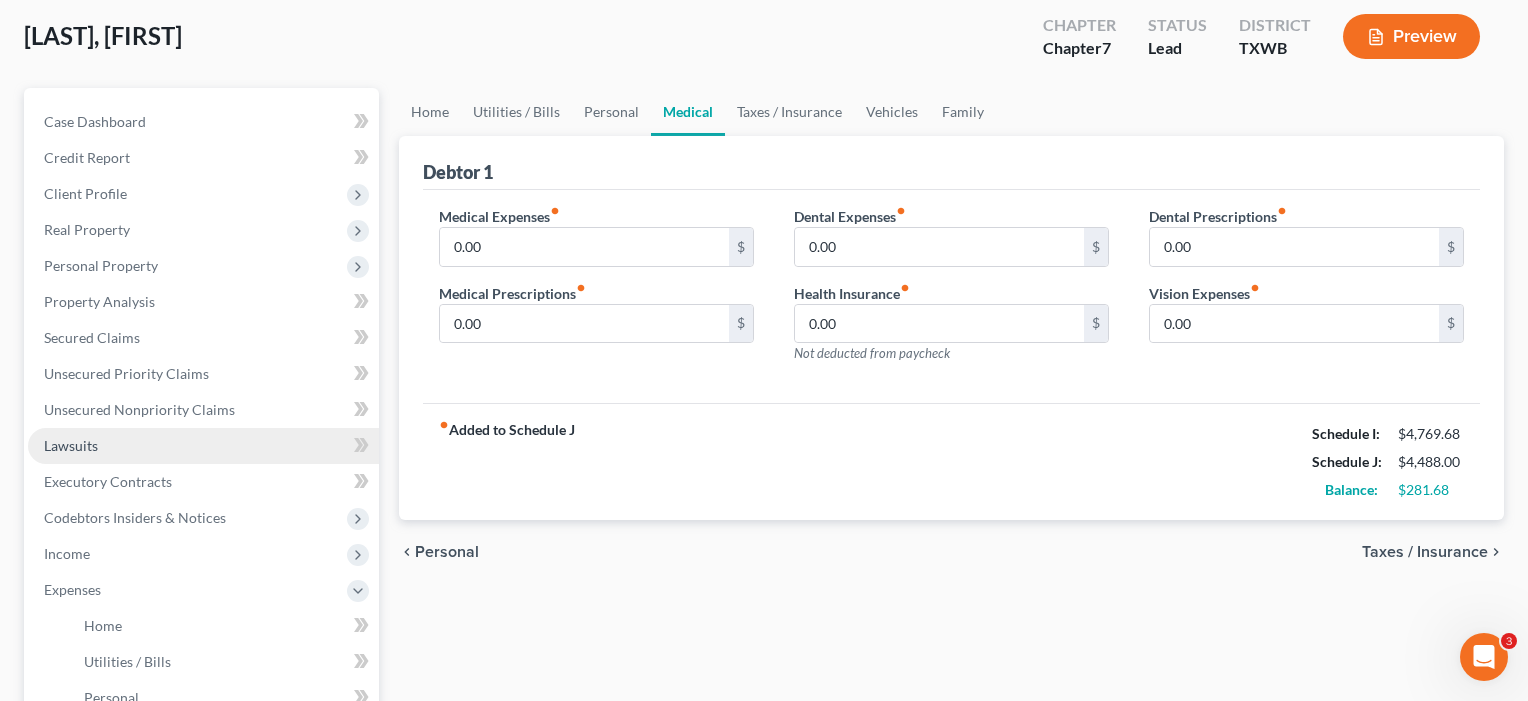scroll, scrollTop: 141, scrollLeft: 0, axis: vertical 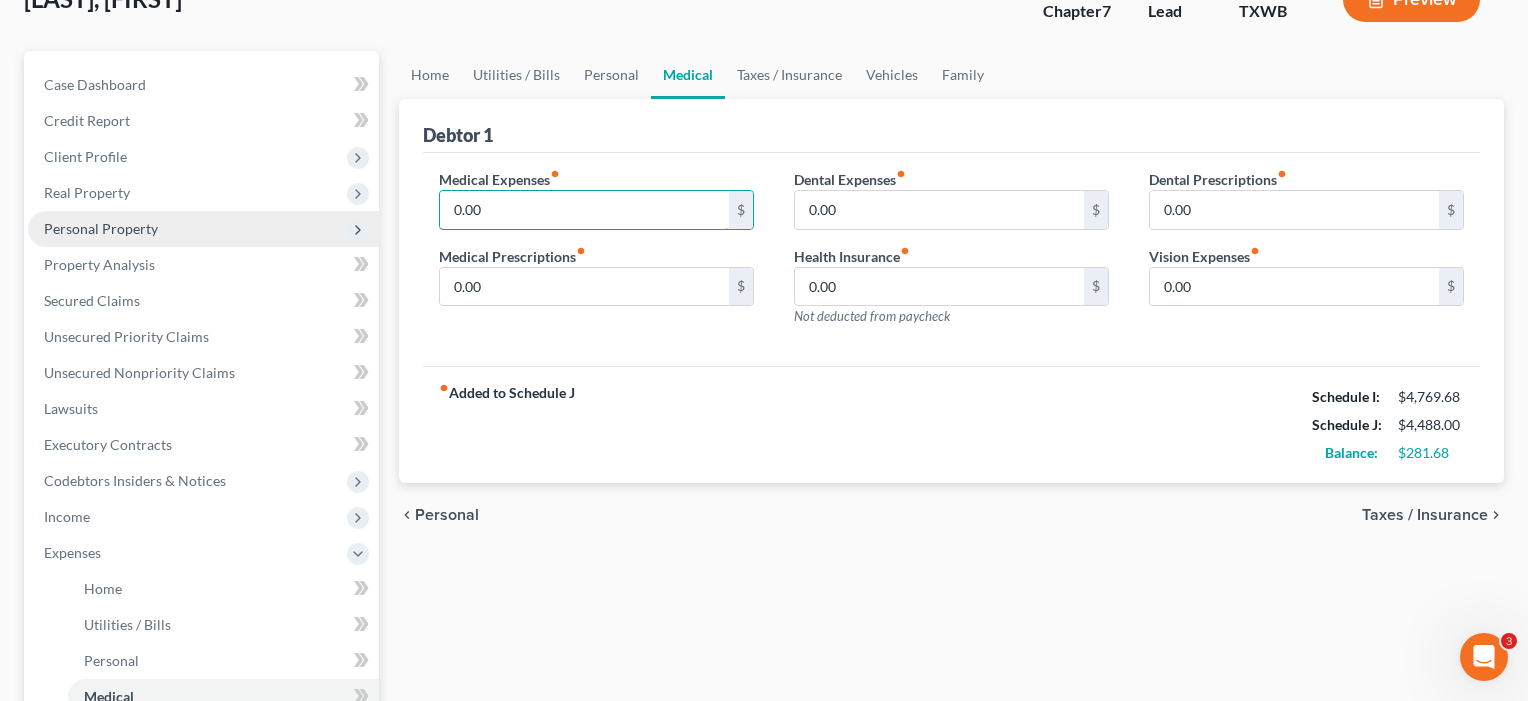drag, startPoint x: 490, startPoint y: 215, endPoint x: 377, endPoint y: 213, distance: 113.0177 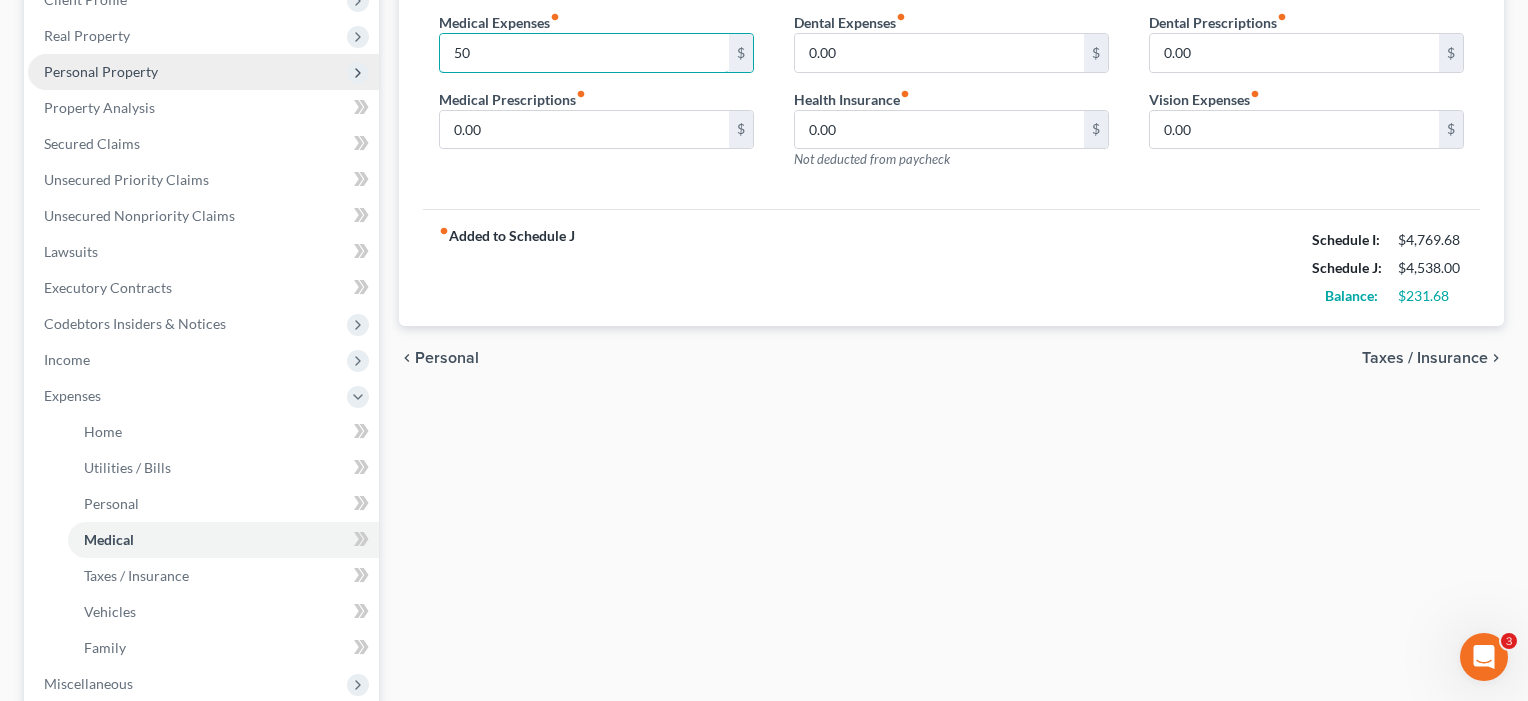 scroll, scrollTop: 335, scrollLeft: 0, axis: vertical 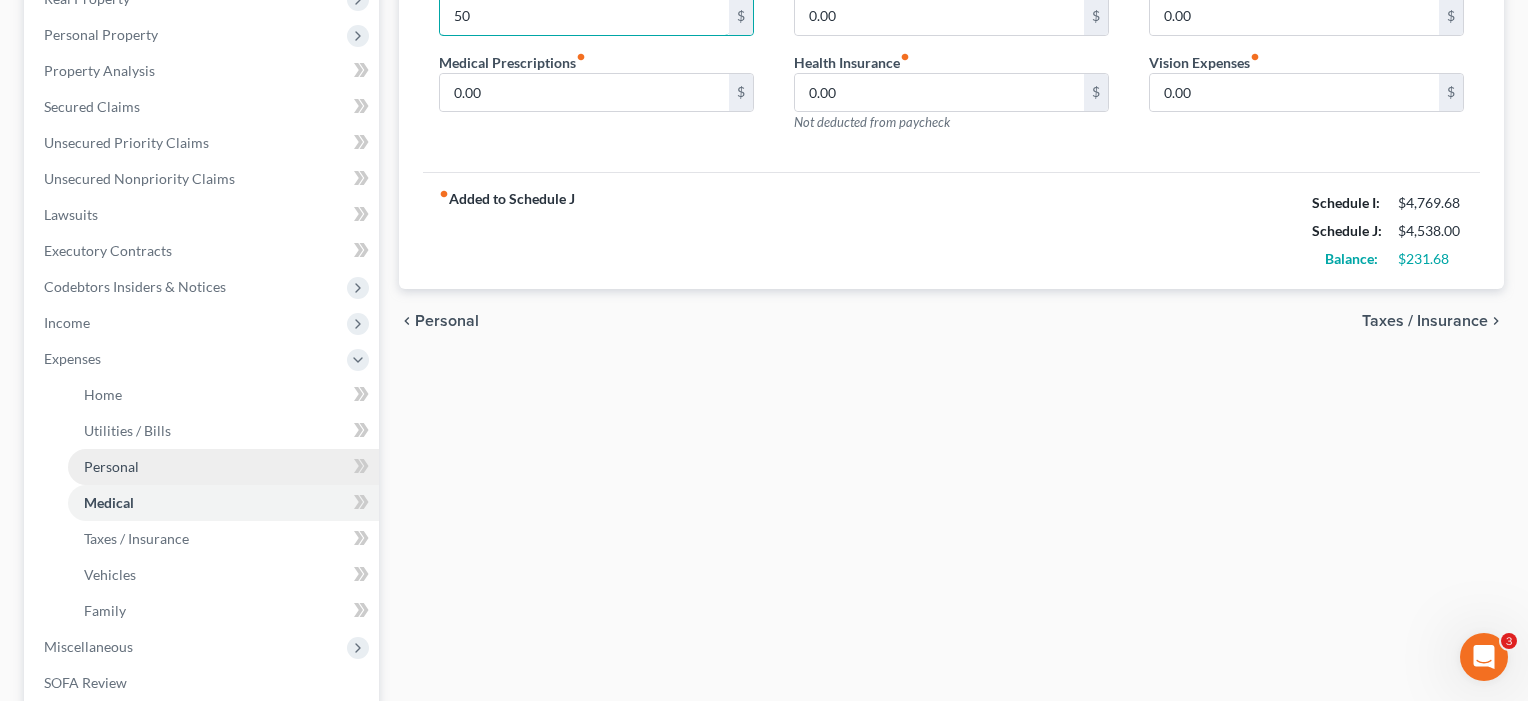 type on "50" 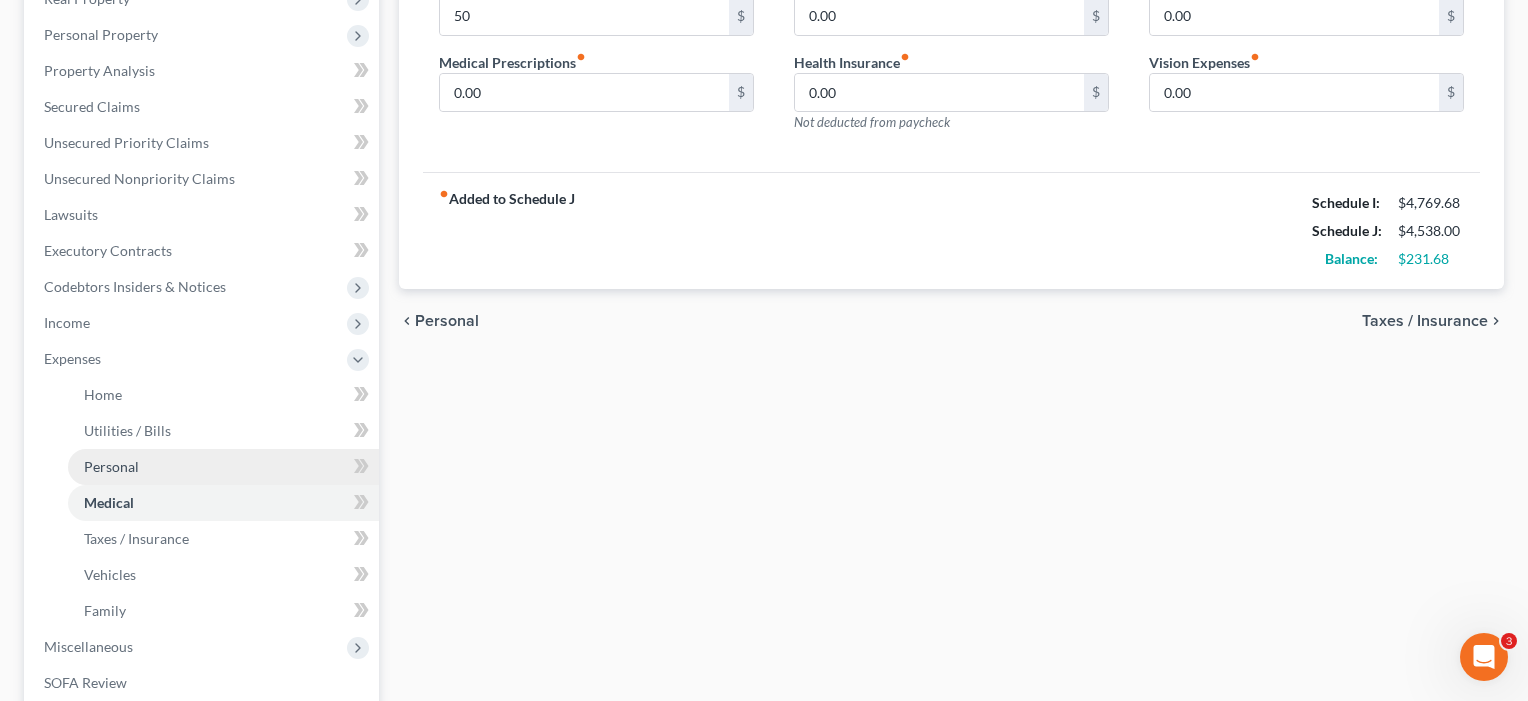 click on "Personal" at bounding box center (223, 467) 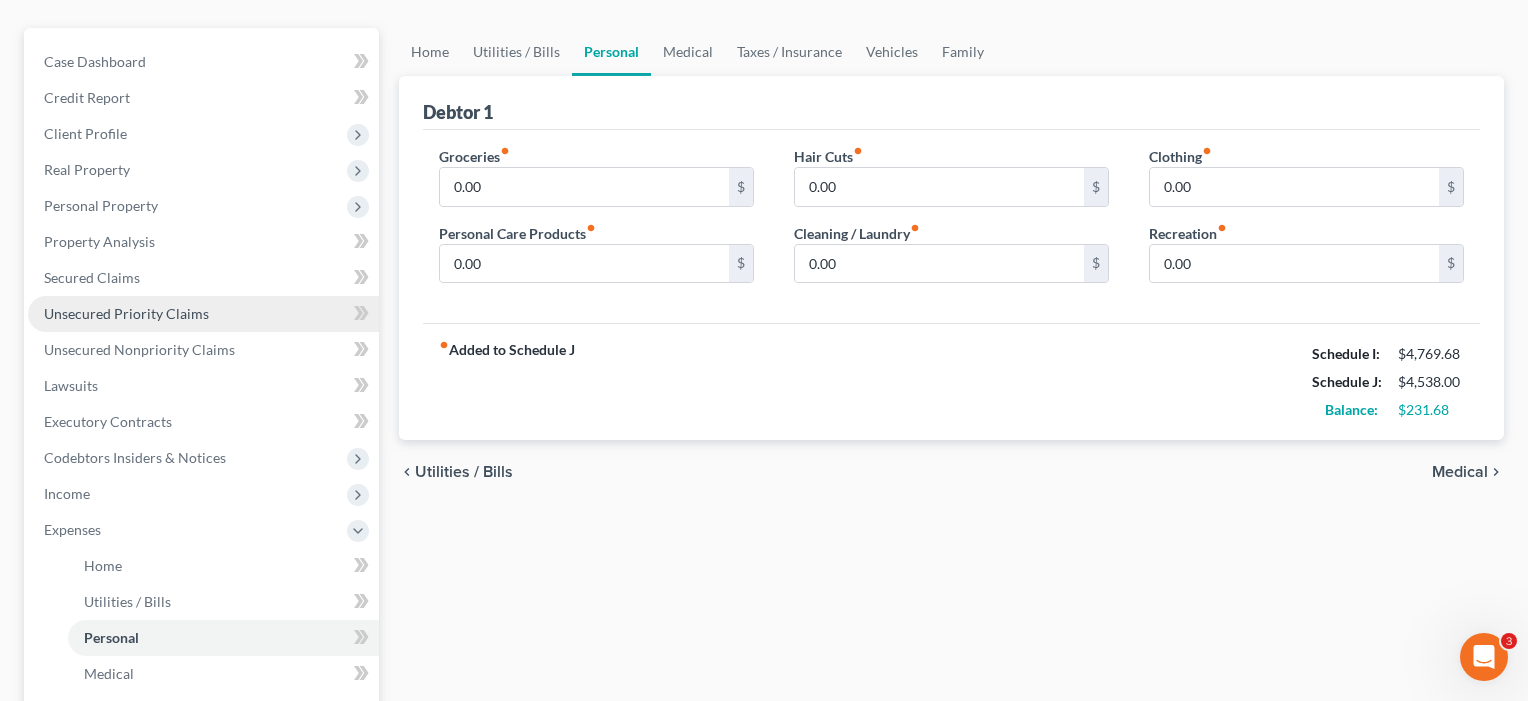 scroll, scrollTop: 176, scrollLeft: 0, axis: vertical 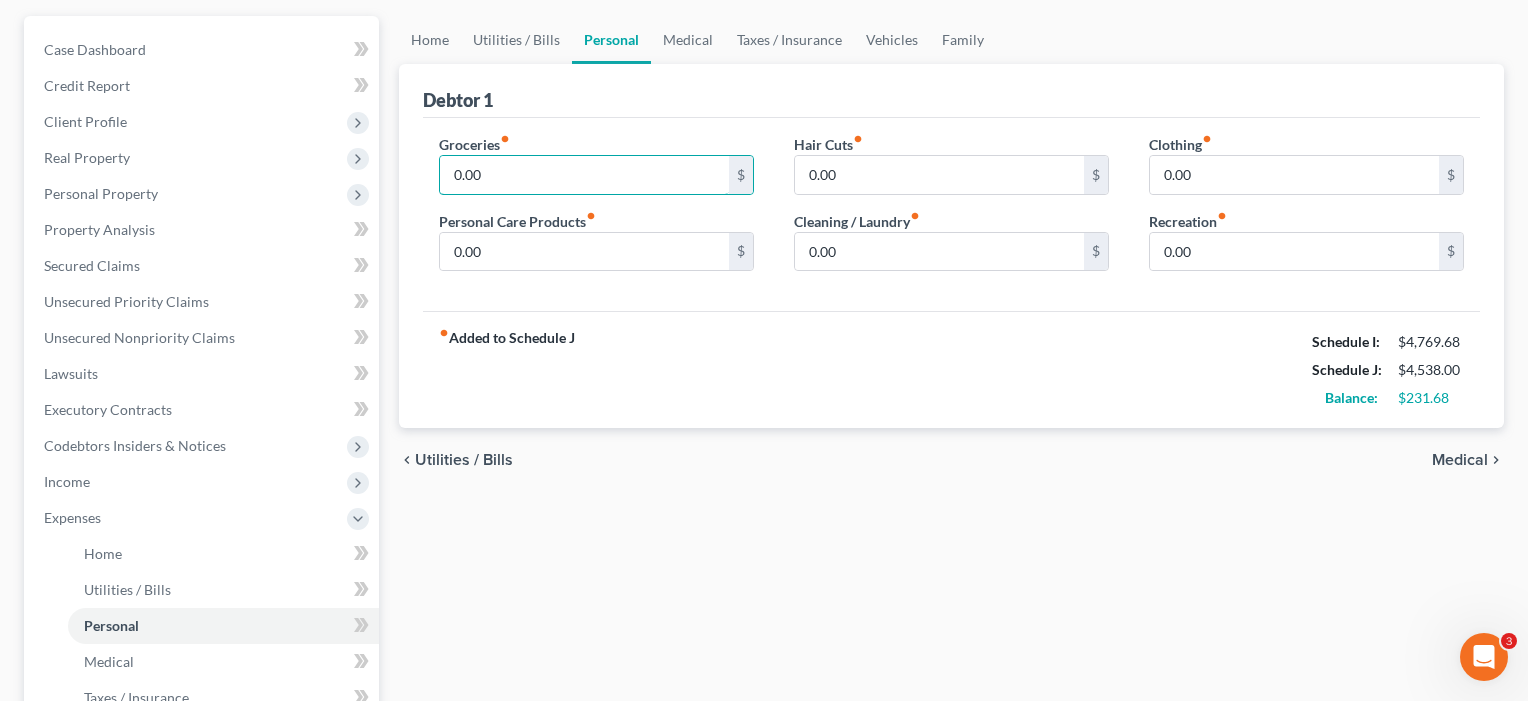 drag, startPoint x: 532, startPoint y: 175, endPoint x: 414, endPoint y: 169, distance: 118.15244 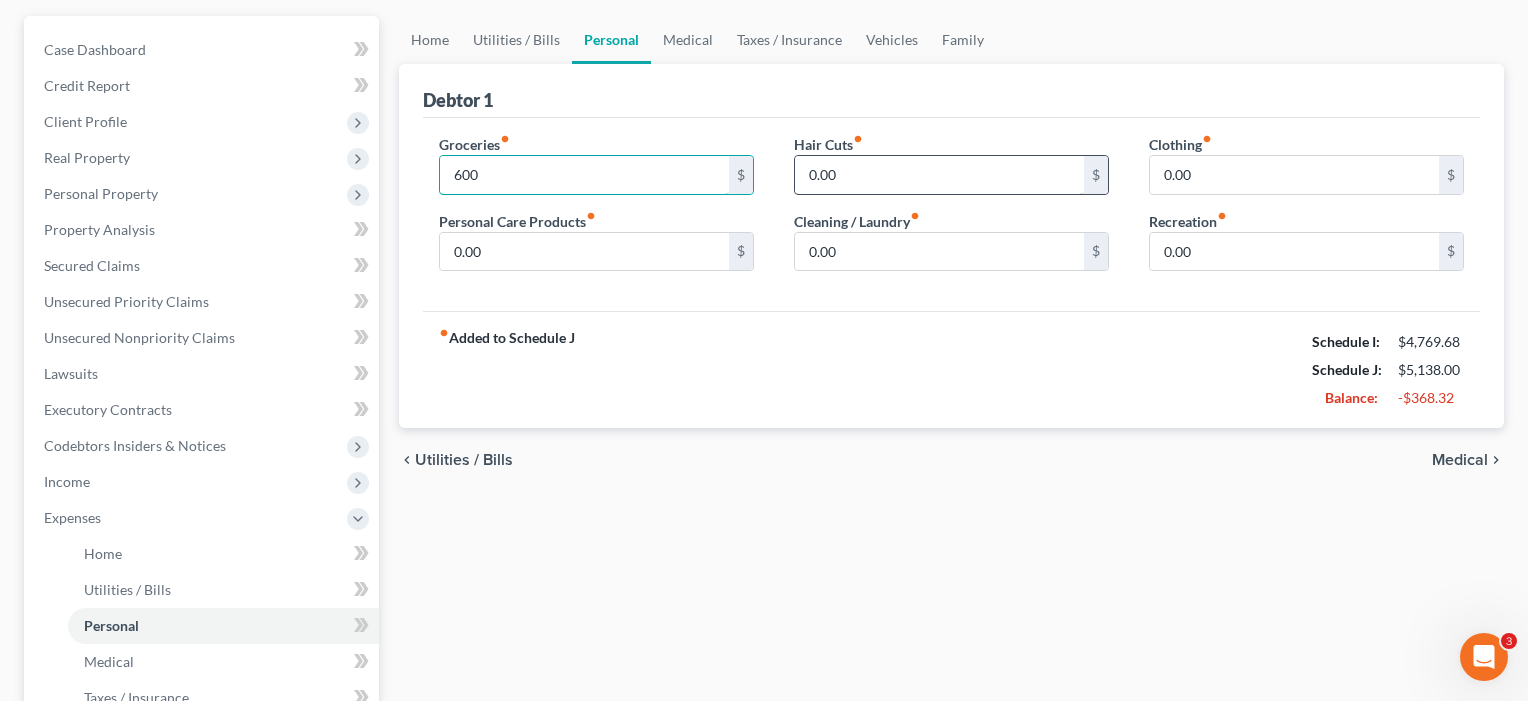 type on "600" 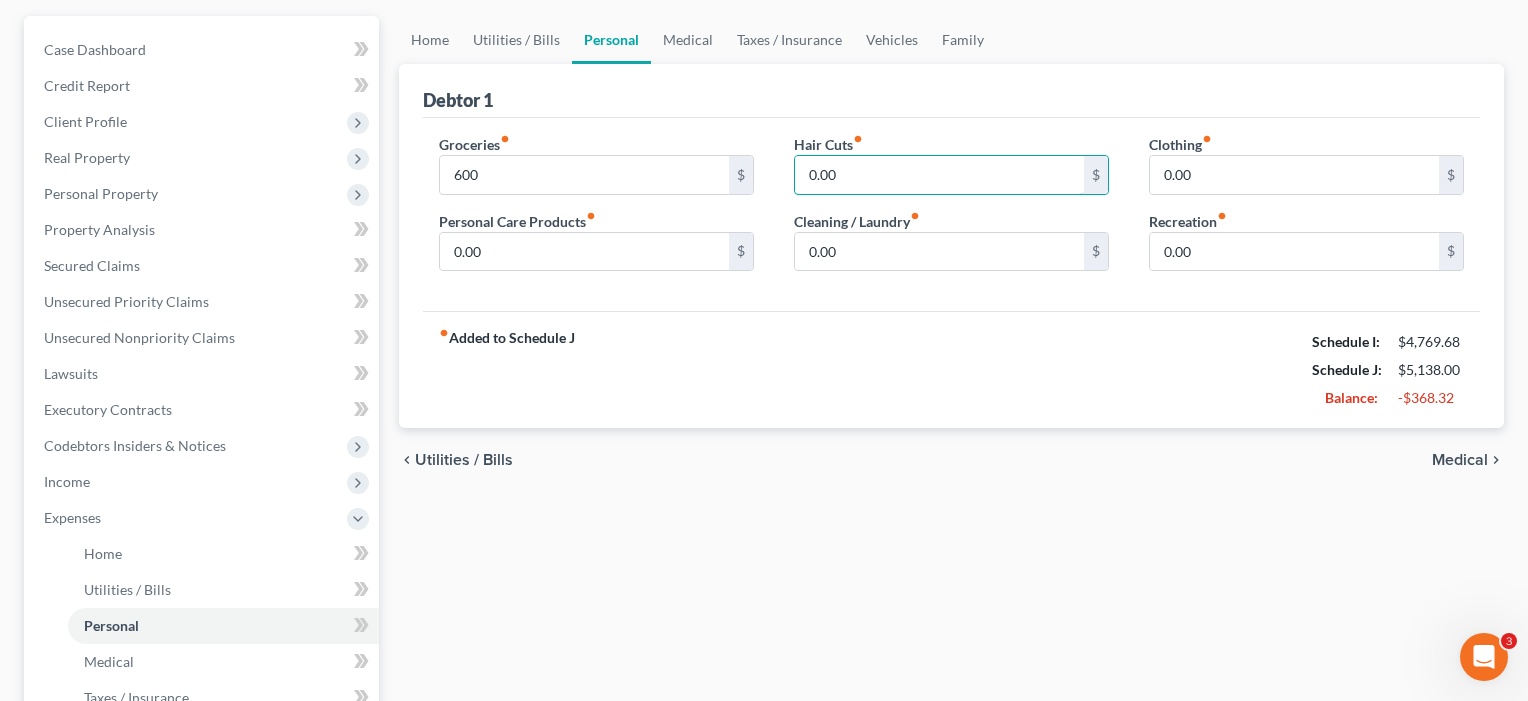 drag, startPoint x: 843, startPoint y: 177, endPoint x: 775, endPoint y: 171, distance: 68.26419 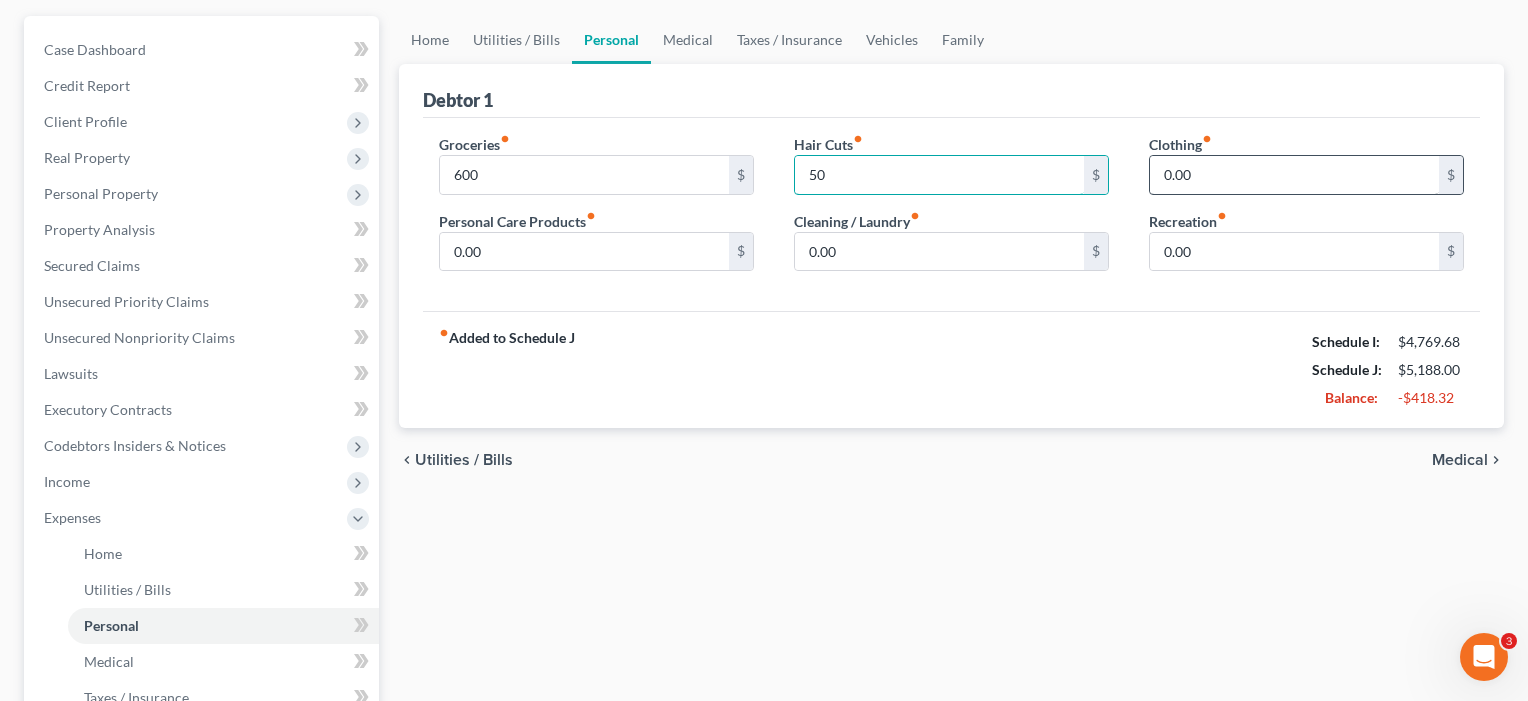 type on "50" 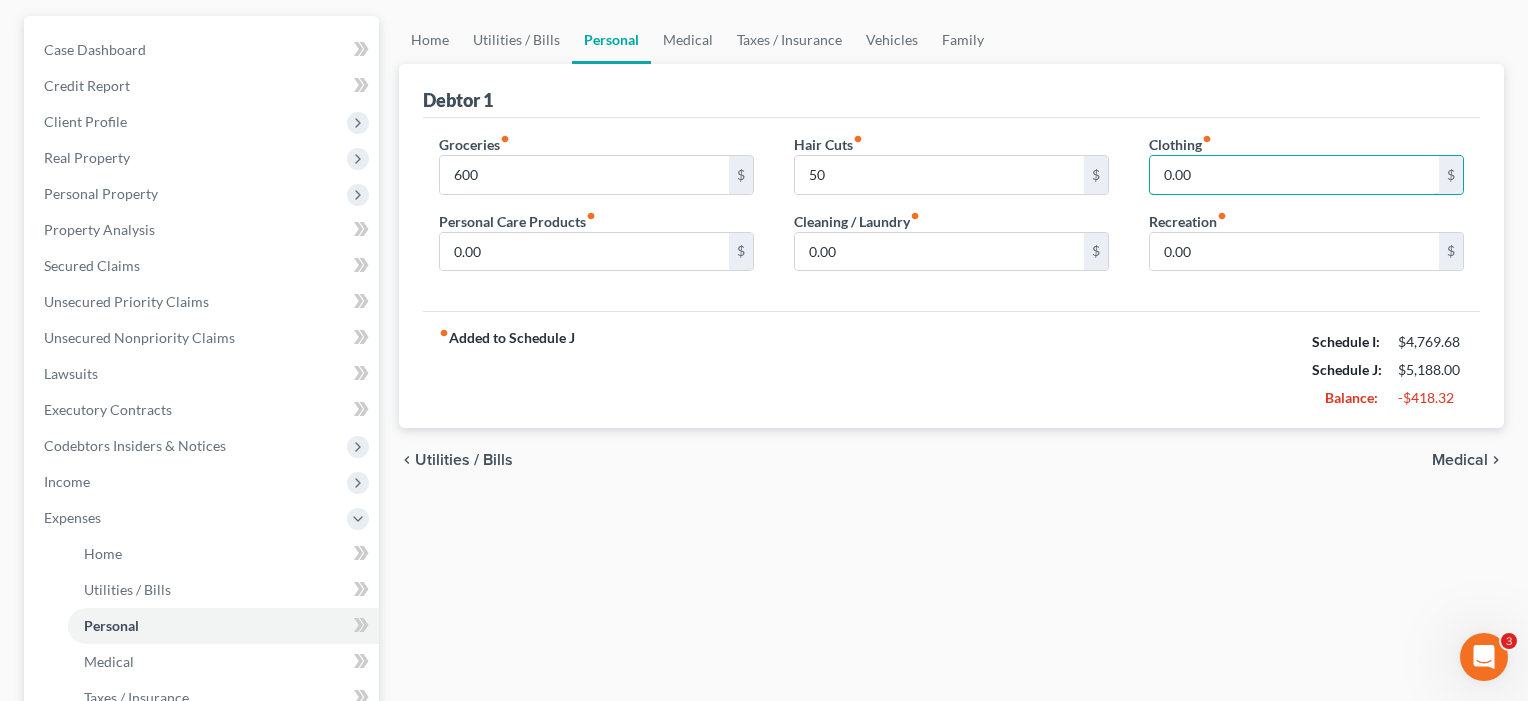 drag, startPoint x: 1222, startPoint y: 177, endPoint x: 1117, endPoint y: 177, distance: 105 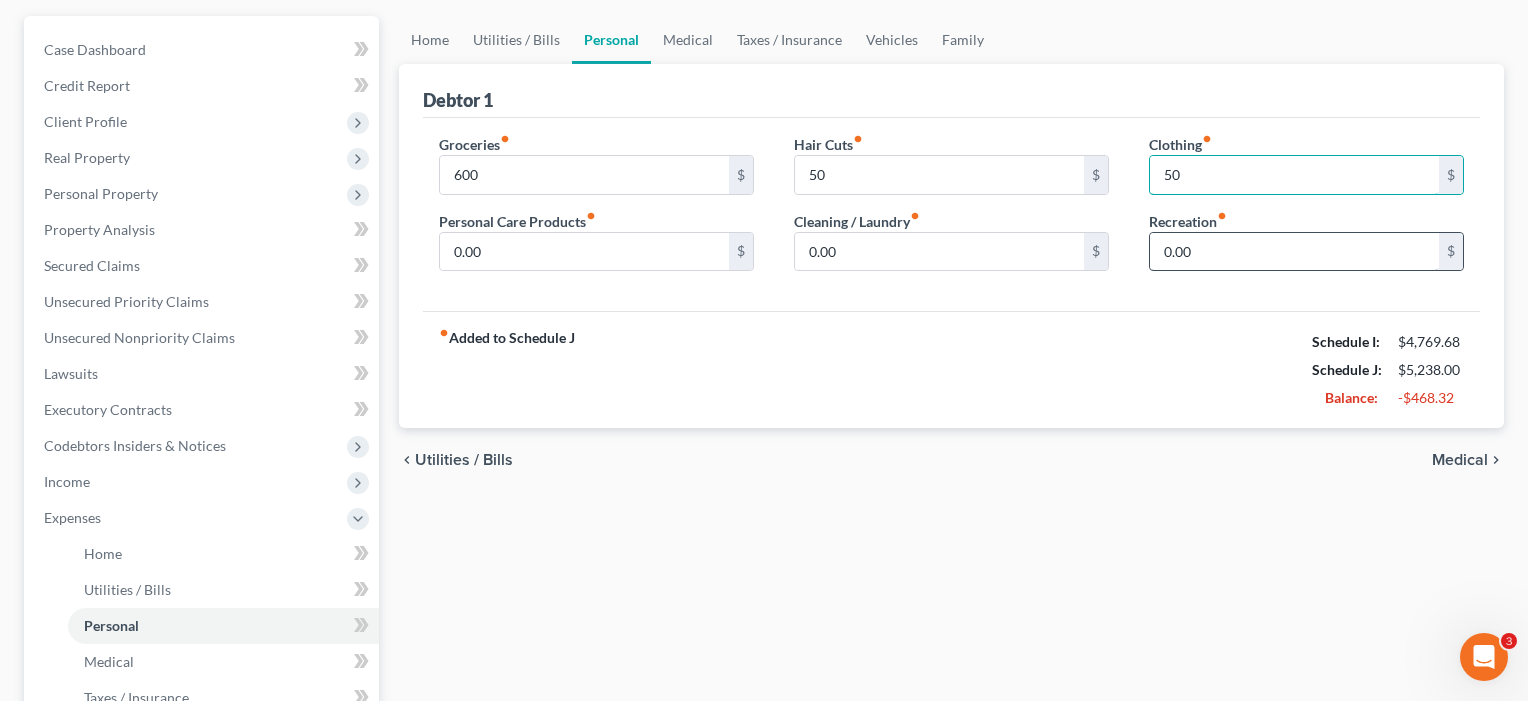 type on "50" 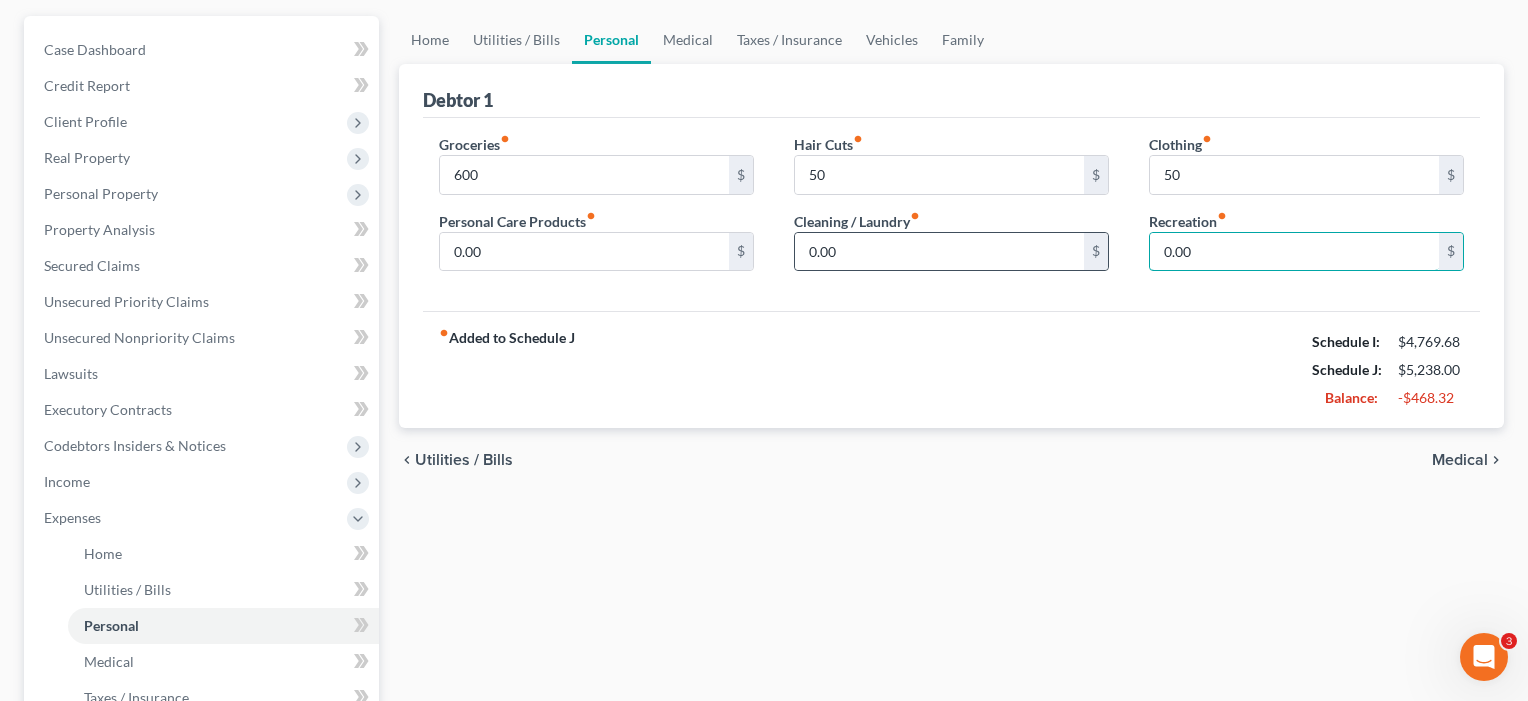 drag, startPoint x: 1243, startPoint y: 259, endPoint x: 1094, endPoint y: 252, distance: 149.16434 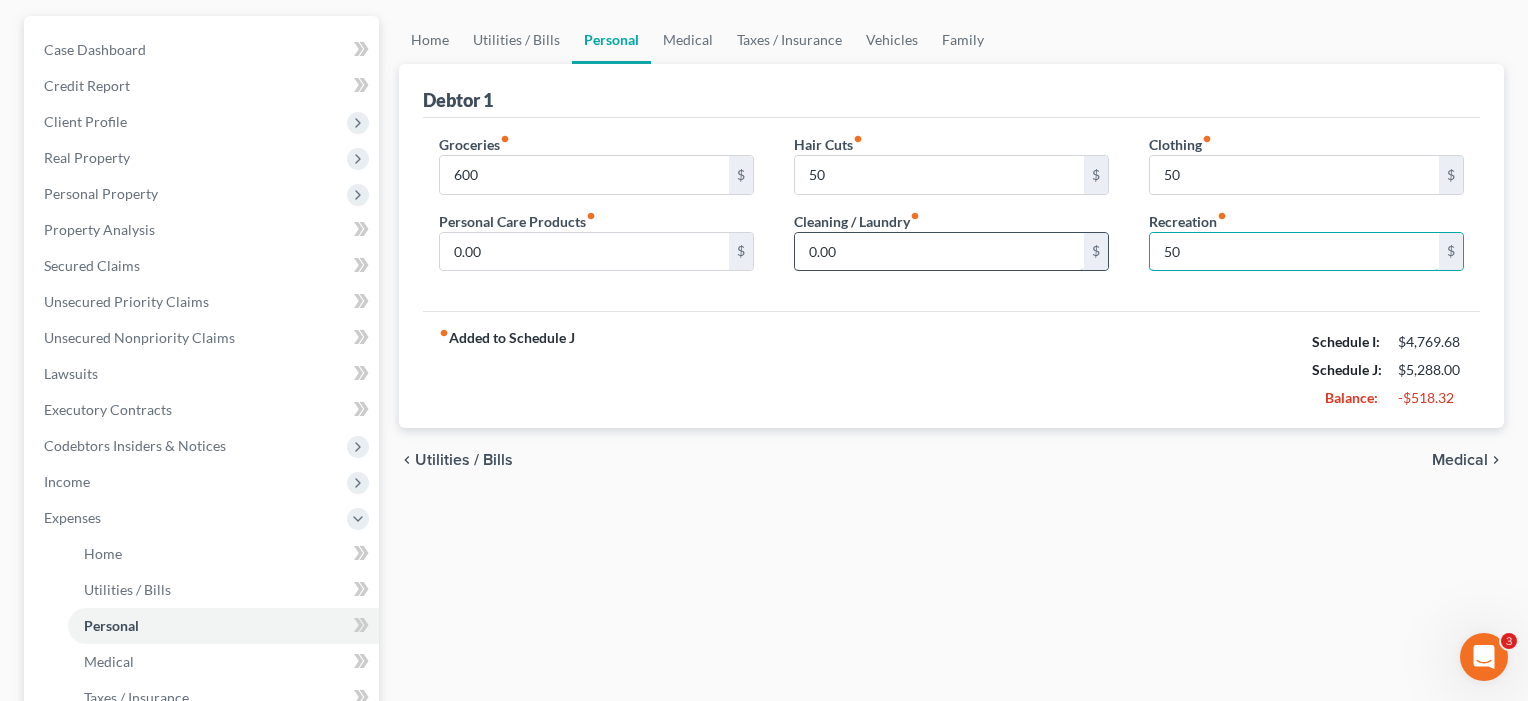 type on "50" 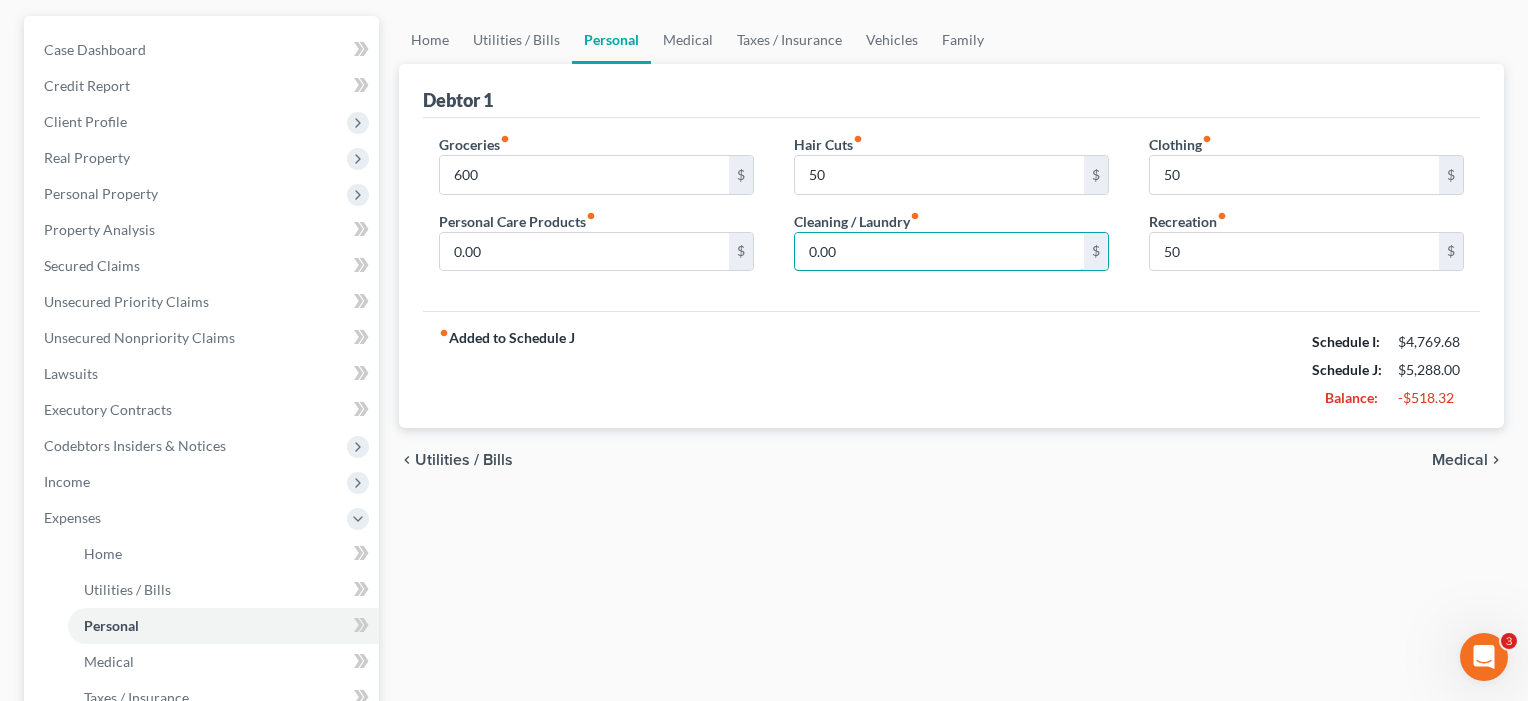 drag, startPoint x: 850, startPoint y: 261, endPoint x: 768, endPoint y: 260, distance: 82.006096 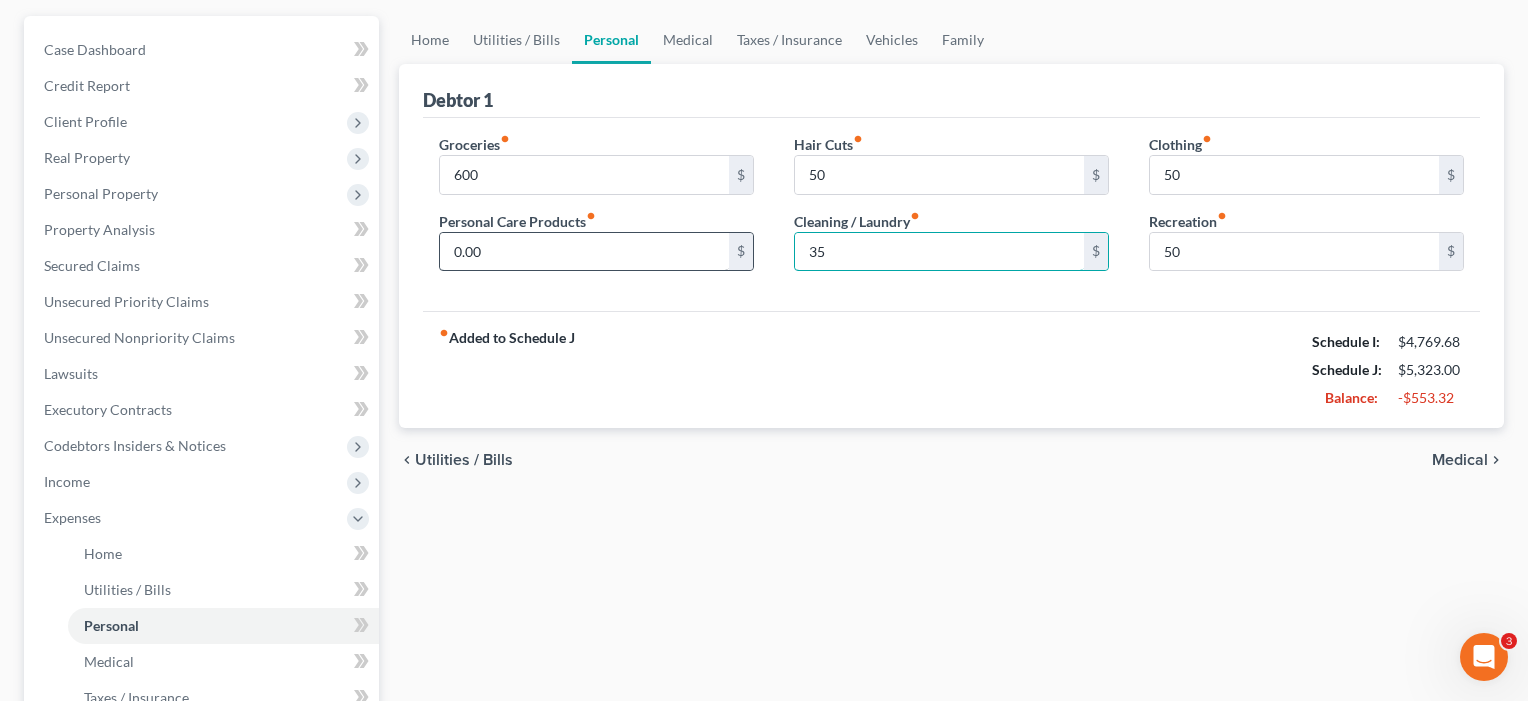 type on "35" 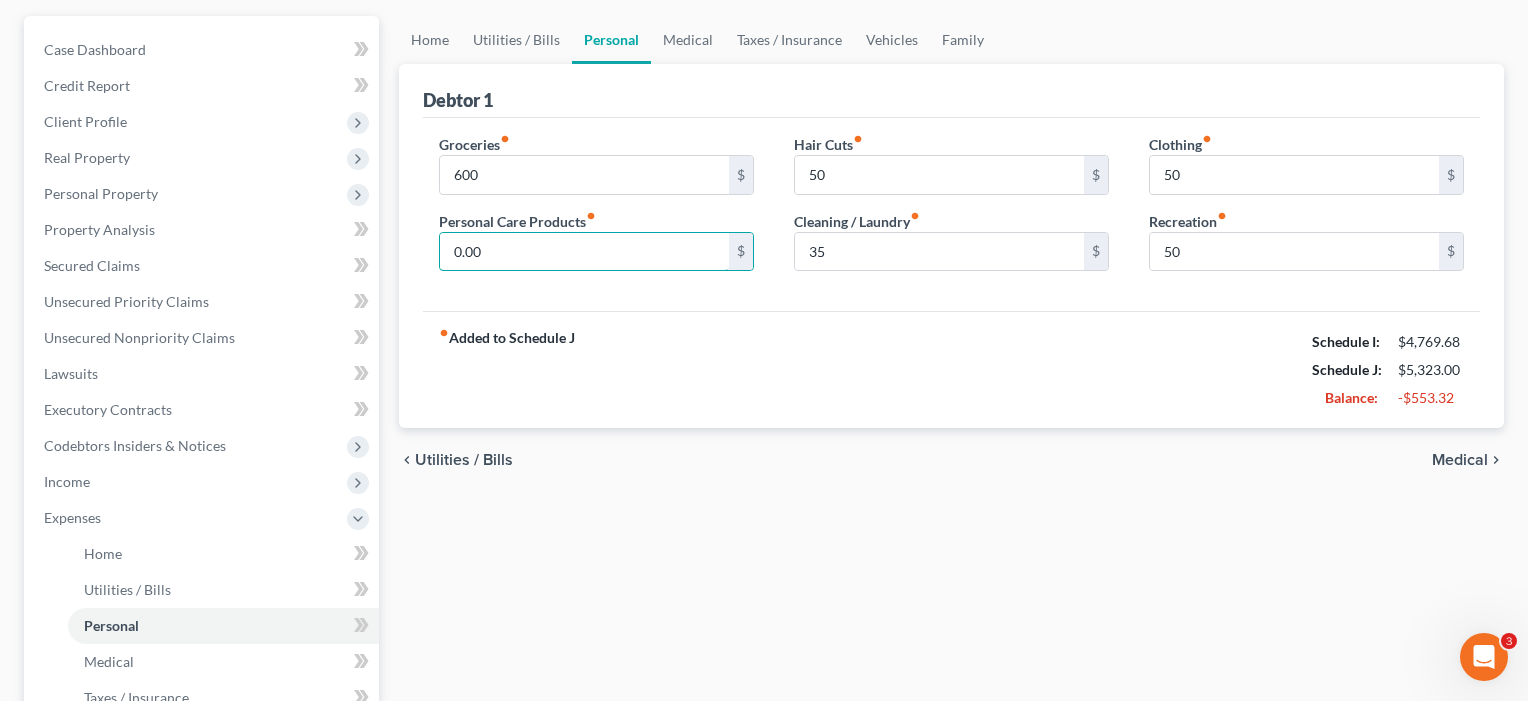 drag, startPoint x: 516, startPoint y: 258, endPoint x: 411, endPoint y: 256, distance: 105.01904 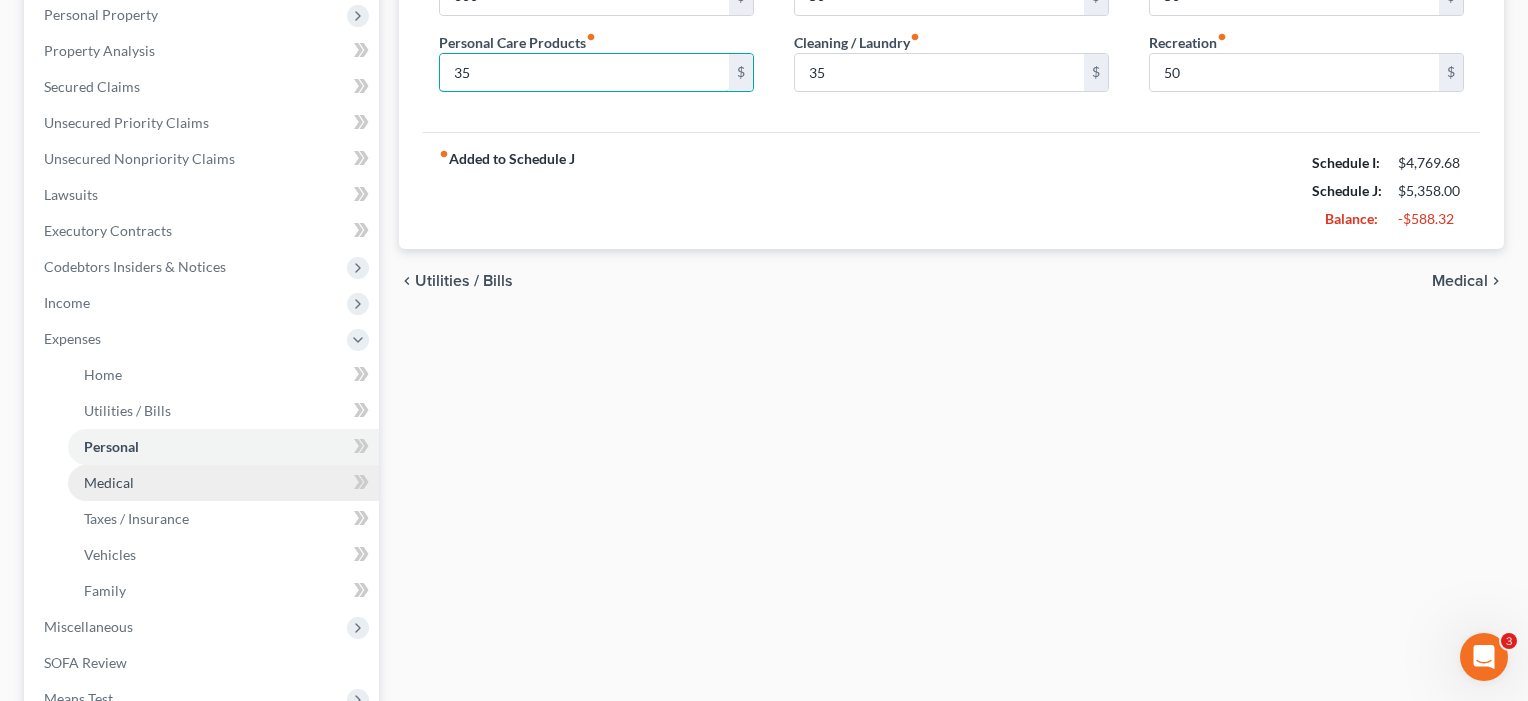 type on "35" 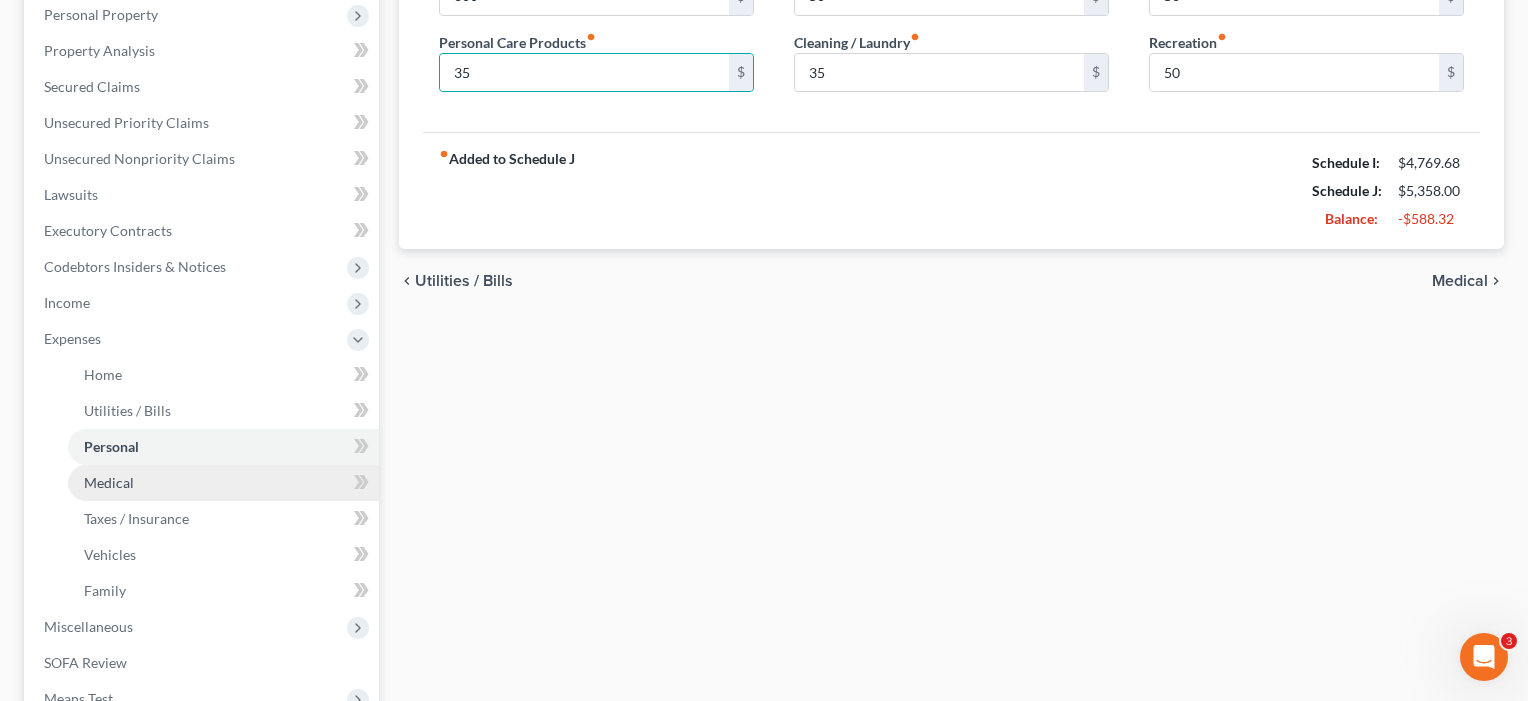click on "Medical" at bounding box center (109, 482) 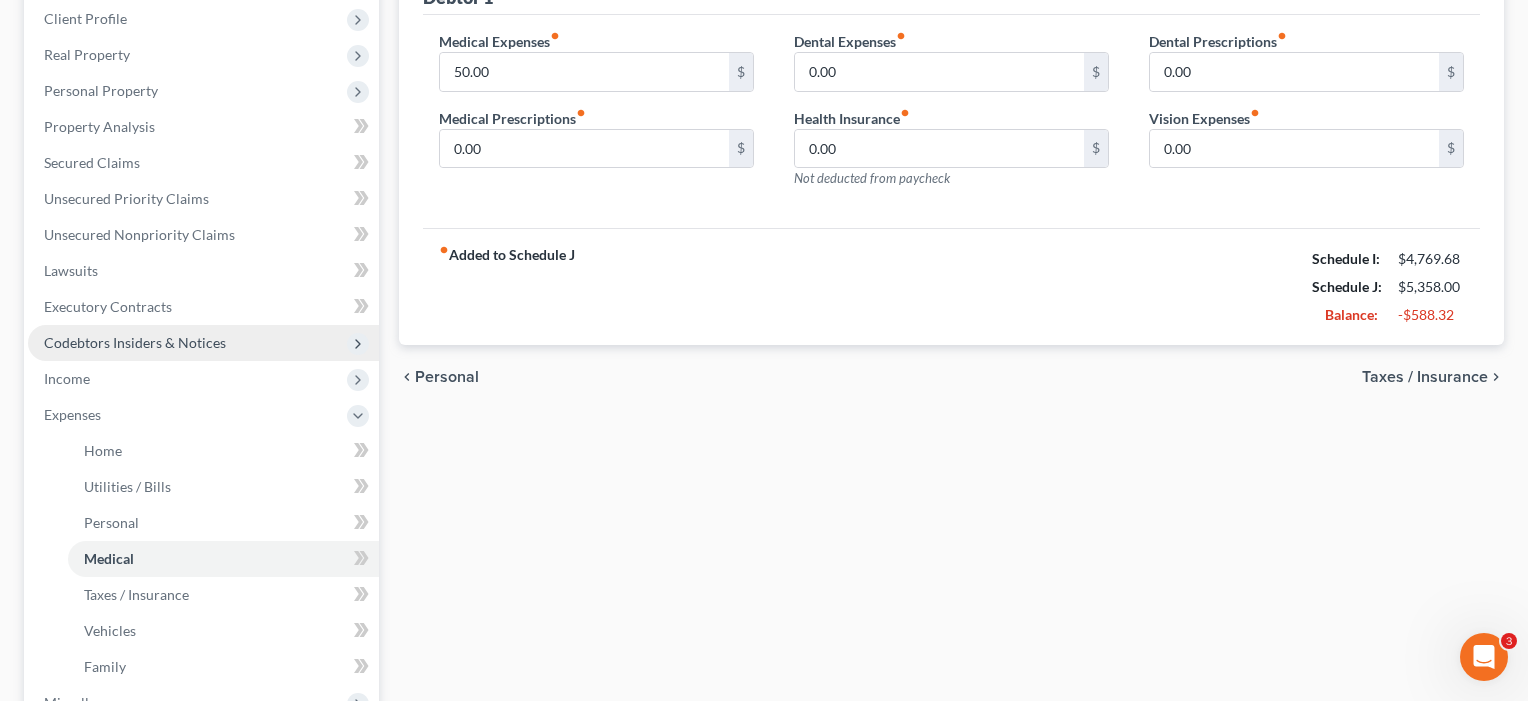 scroll, scrollTop: 285, scrollLeft: 0, axis: vertical 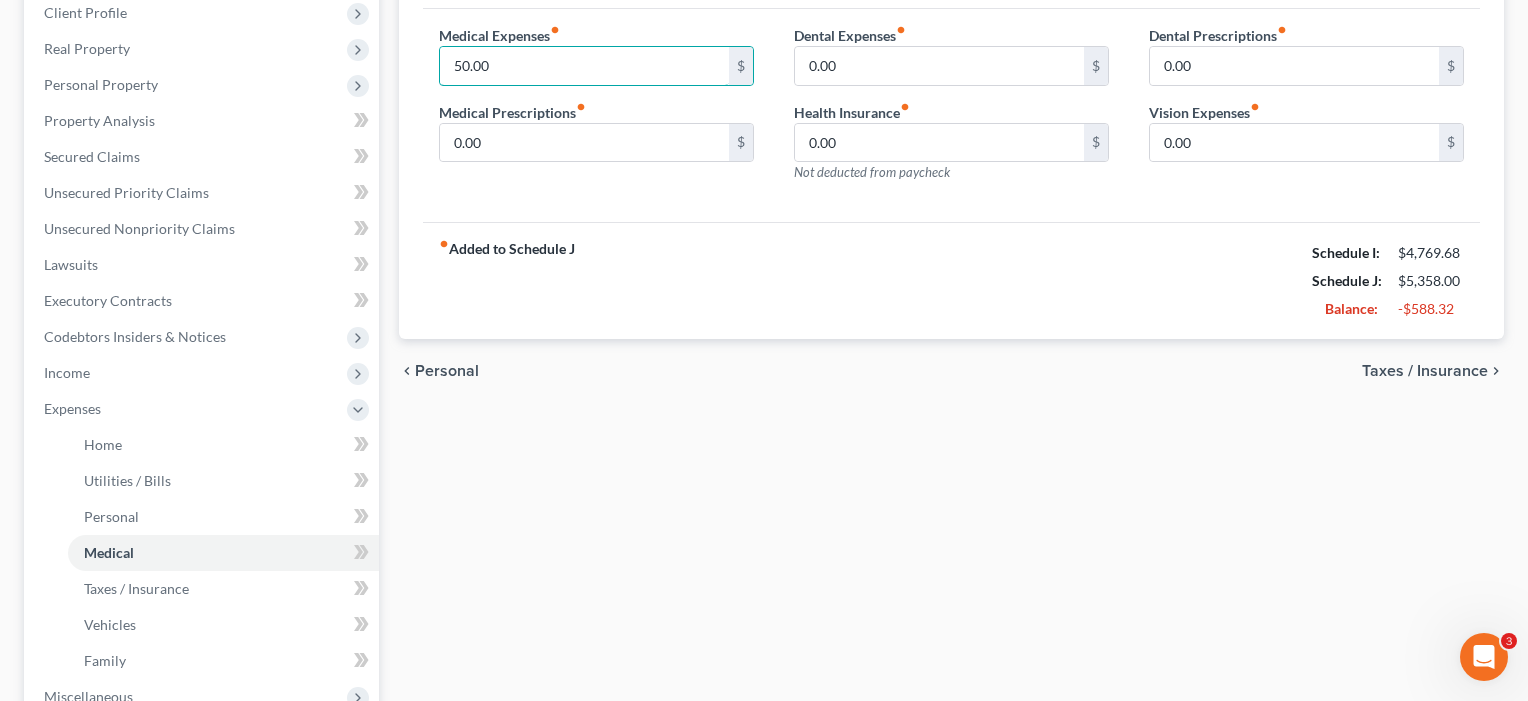 drag, startPoint x: 509, startPoint y: 67, endPoint x: 399, endPoint y: 59, distance: 110.29053 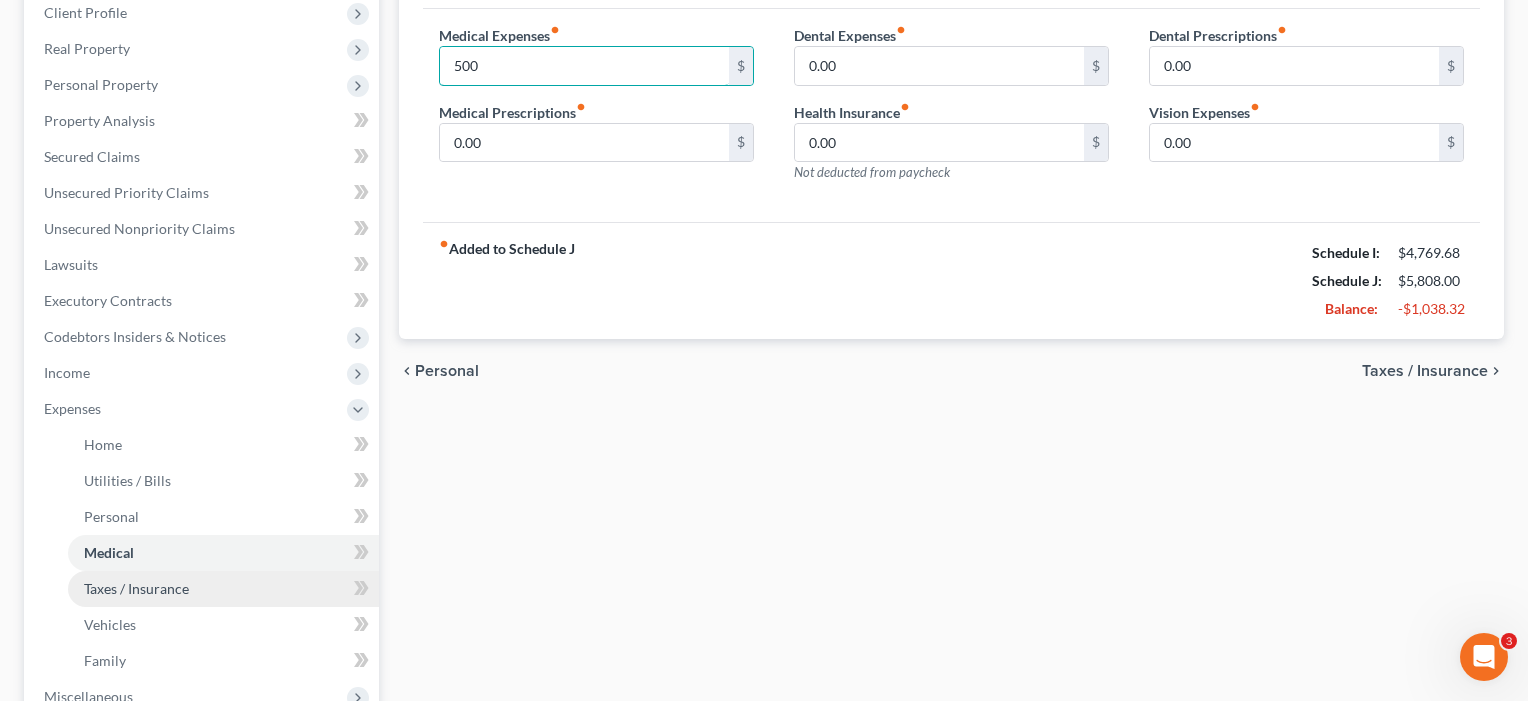 type on "500" 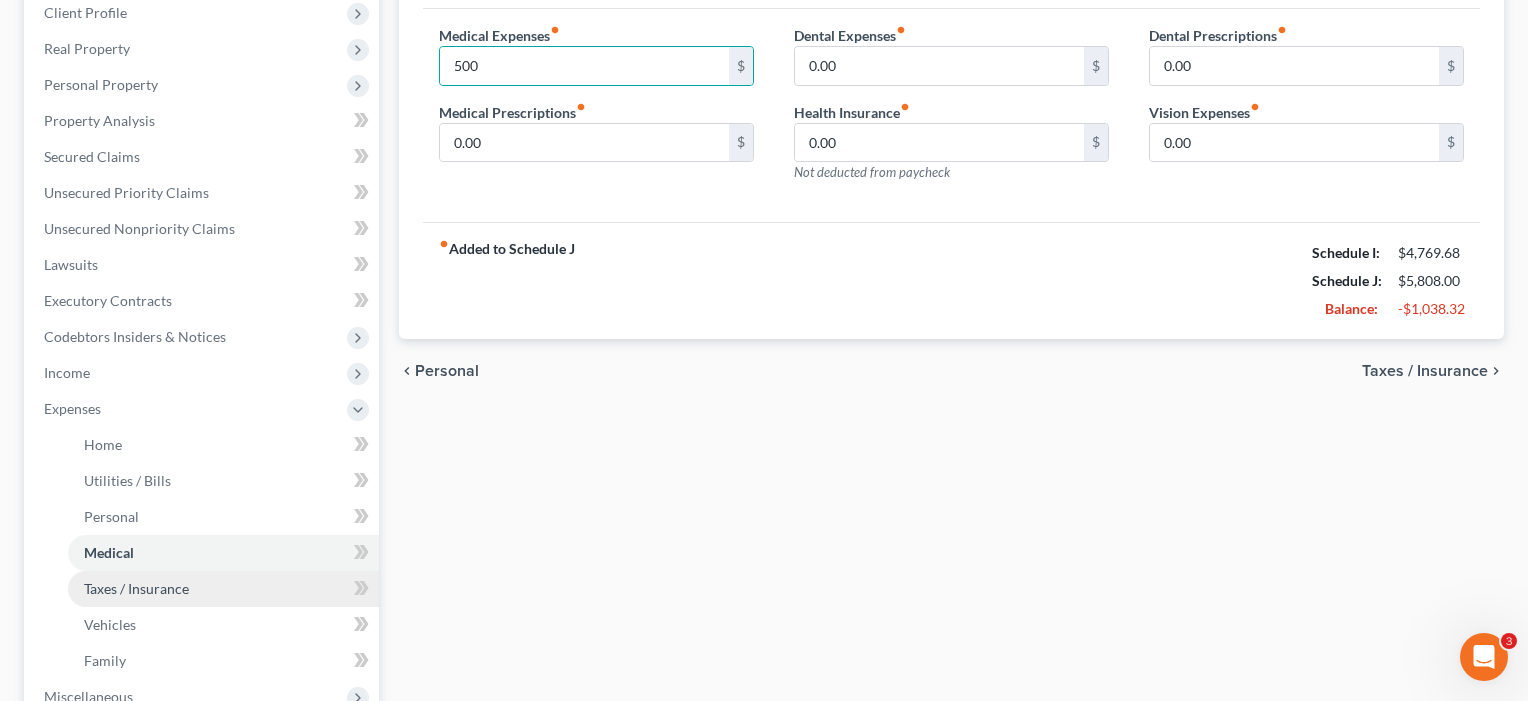 click on "Taxes / Insurance" at bounding box center [136, 588] 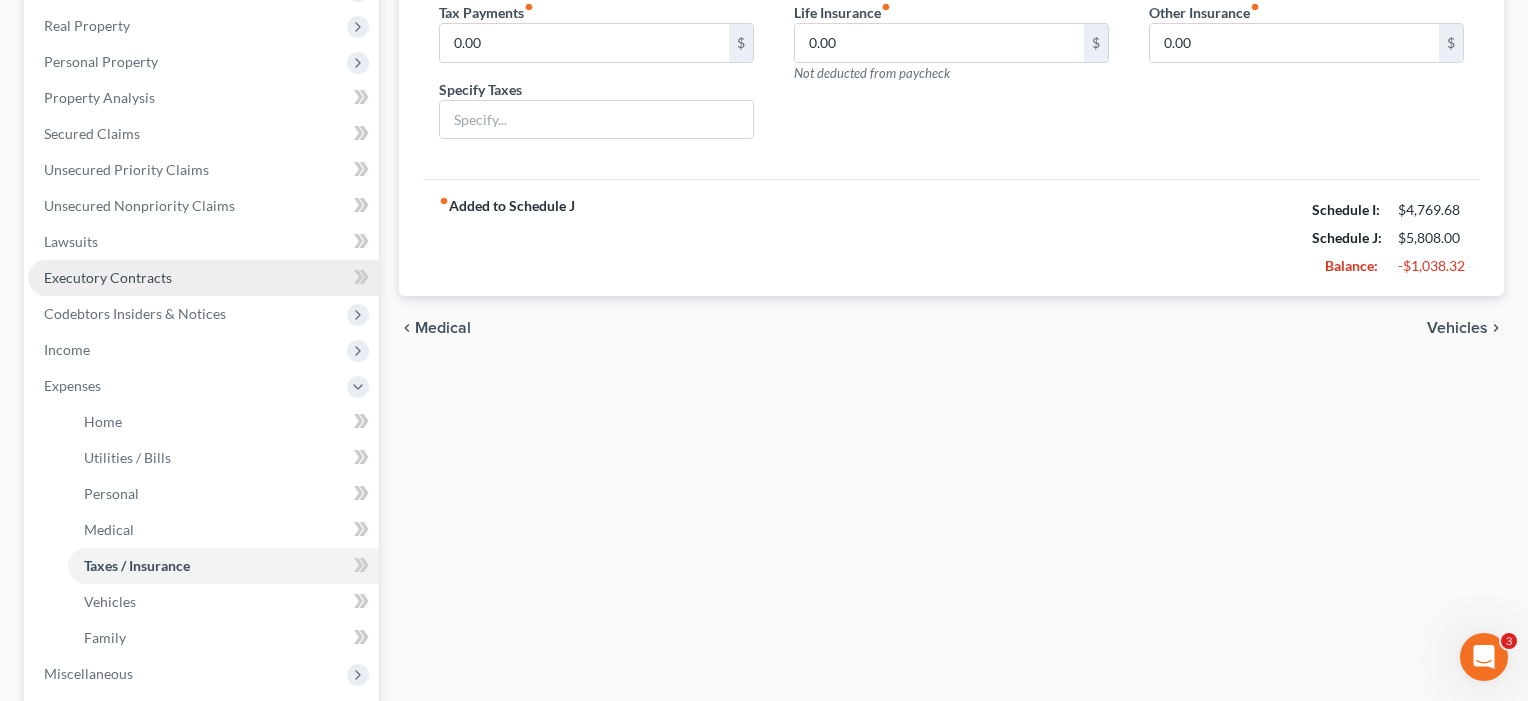 scroll, scrollTop: 314, scrollLeft: 0, axis: vertical 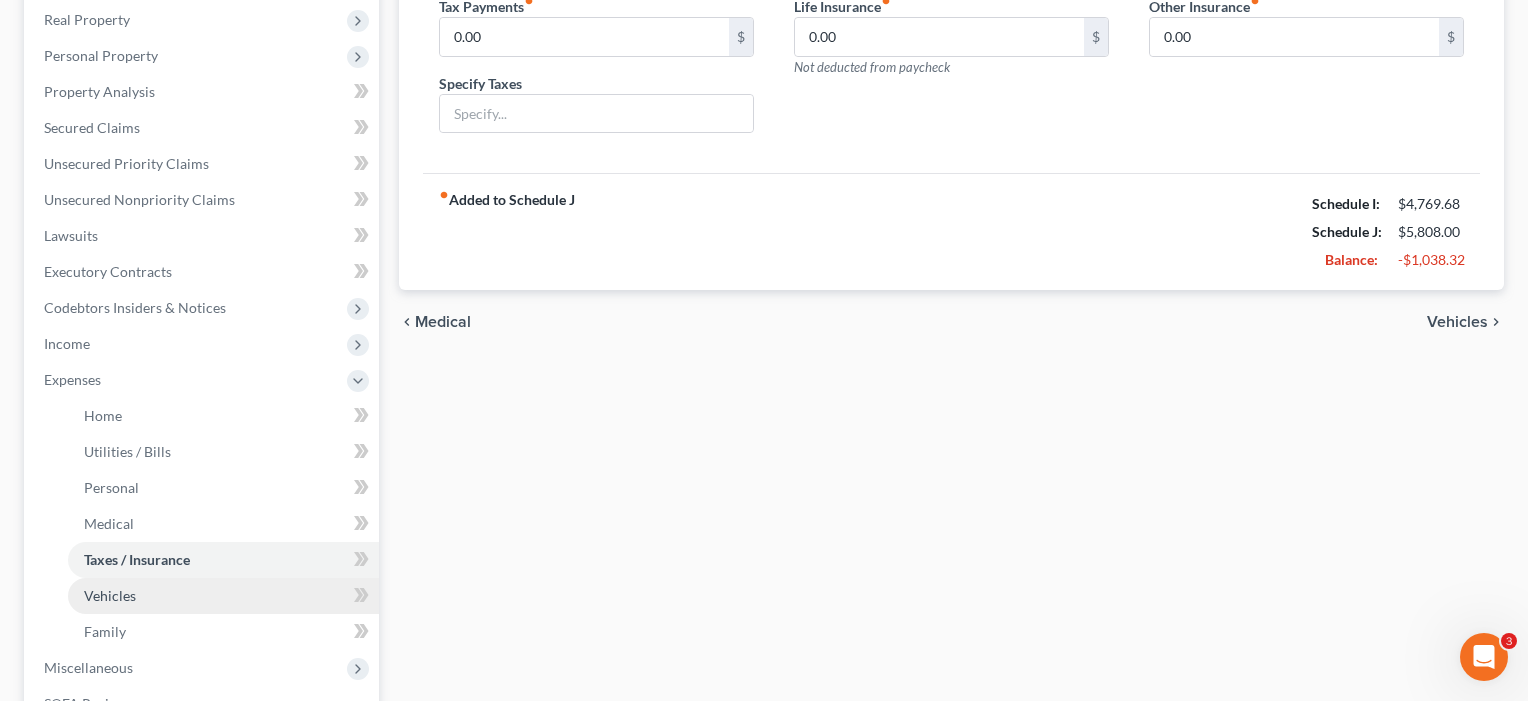 click on "Vehicles" at bounding box center (223, 596) 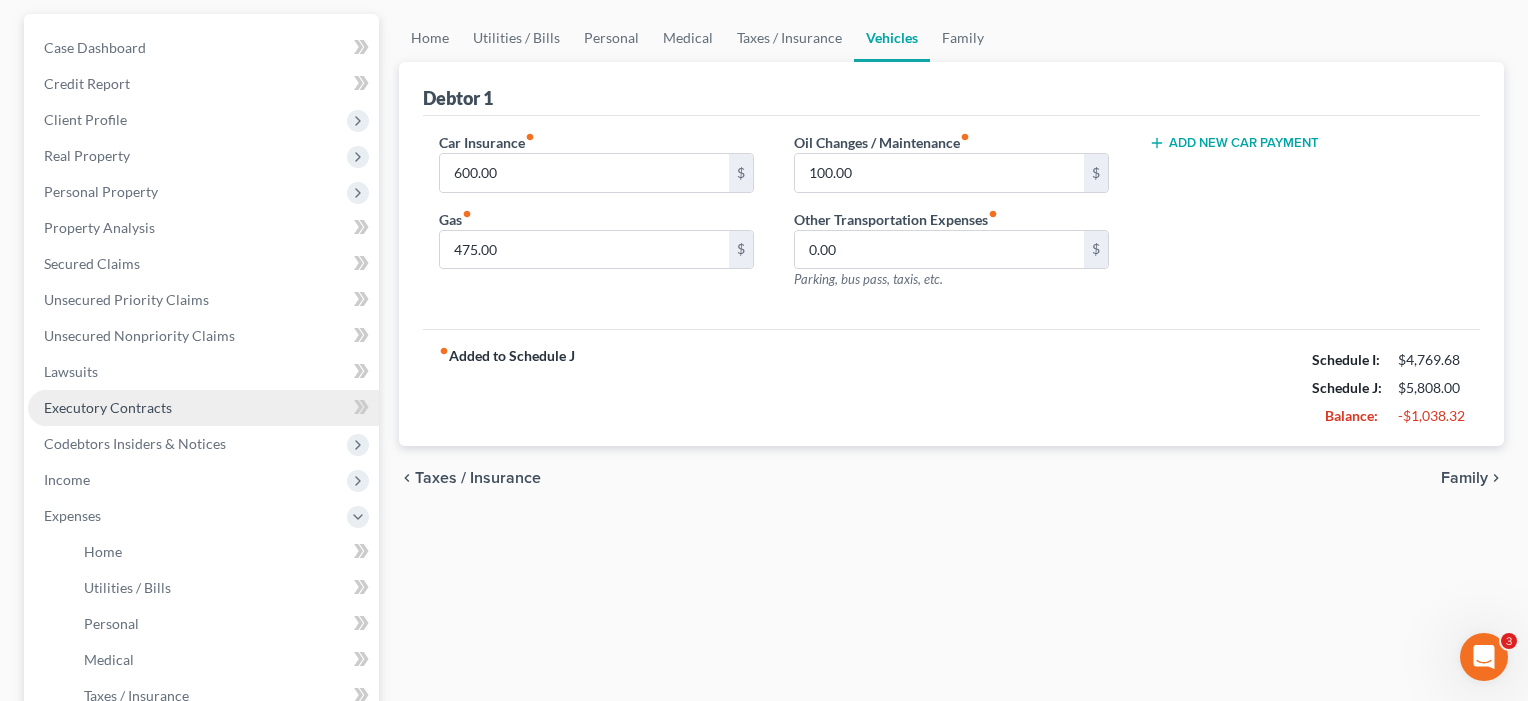scroll, scrollTop: 179, scrollLeft: 0, axis: vertical 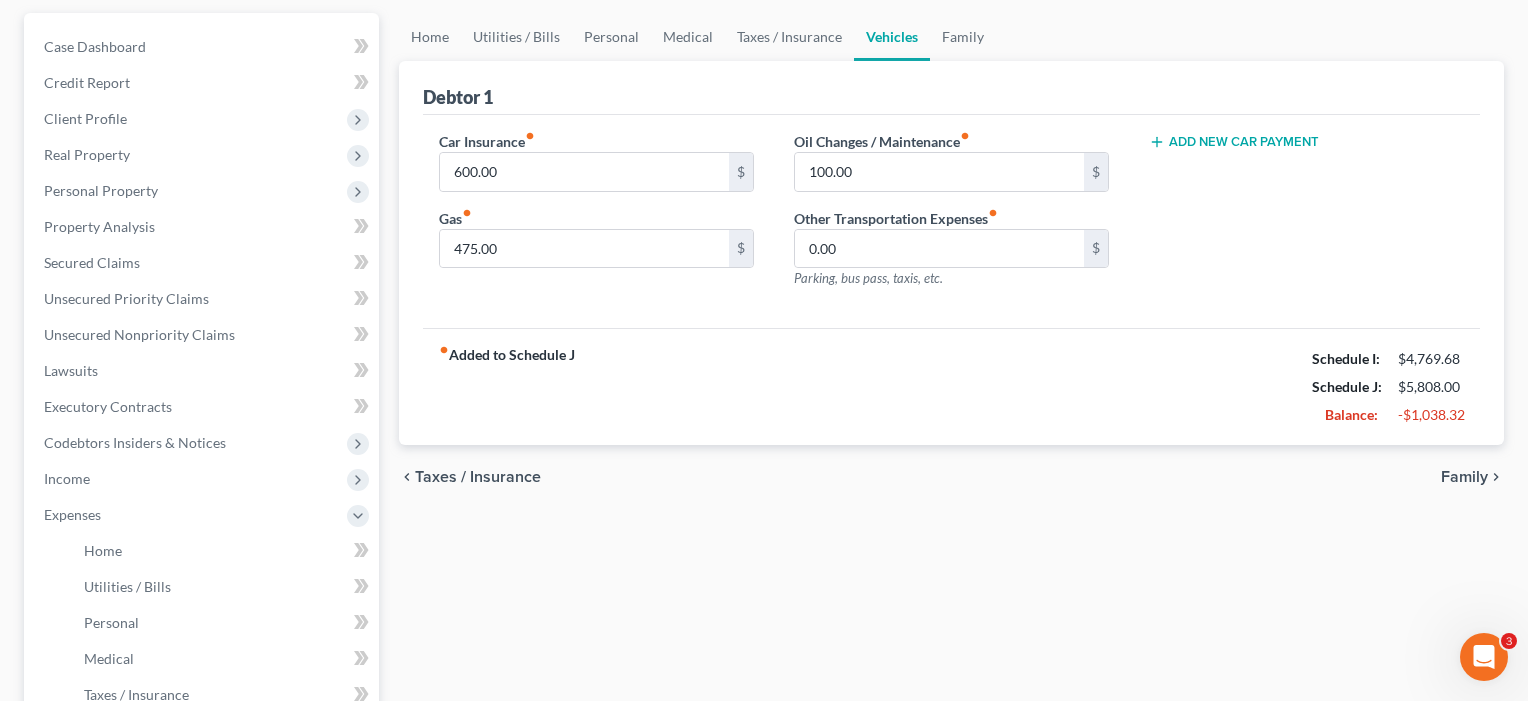 click on "Add New Car Payment" at bounding box center [1234, 142] 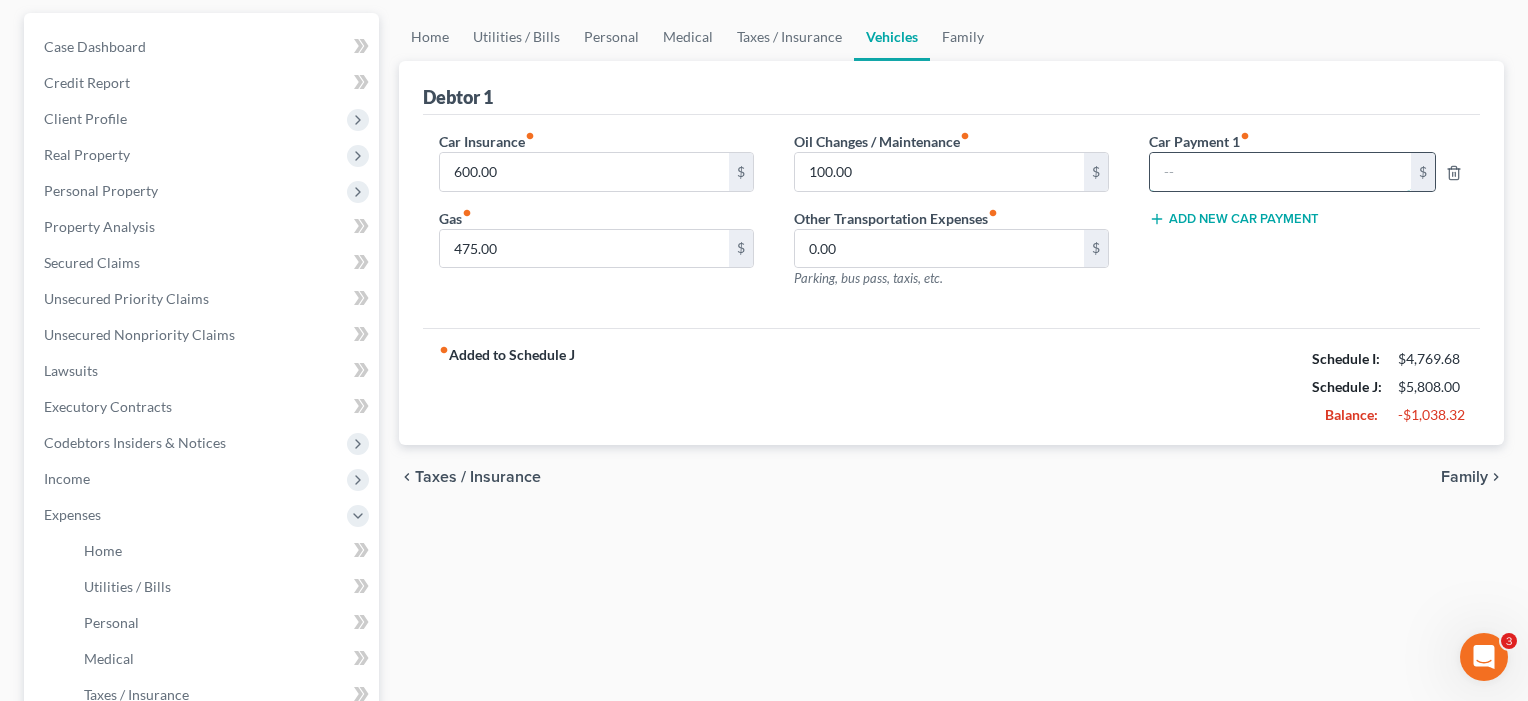 click at bounding box center (1280, 172) 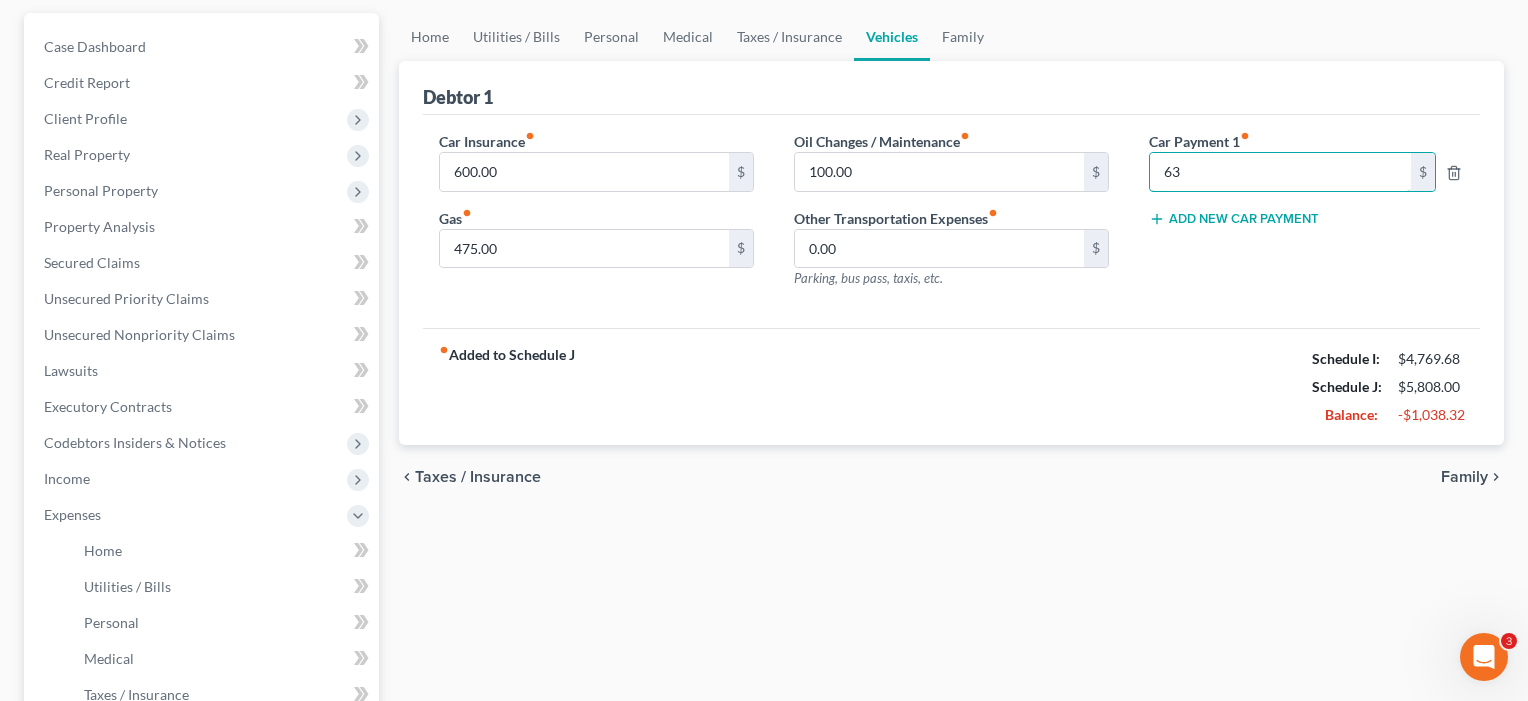 type on "635" 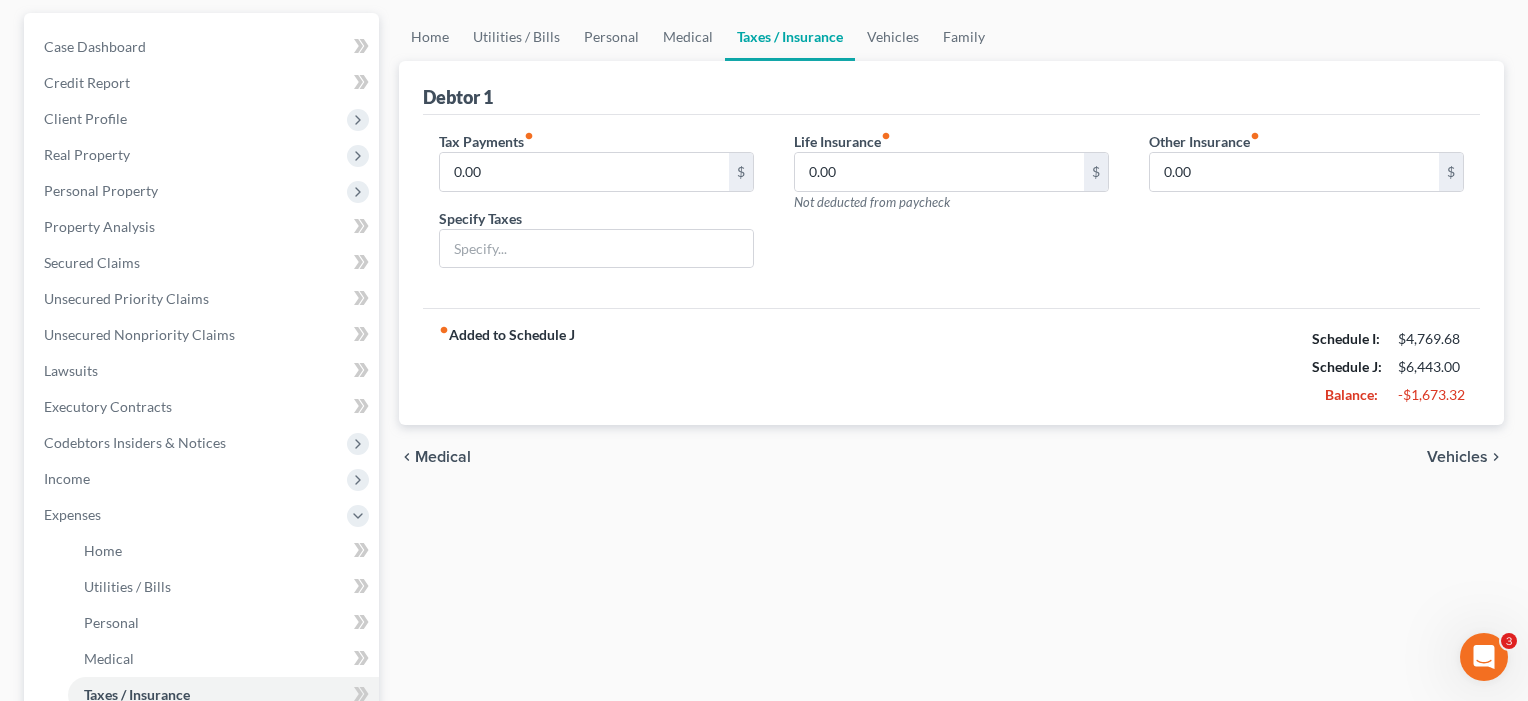 scroll, scrollTop: 314, scrollLeft: 0, axis: vertical 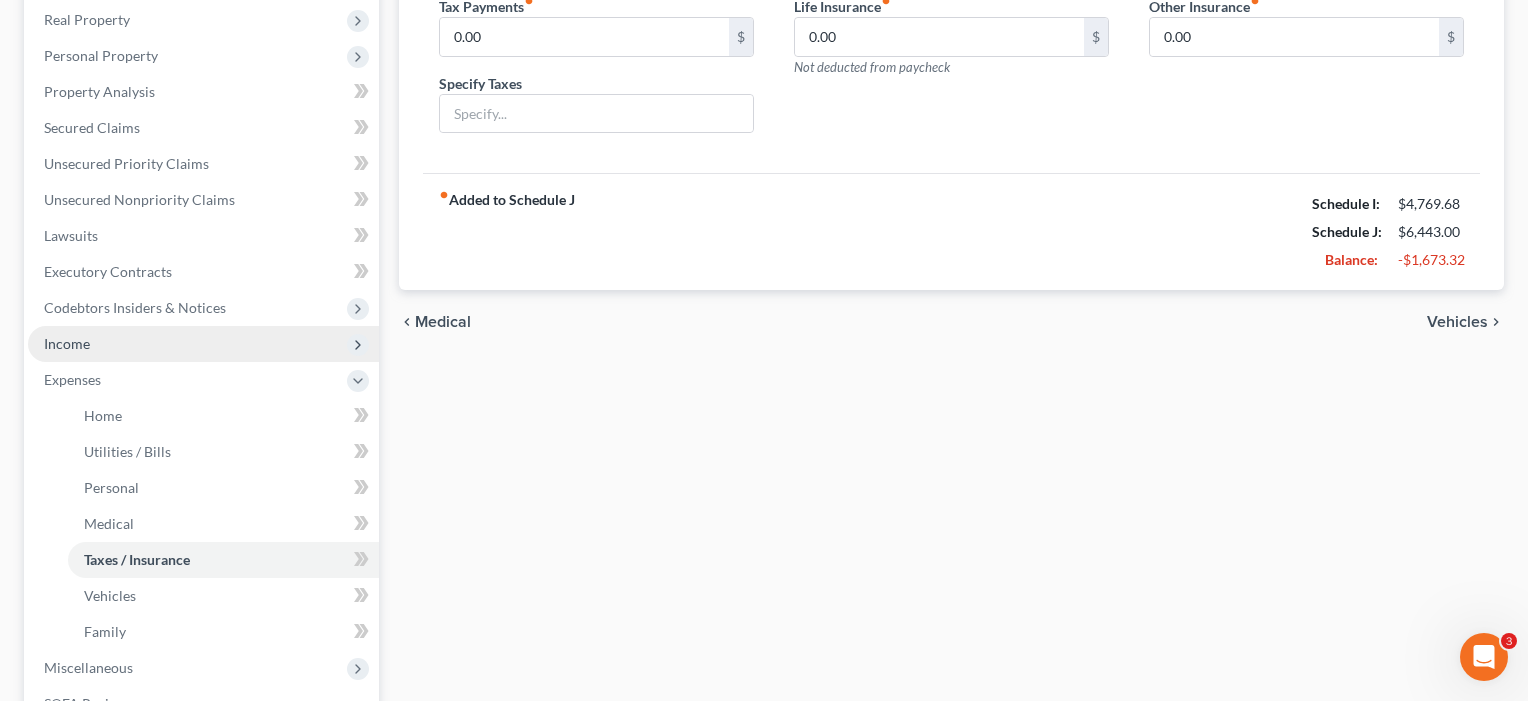 click on "Income" at bounding box center [67, 343] 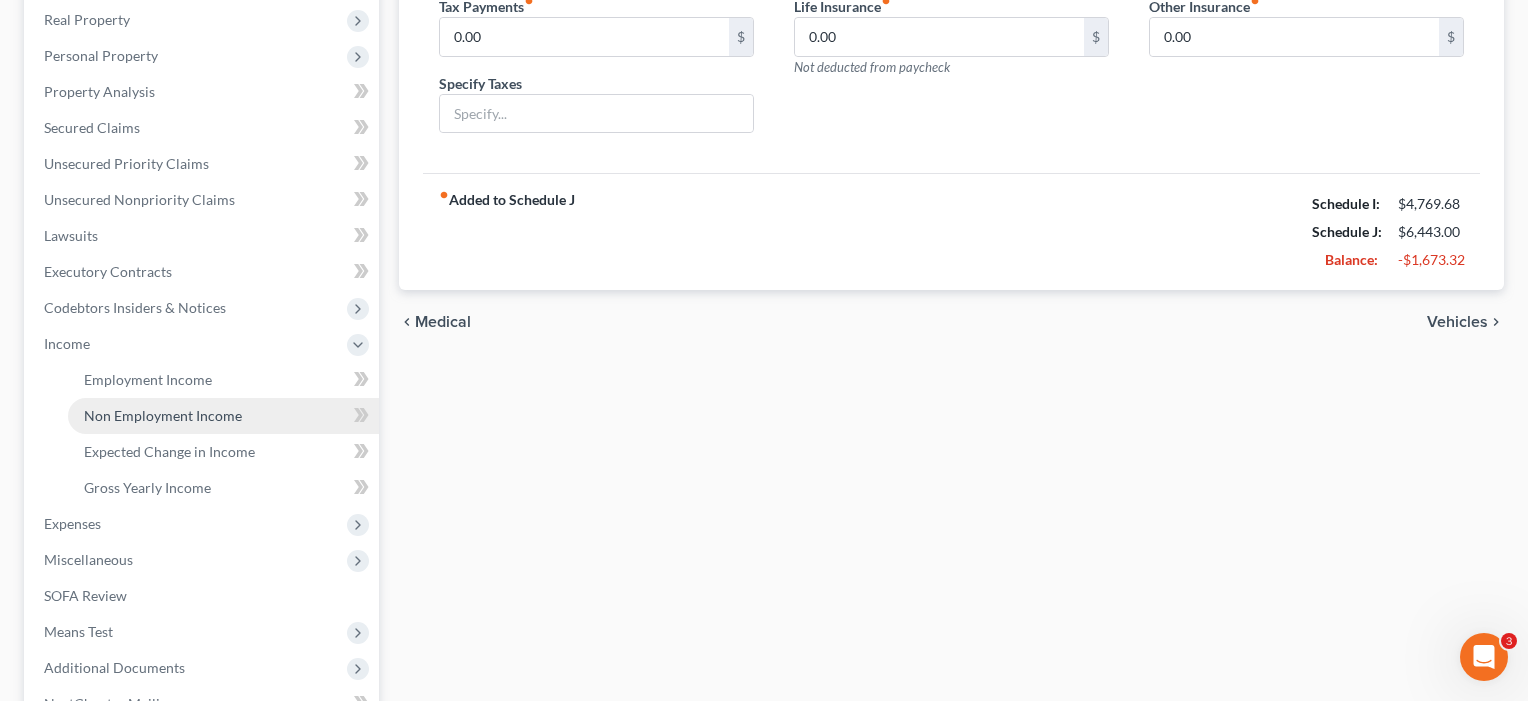 click on "Non Employment Income" at bounding box center [163, 415] 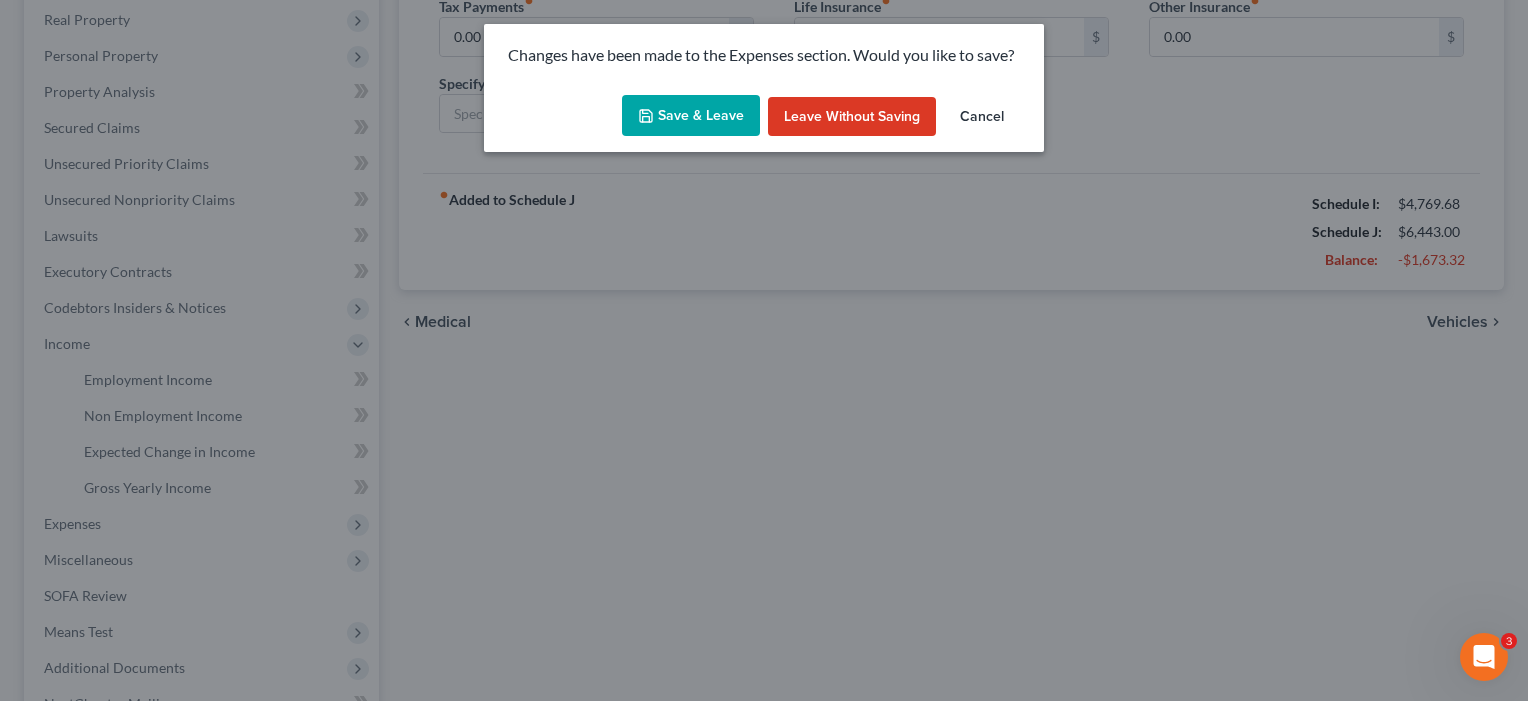 click on "Save & Leave" at bounding box center (691, 116) 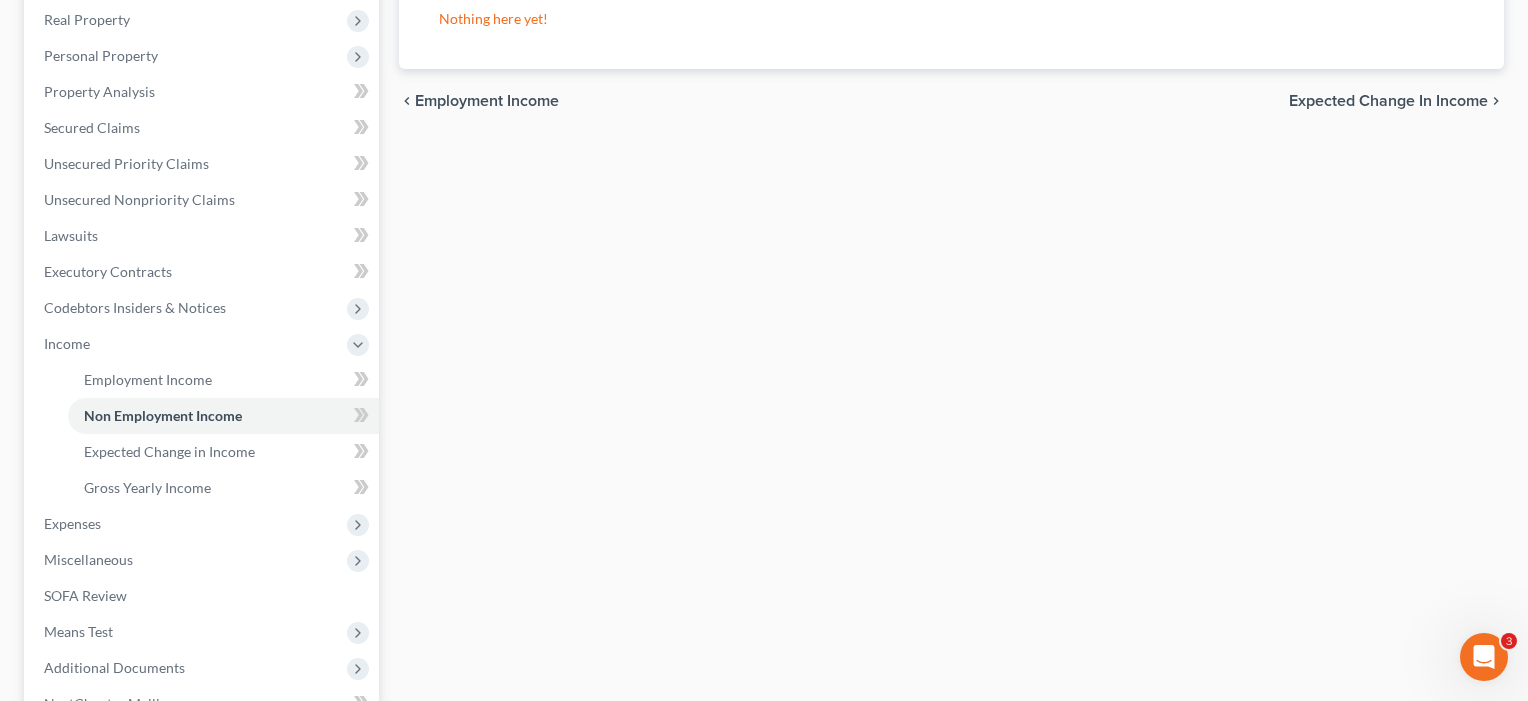scroll, scrollTop: 0, scrollLeft: 0, axis: both 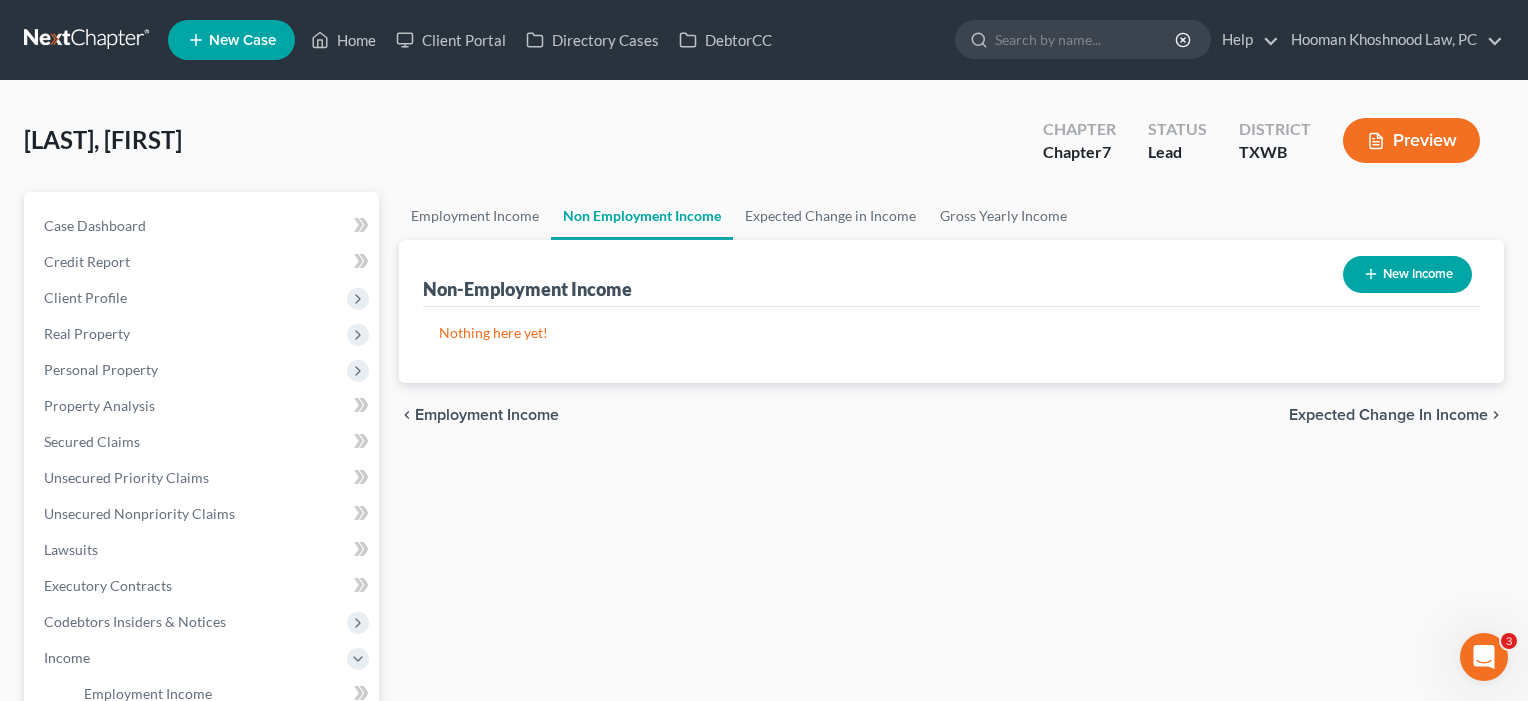 click on "New Income" at bounding box center (1407, 274) 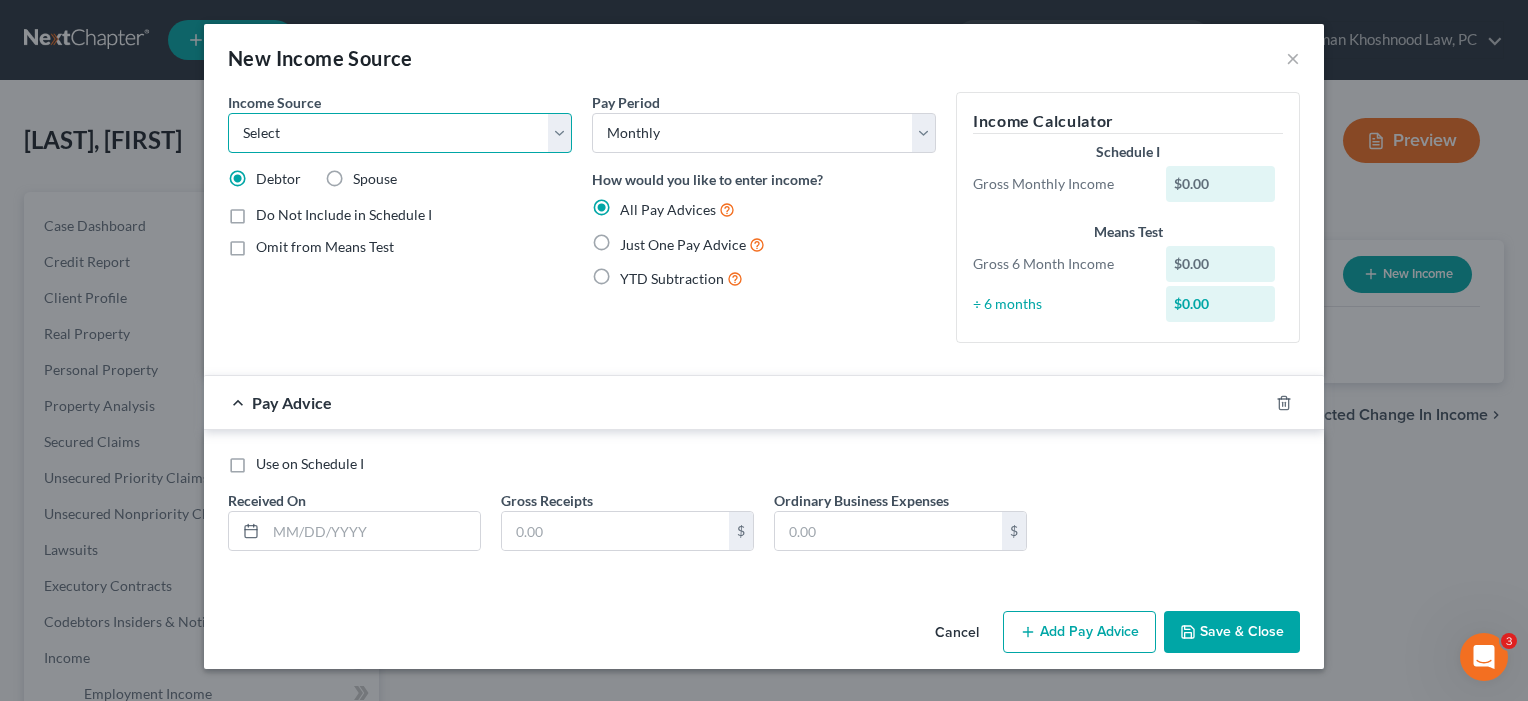 select on "8" 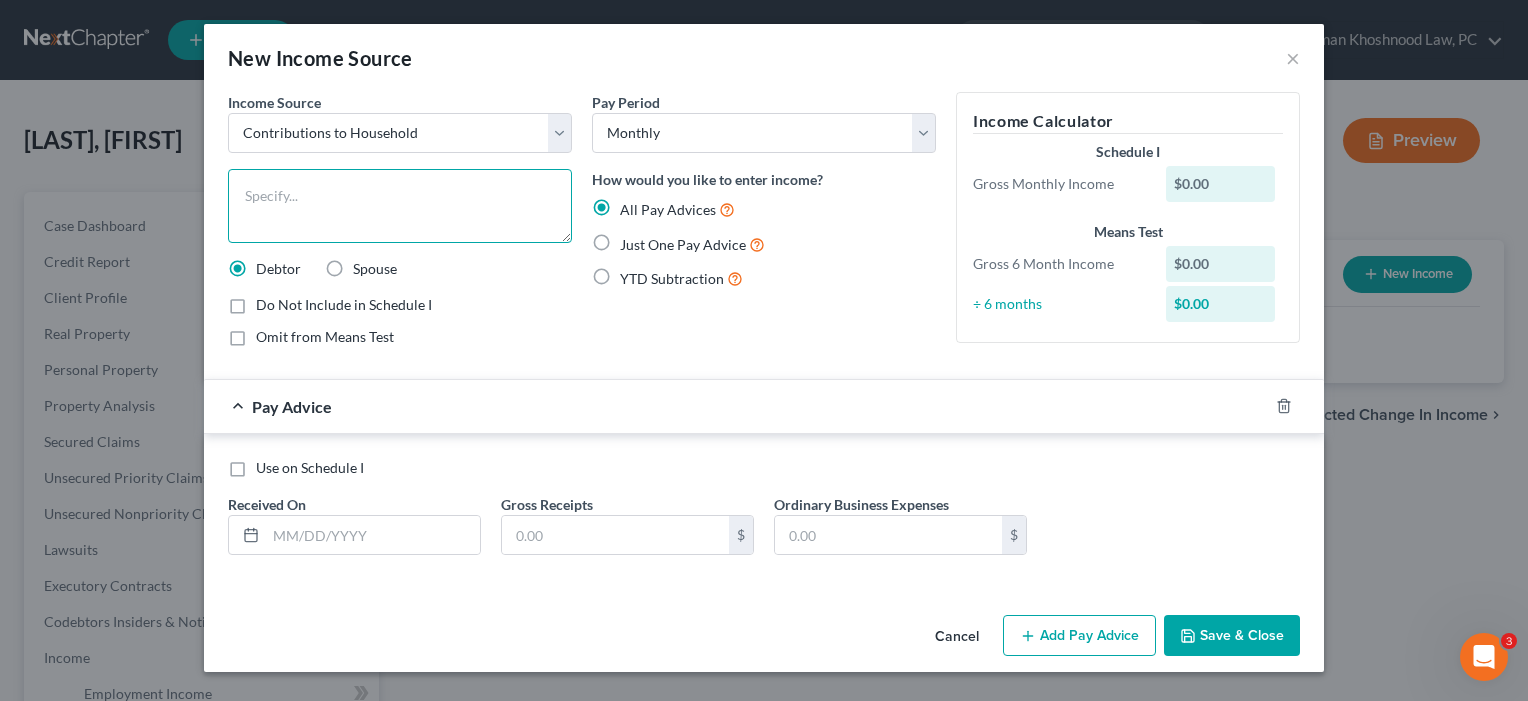 click at bounding box center [400, 206] 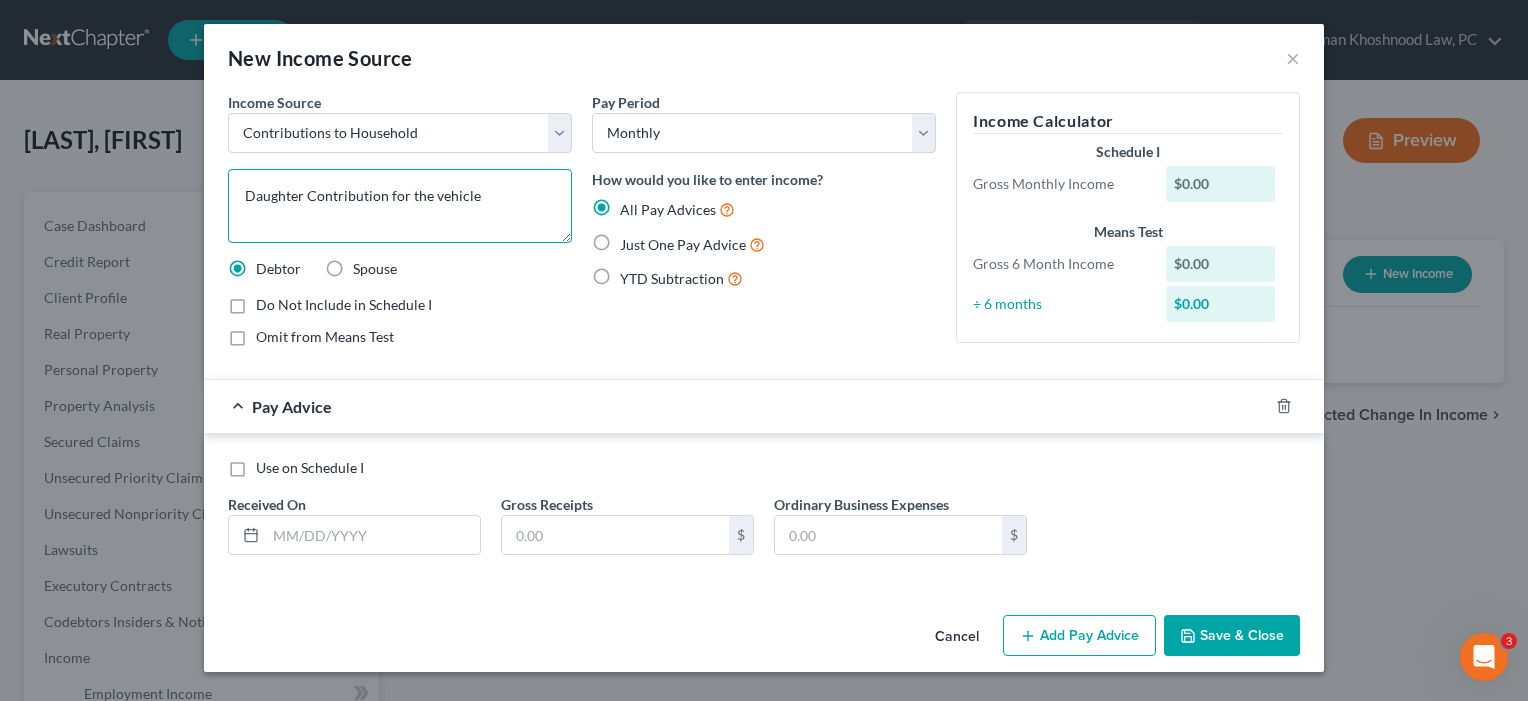 type on "Daughter Contribution for the vehicle" 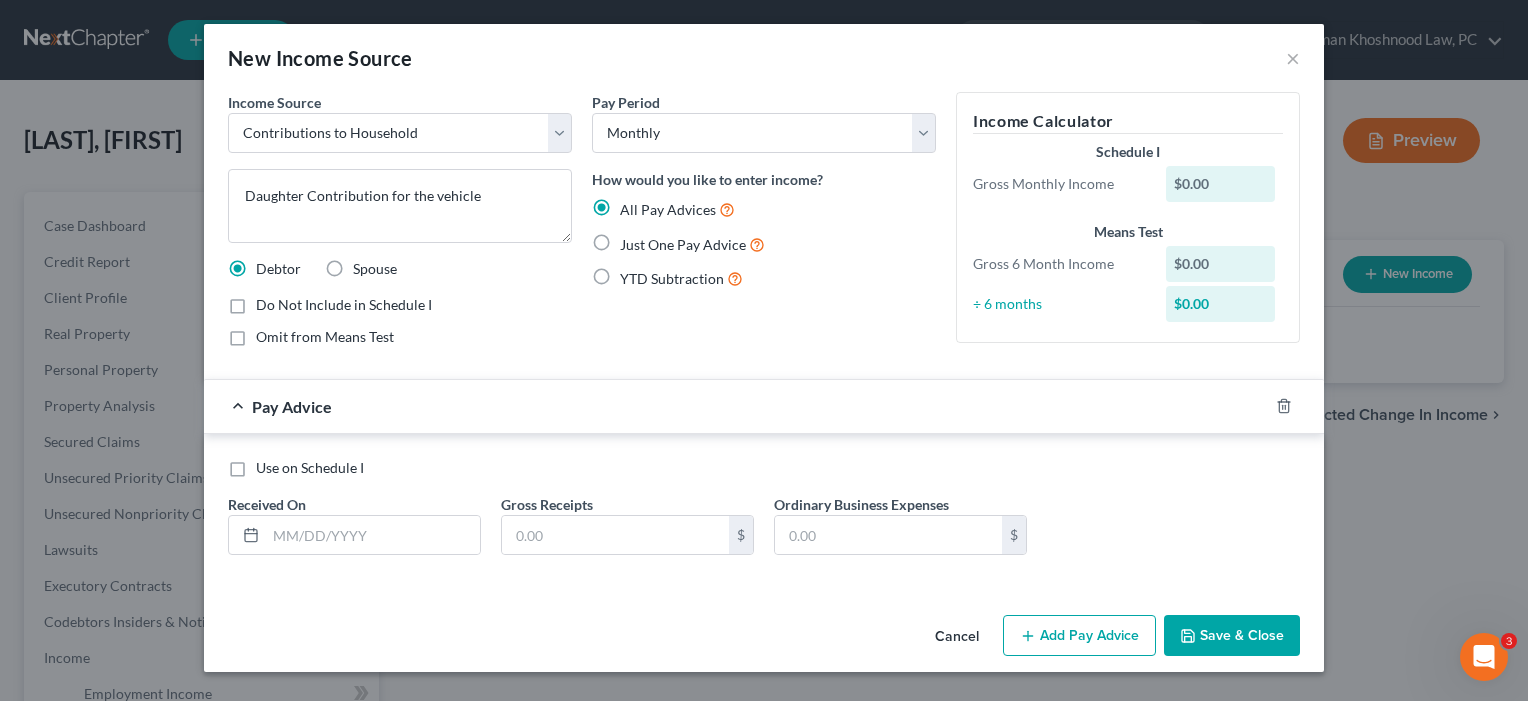 click on "Just One Pay Advice" at bounding box center [692, 244] 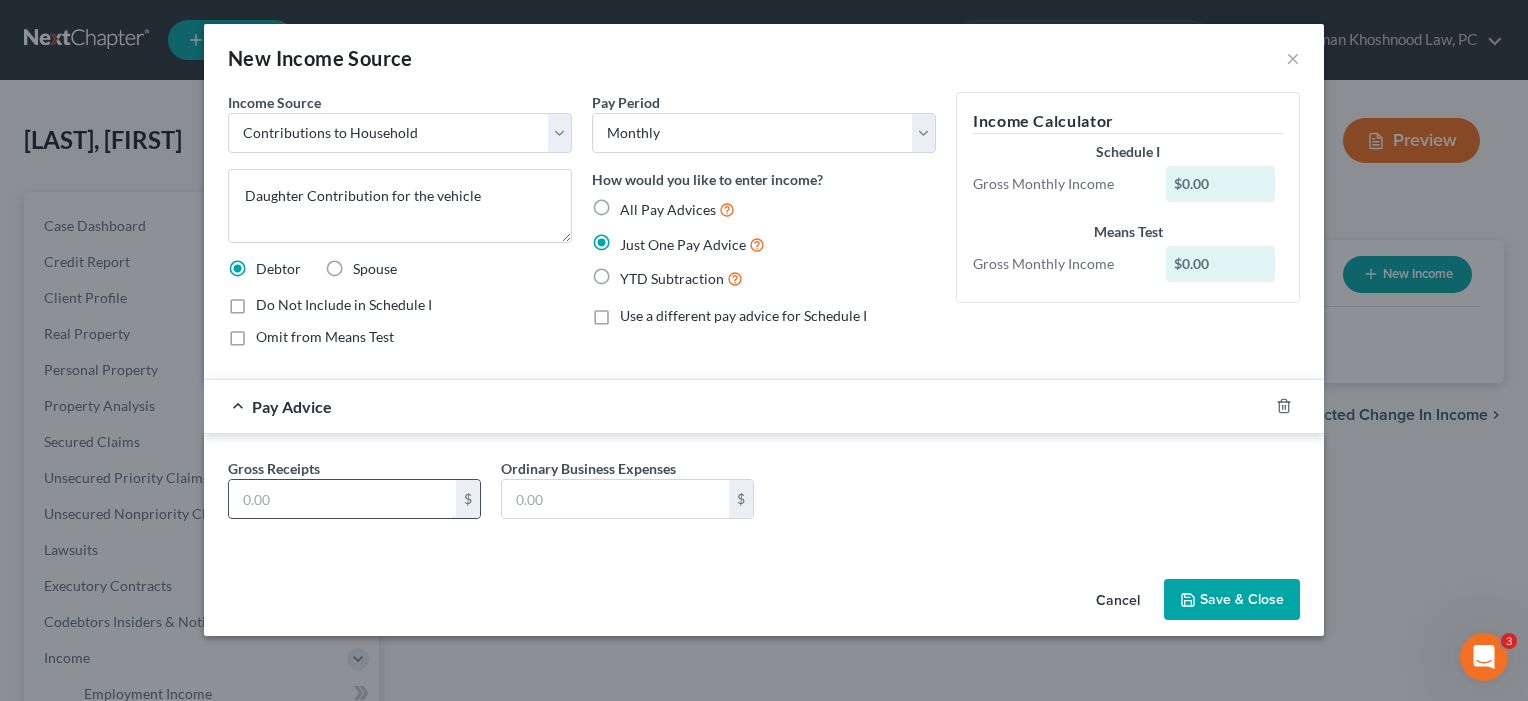 click at bounding box center (342, 499) 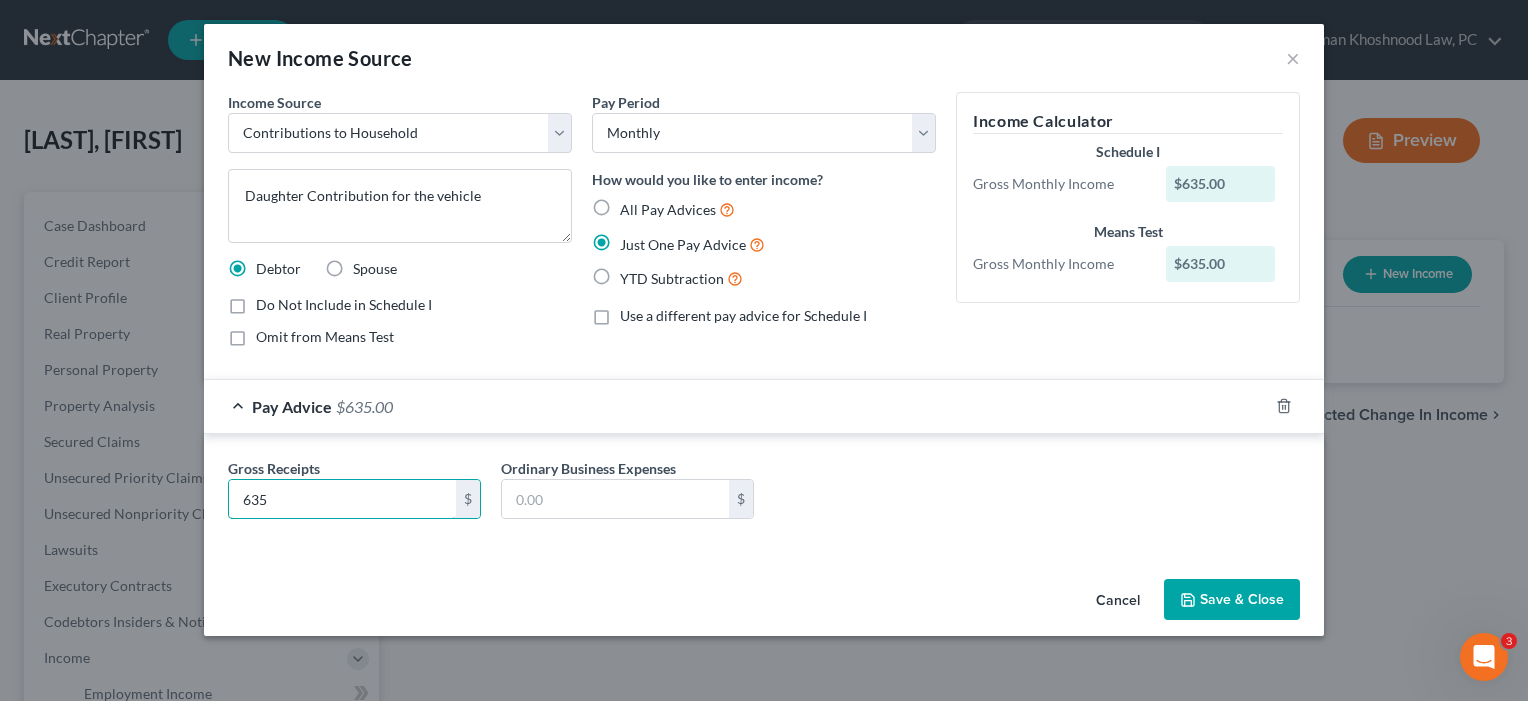 type on "635" 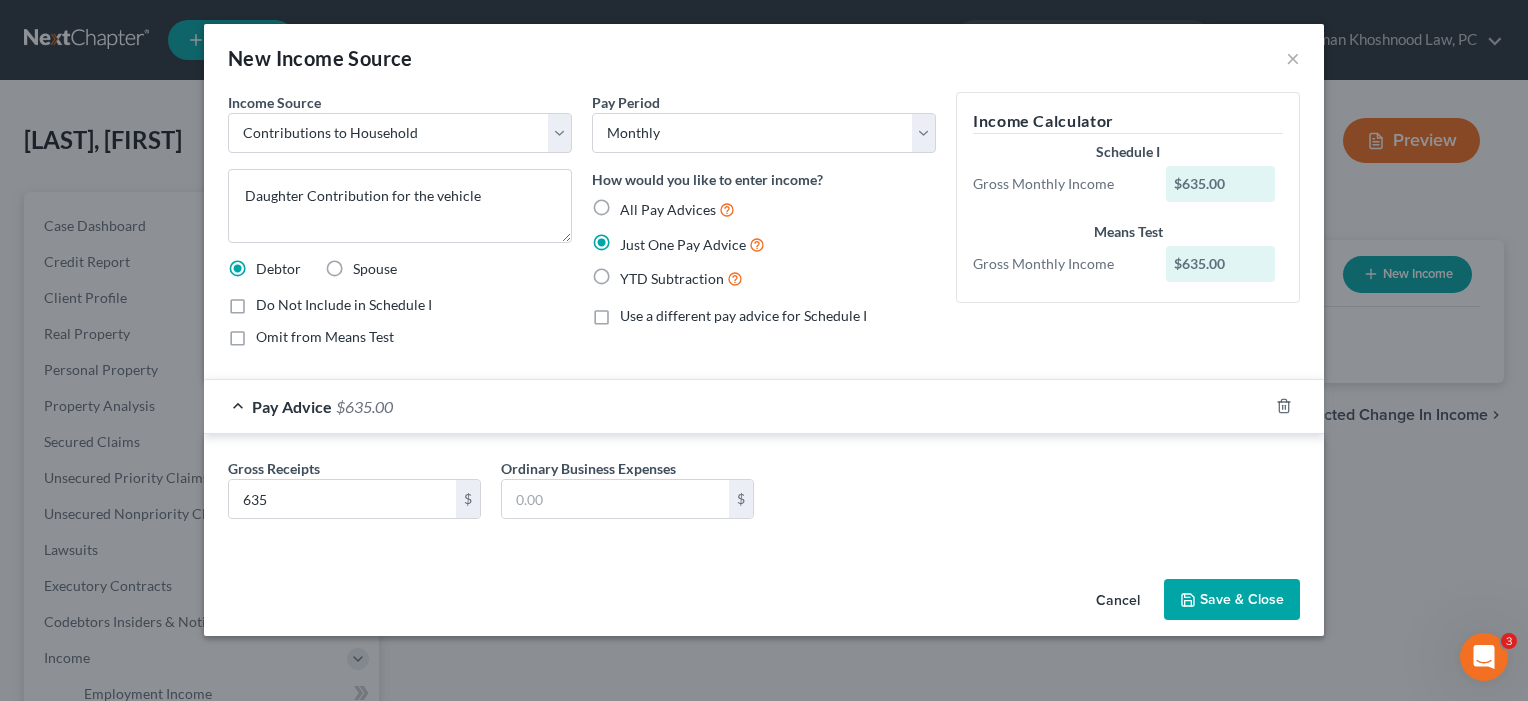 click on "Save & Close" at bounding box center (1232, 600) 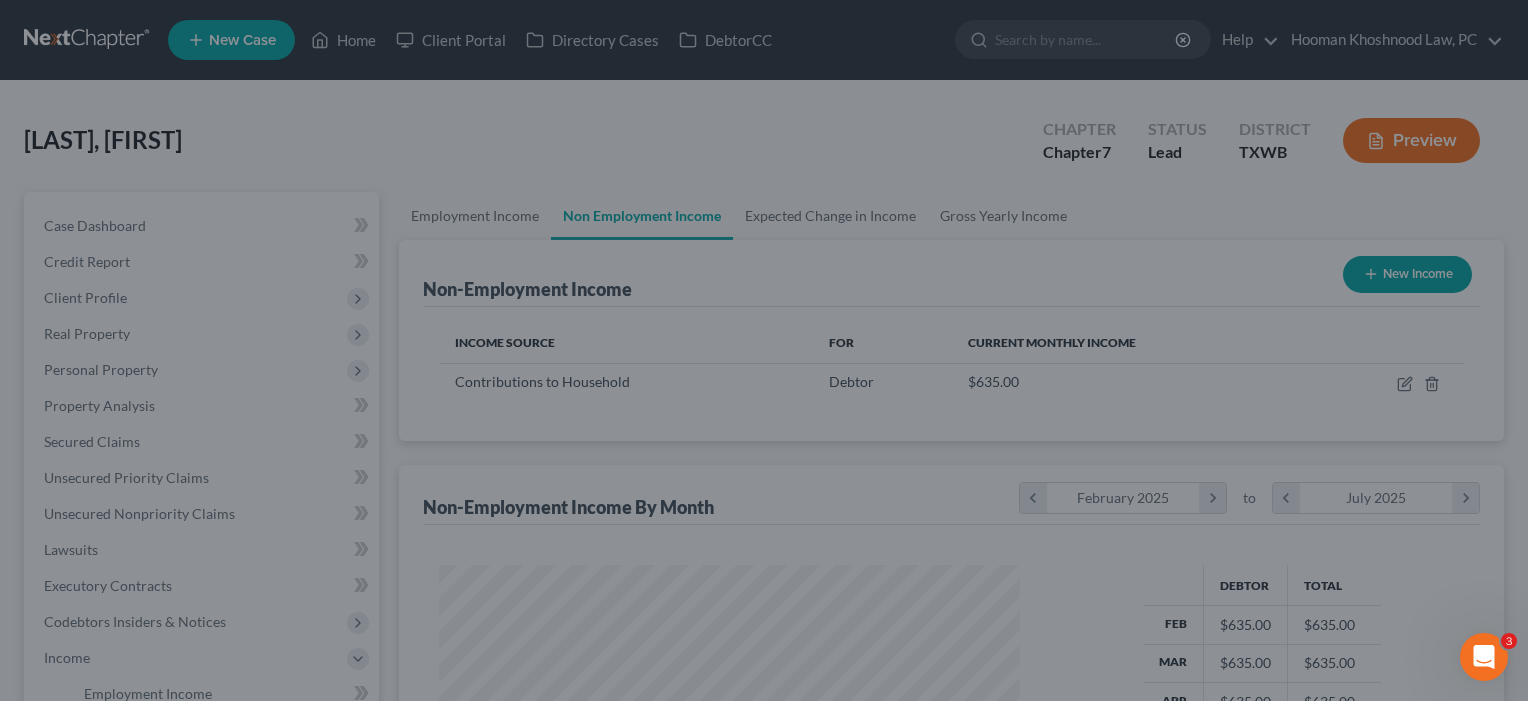 scroll, scrollTop: 999642, scrollLeft: 999379, axis: both 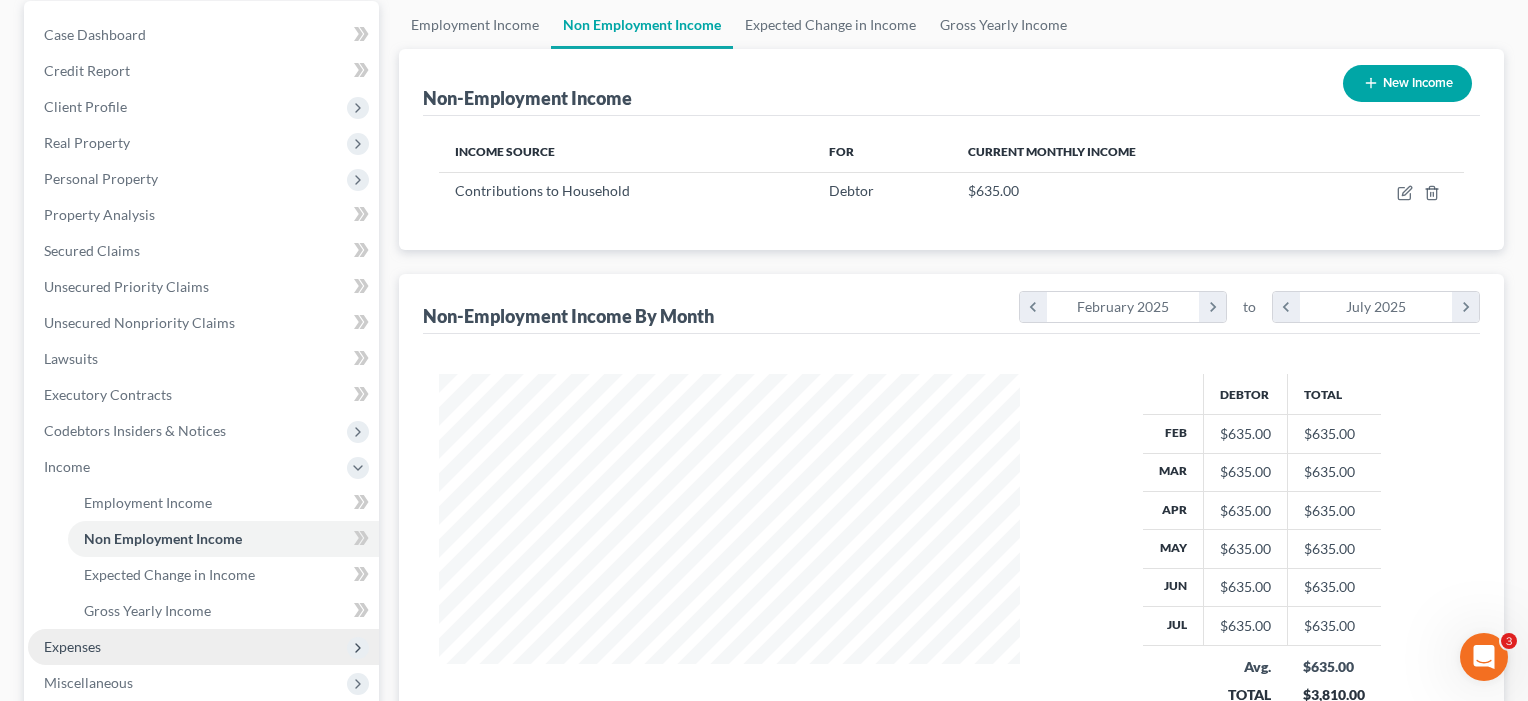 click on "Expenses" at bounding box center (203, 647) 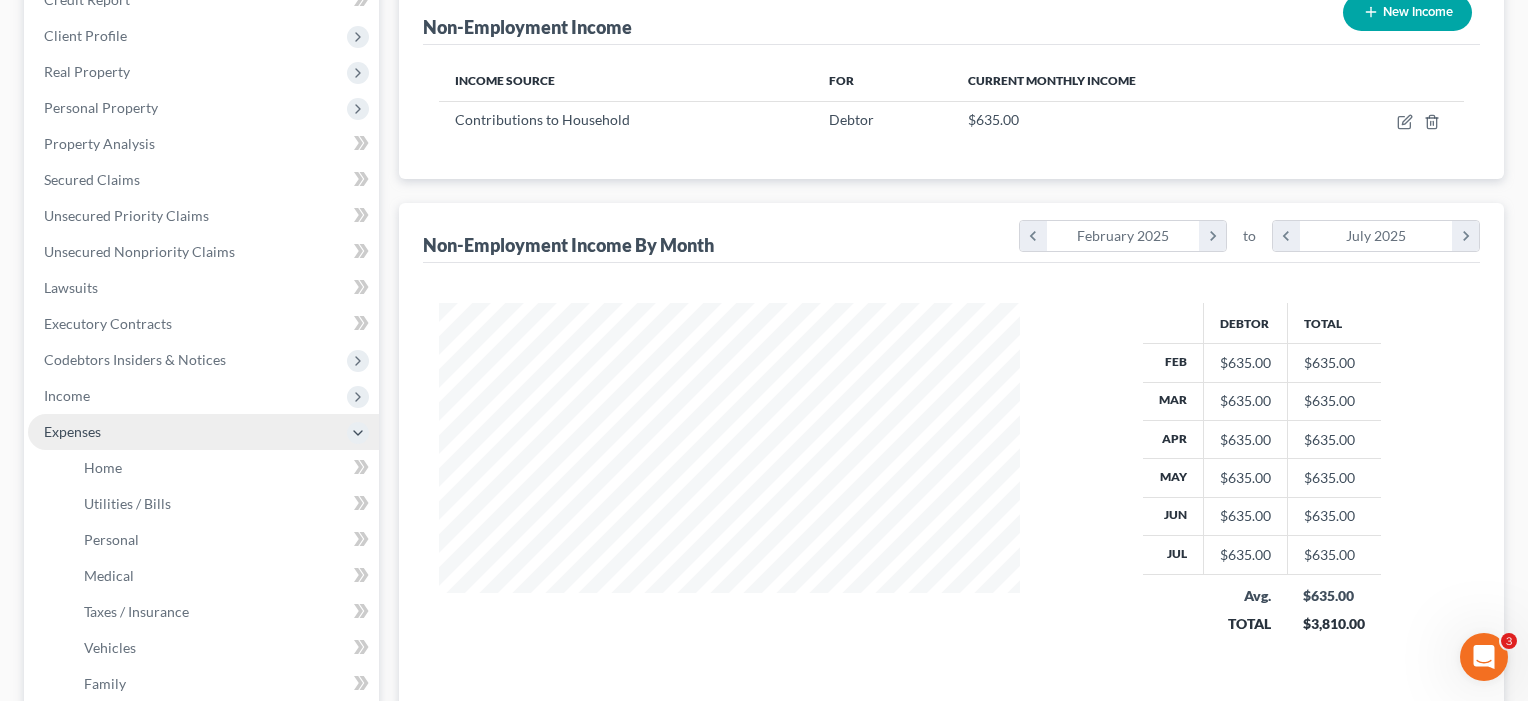 scroll, scrollTop: 267, scrollLeft: 0, axis: vertical 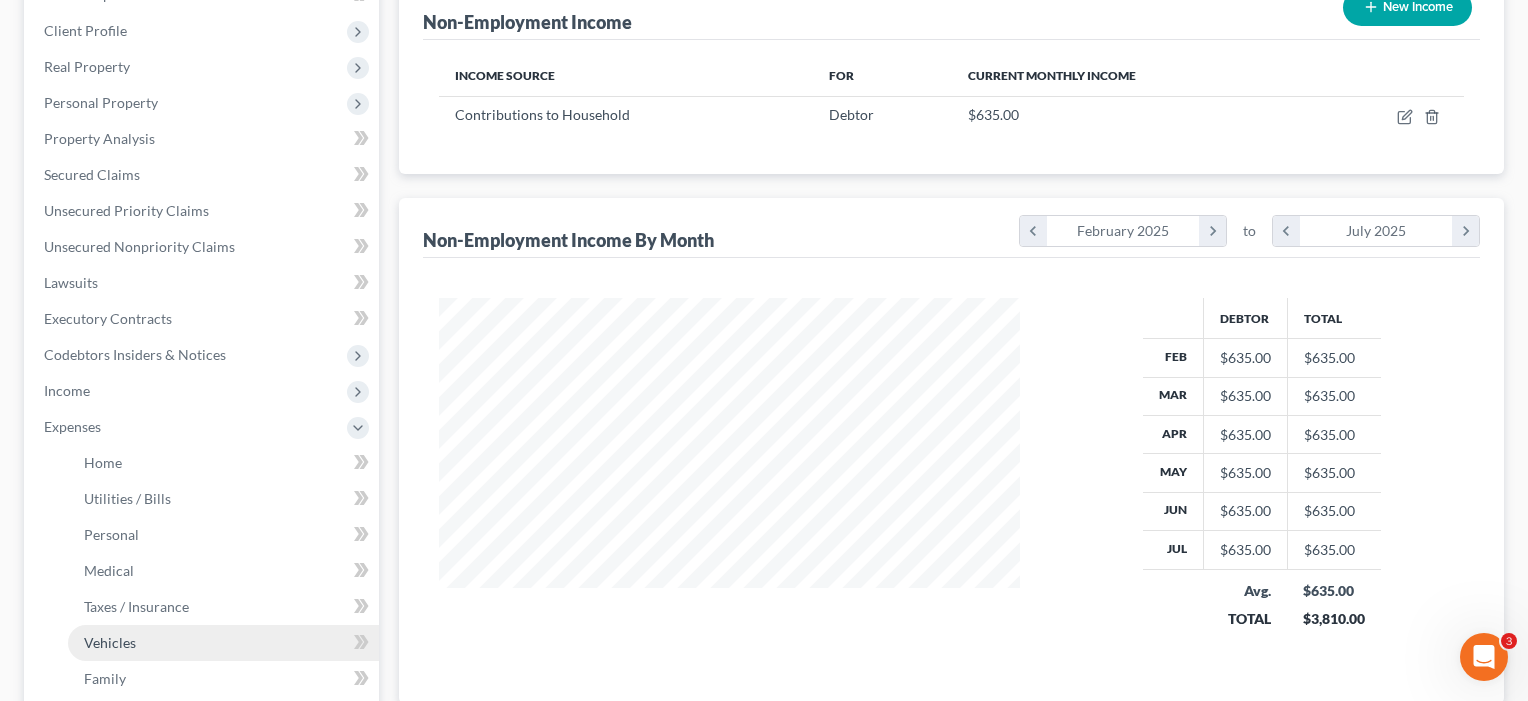 click on "Vehicles" at bounding box center [110, 642] 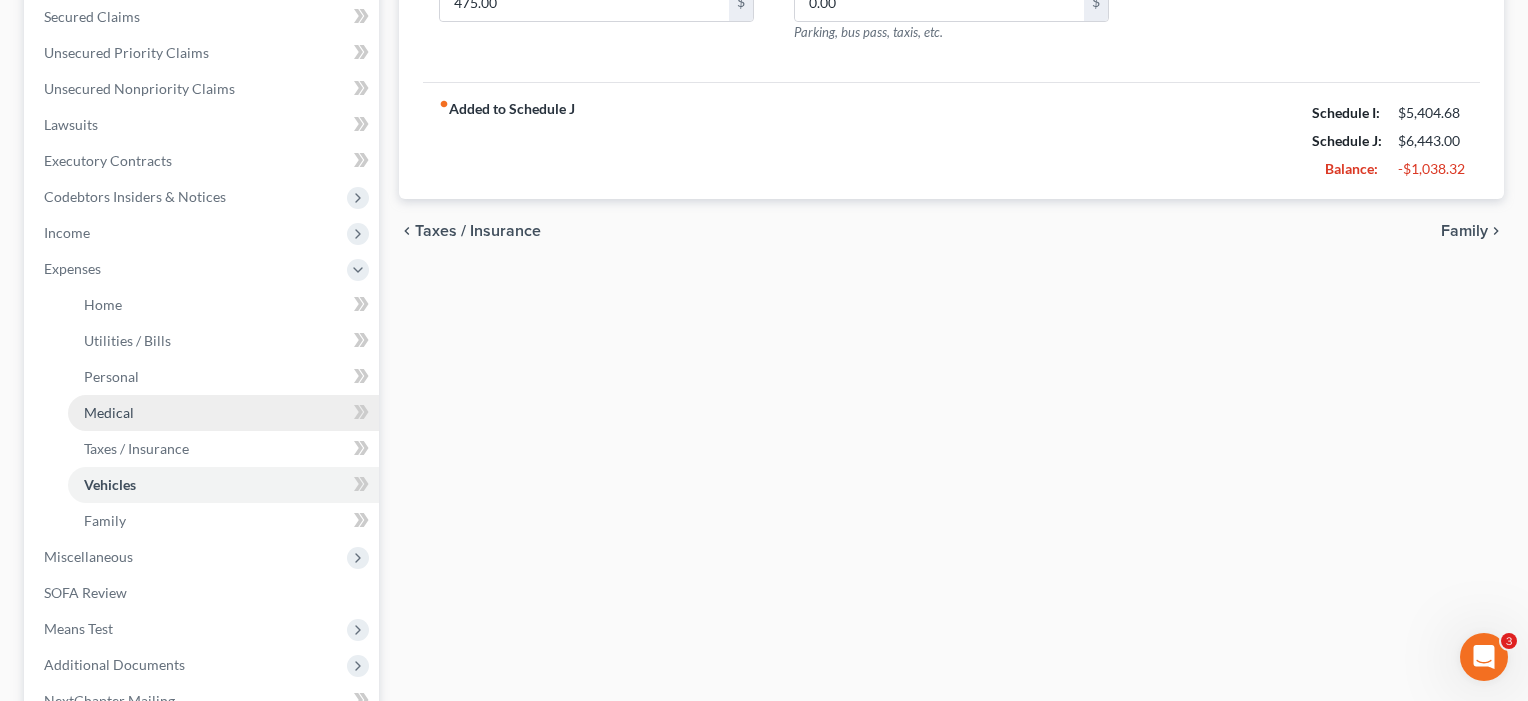 scroll, scrollTop: 440, scrollLeft: 0, axis: vertical 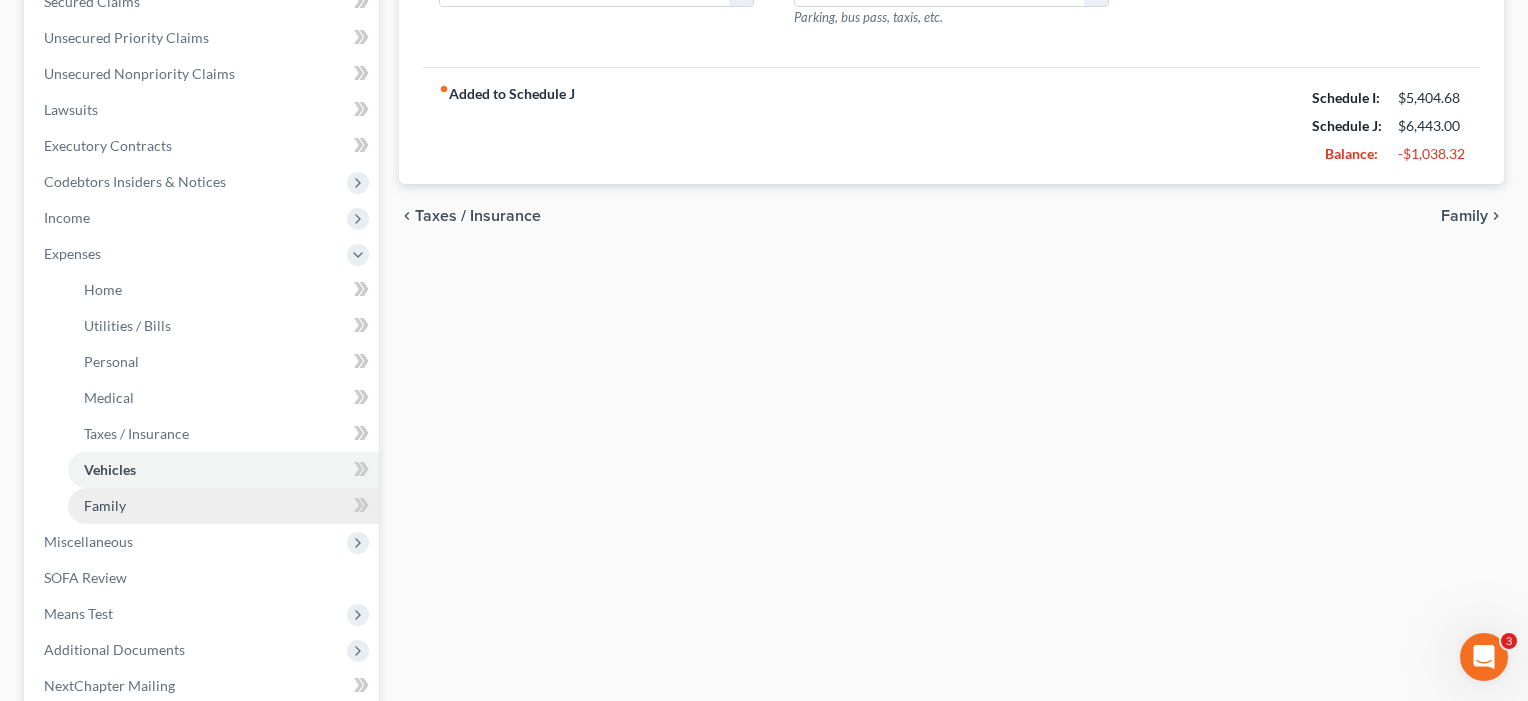 click on "Family" at bounding box center [105, 505] 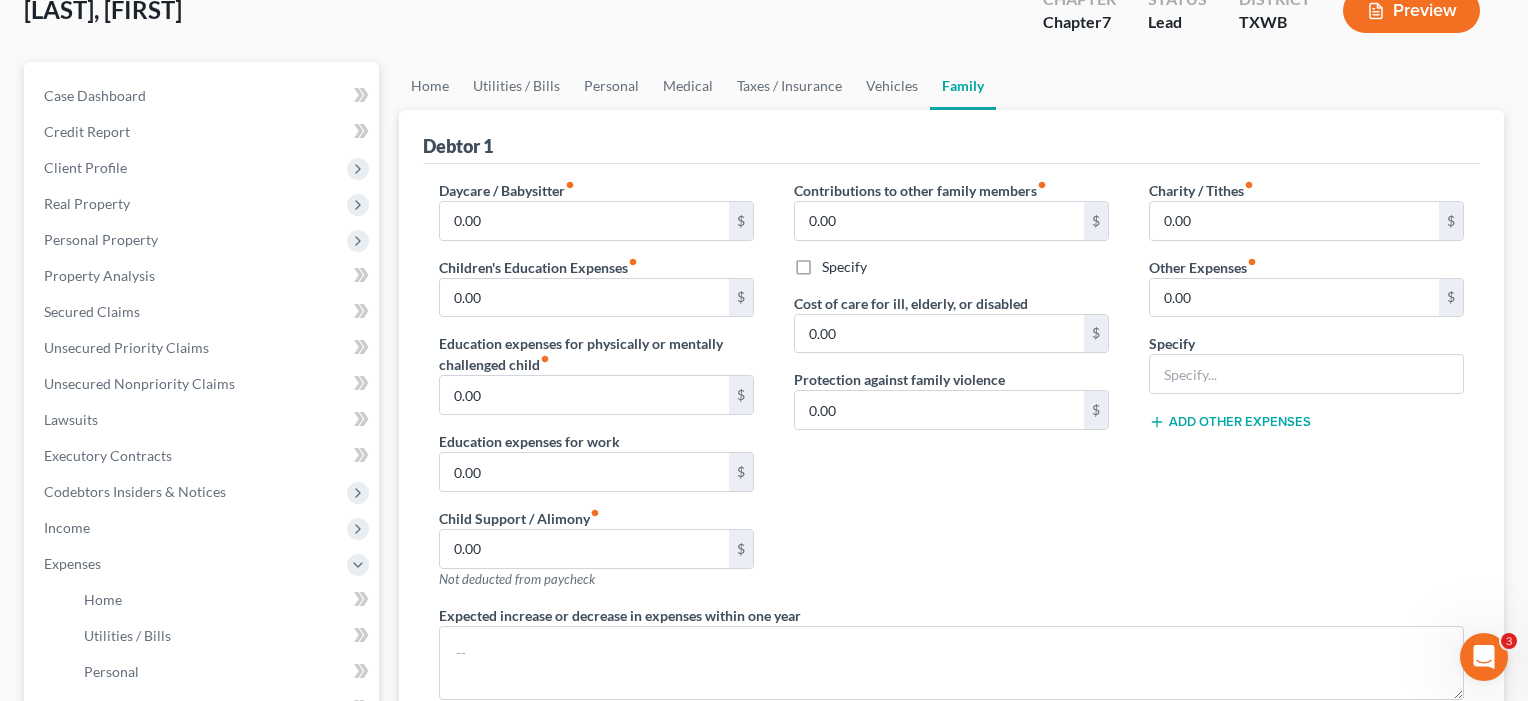scroll, scrollTop: 129, scrollLeft: 0, axis: vertical 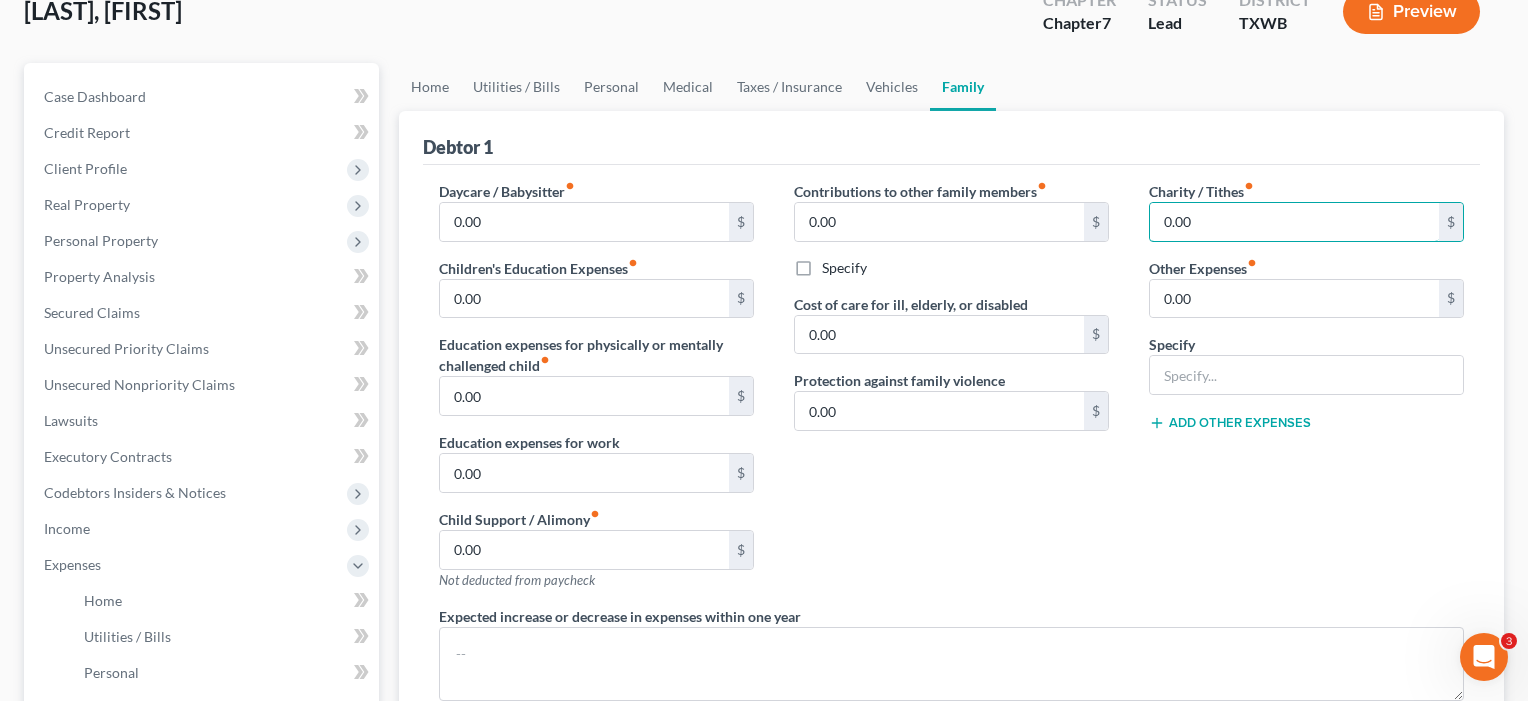 drag, startPoint x: 1216, startPoint y: 228, endPoint x: 1115, endPoint y: 224, distance: 101.07918 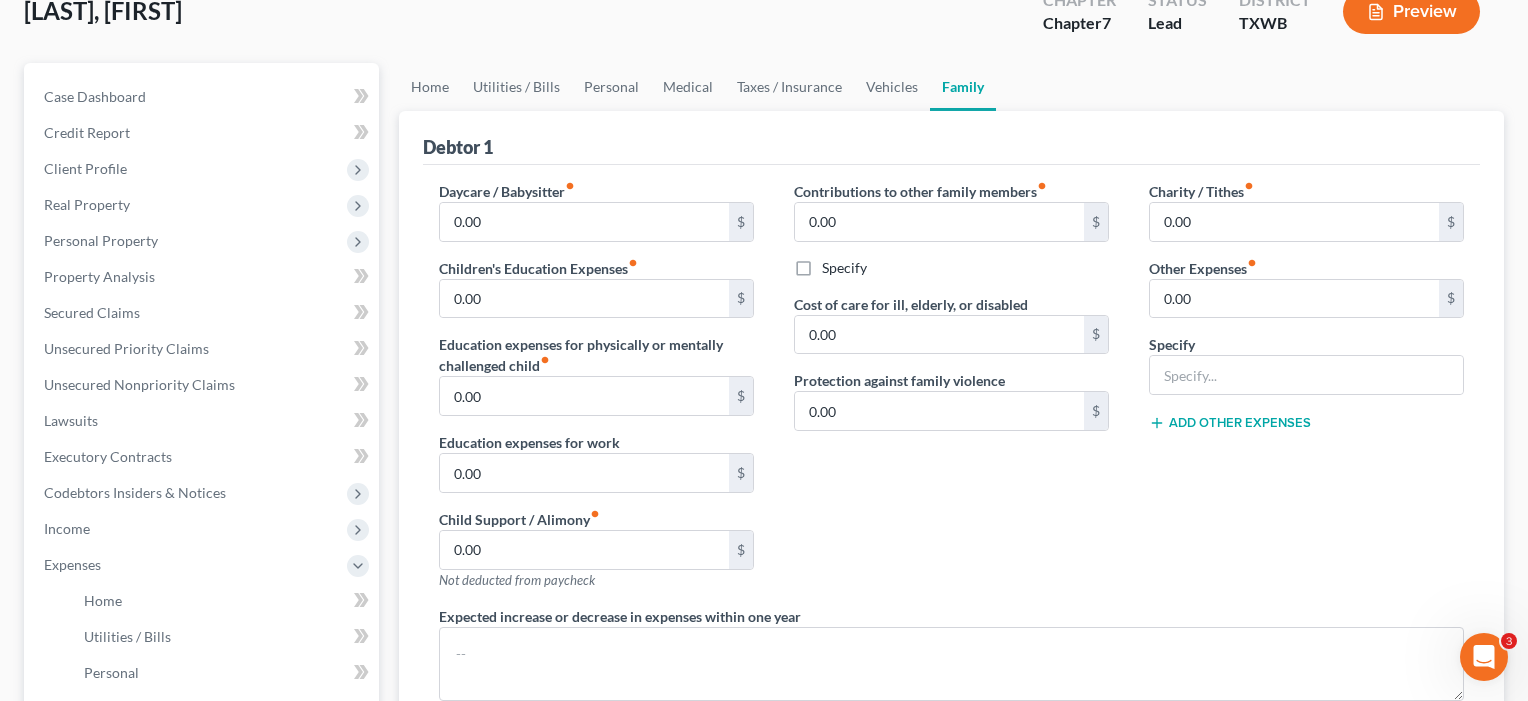click on "0.00" at bounding box center [1294, 222] 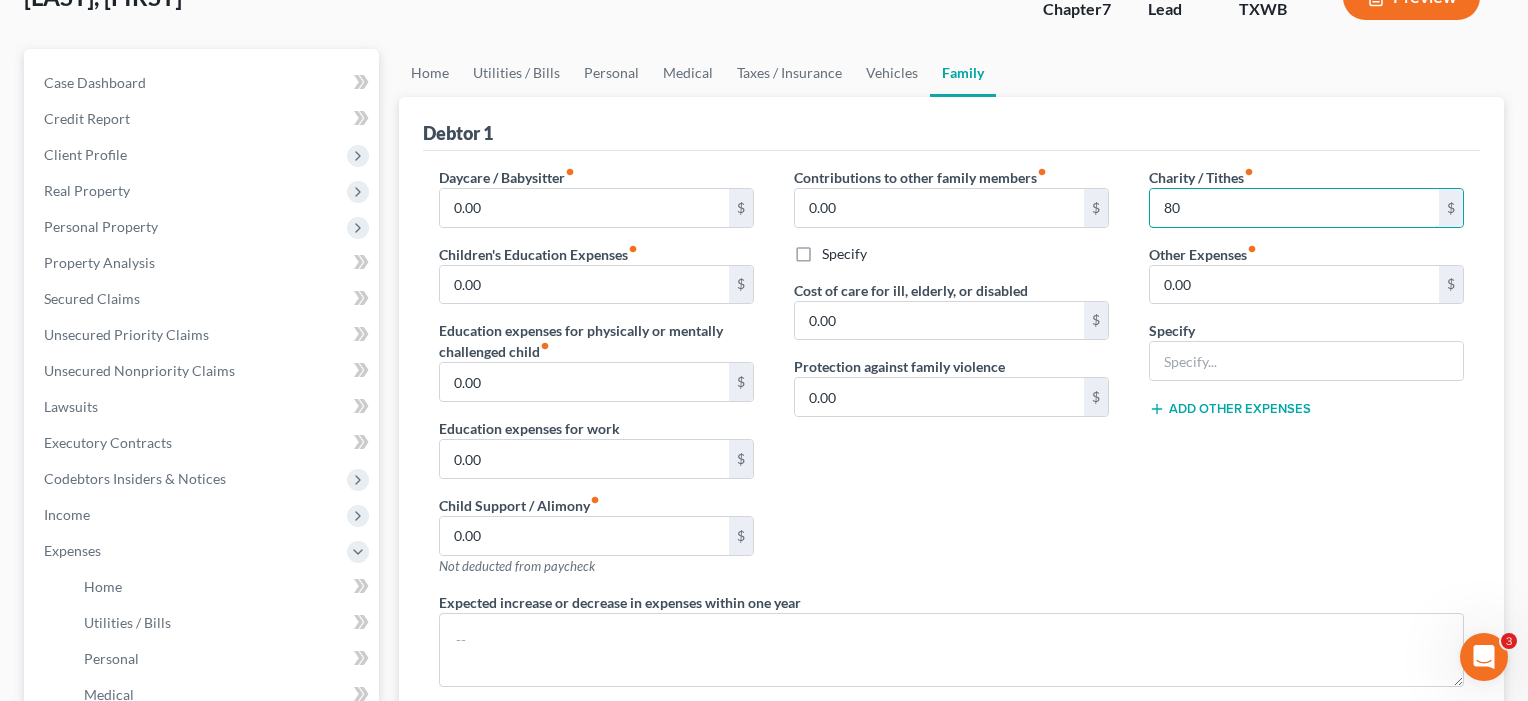 scroll, scrollTop: 82, scrollLeft: 0, axis: vertical 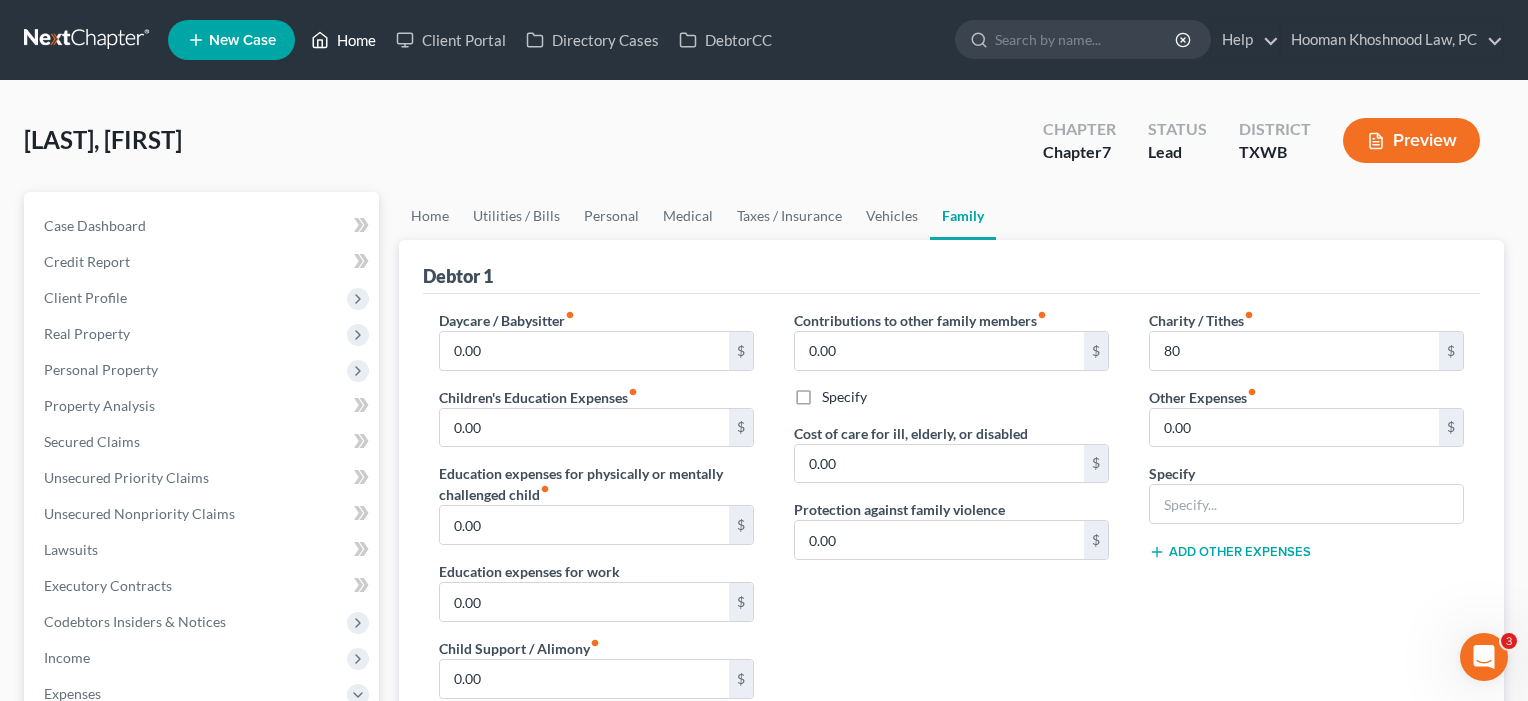 click on "Home" at bounding box center [343, 40] 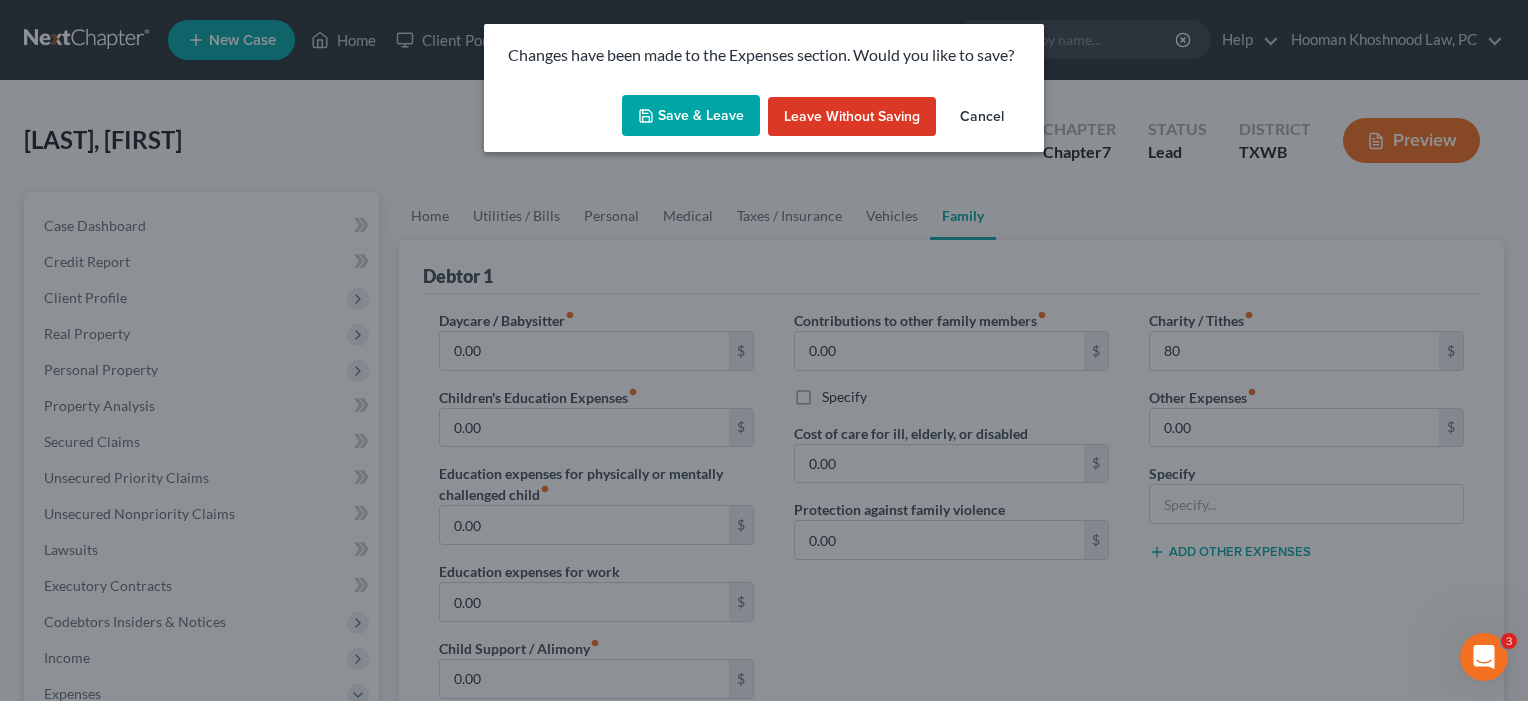 click on "Save & Leave" at bounding box center [691, 116] 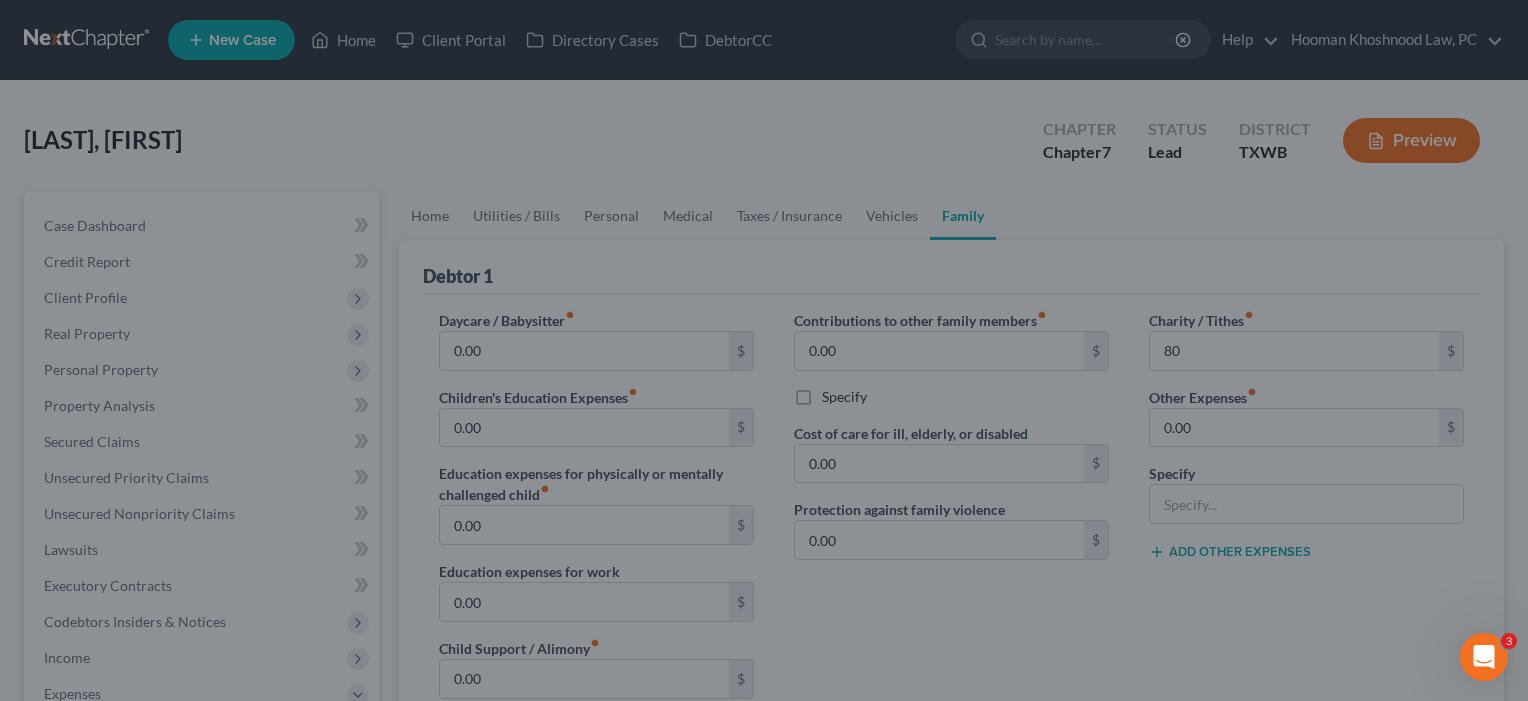 type on "80.00" 